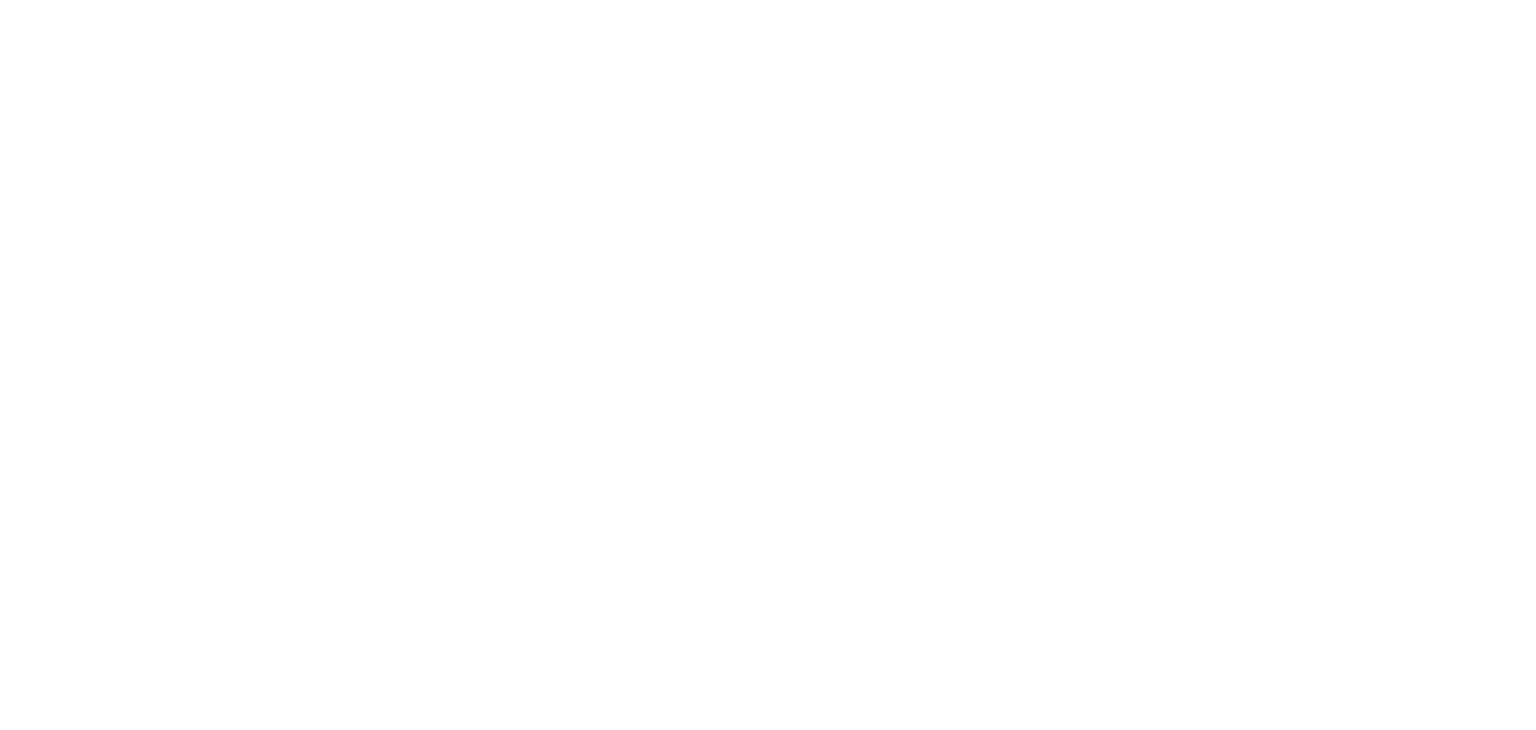 scroll, scrollTop: 0, scrollLeft: 0, axis: both 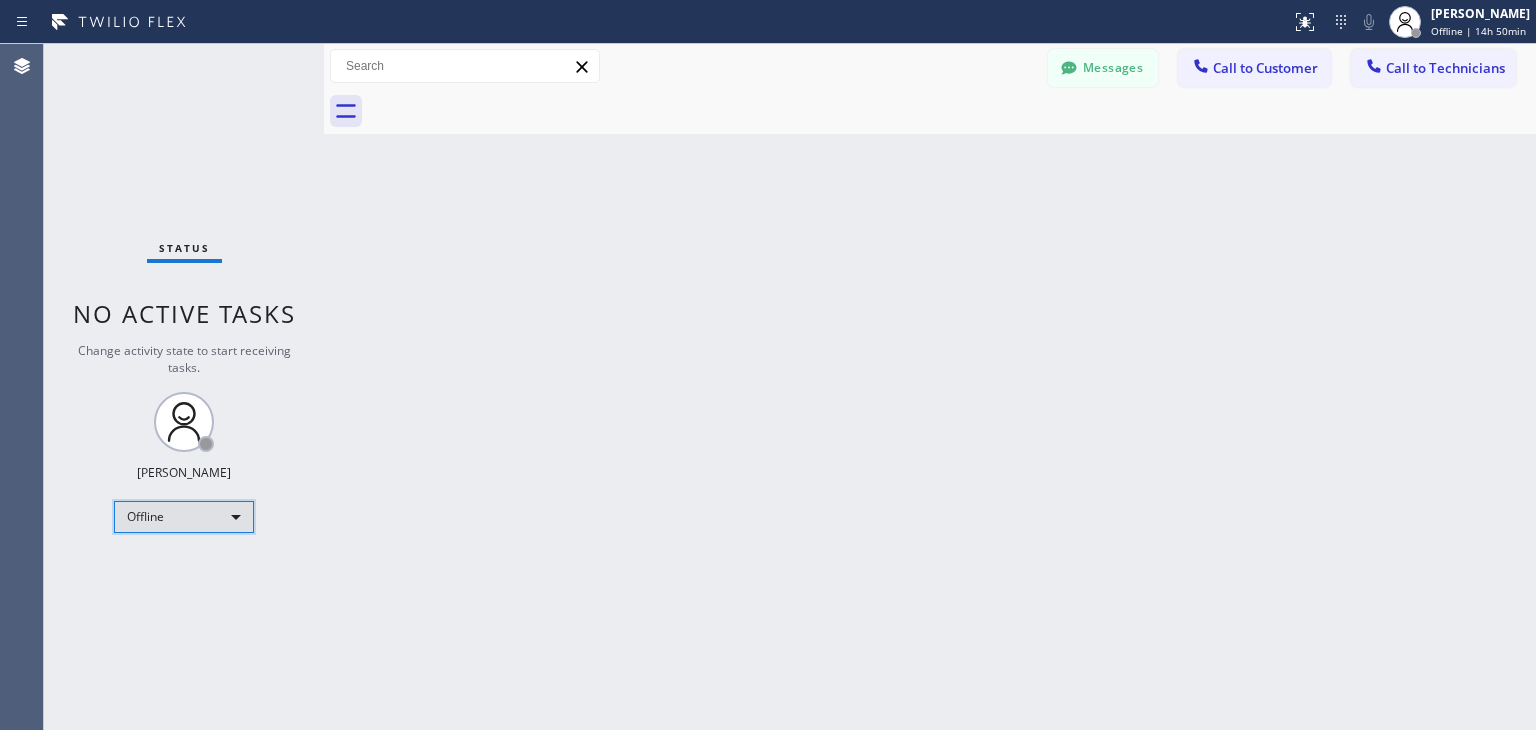 click on "Offline" at bounding box center (184, 517) 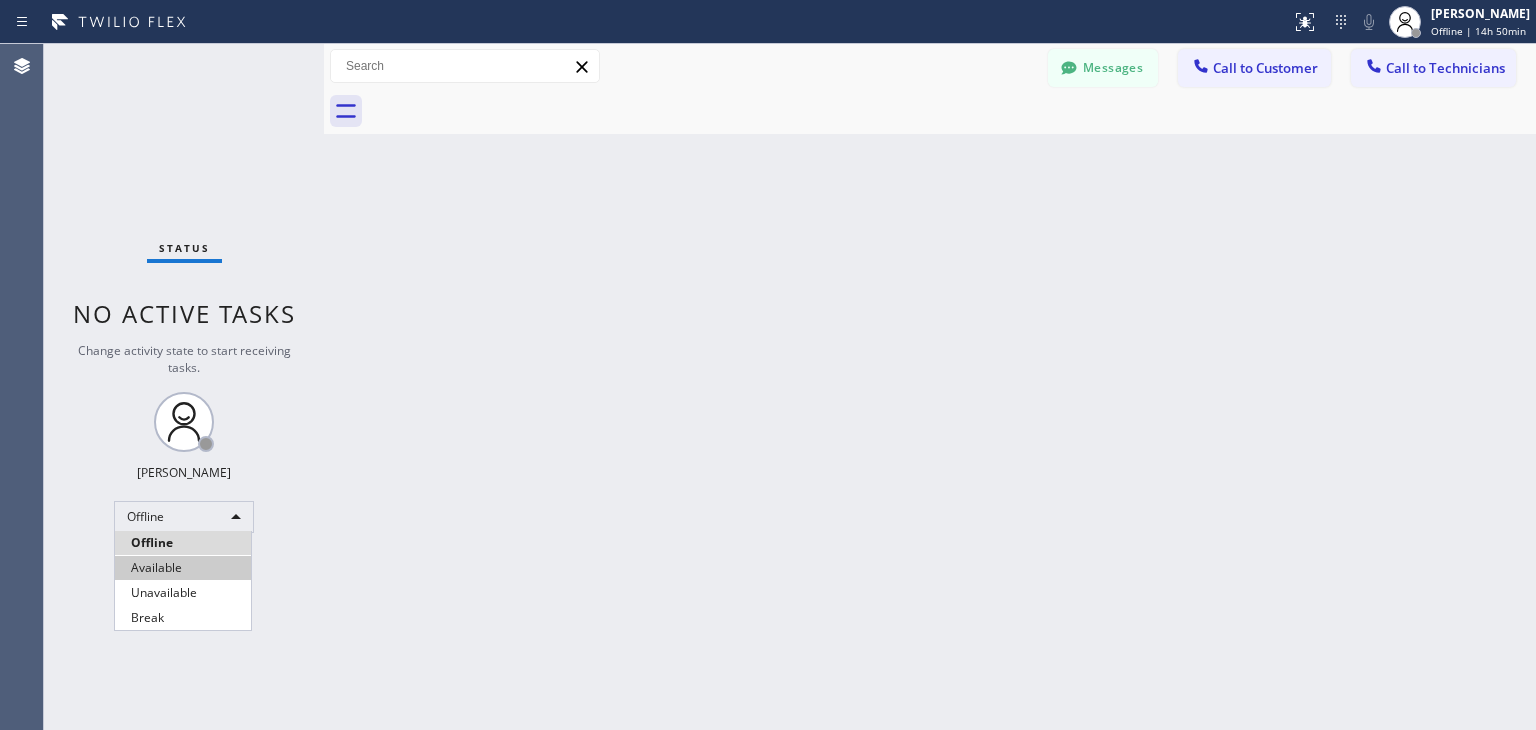 click on "Available" at bounding box center (183, 568) 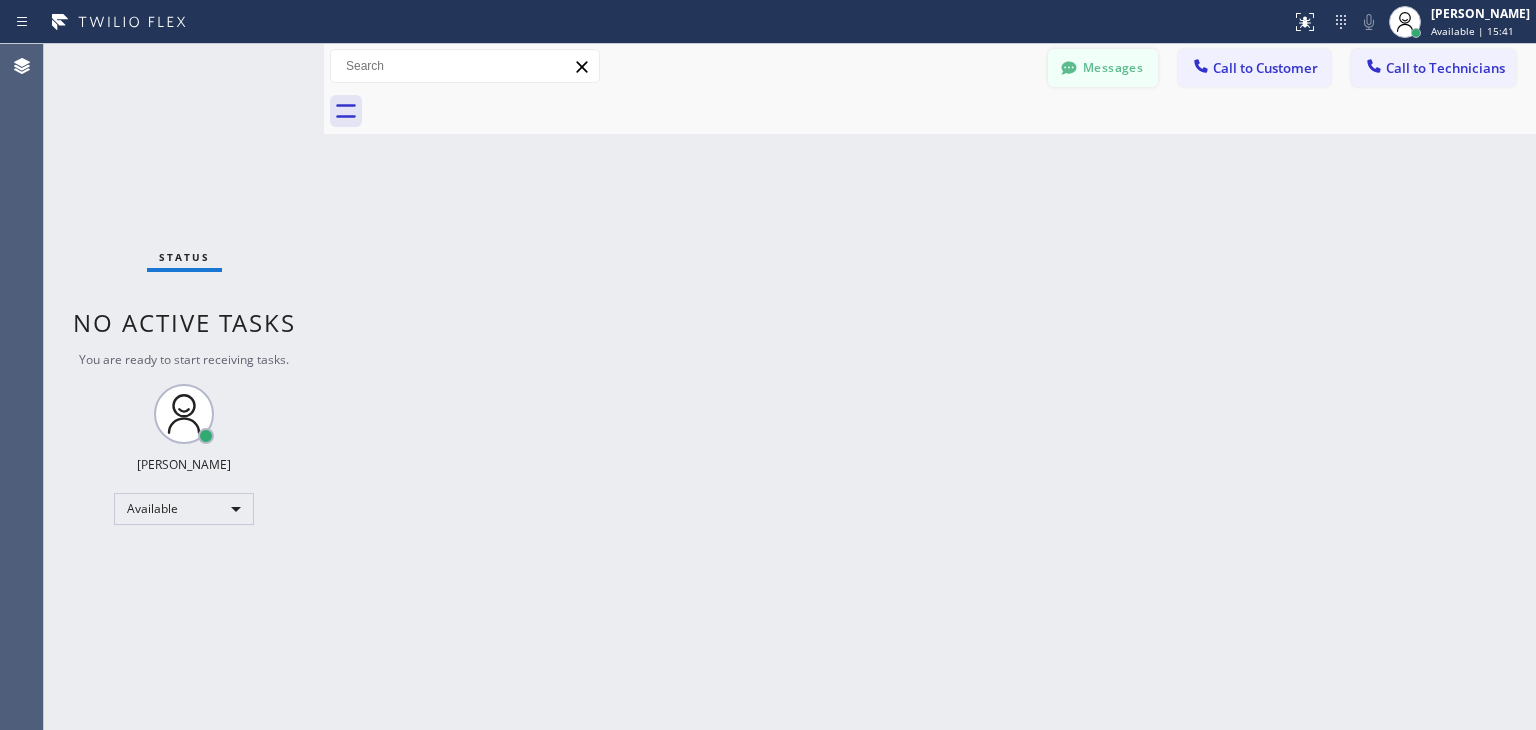 click on "Messages" at bounding box center [1103, 68] 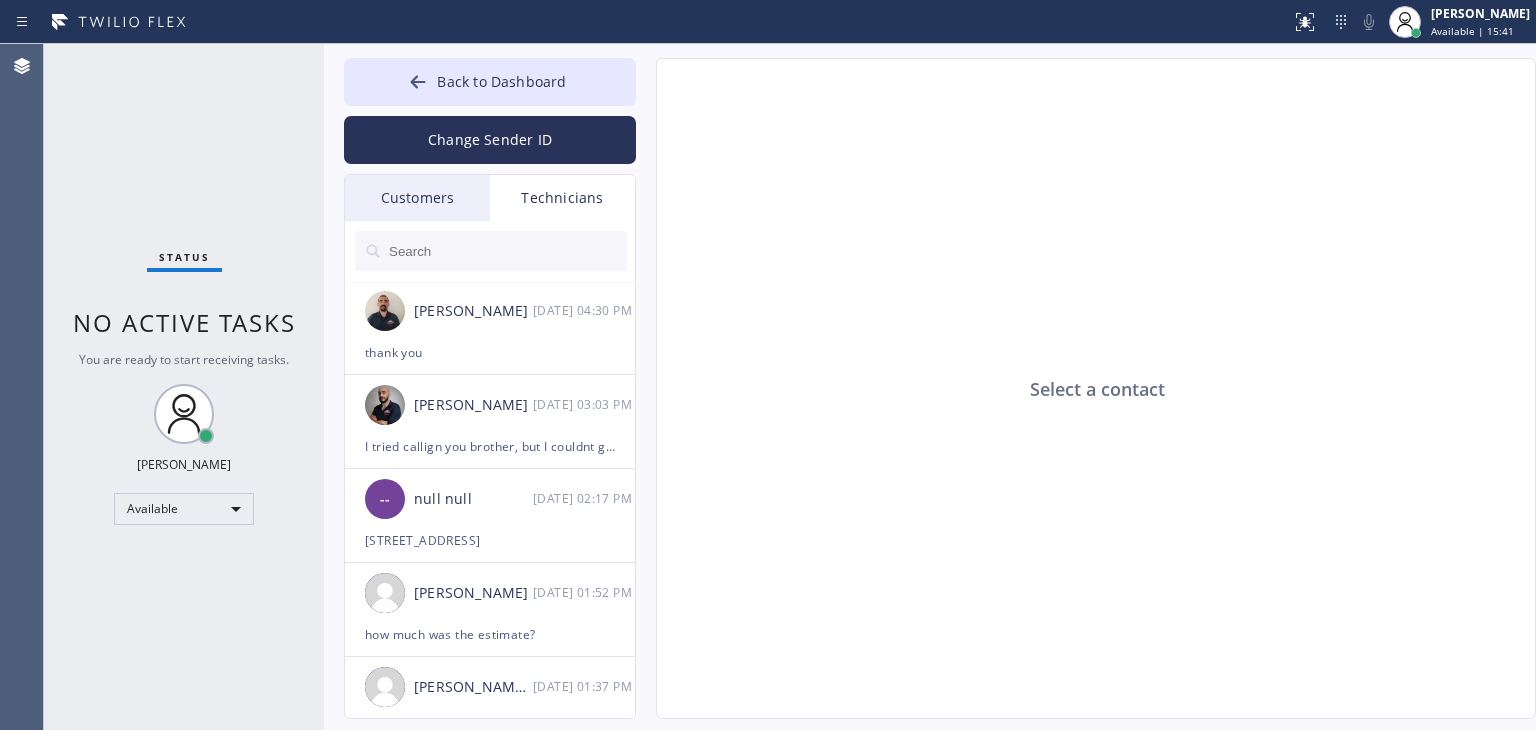 click at bounding box center (507, 251) 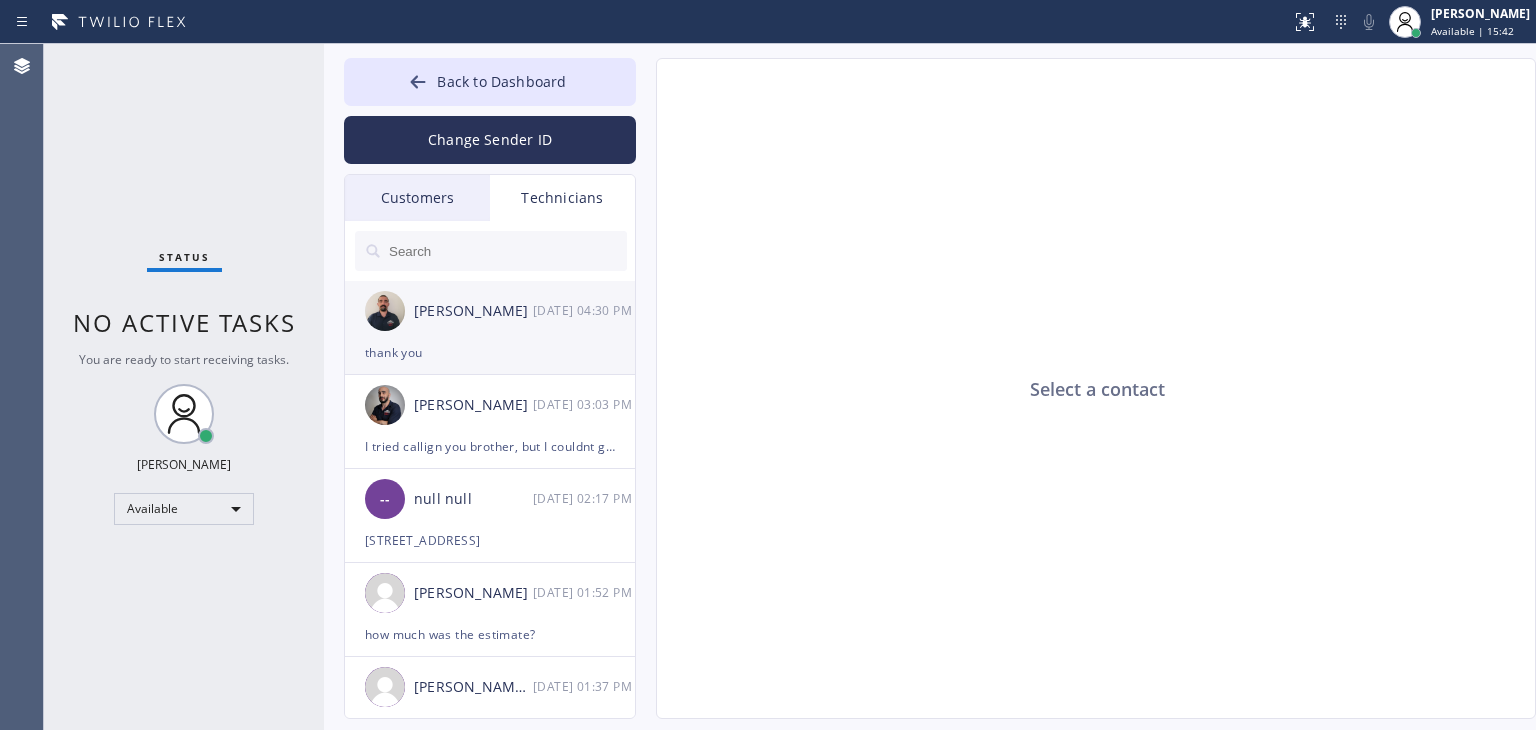 click on "[PERSON_NAME] [DATE] 04:30 PM" at bounding box center (491, 311) 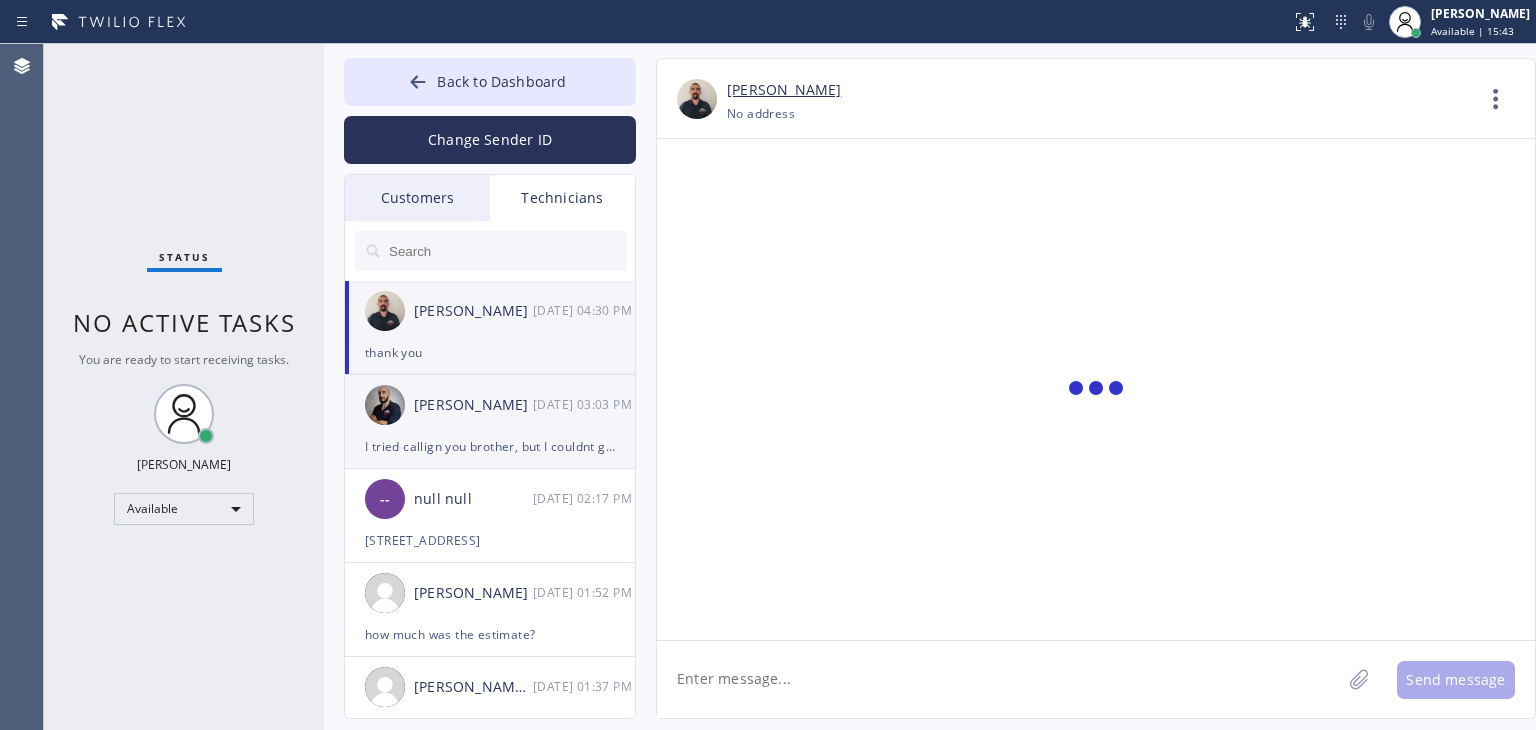 click on "[PERSON_NAME] [DATE] 03:03 PM" at bounding box center (491, 405) 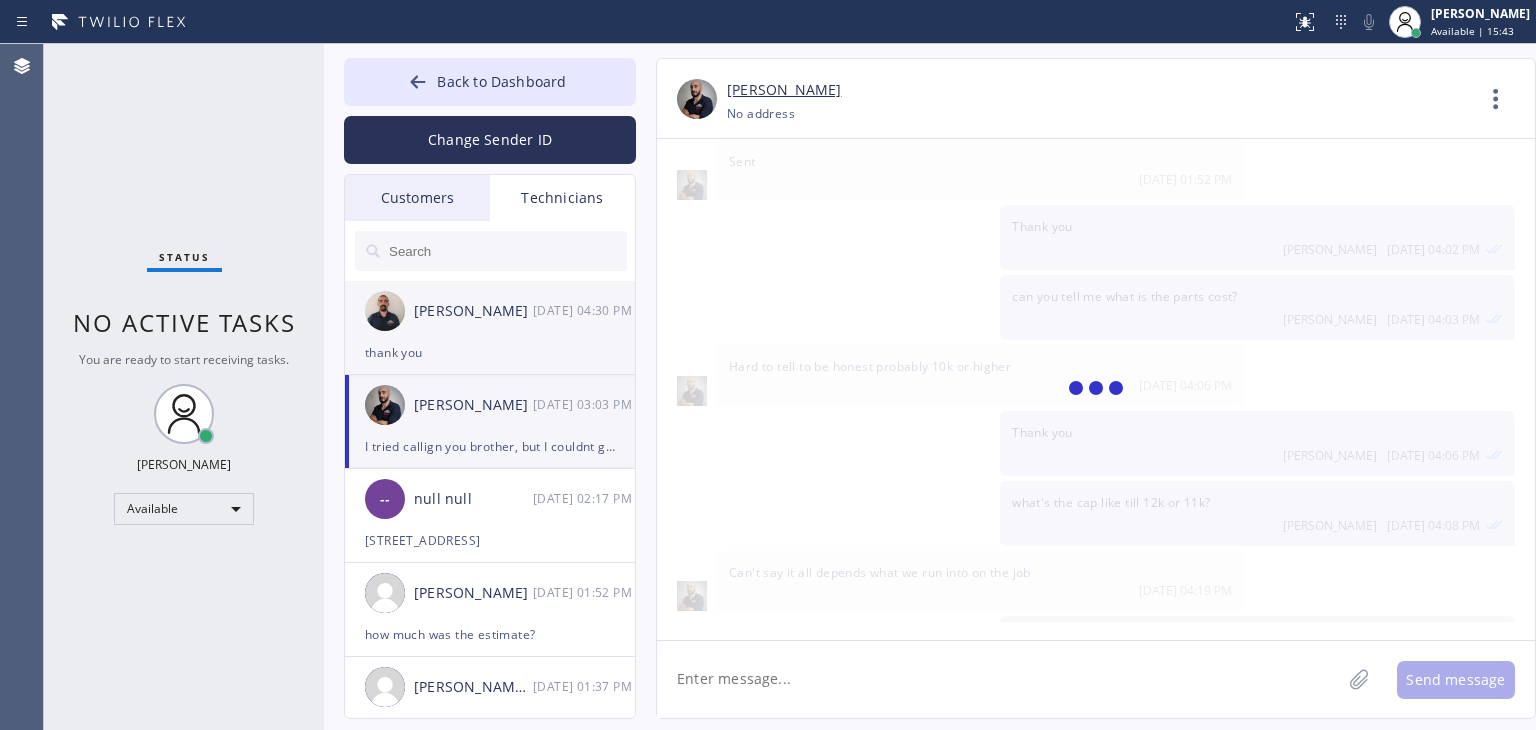 scroll, scrollTop: 3620, scrollLeft: 0, axis: vertical 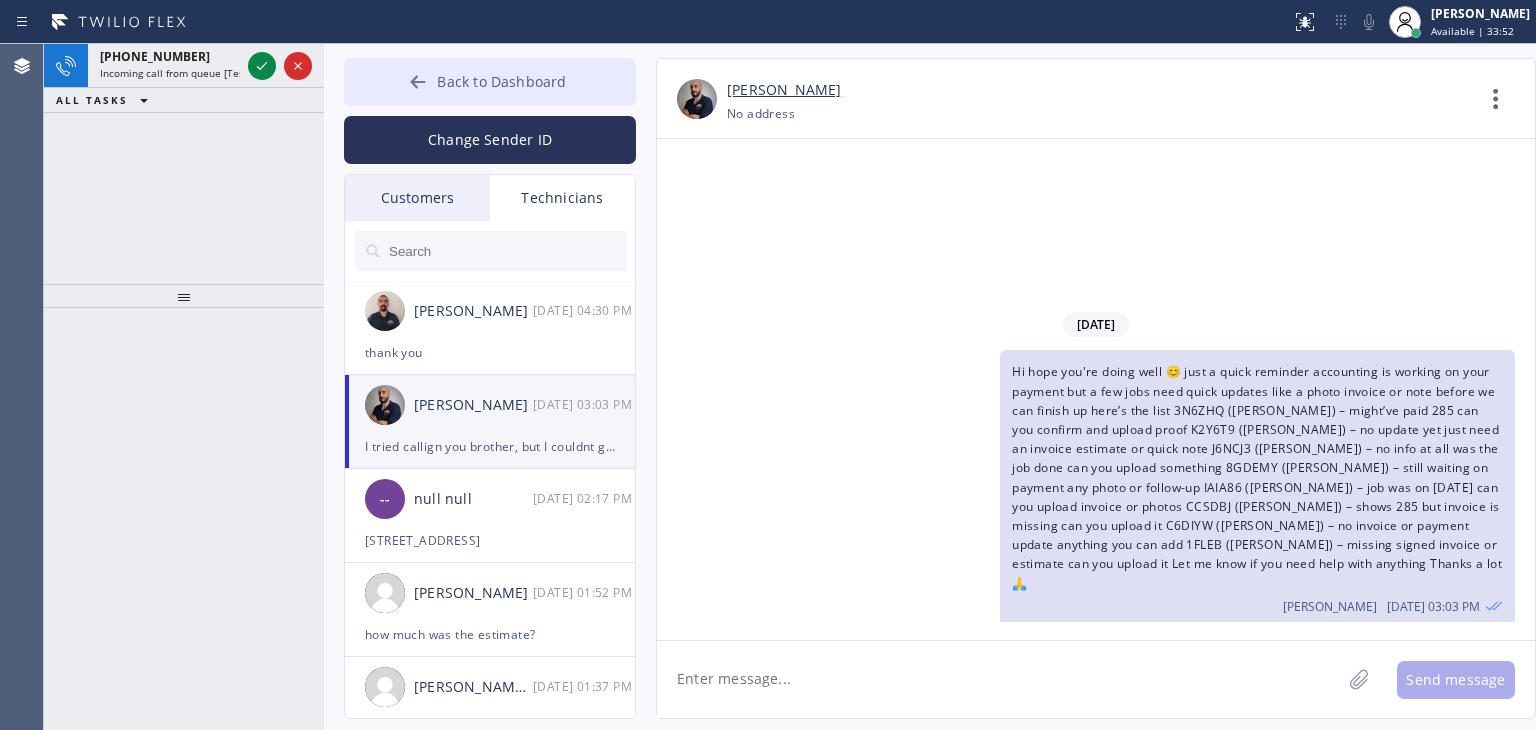 click on "Back to Dashboard" at bounding box center (490, 82) 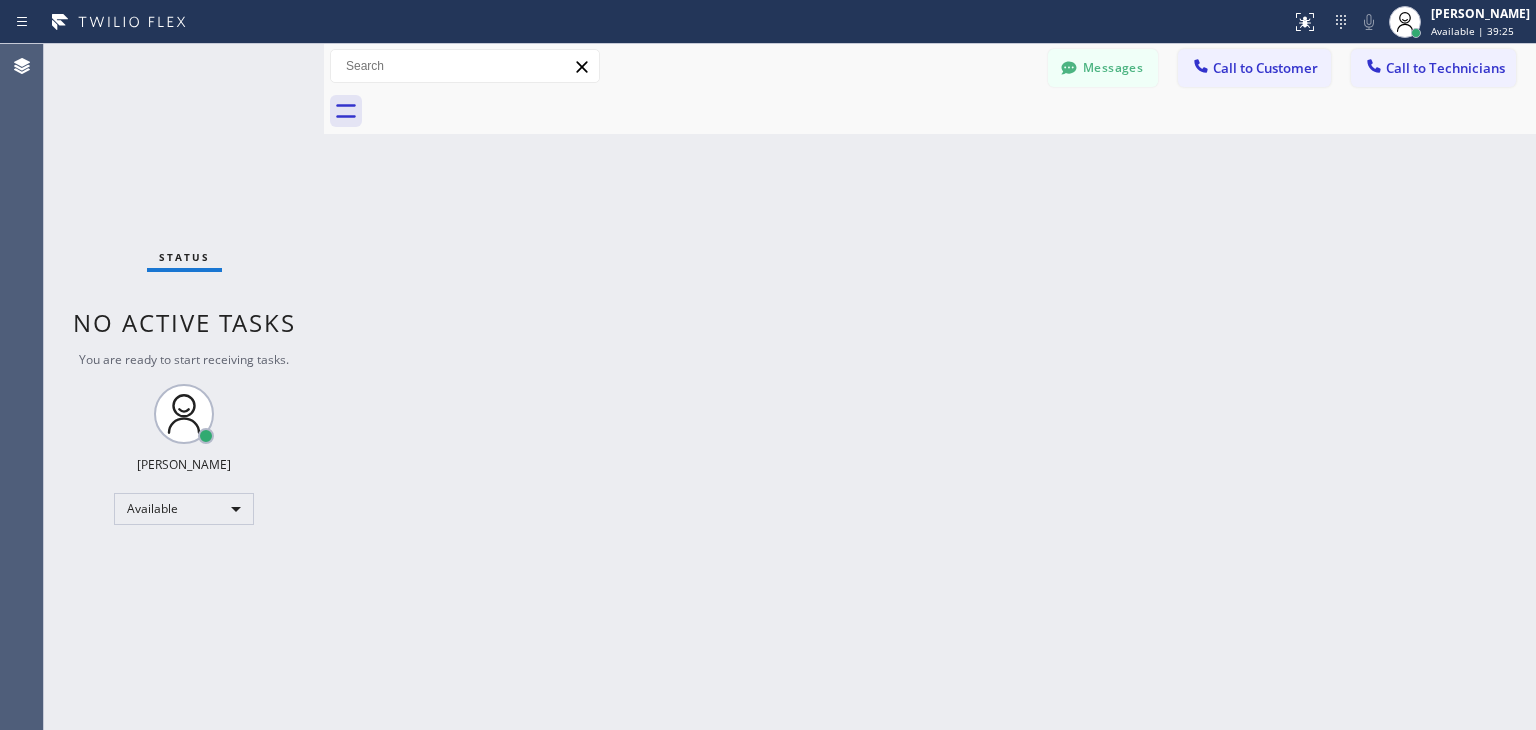 click 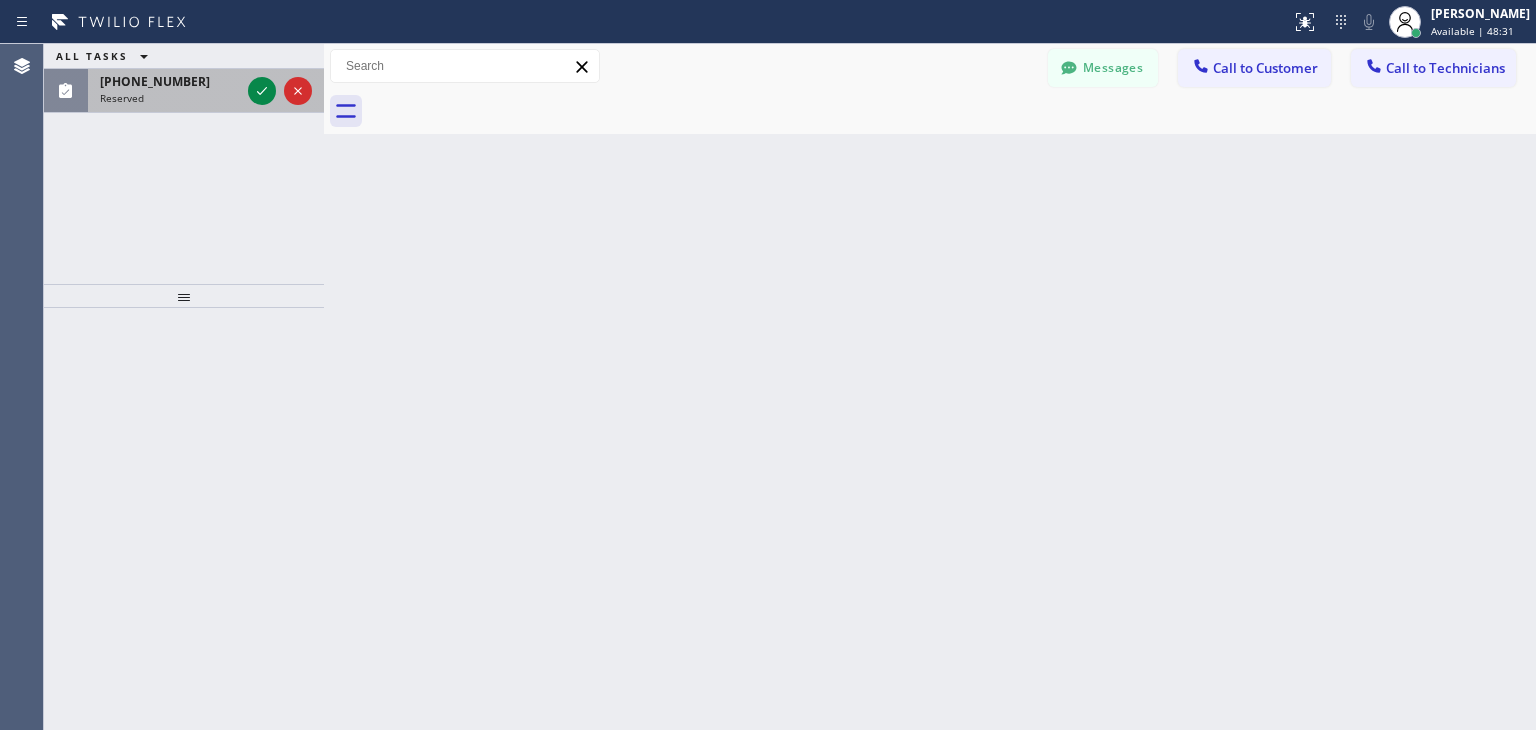 click on "Reserved" at bounding box center (170, 98) 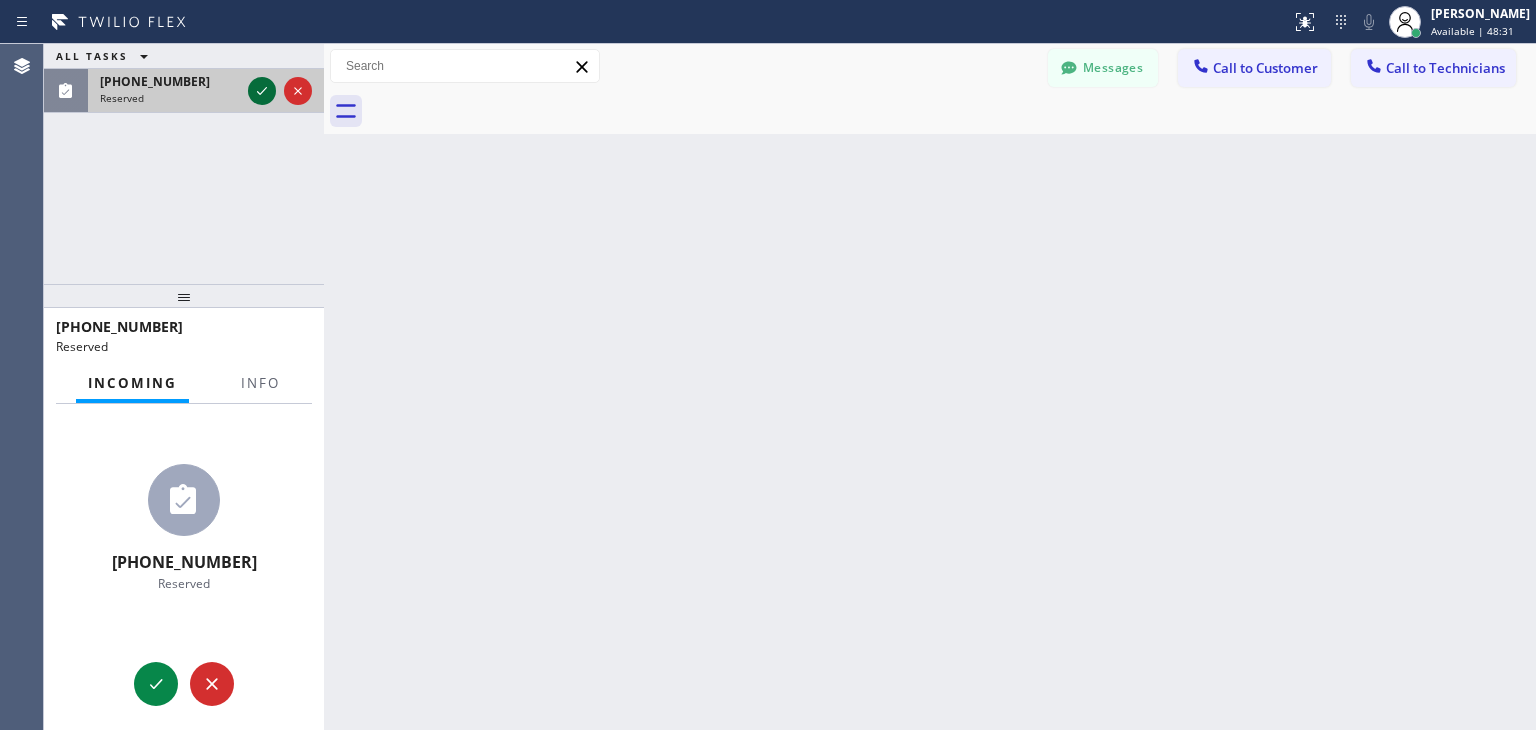 click 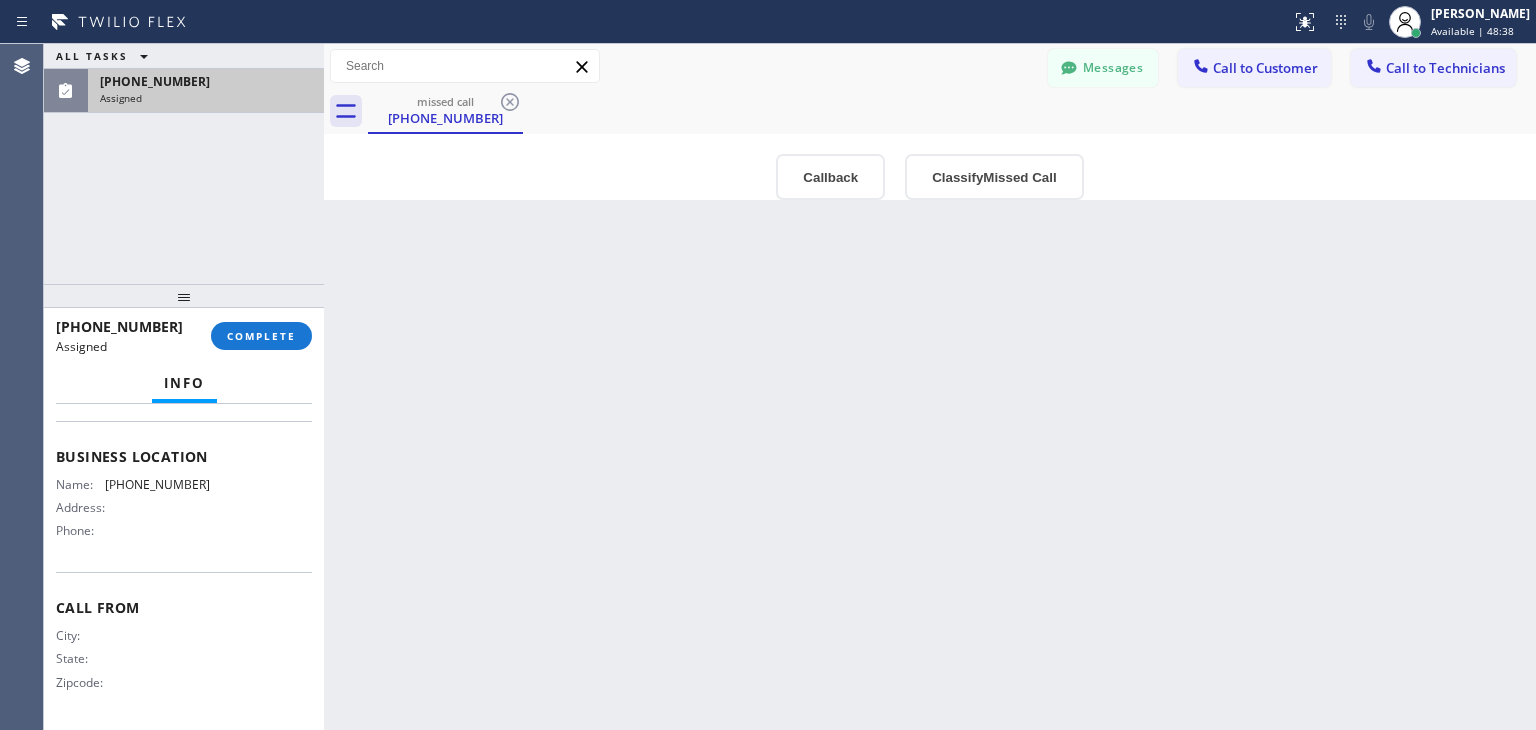 scroll, scrollTop: 52, scrollLeft: 0, axis: vertical 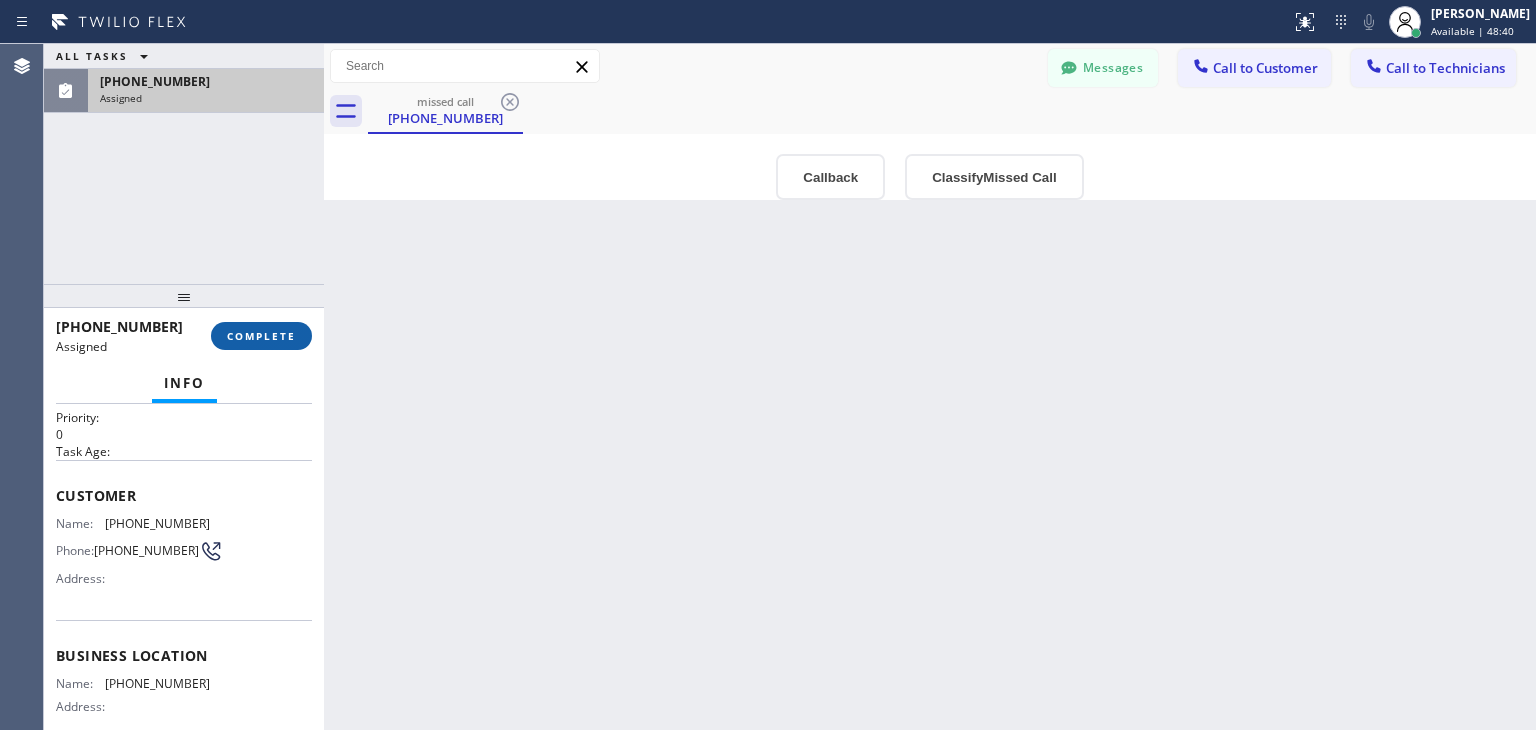 click on "COMPLETE" at bounding box center (261, 336) 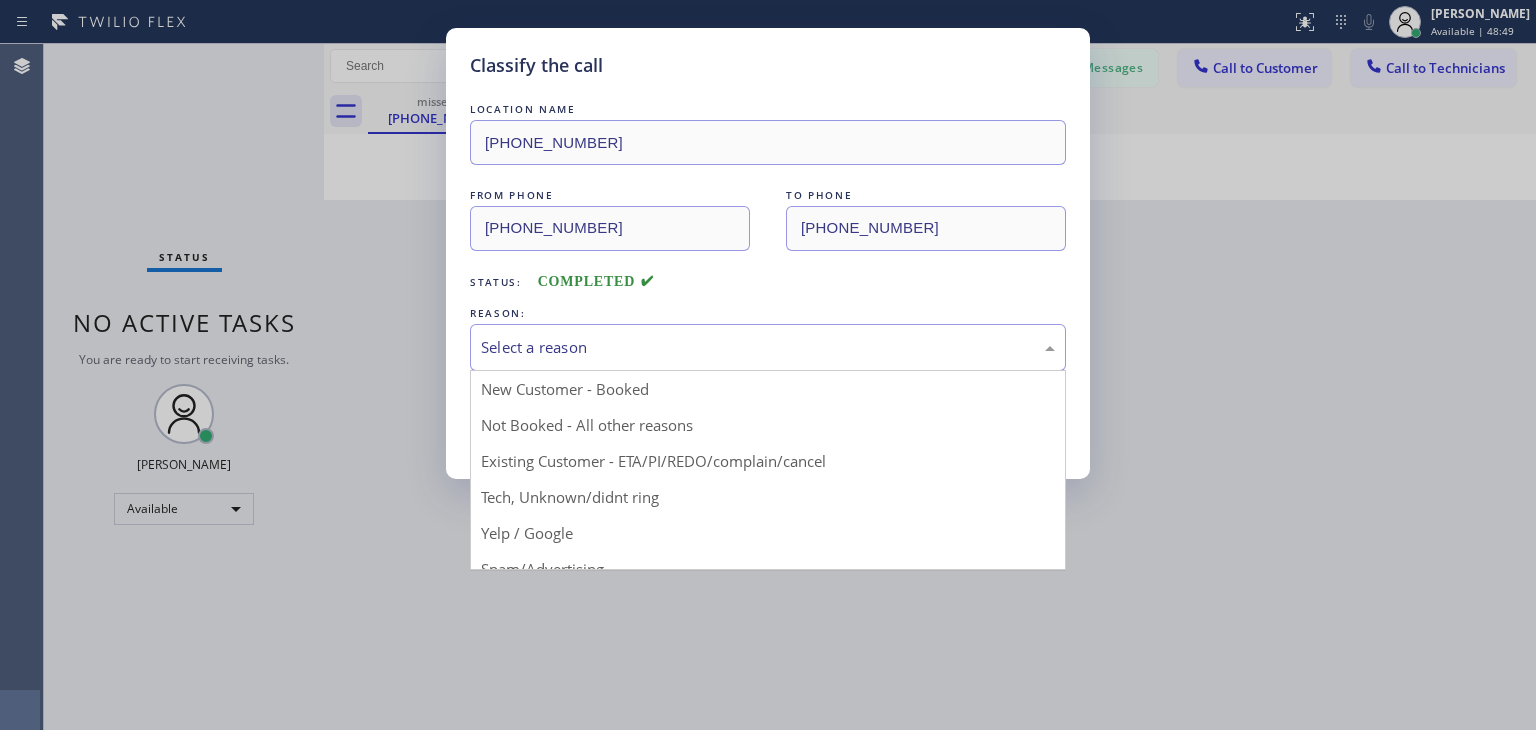 click on "Select a reason" at bounding box center (768, 347) 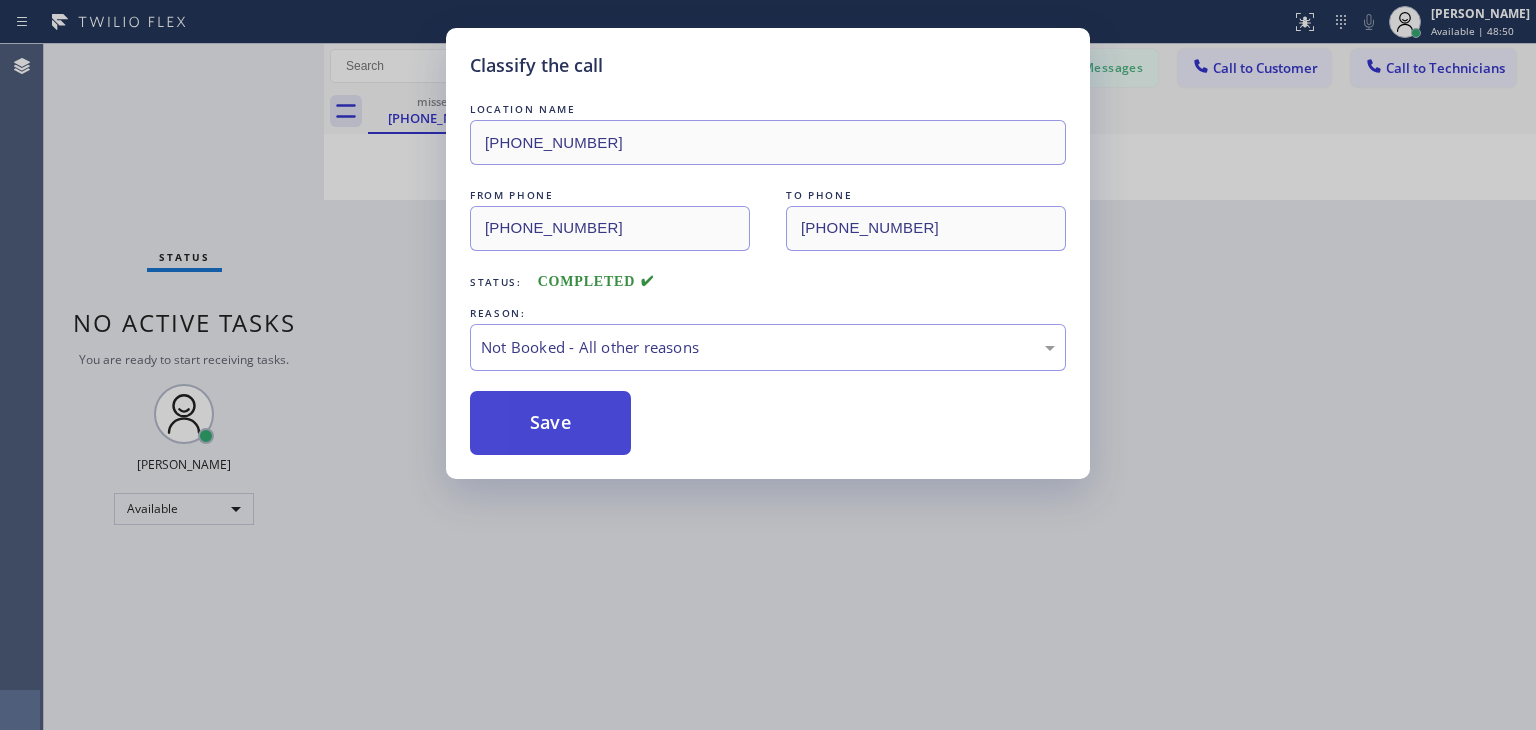 click on "Save" at bounding box center [550, 423] 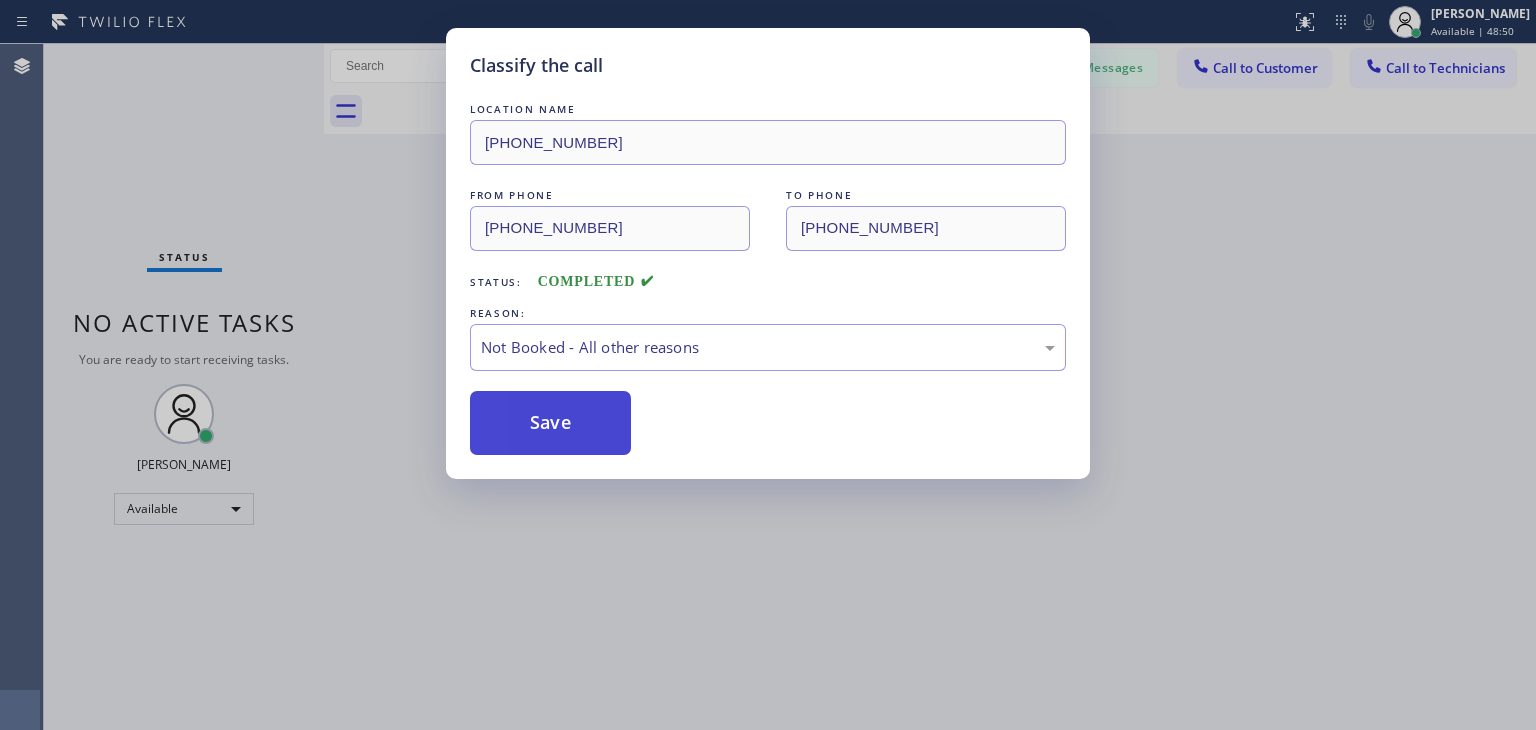 click on "Save" at bounding box center (550, 423) 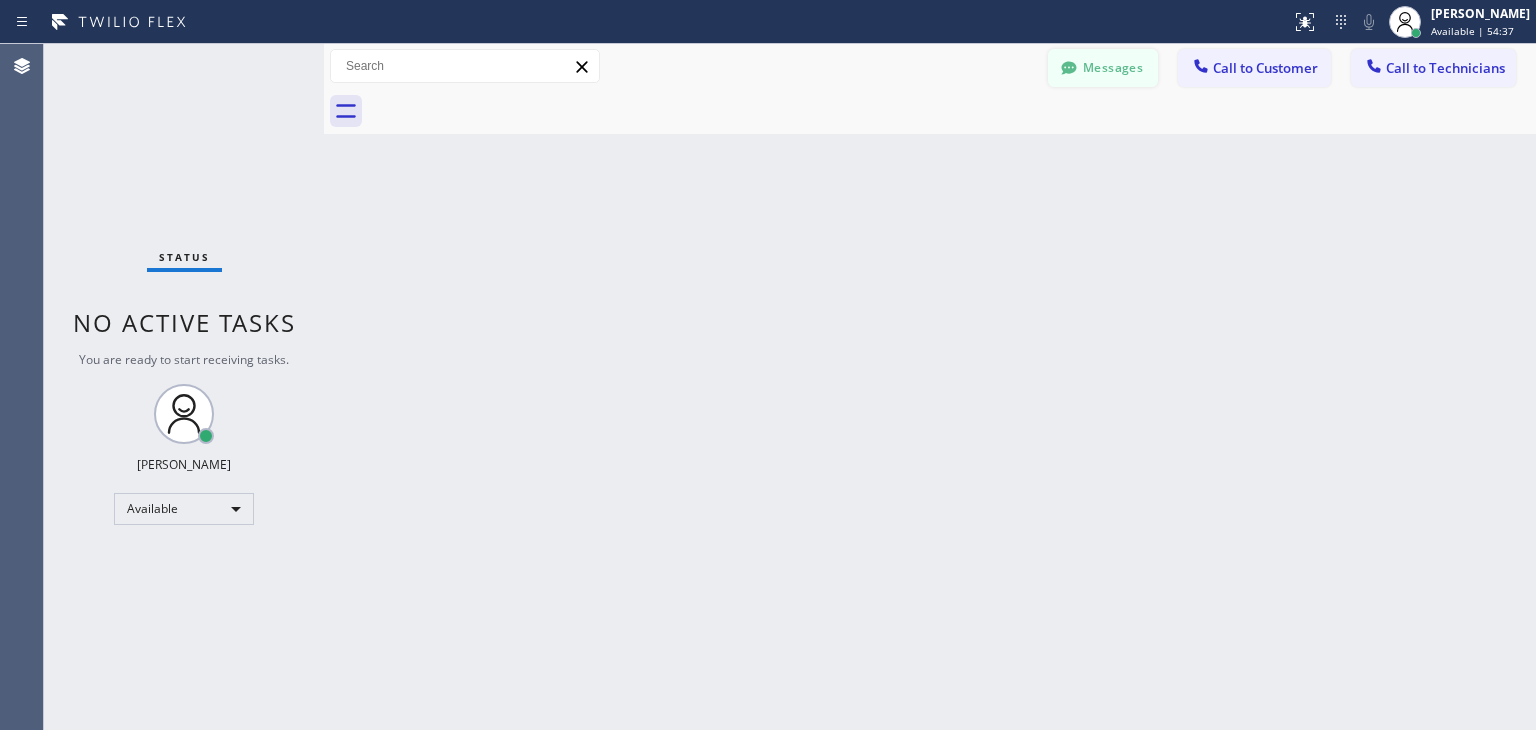 click at bounding box center (1069, 70) 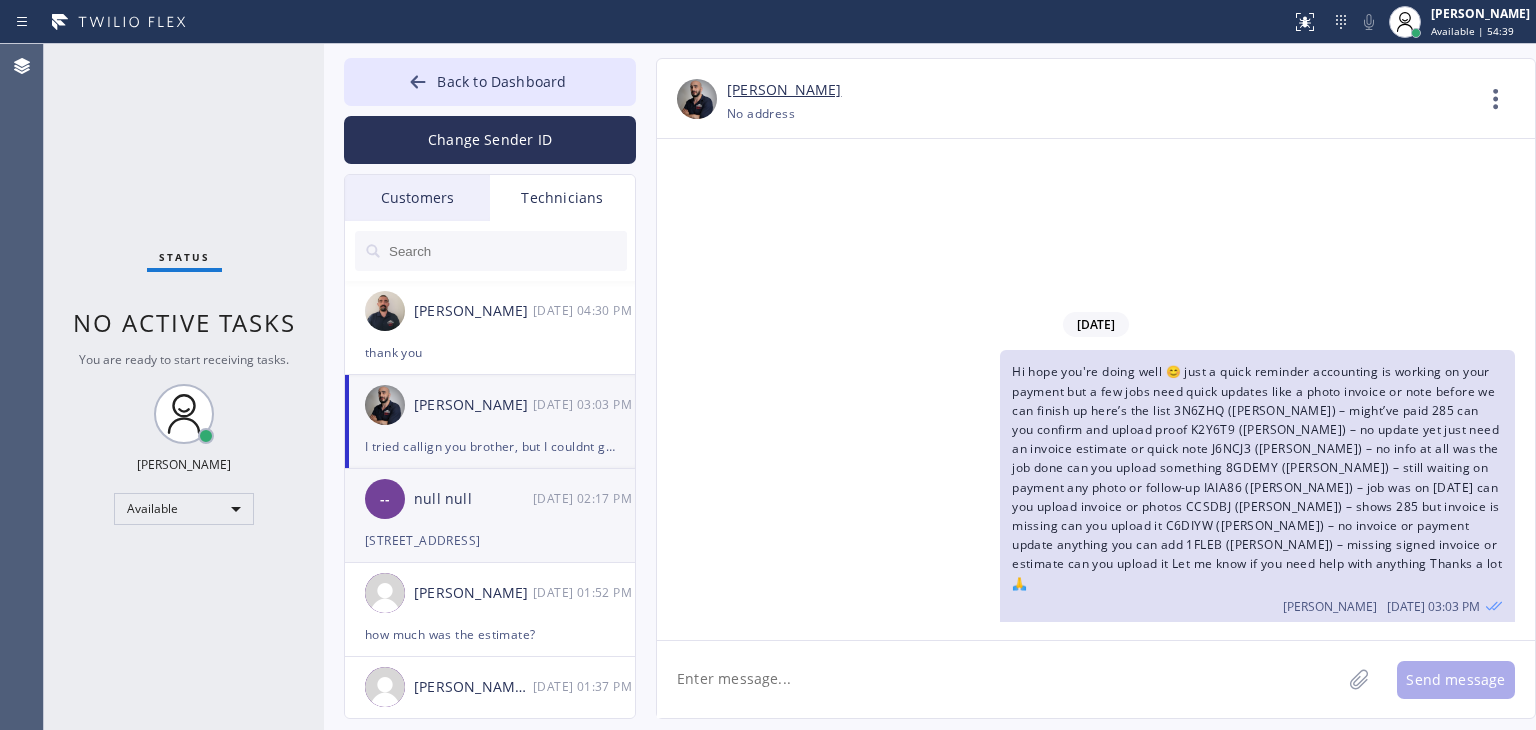 click on "-- null null [DATE] 02:17 PM" at bounding box center [491, 499] 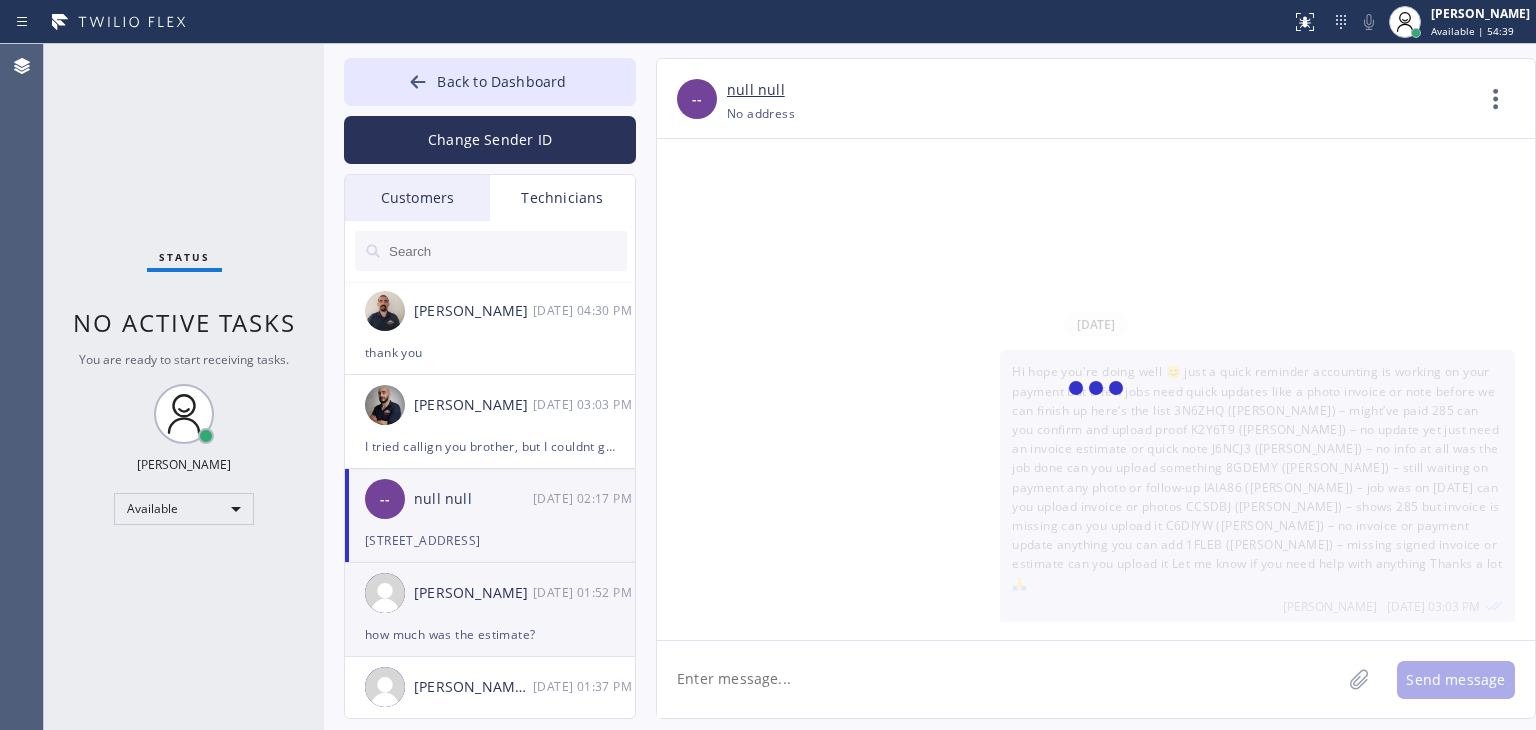 scroll, scrollTop: 0, scrollLeft: 0, axis: both 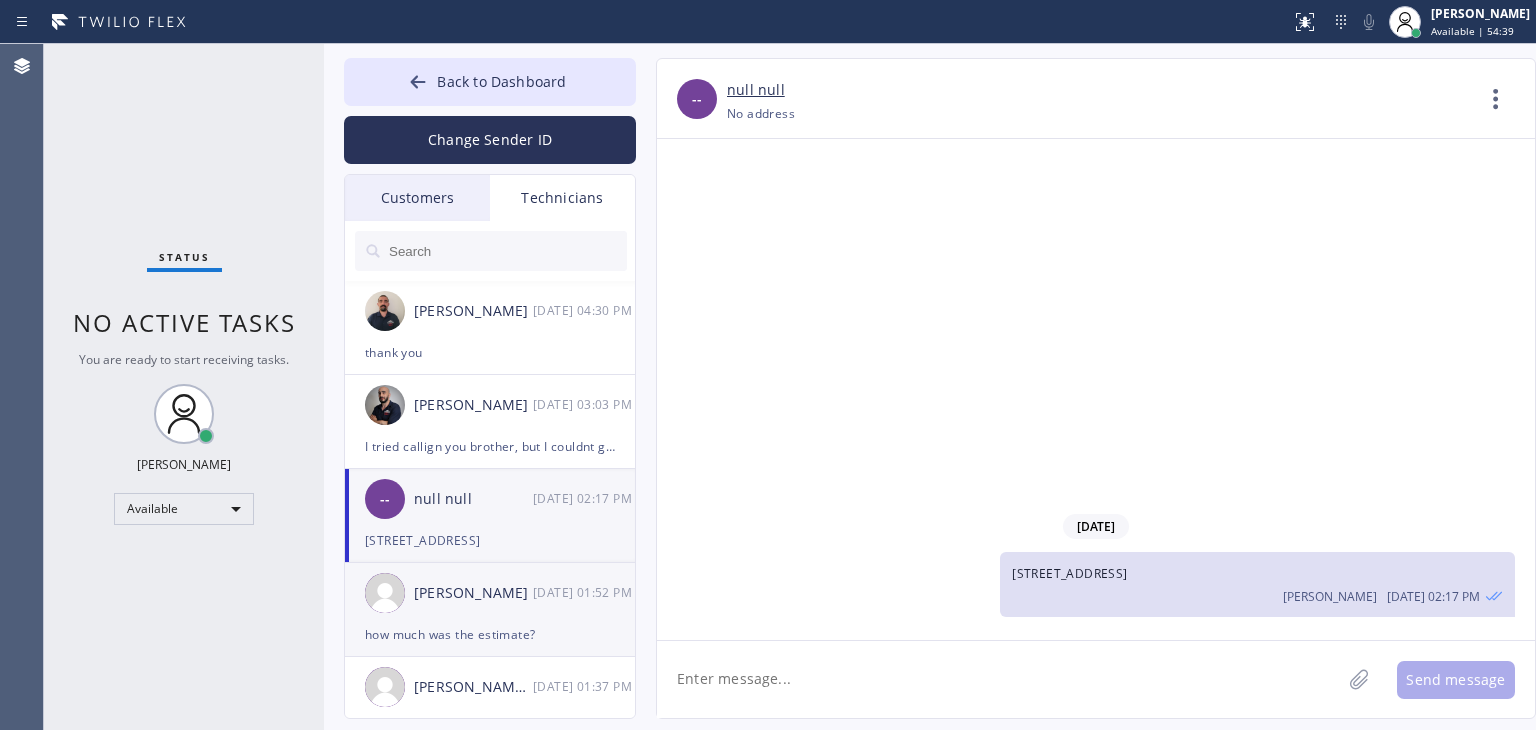click on "[DATE] 01:52 PM" at bounding box center (585, 592) 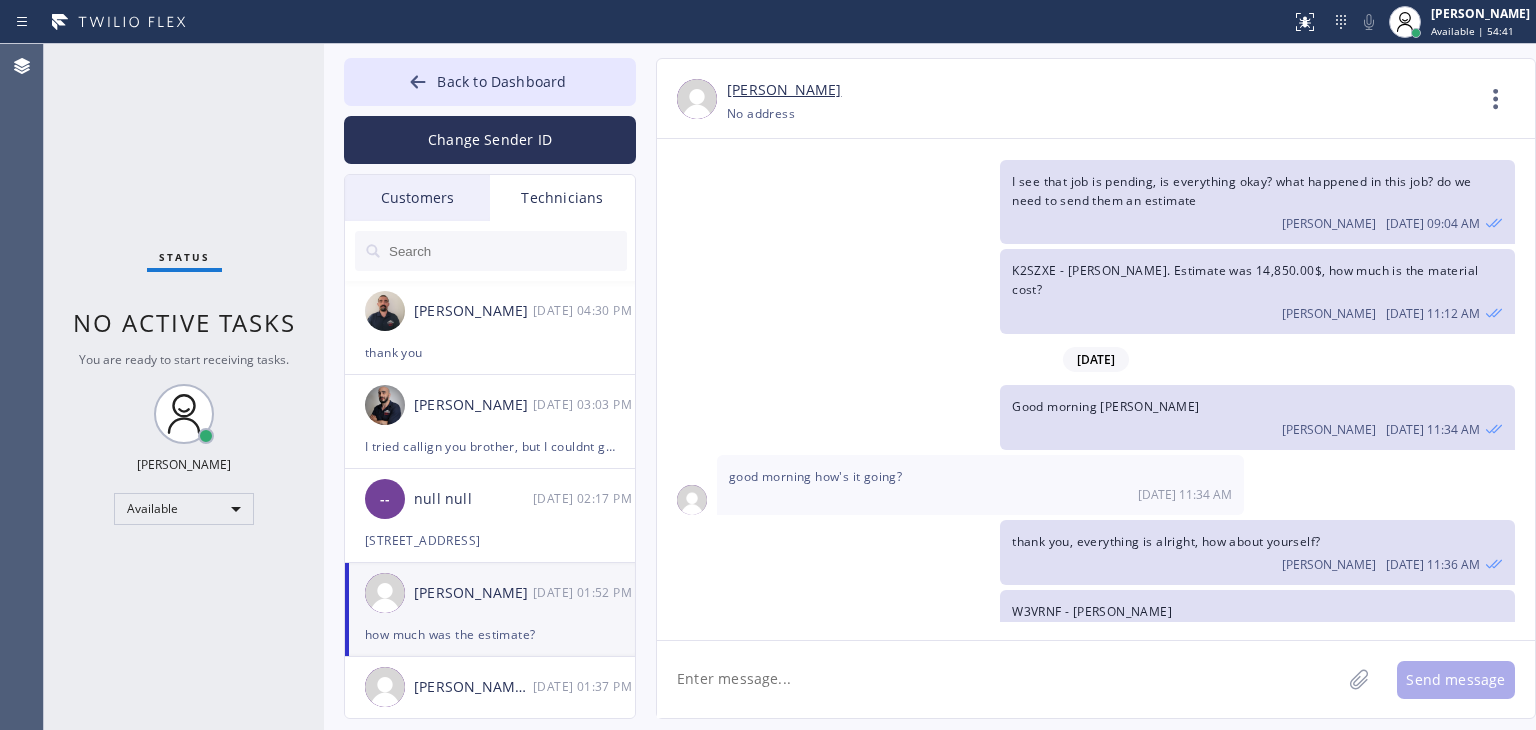 scroll, scrollTop: 7487, scrollLeft: 0, axis: vertical 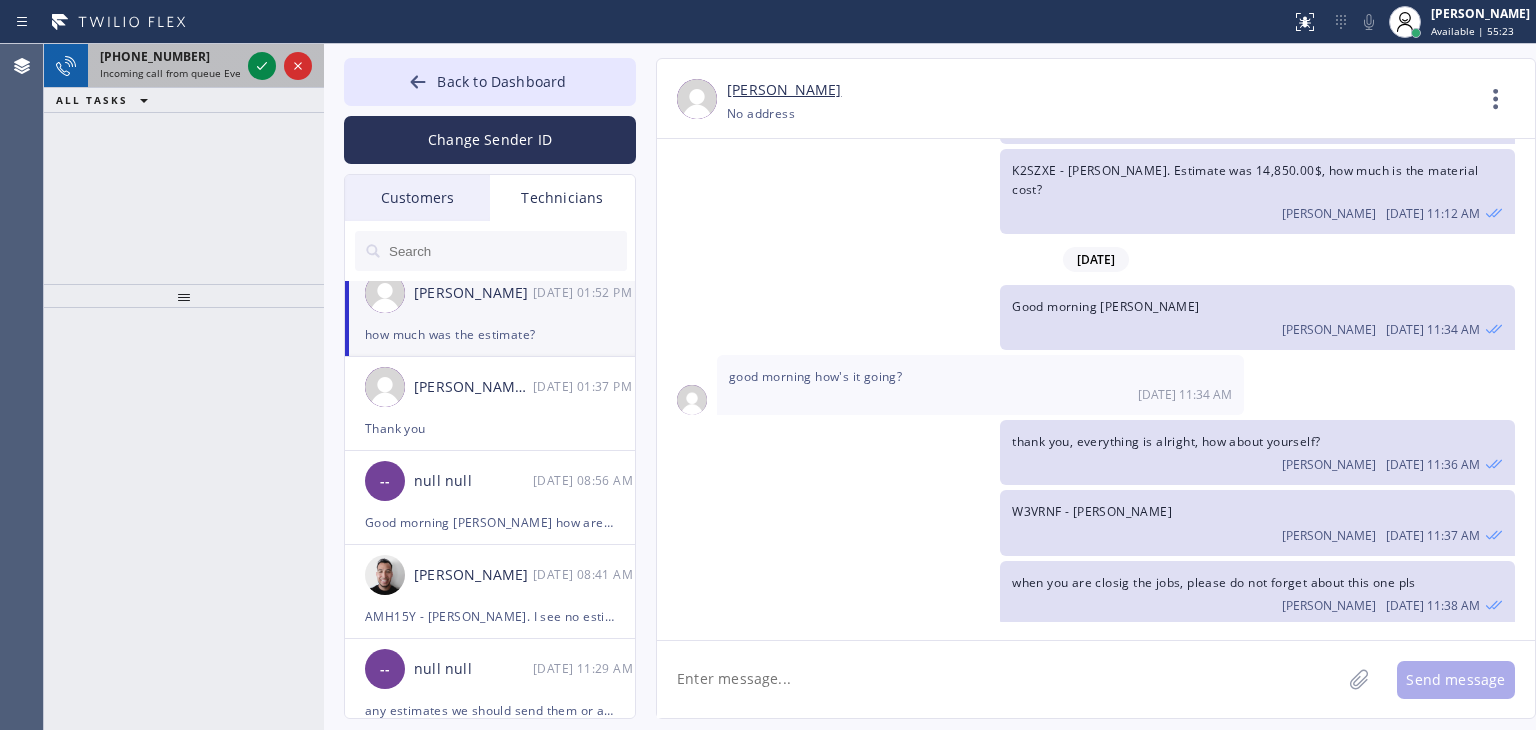 click on "[PHONE_NUMBER] Incoming call from queue Everybody" at bounding box center (166, 66) 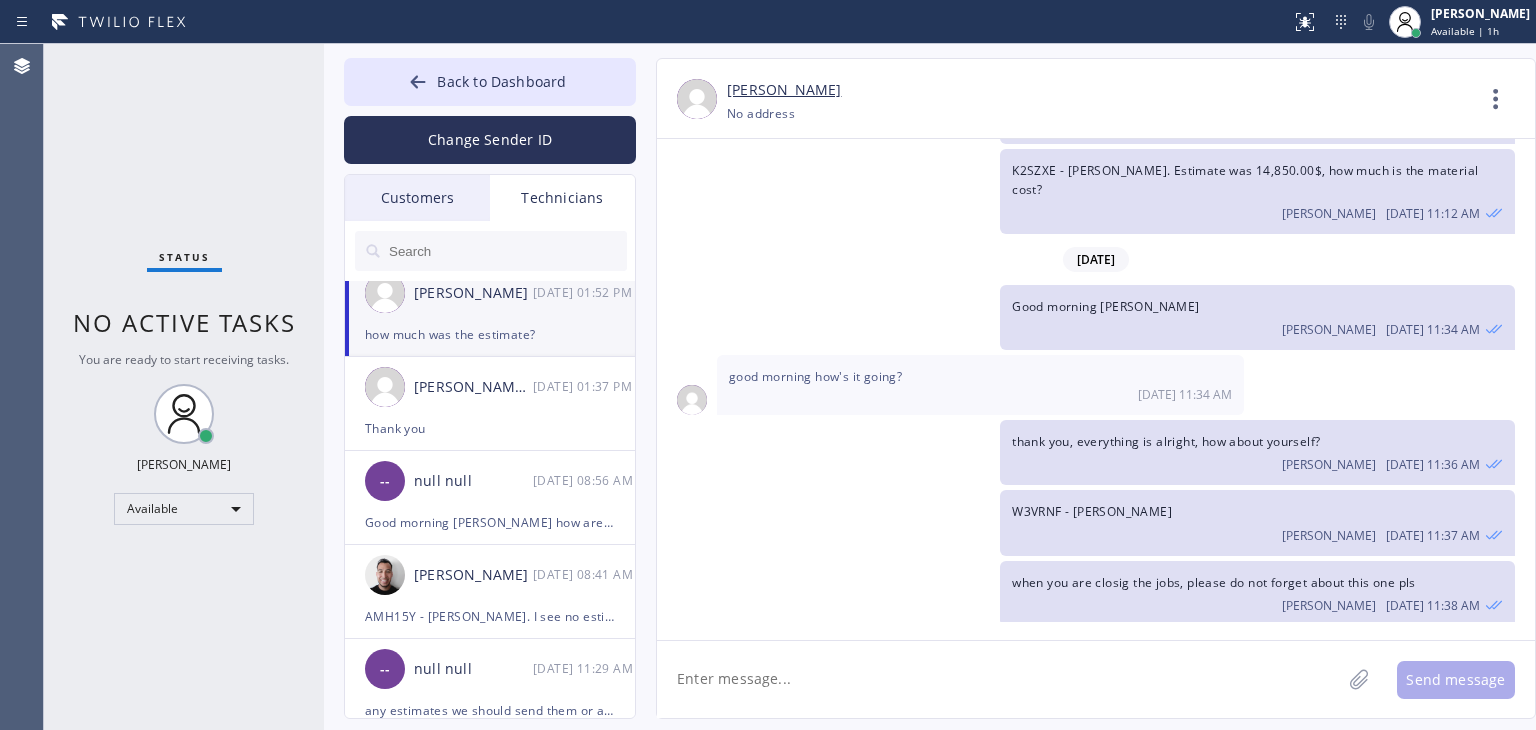 scroll, scrollTop: 8087, scrollLeft: 0, axis: vertical 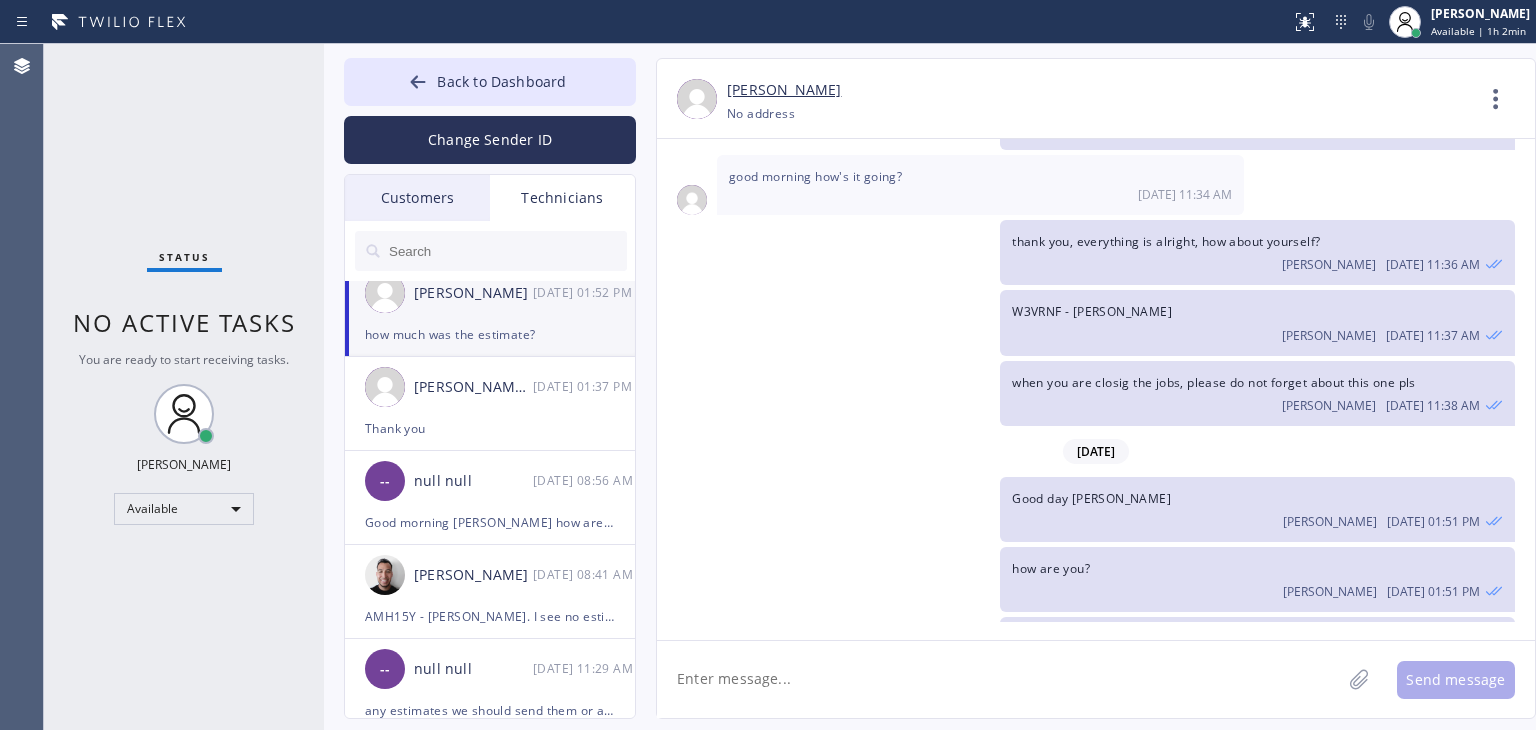 click on "Change Sender ID" at bounding box center (490, 135) 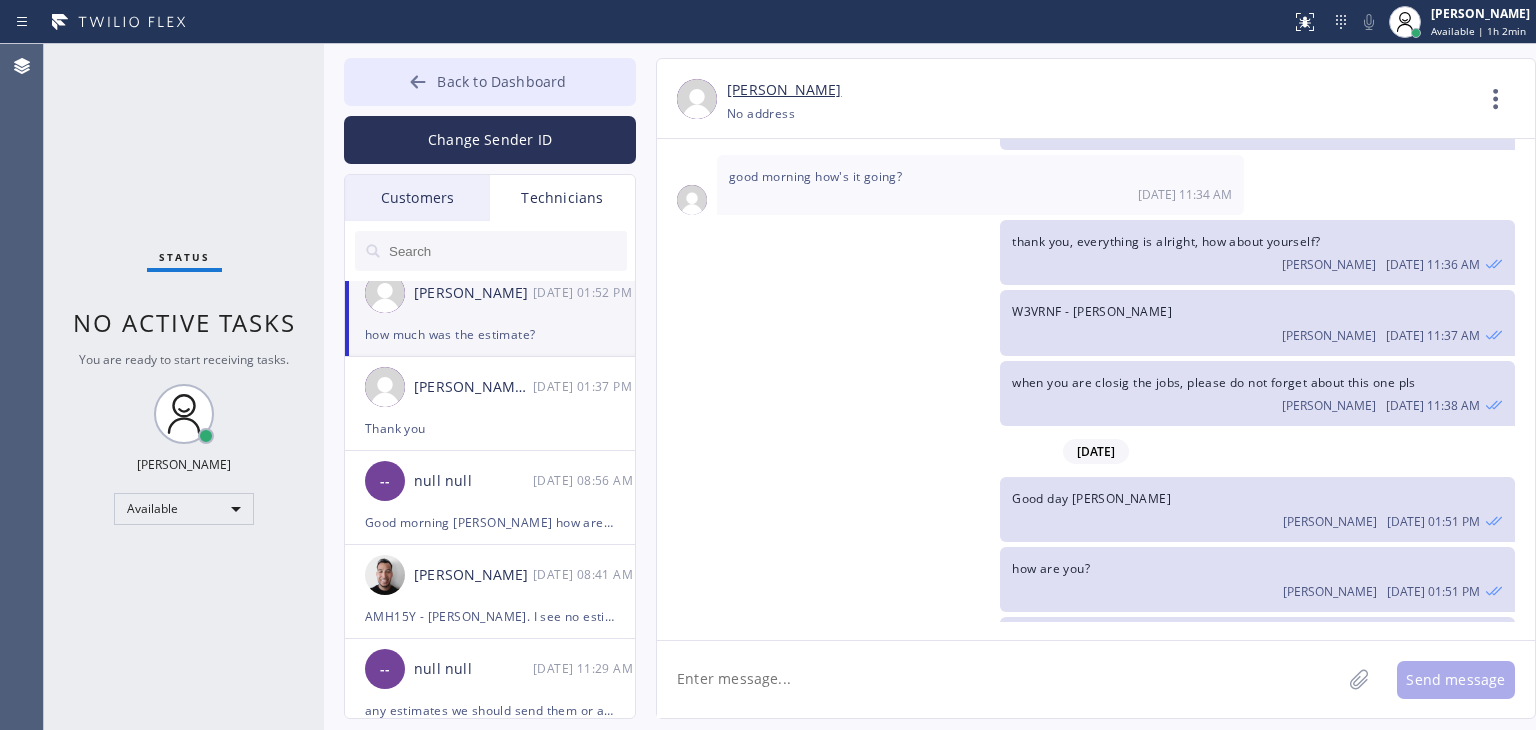 click on "Back to Dashboard" at bounding box center (490, 82) 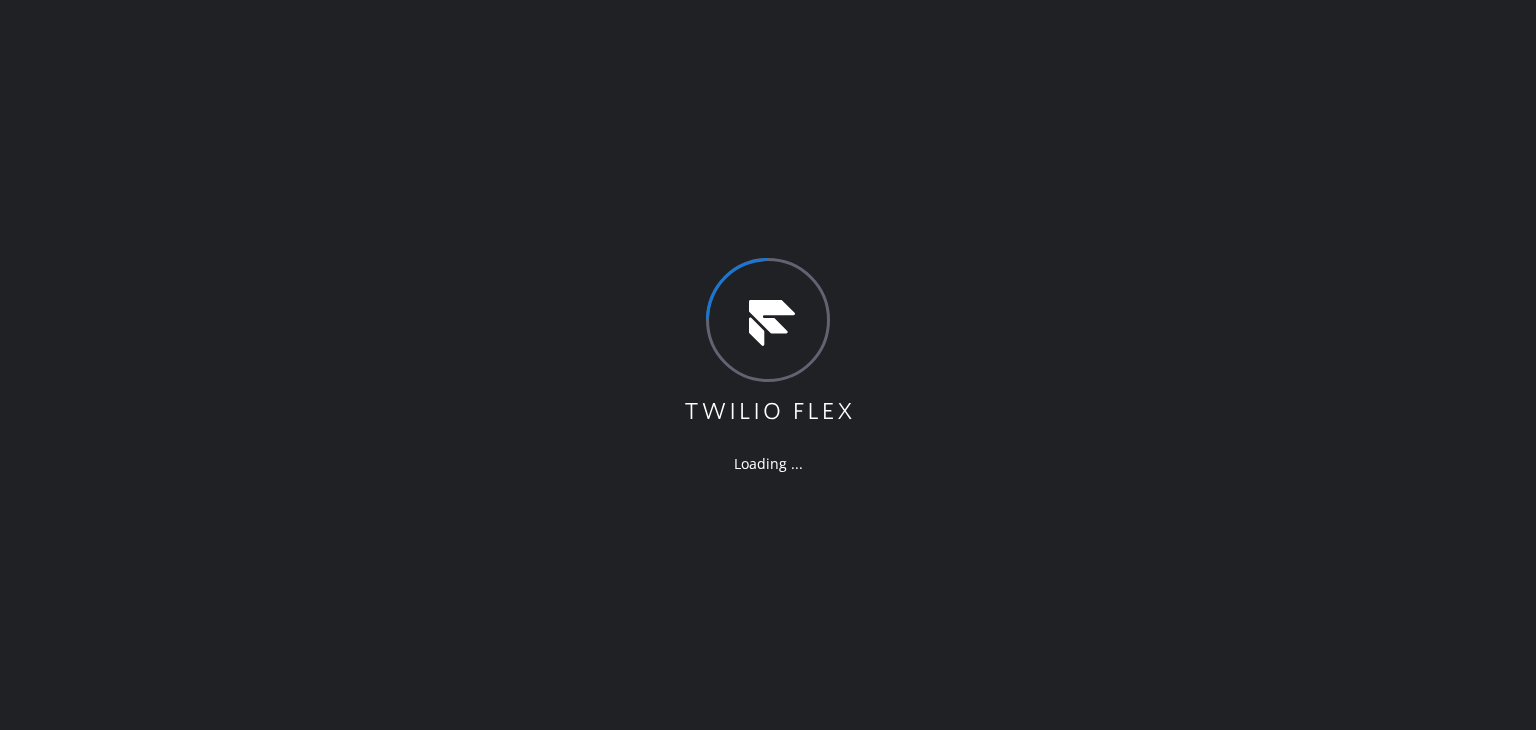 scroll, scrollTop: 0, scrollLeft: 0, axis: both 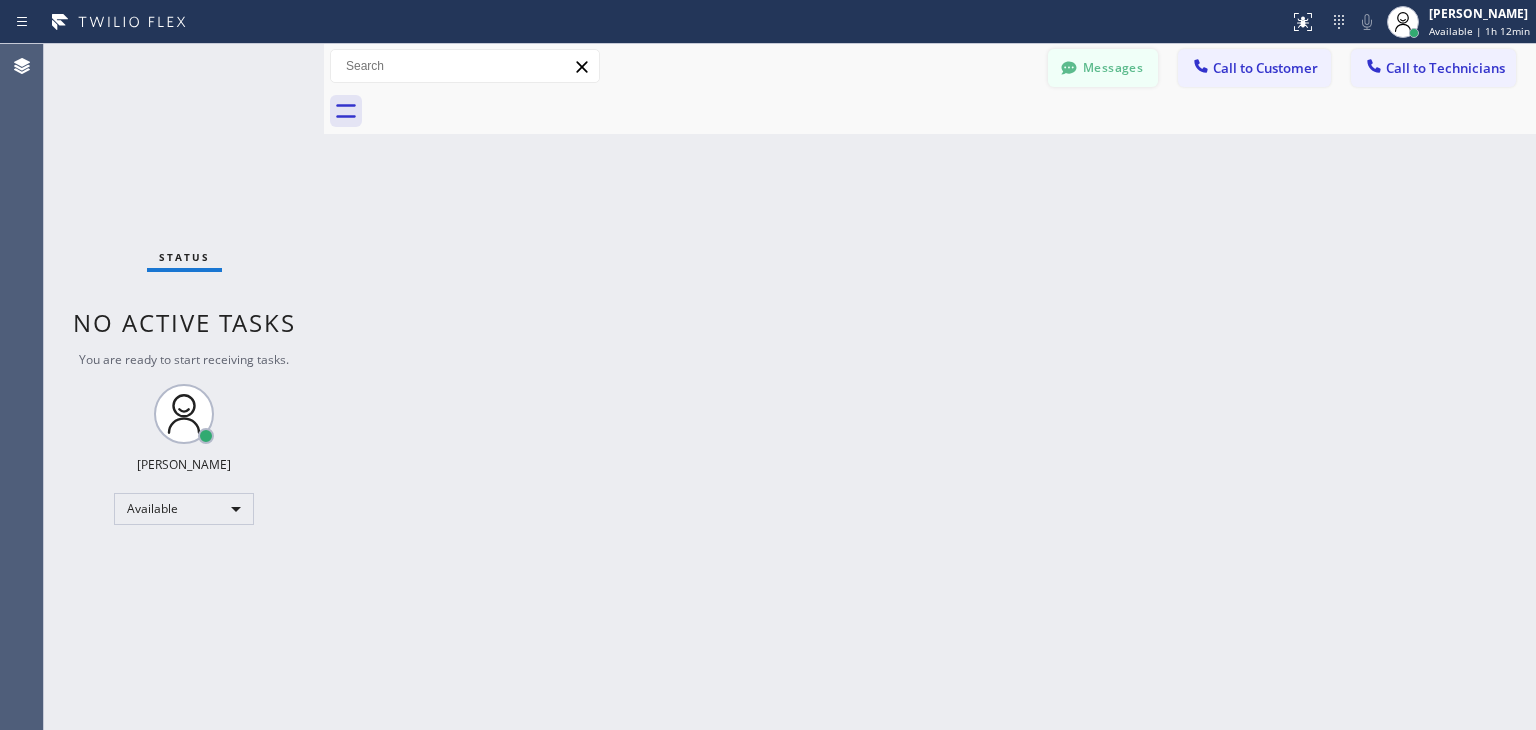 click on "Messages" at bounding box center (1103, 68) 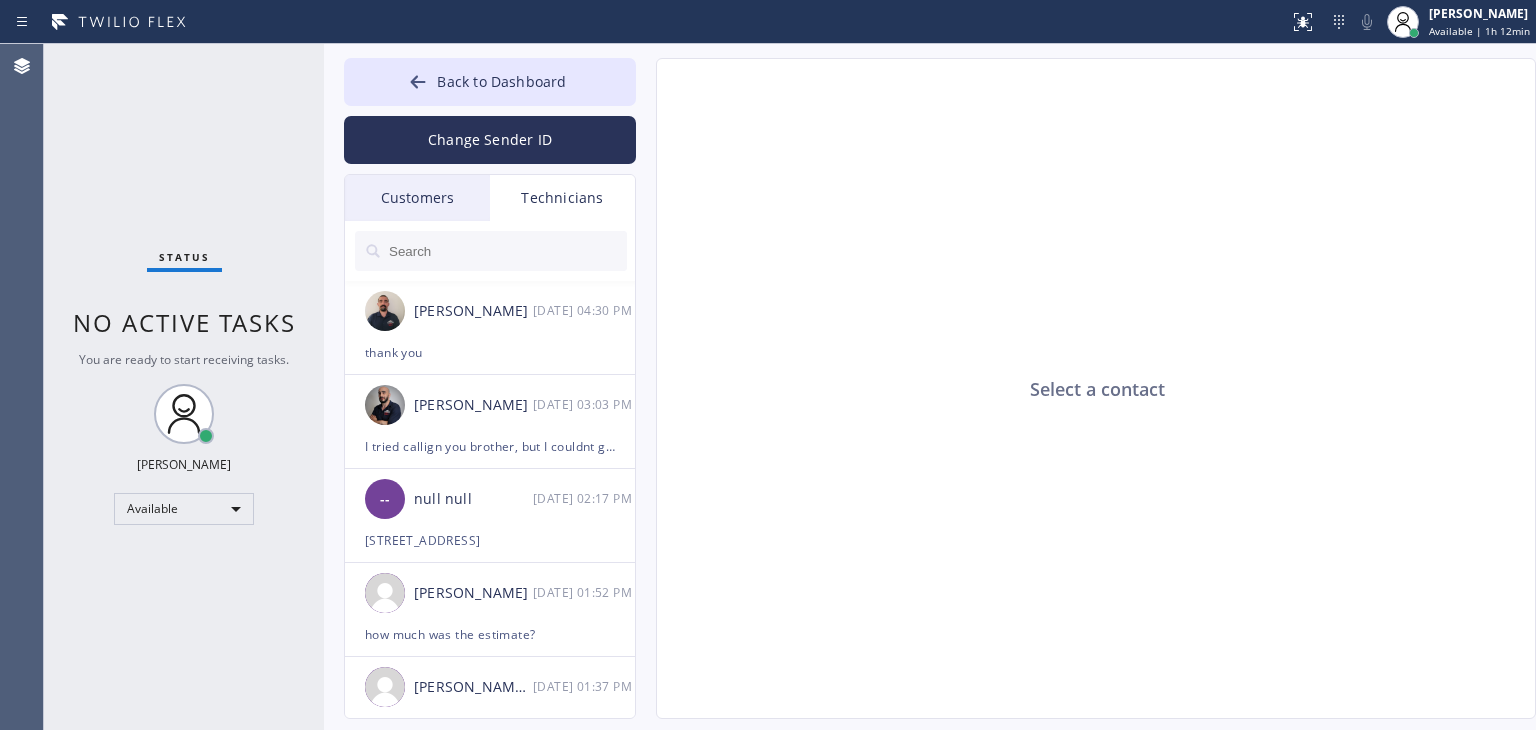 click at bounding box center [507, 251] 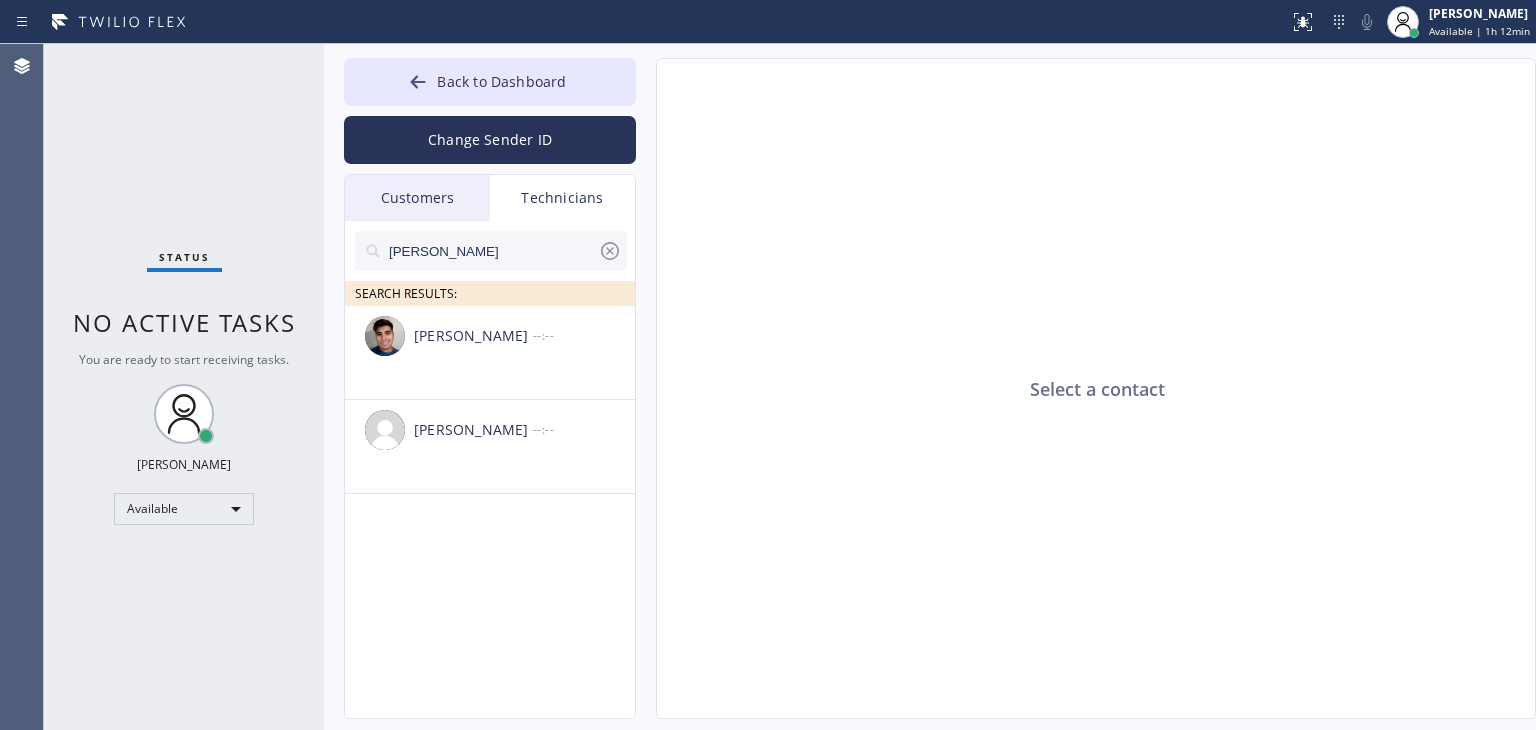 type on "Alejandro" 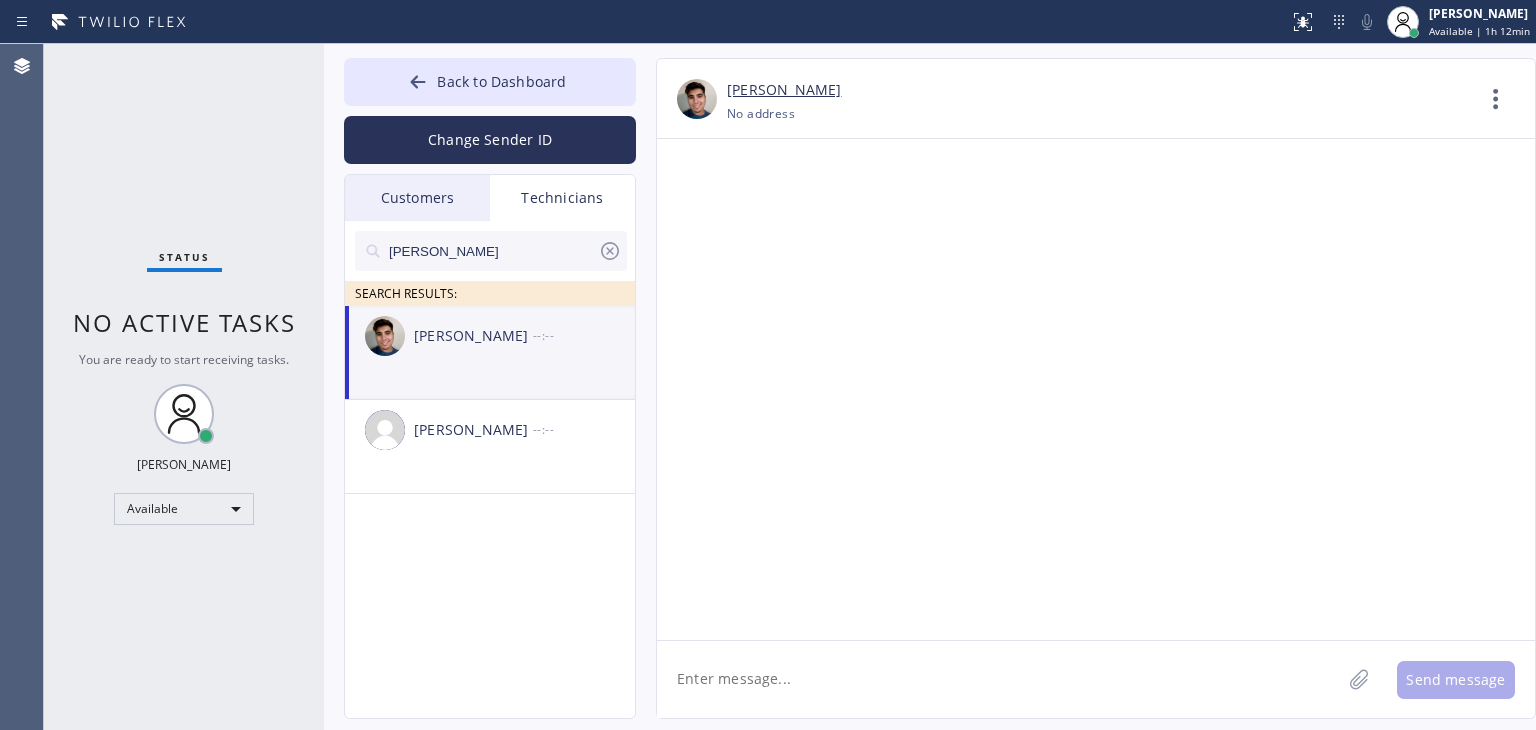 click 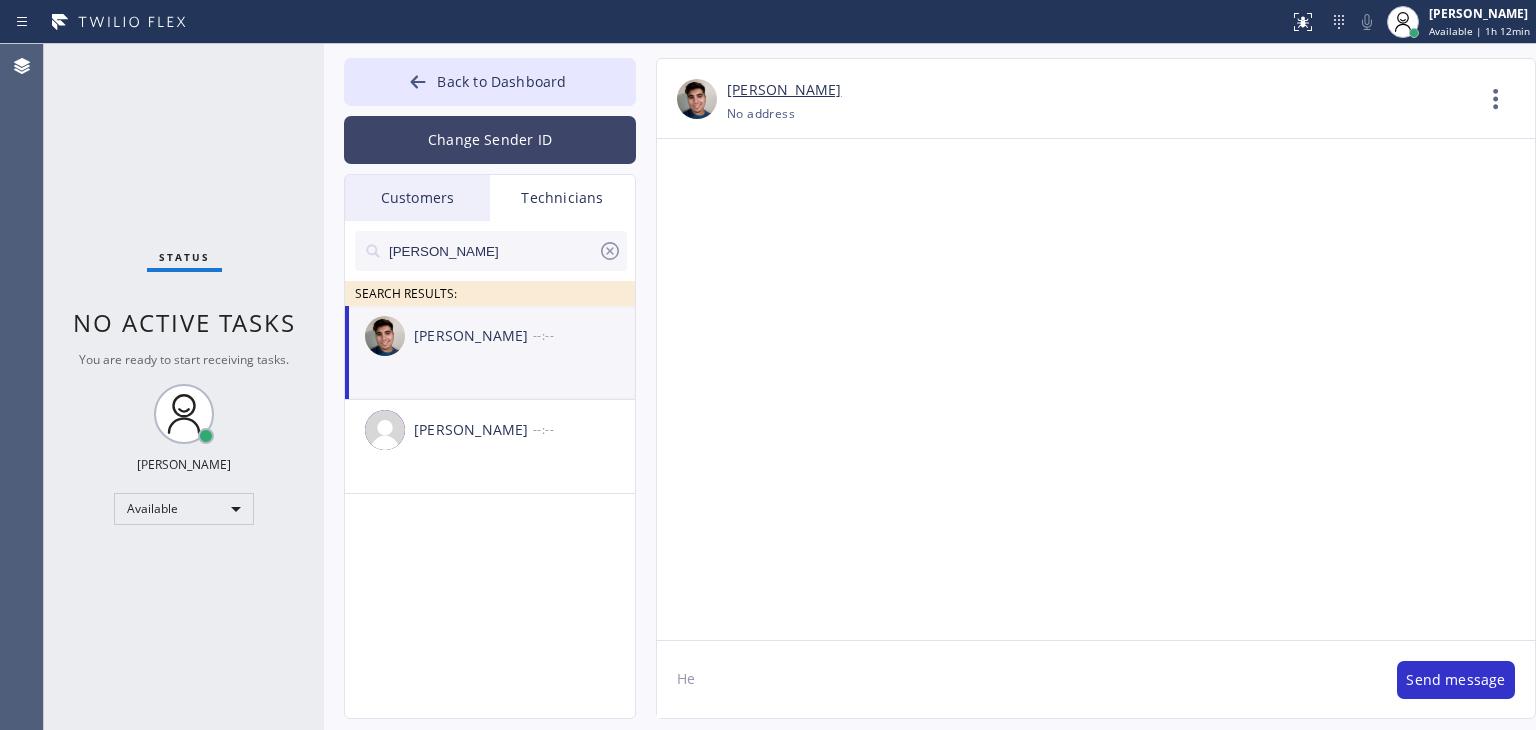 click on "Change Sender ID" at bounding box center [490, 140] 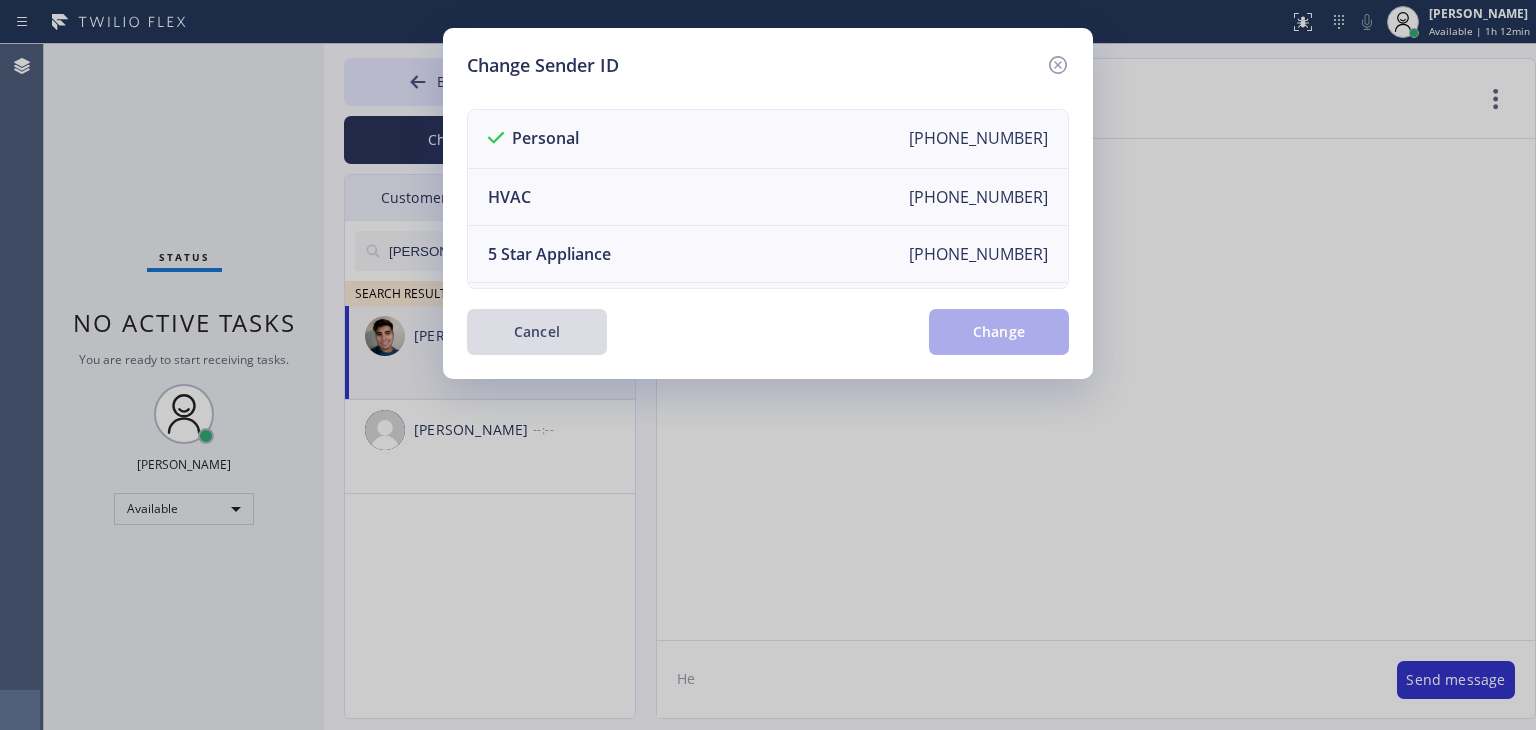 click on "Cancel" at bounding box center (537, 332) 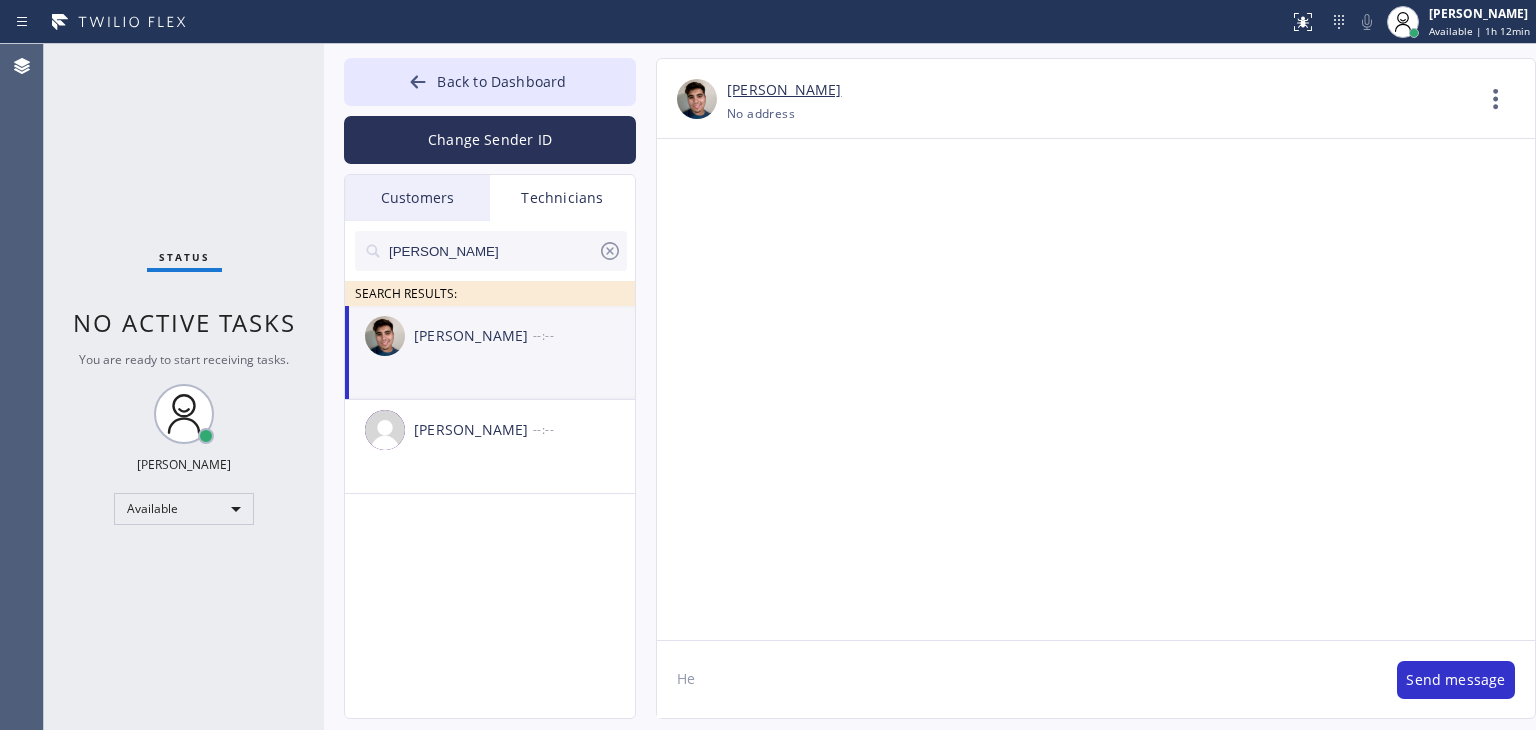 click on "He" 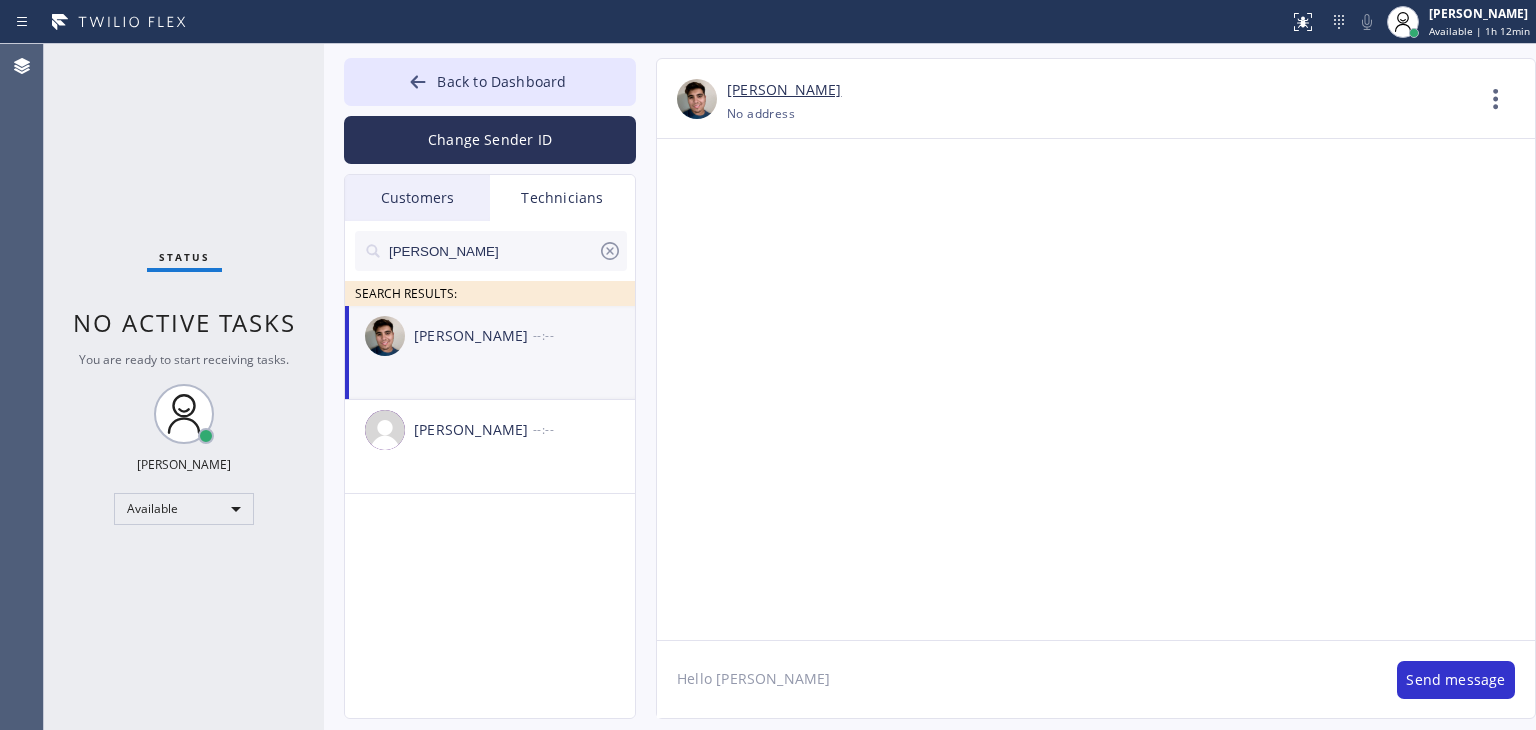 type on "Hello Alejandro" 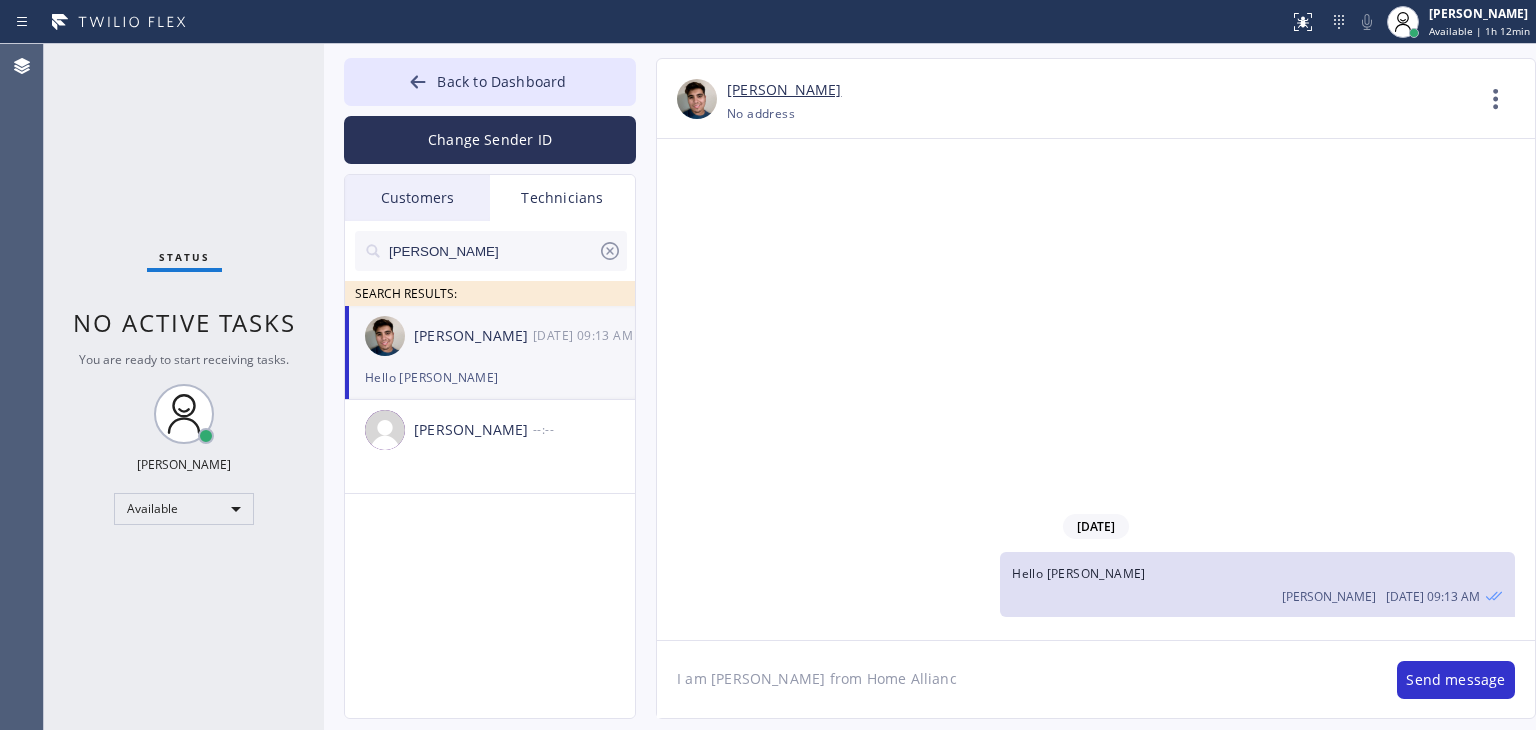 type on "I am Steve from Home Alliance" 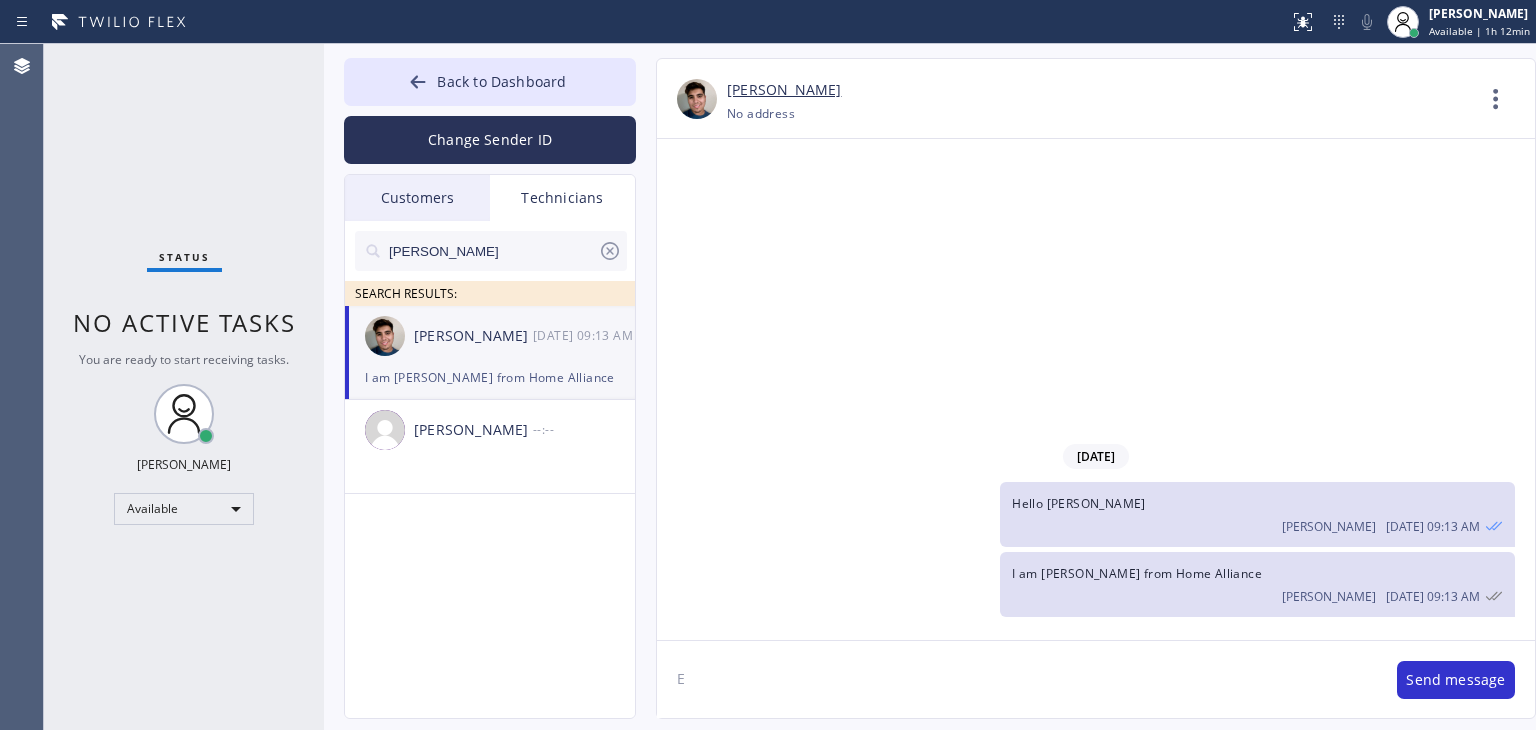 type on "EL" 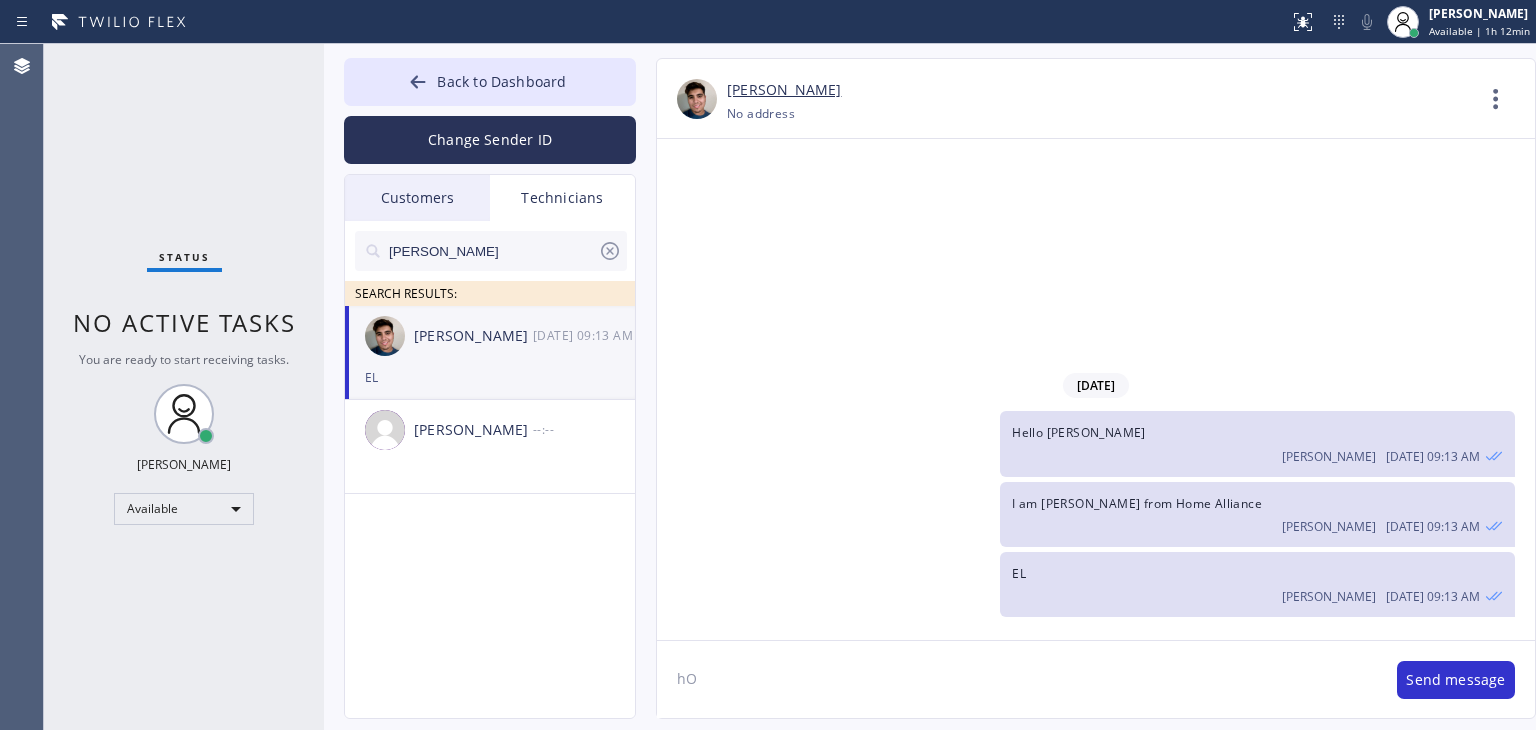 type on "h" 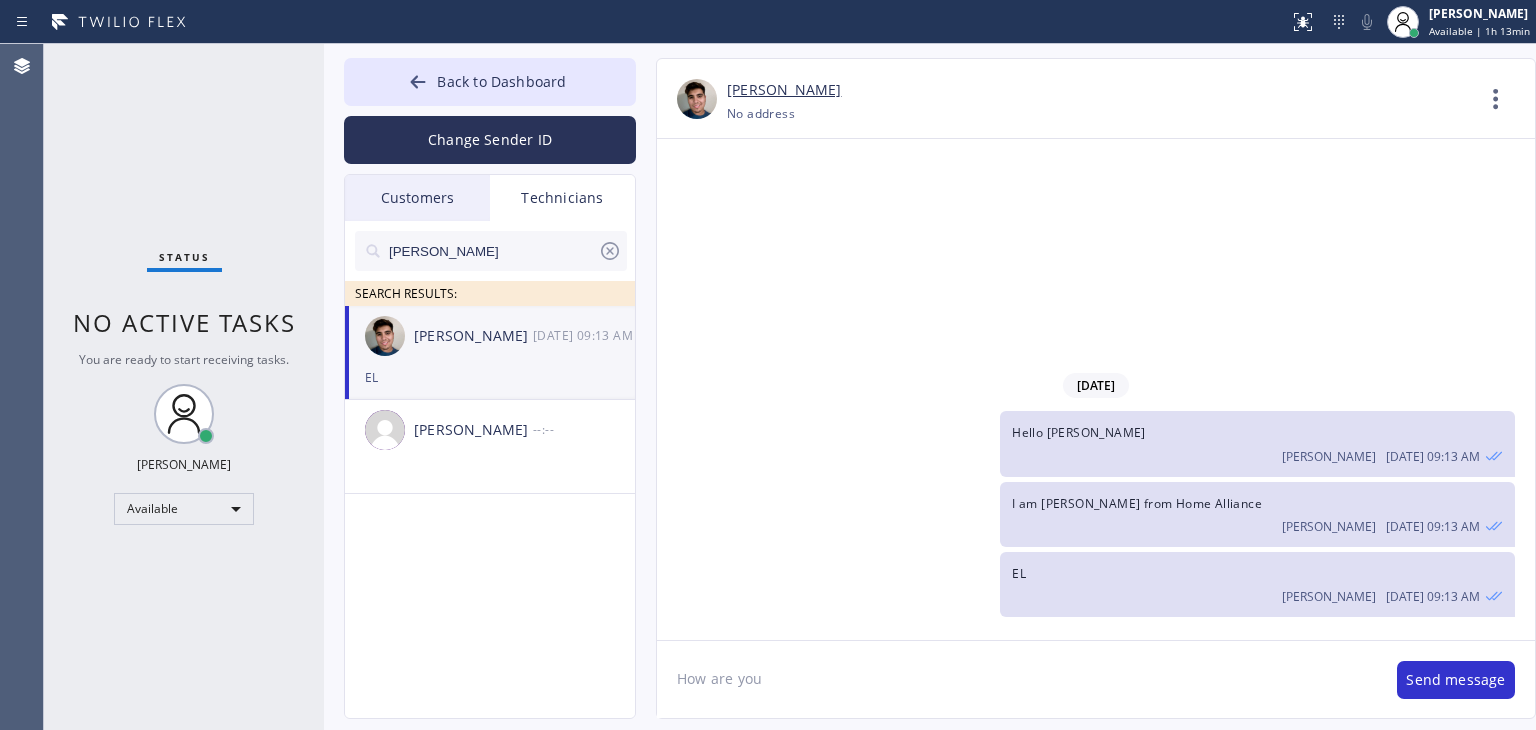 type on "How are you?" 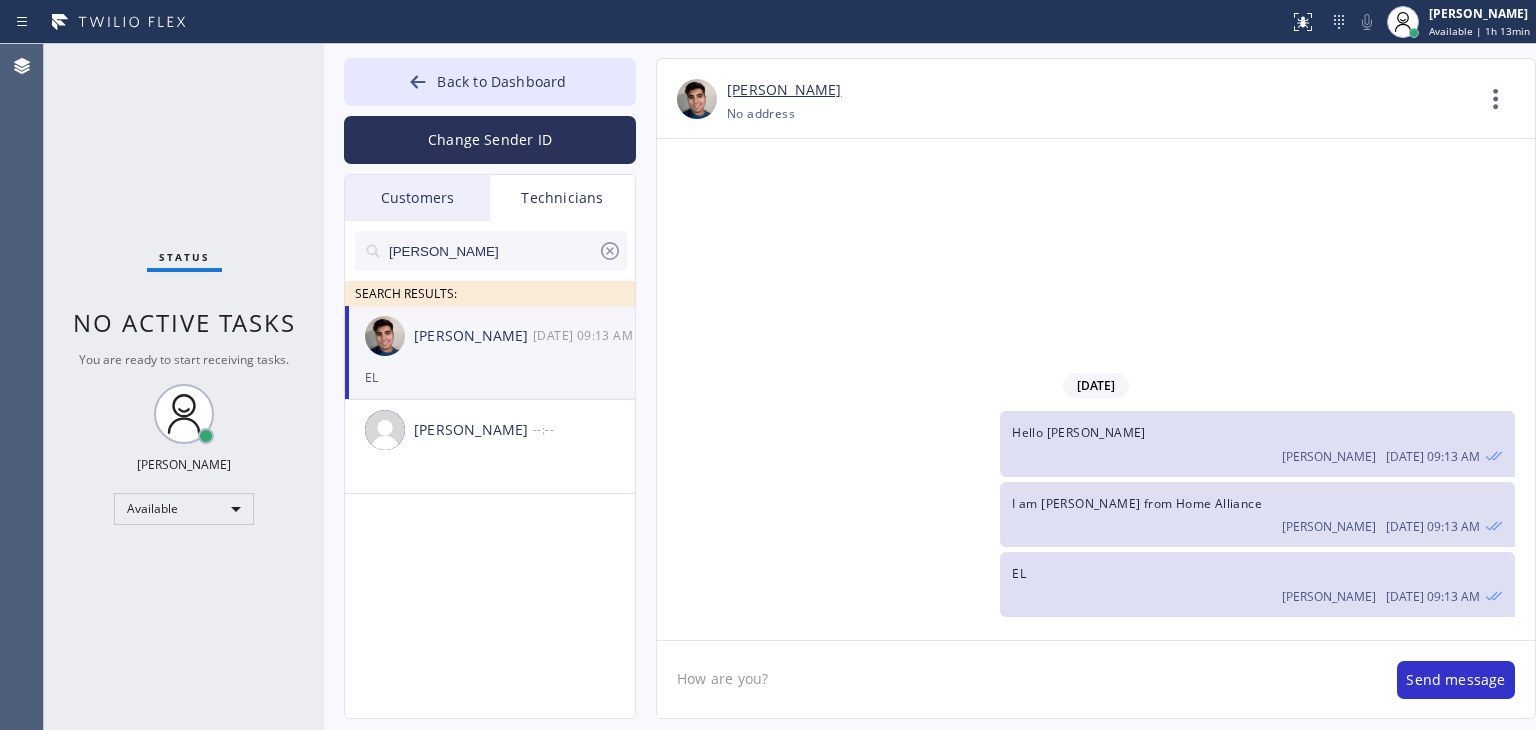 type 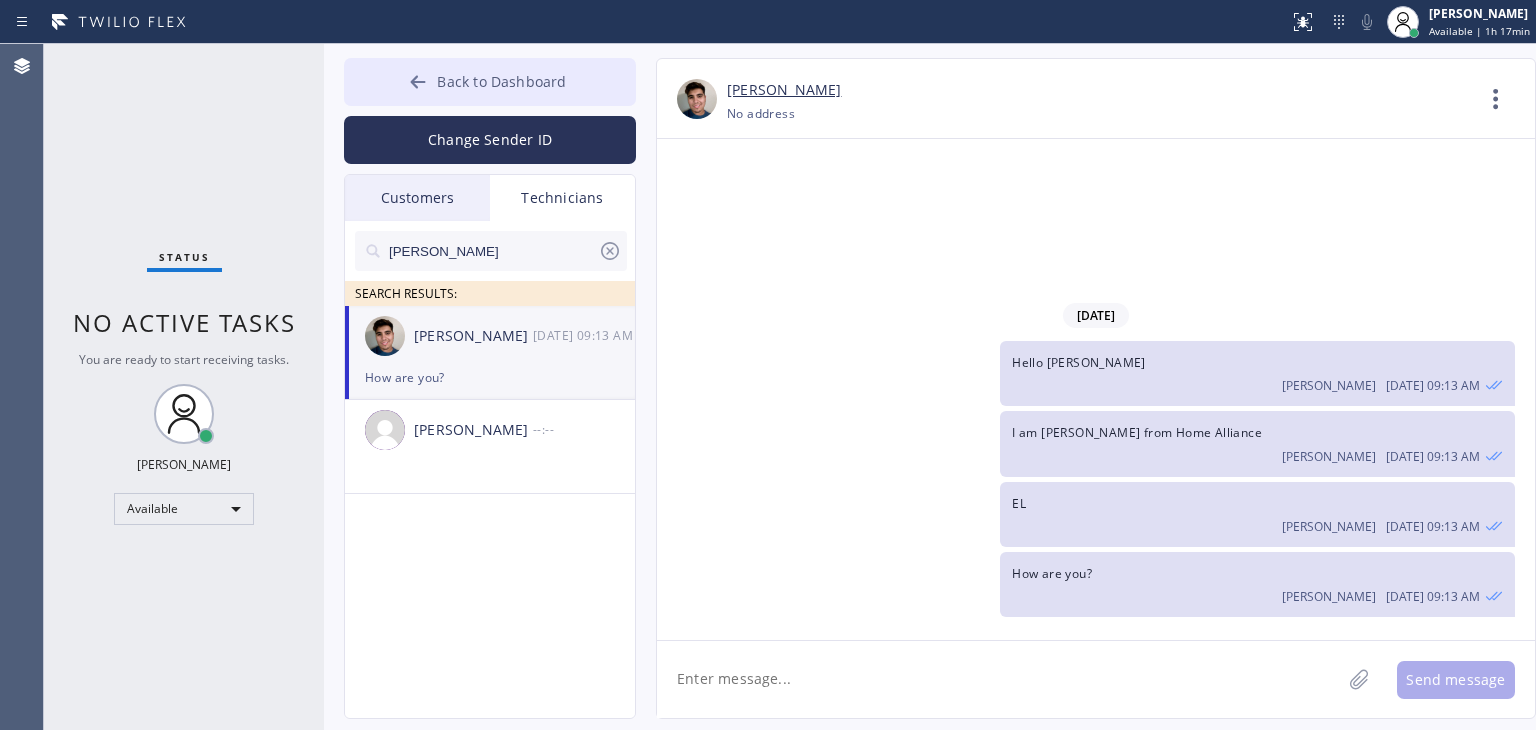 click on "Back to Dashboard" at bounding box center (490, 82) 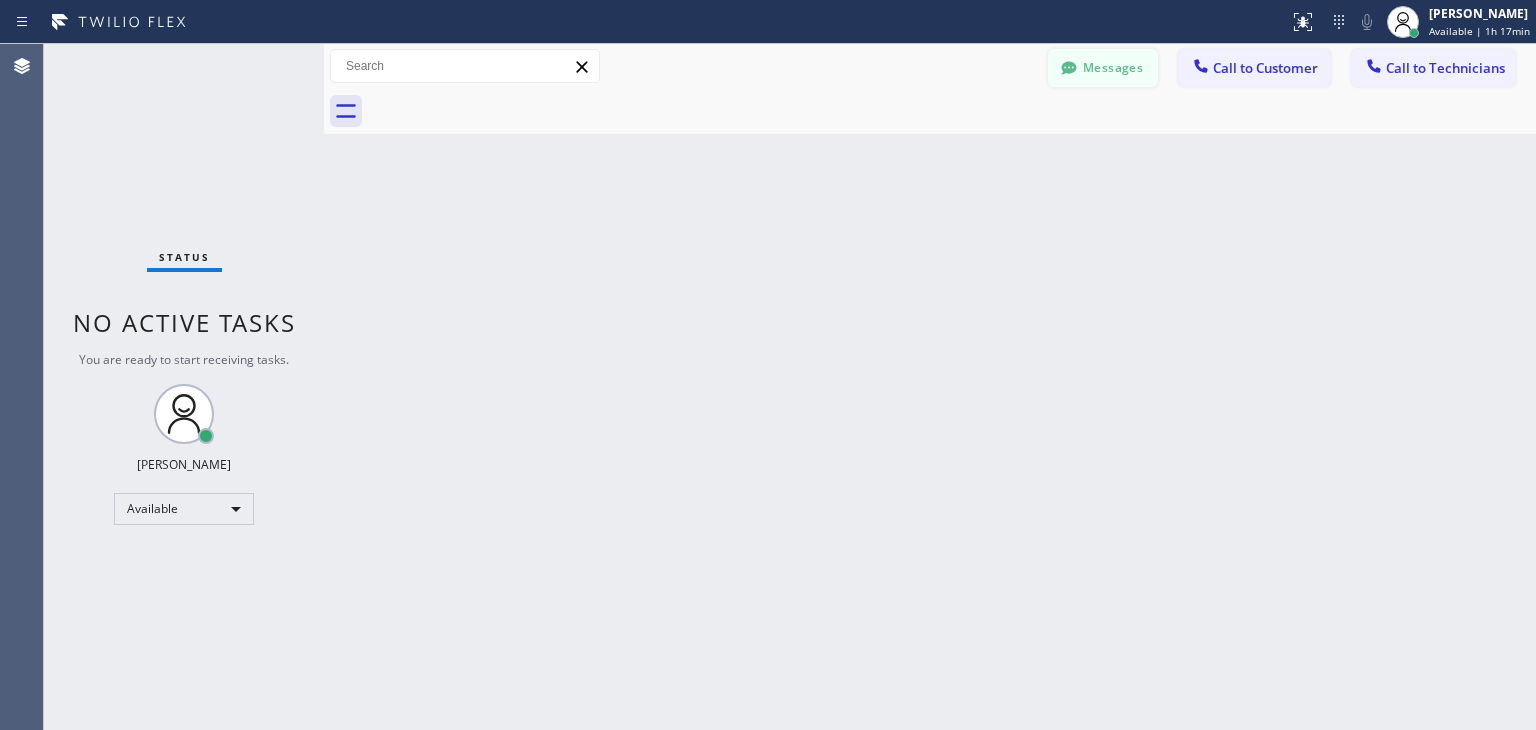click on "Messages" at bounding box center [1103, 68] 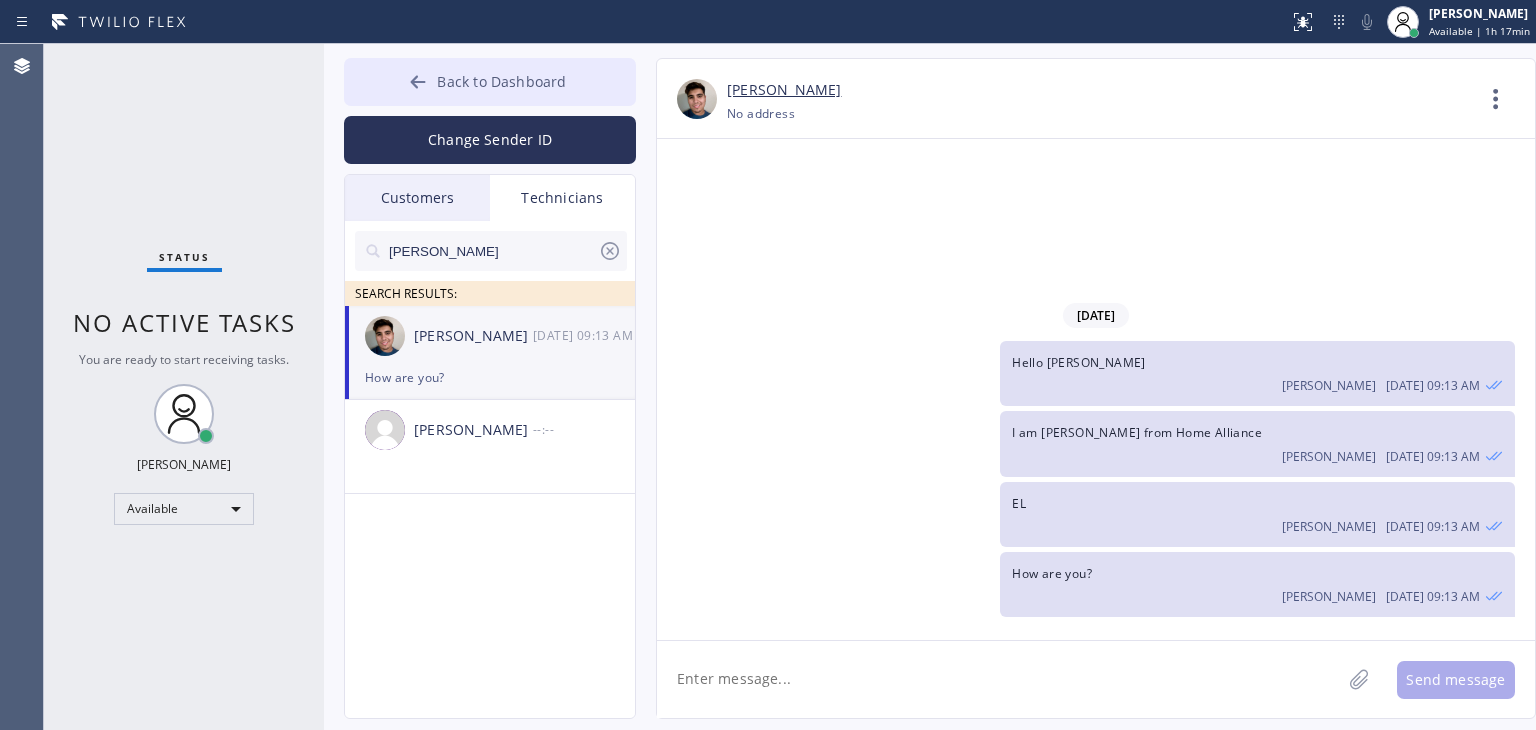 click on "Back to Dashboard" at bounding box center (490, 82) 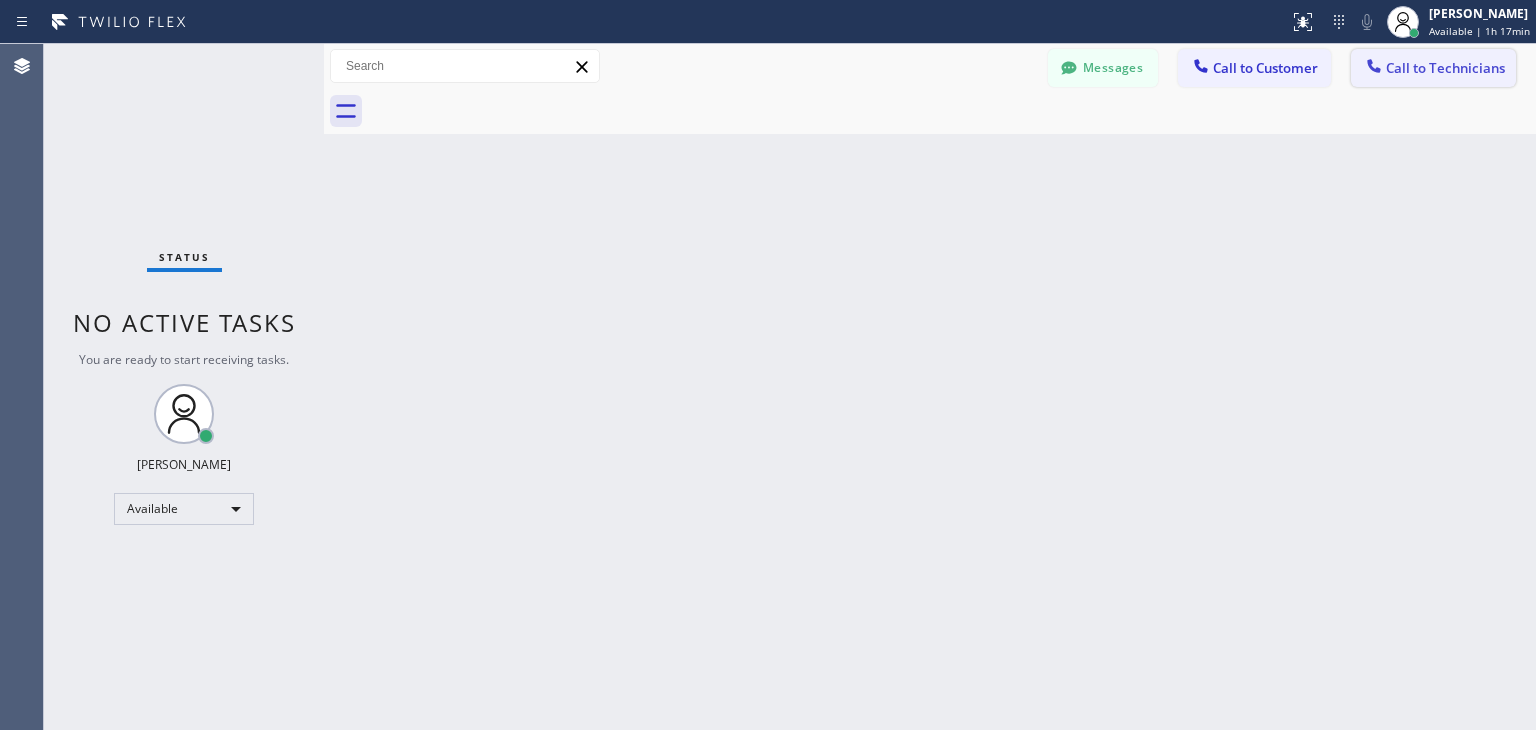 click on "Call to Technicians" at bounding box center [1445, 68] 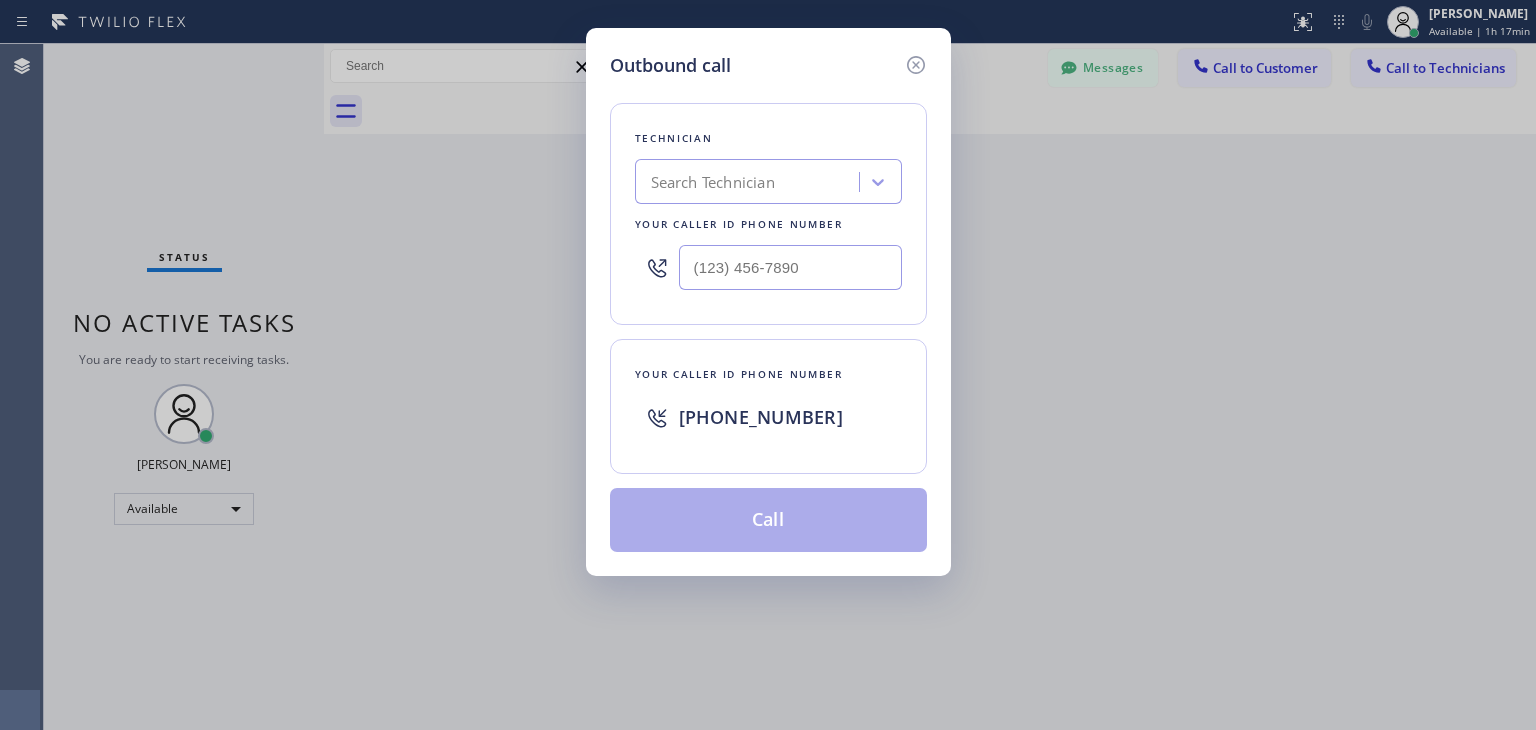 click on "Search Technician" at bounding box center [750, 182] 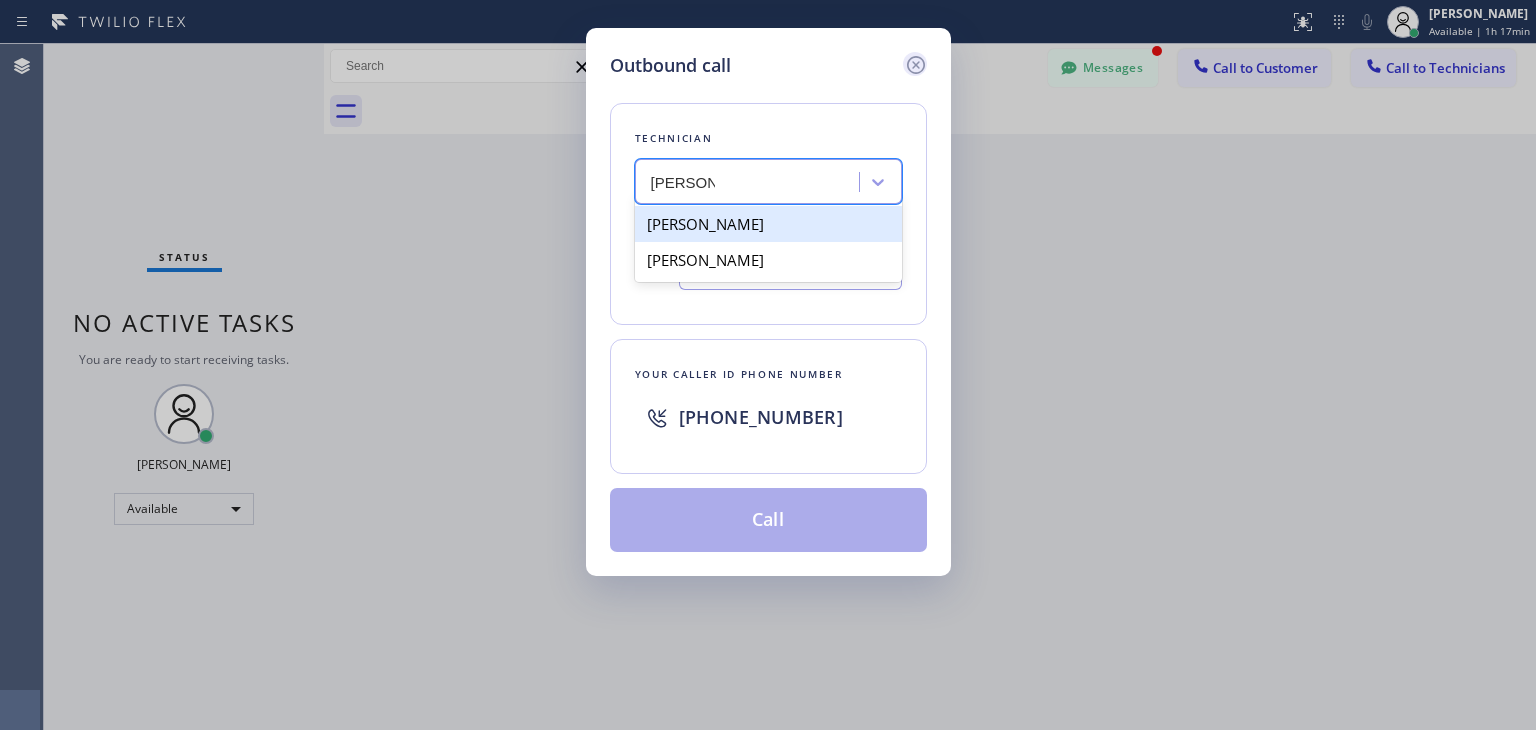 type on "alejandro" 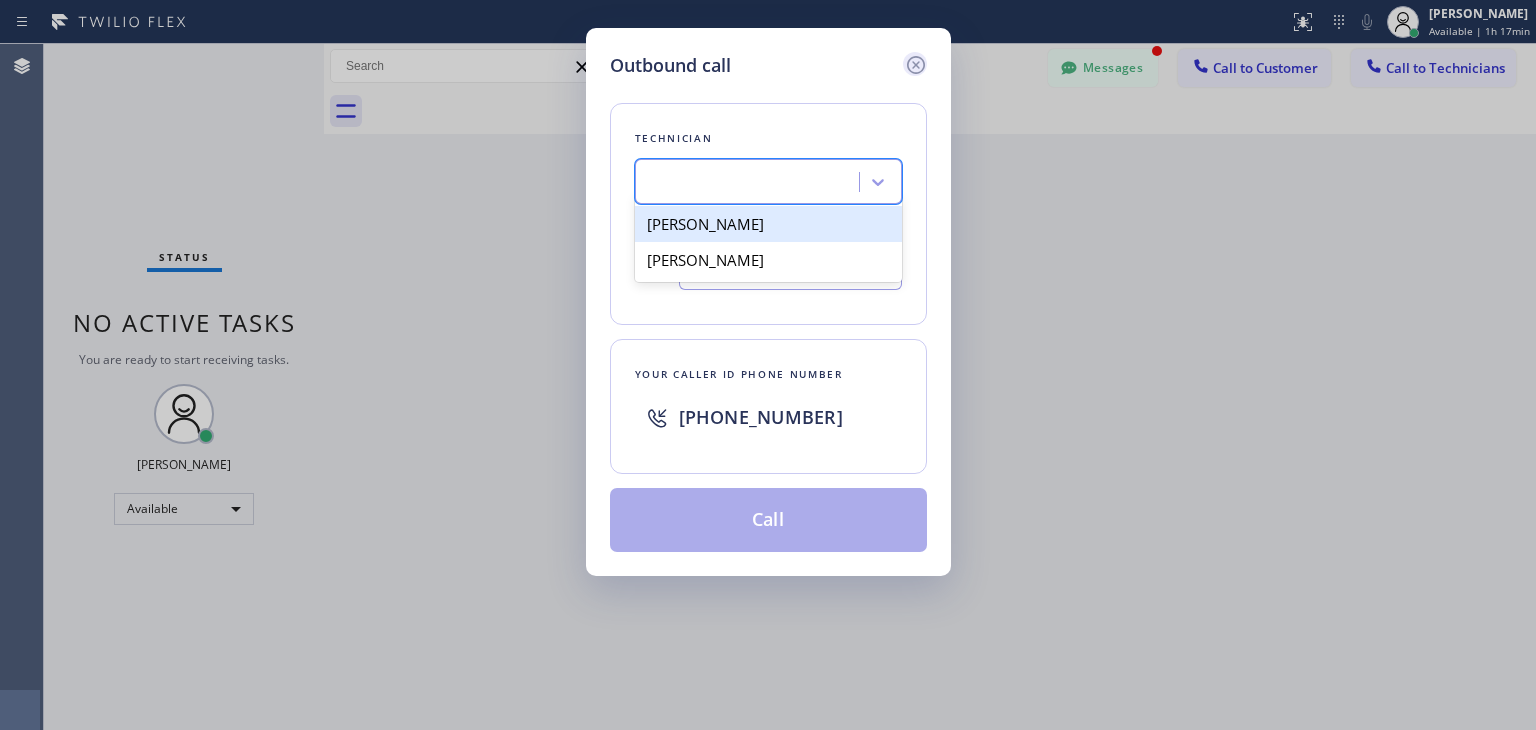 click 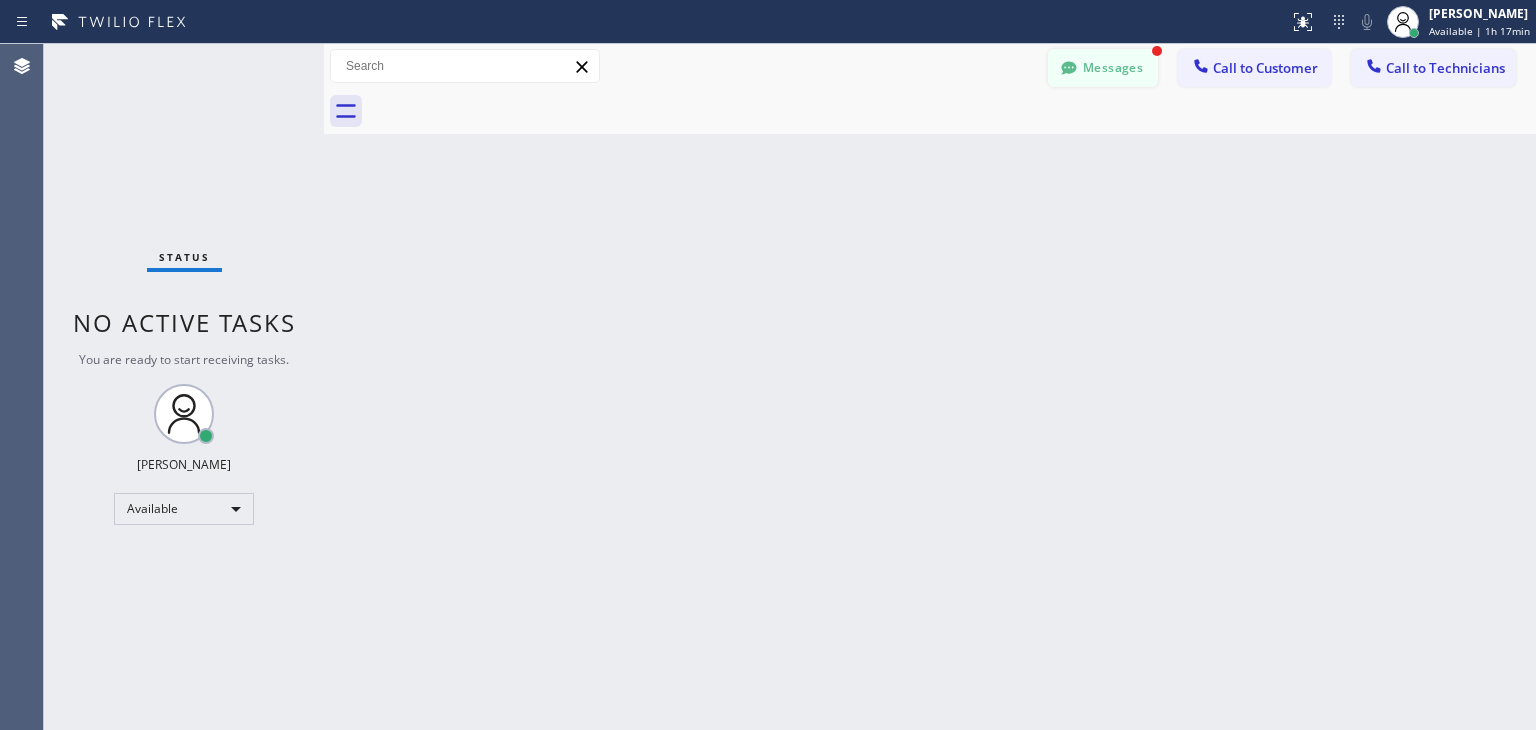 click 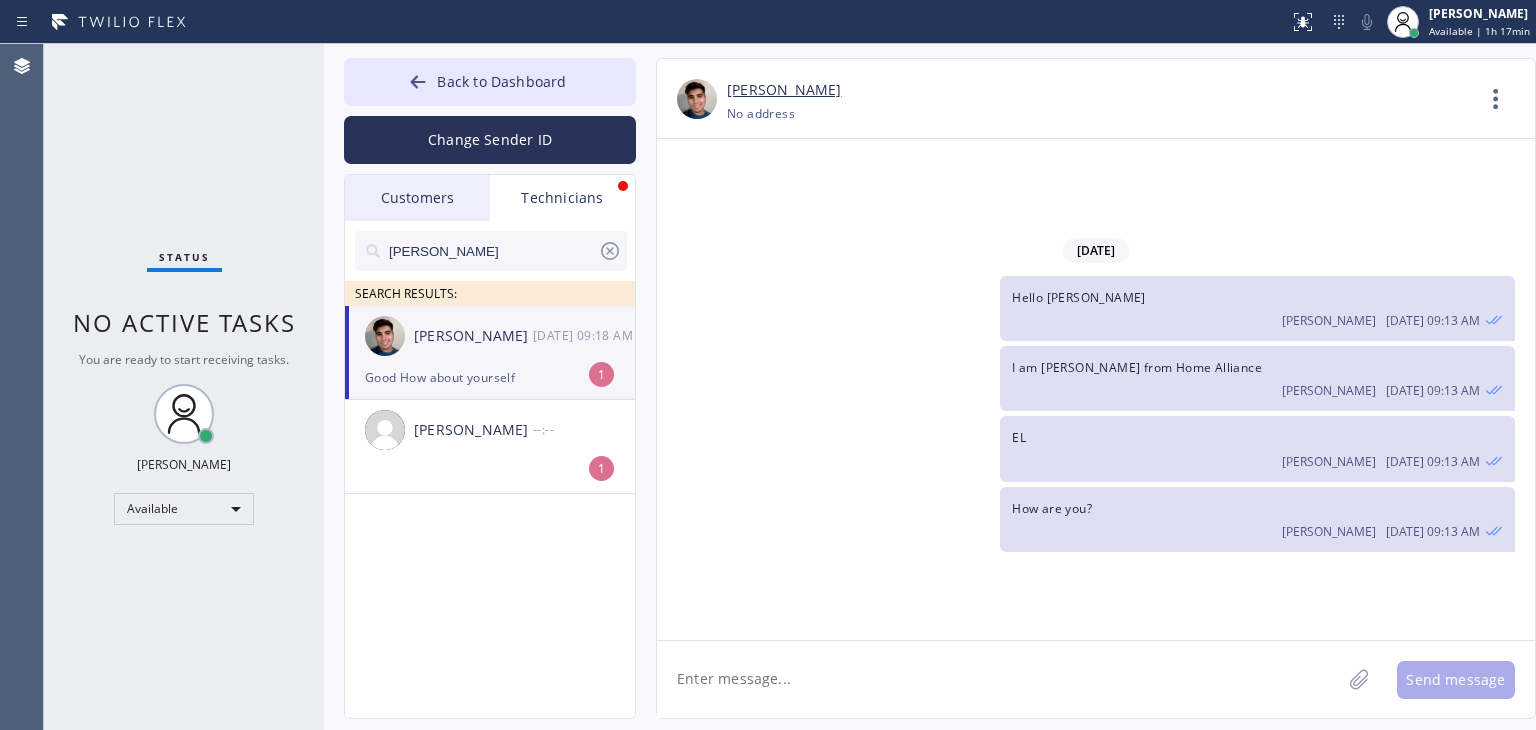 click on "07/11 09:18 AM" at bounding box center [585, 335] 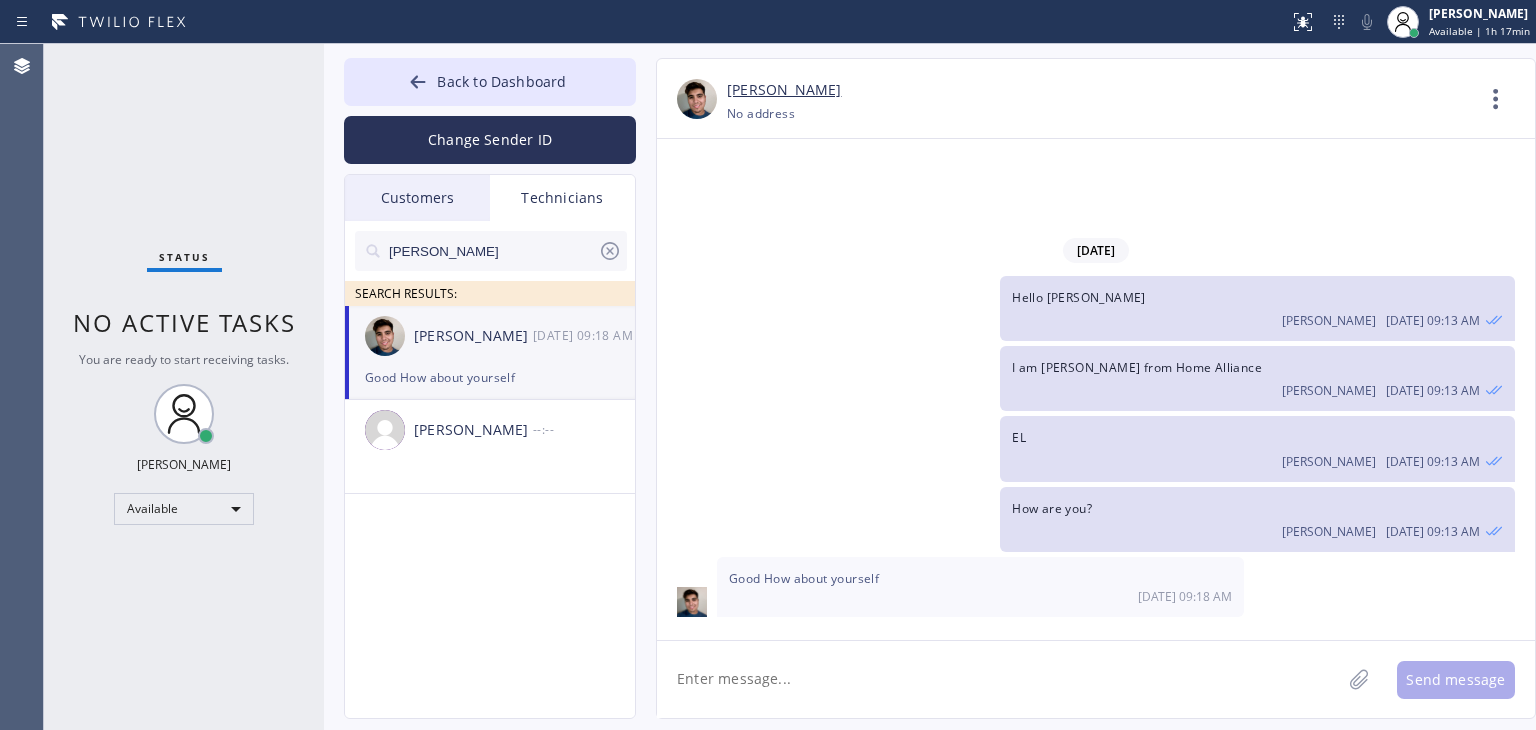 click 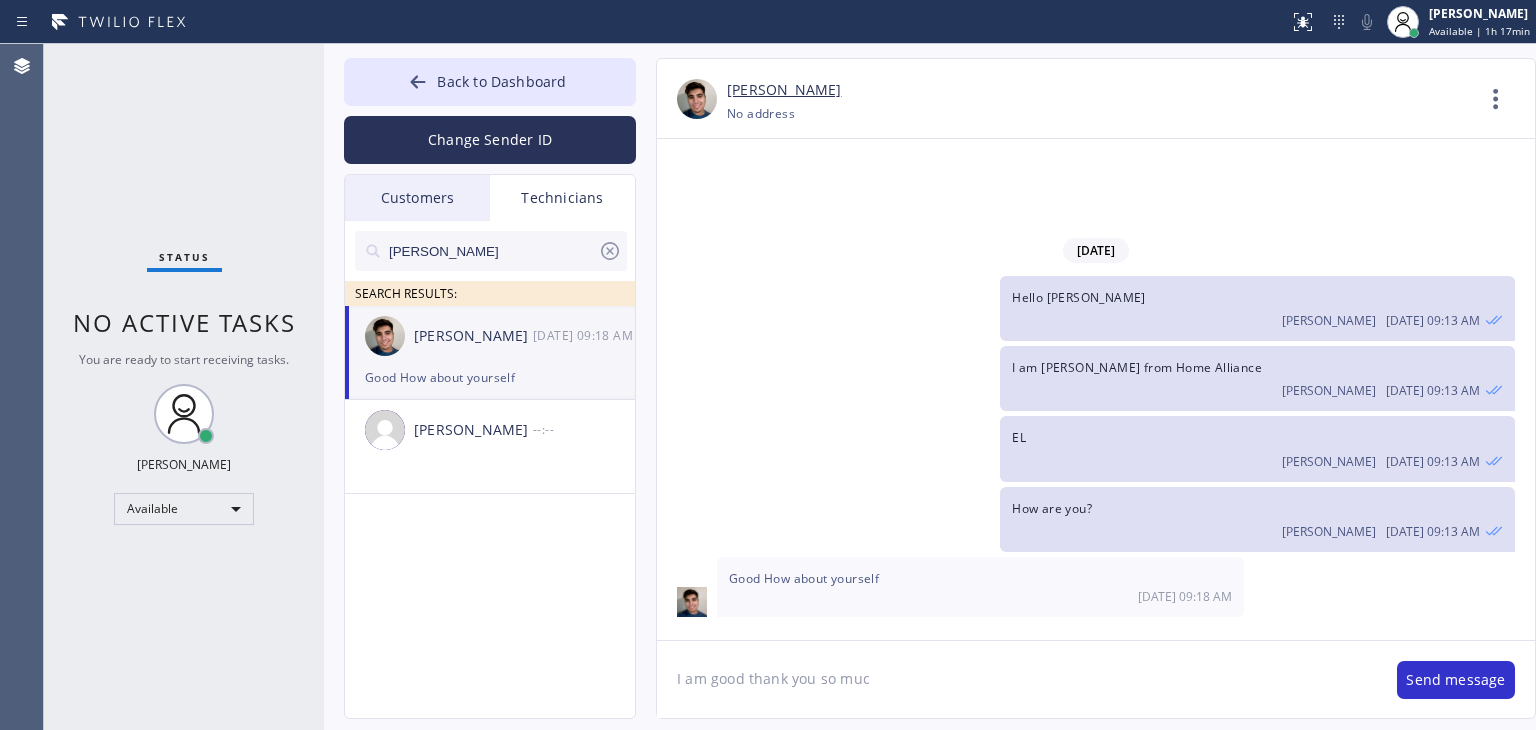 type on "I am good thank you so much" 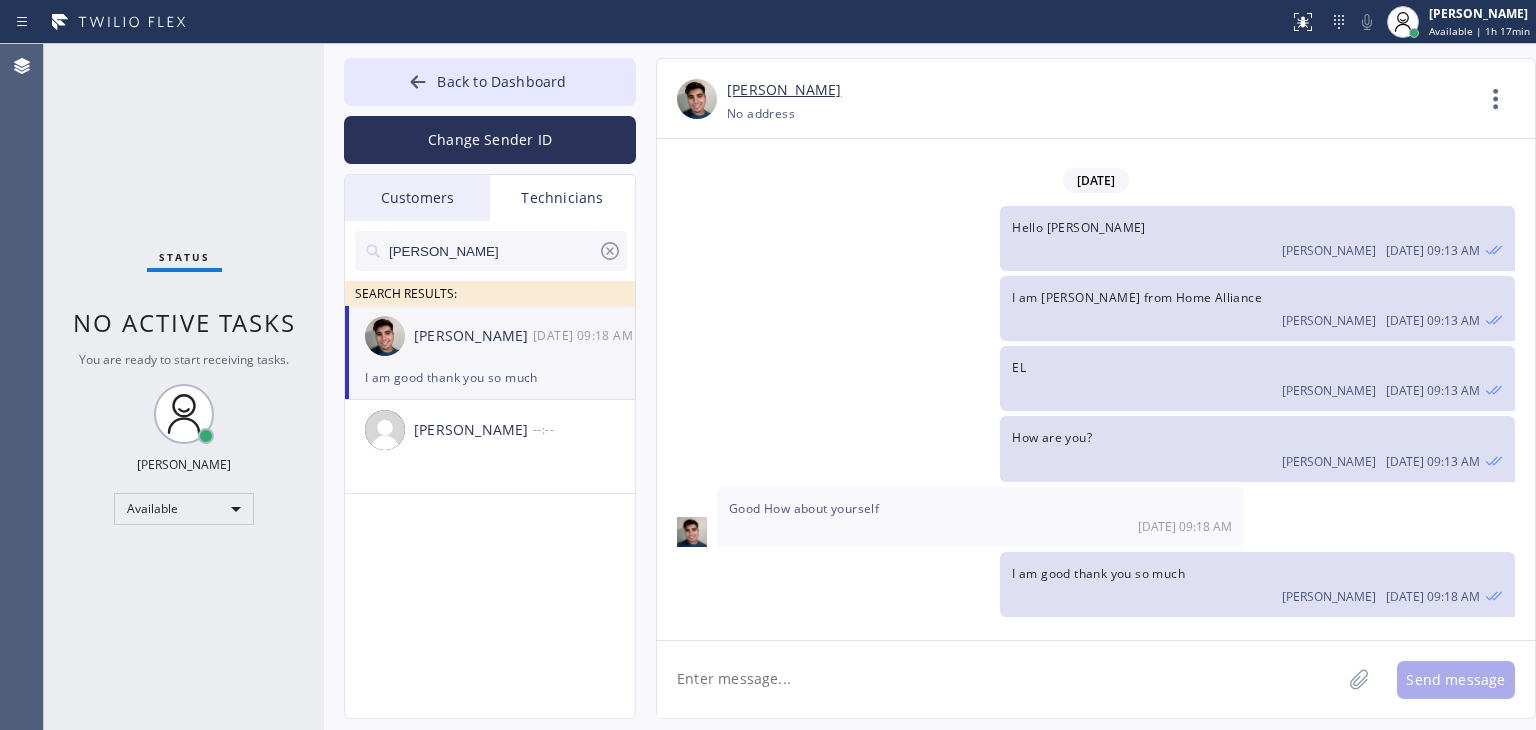 drag, startPoint x: 715, startPoint y: 677, endPoint x: 776, endPoint y: 617, distance: 85.56284 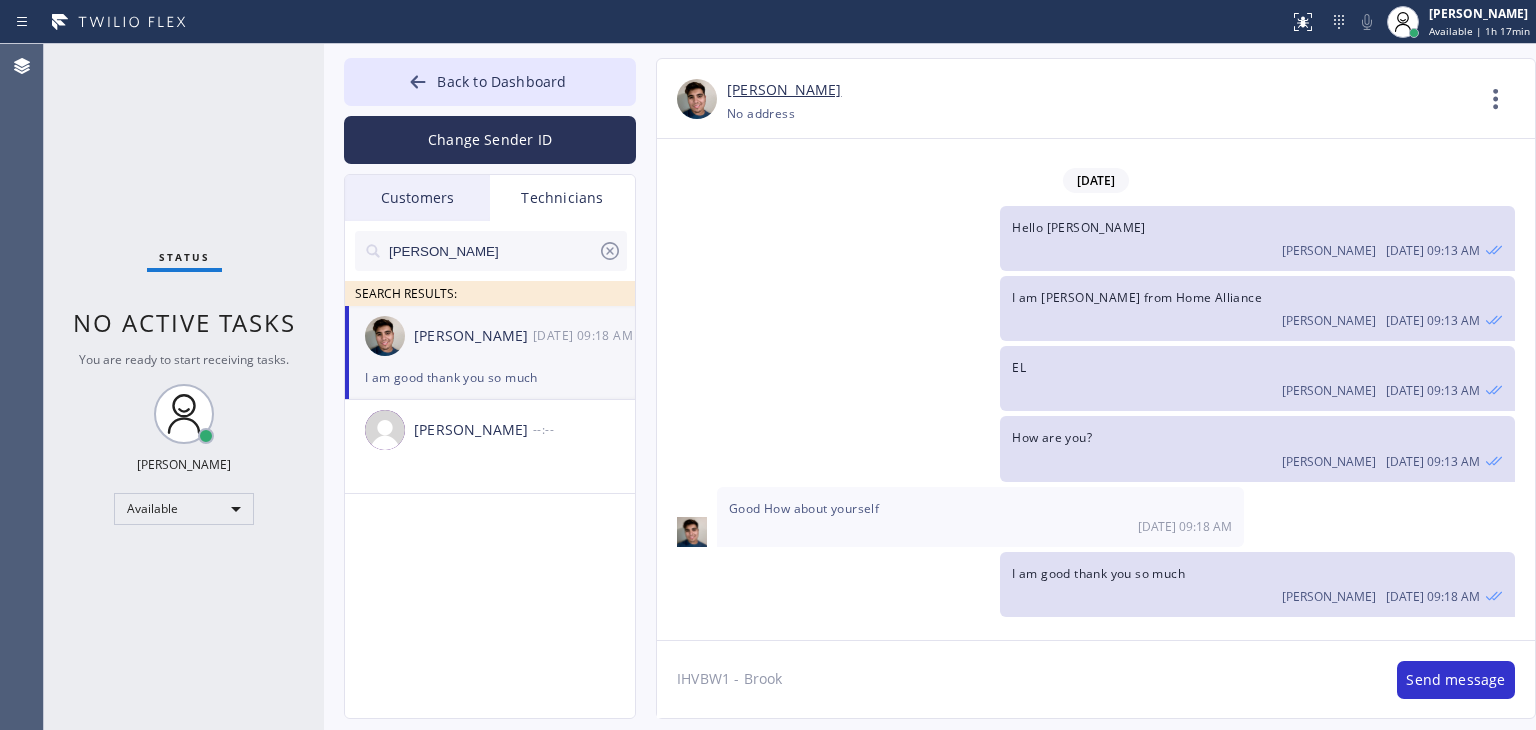 type on "IHVBW1 - Brooke" 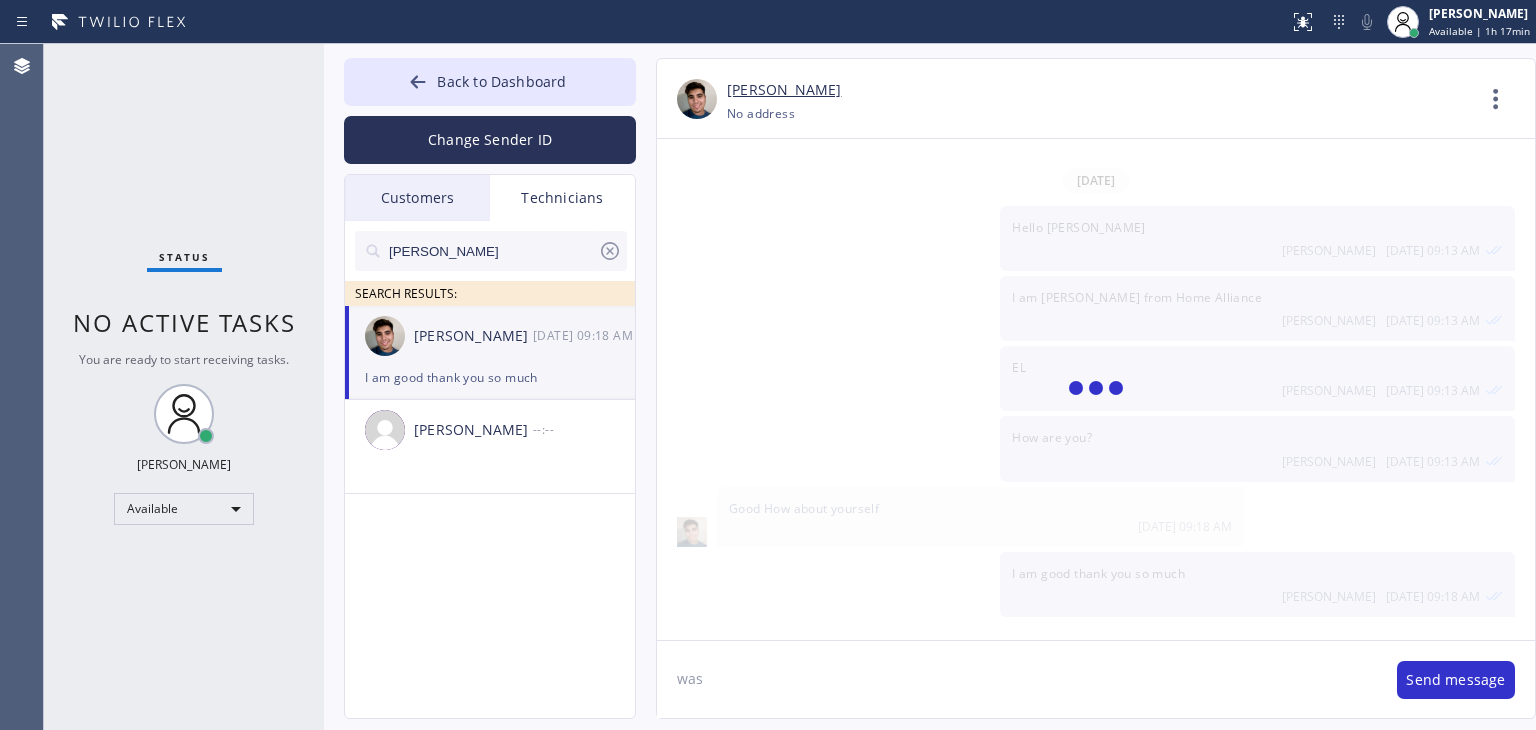 scroll, scrollTop: 42, scrollLeft: 0, axis: vertical 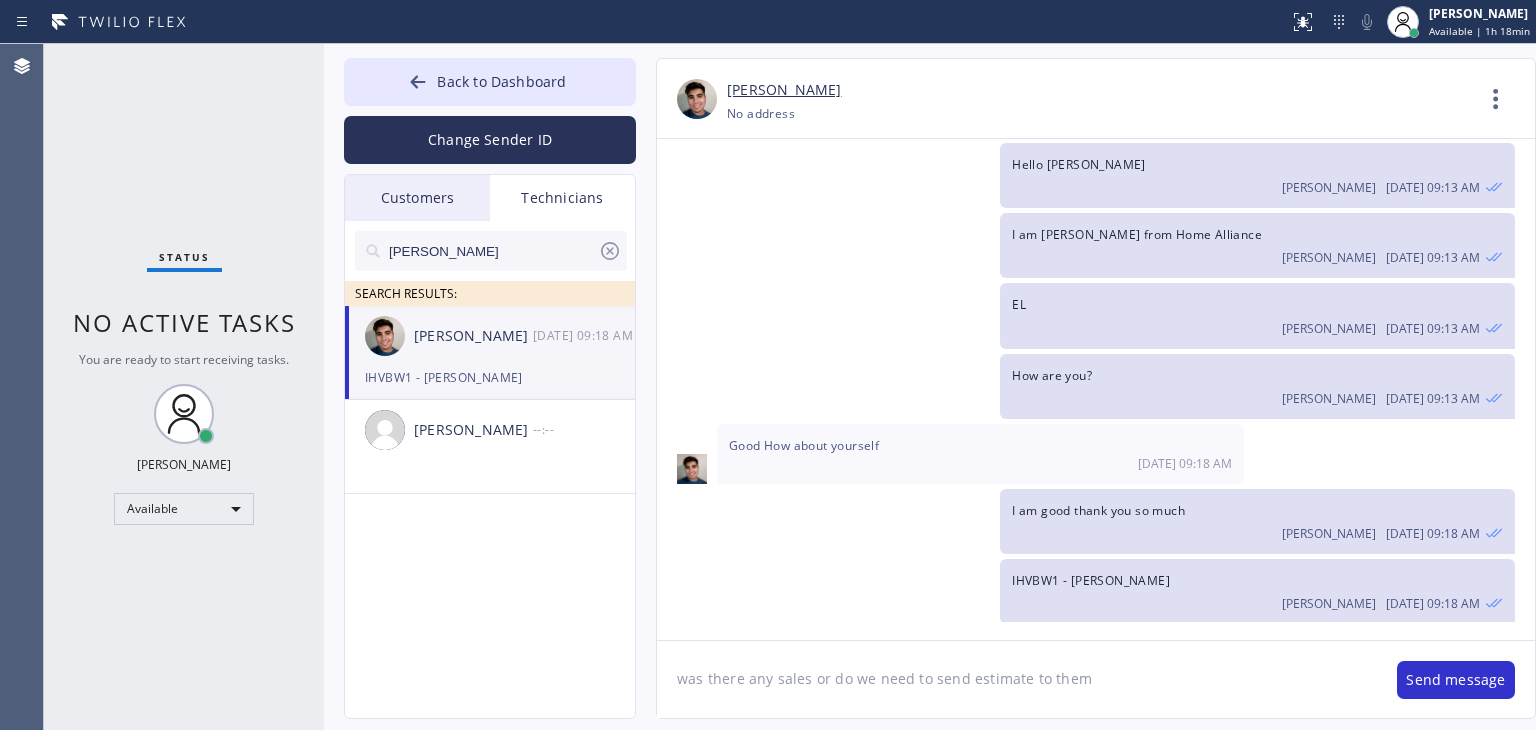 type on "was there any sales or do we need to send estimate to them?" 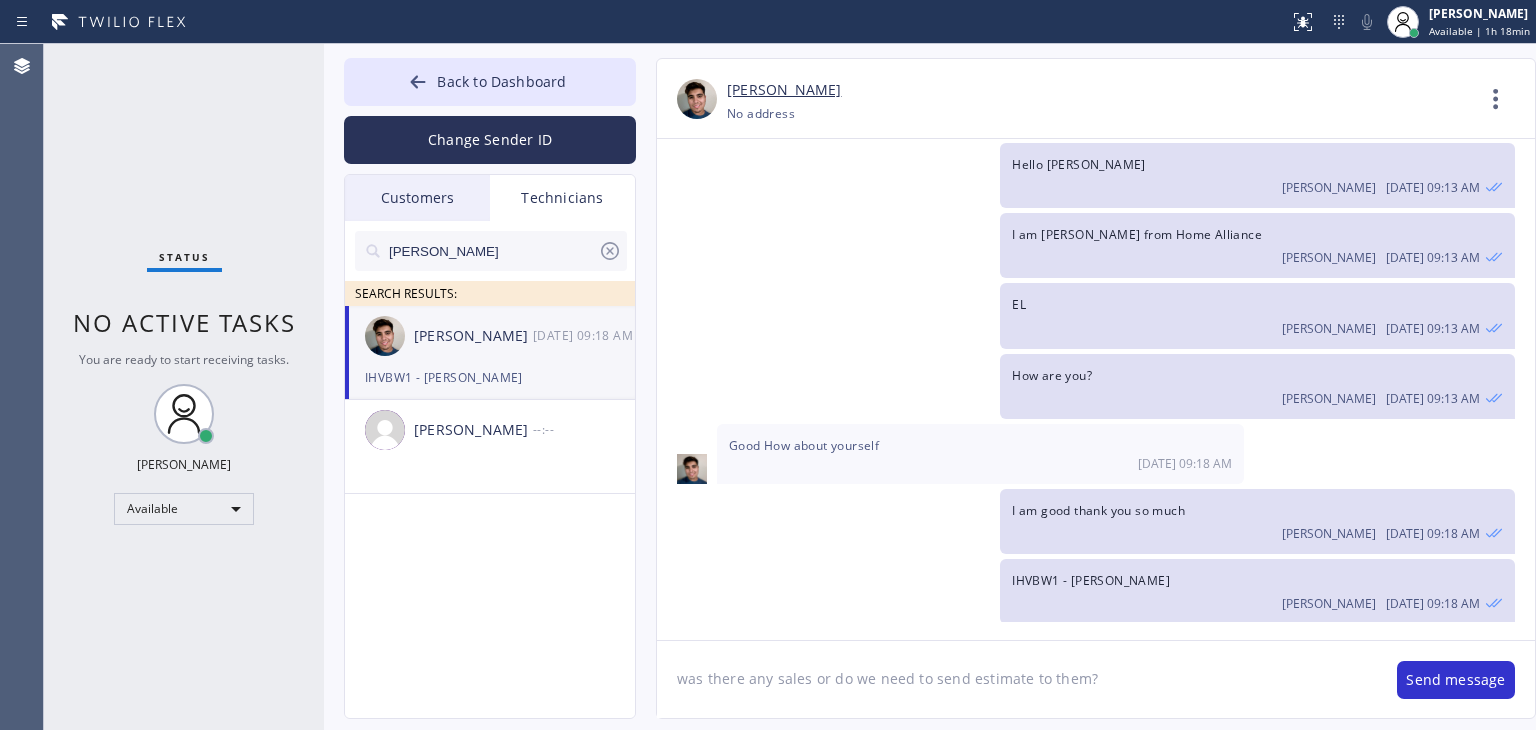 type 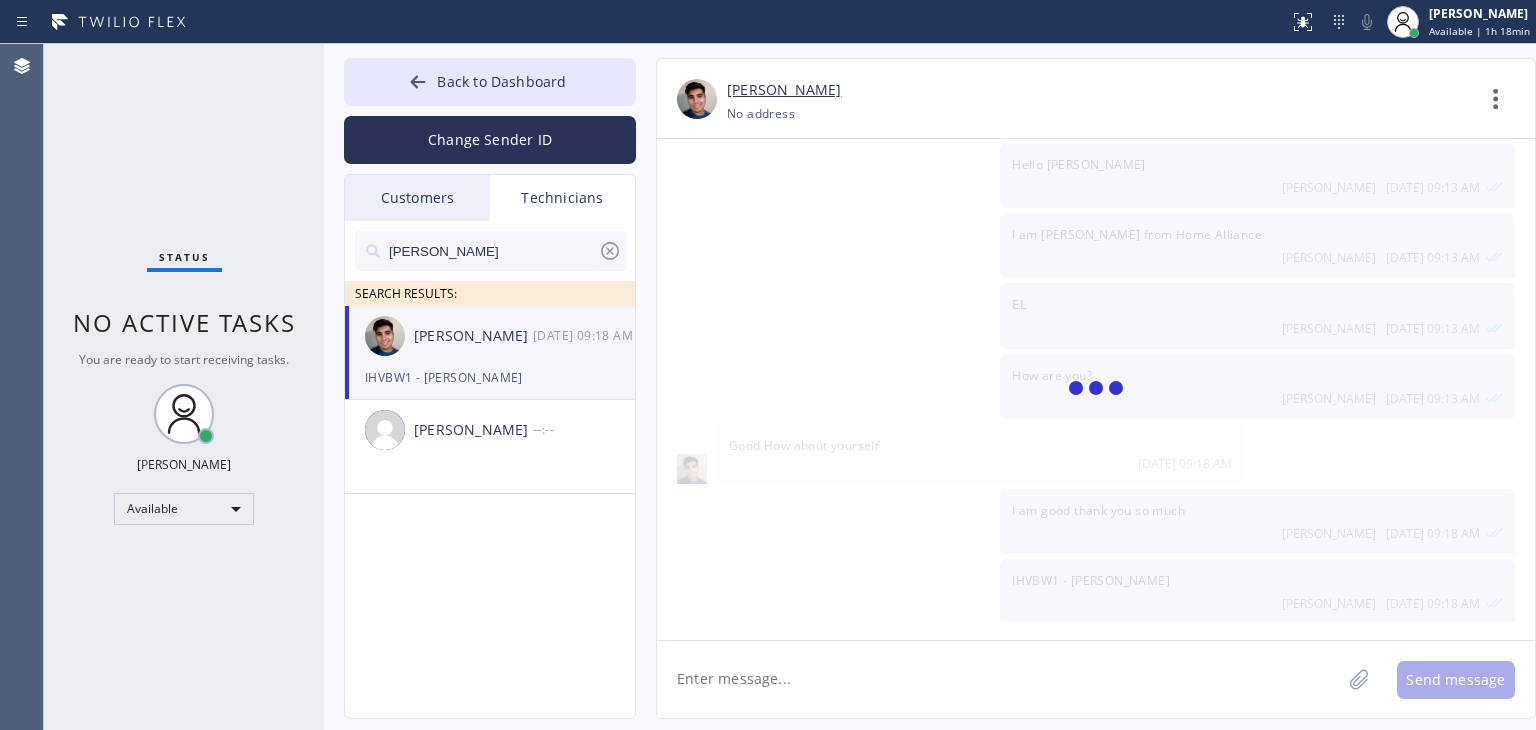 scroll, scrollTop: 112, scrollLeft: 0, axis: vertical 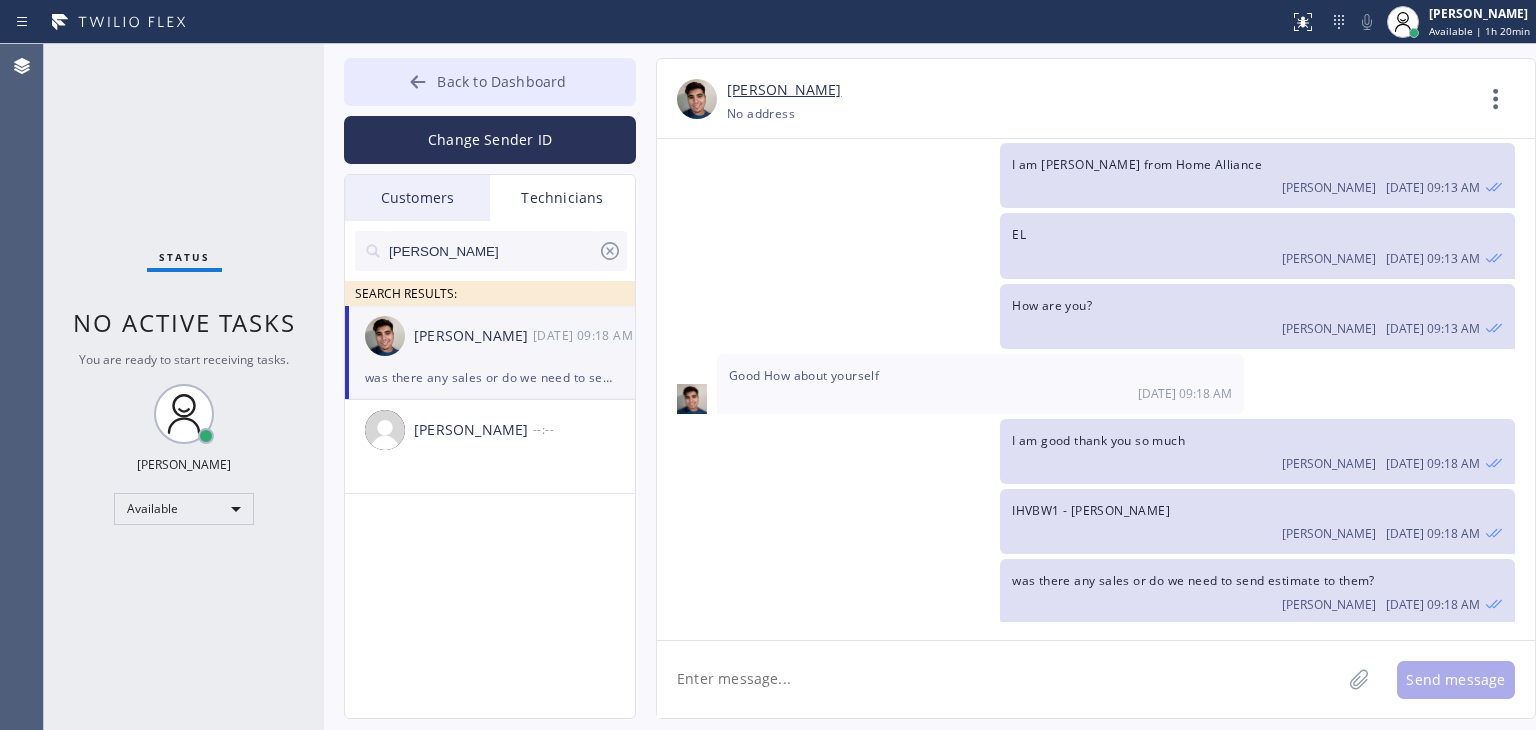 click on "Back to Dashboard" at bounding box center (490, 82) 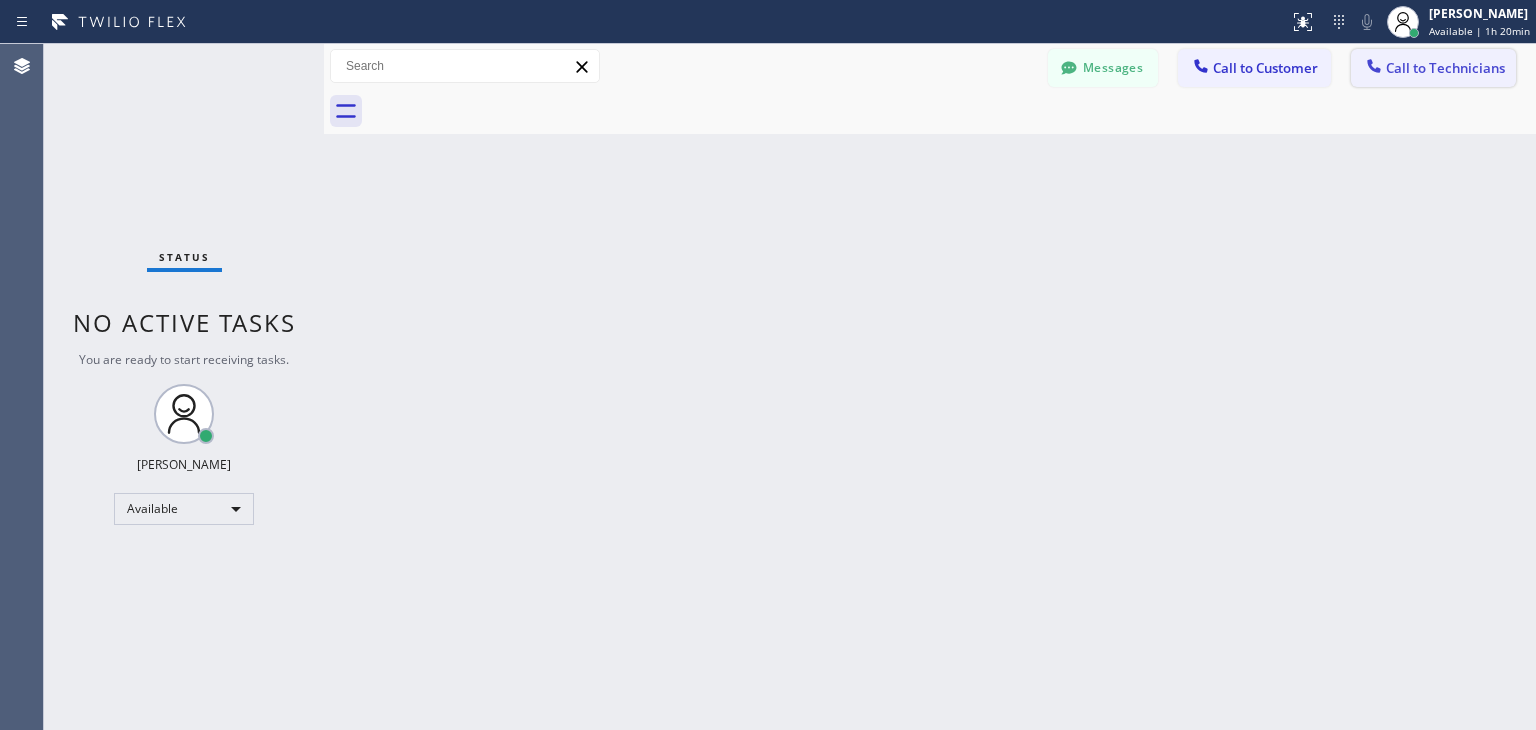 click on "Call to Technicians" at bounding box center [1445, 68] 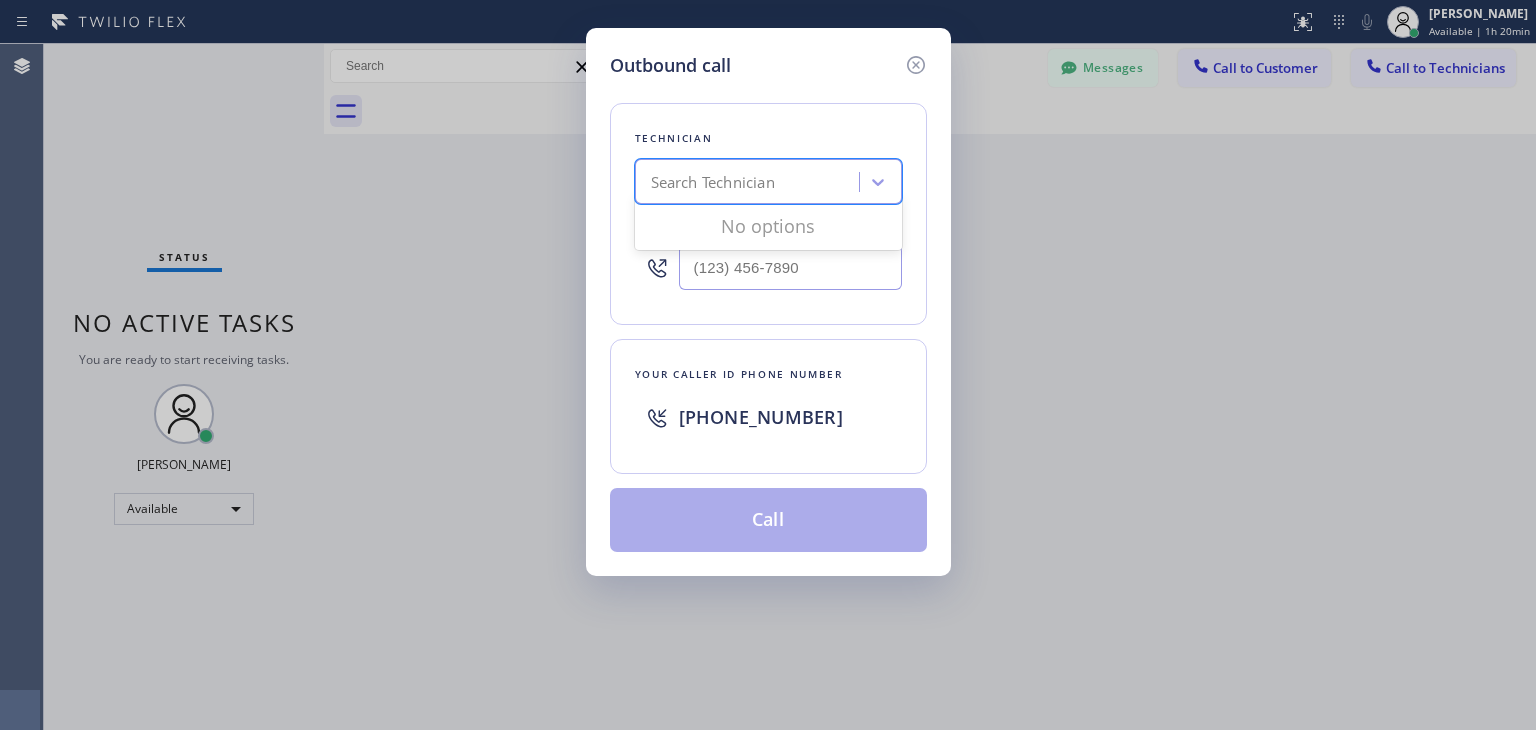 click on "Search Technician" at bounding box center (750, 182) 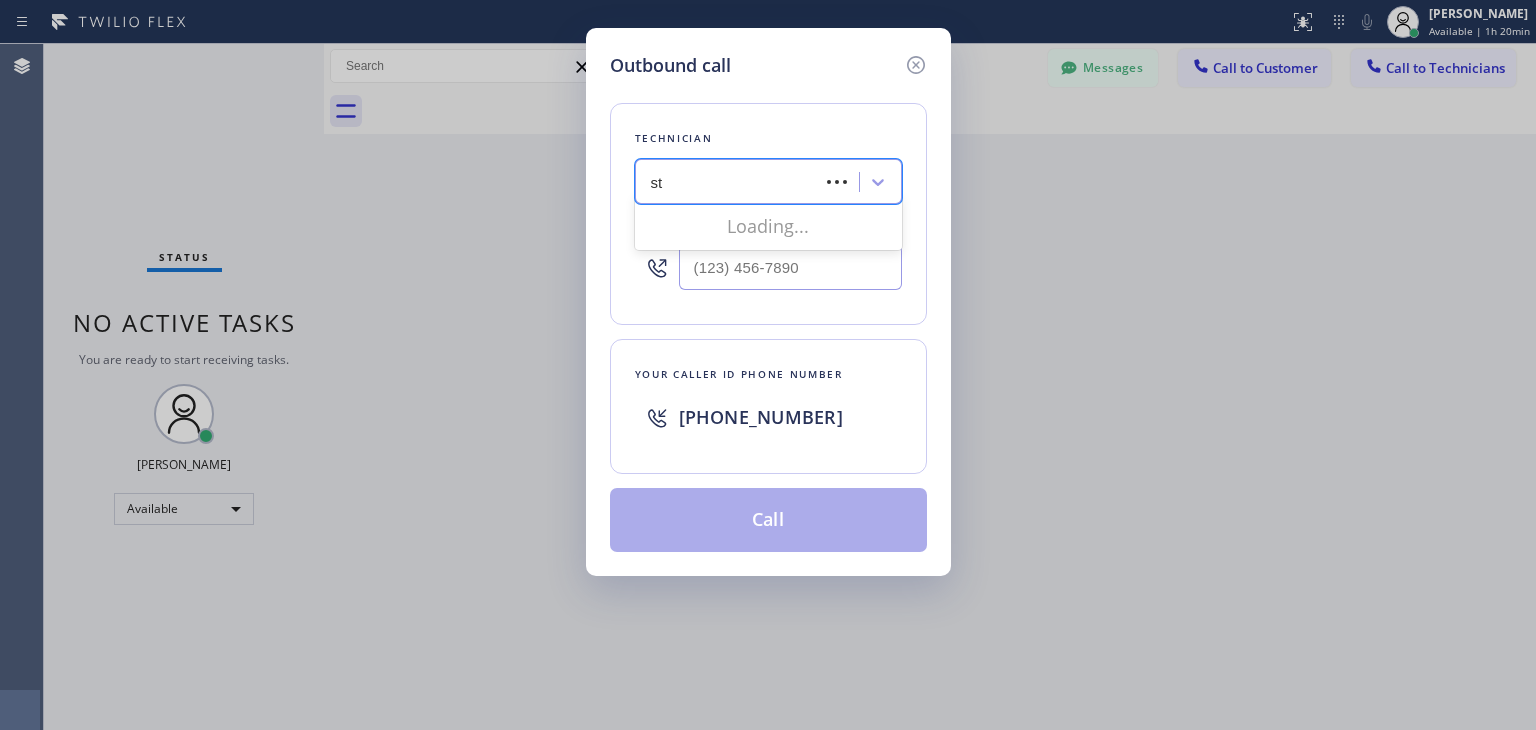 type on "s" 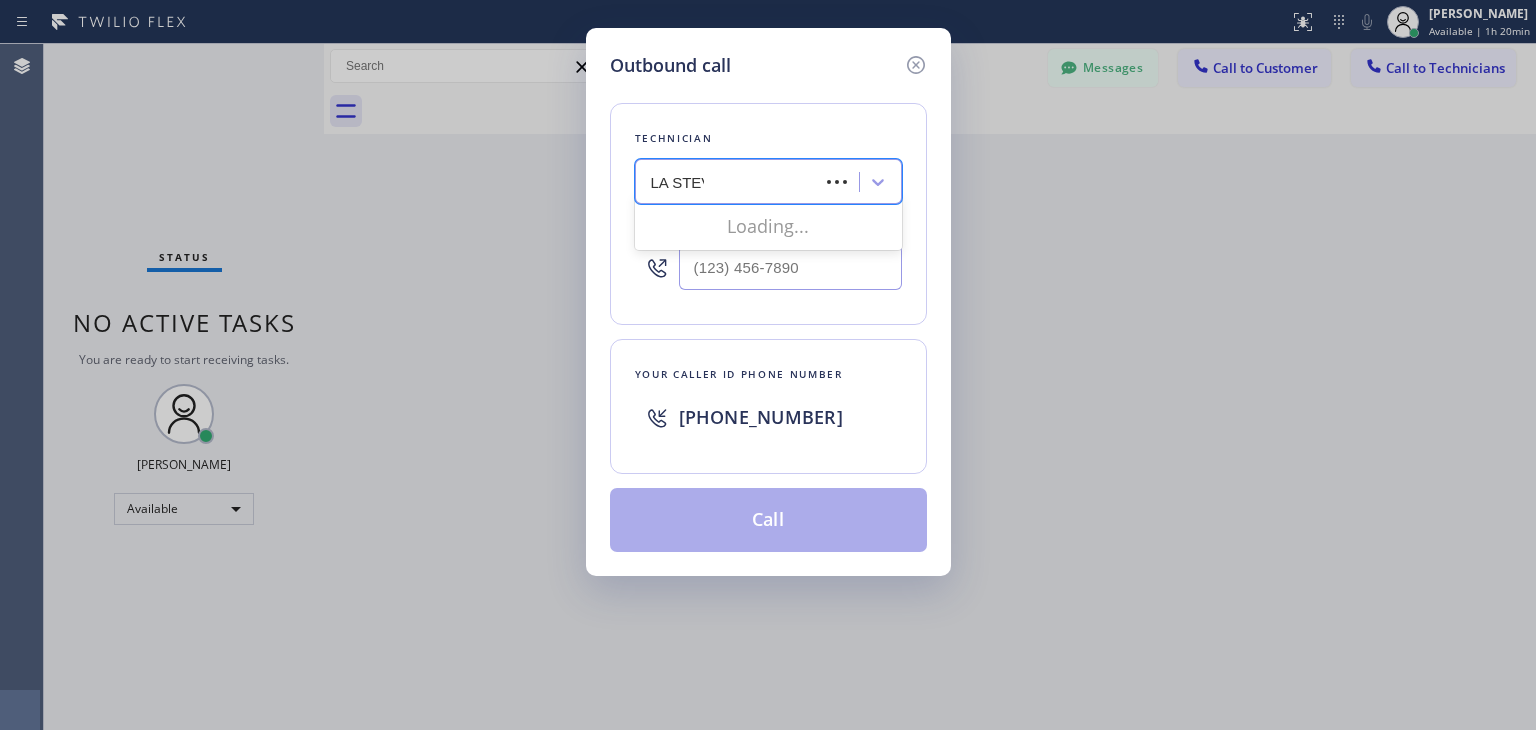 type on "LA STEVE" 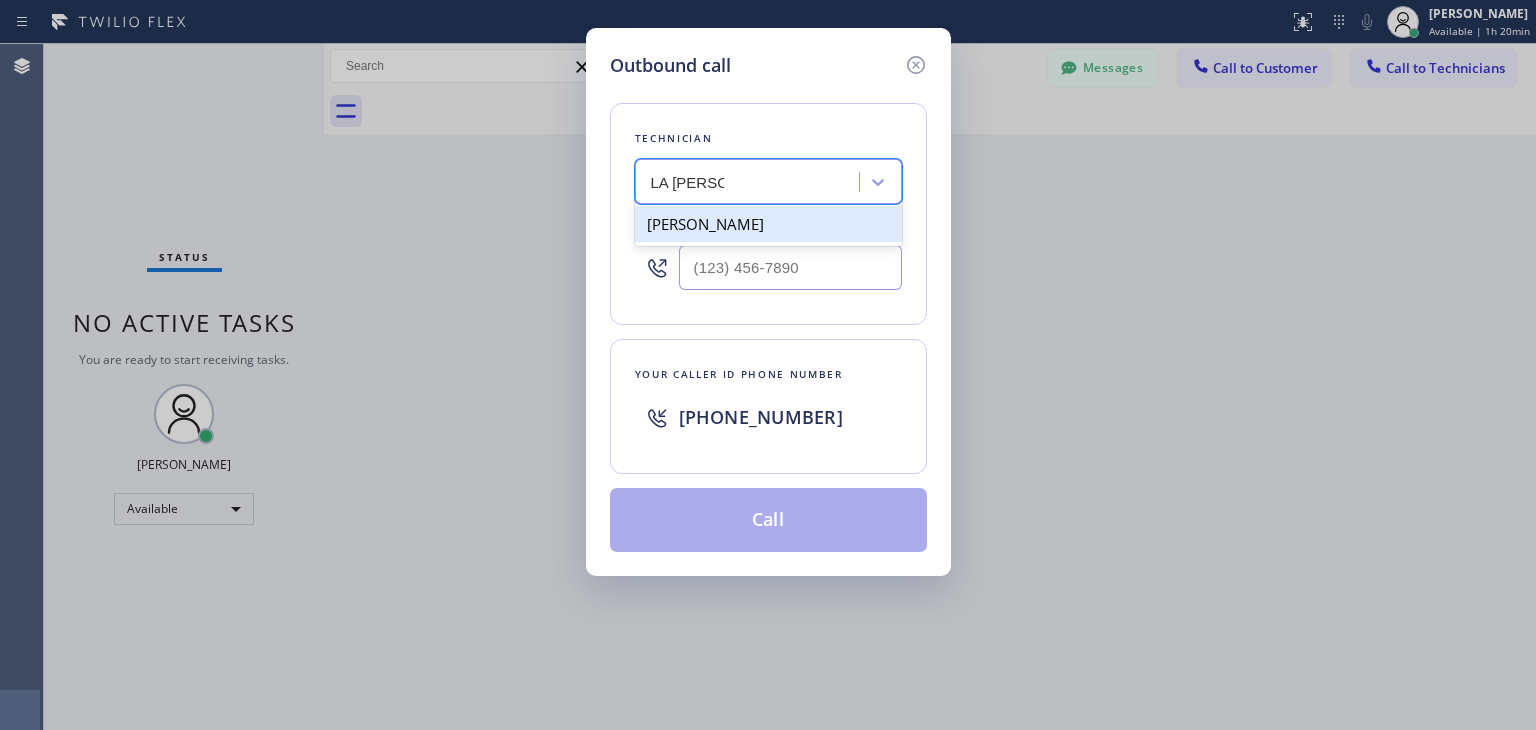 click on "Steve Estephan" at bounding box center [768, 224] 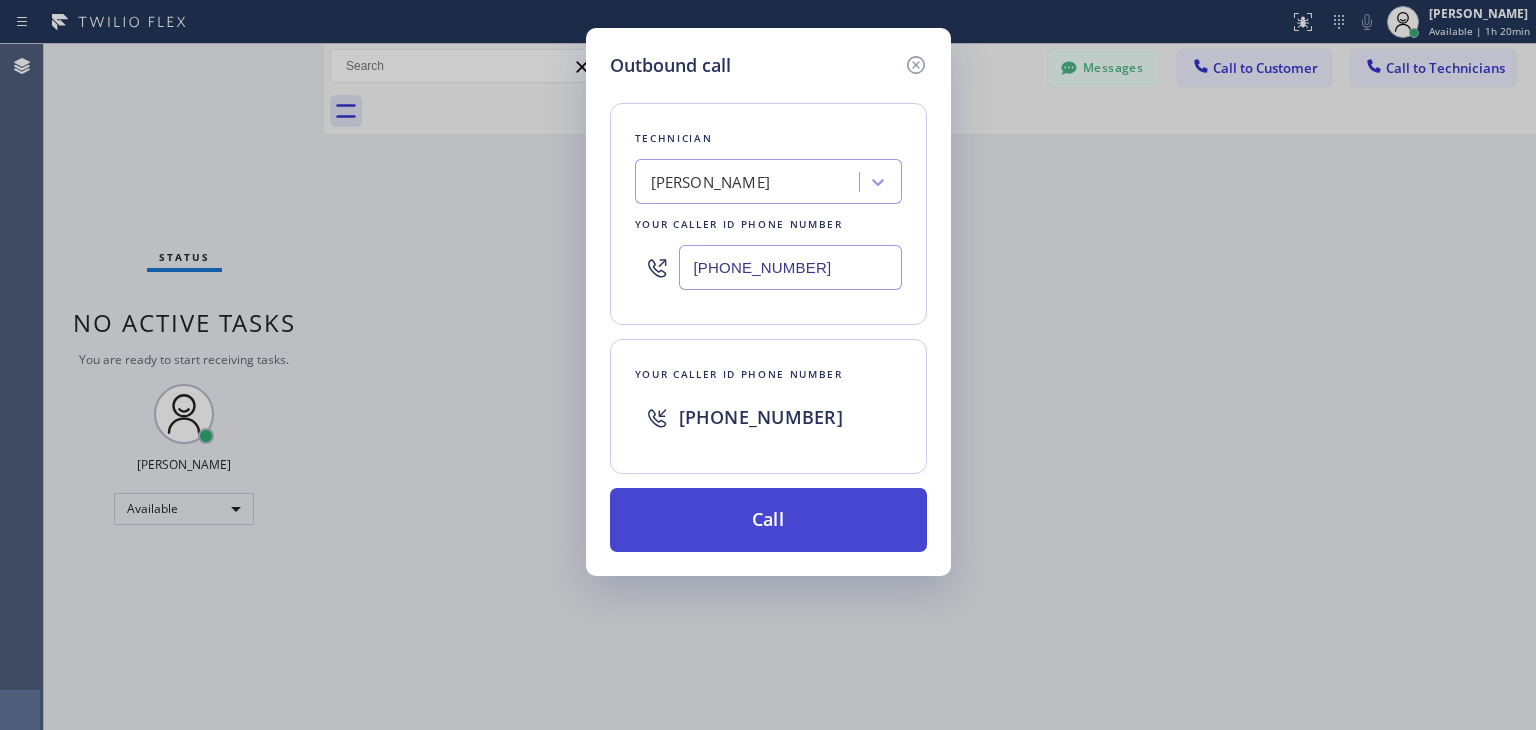 click on "Call" at bounding box center (768, 520) 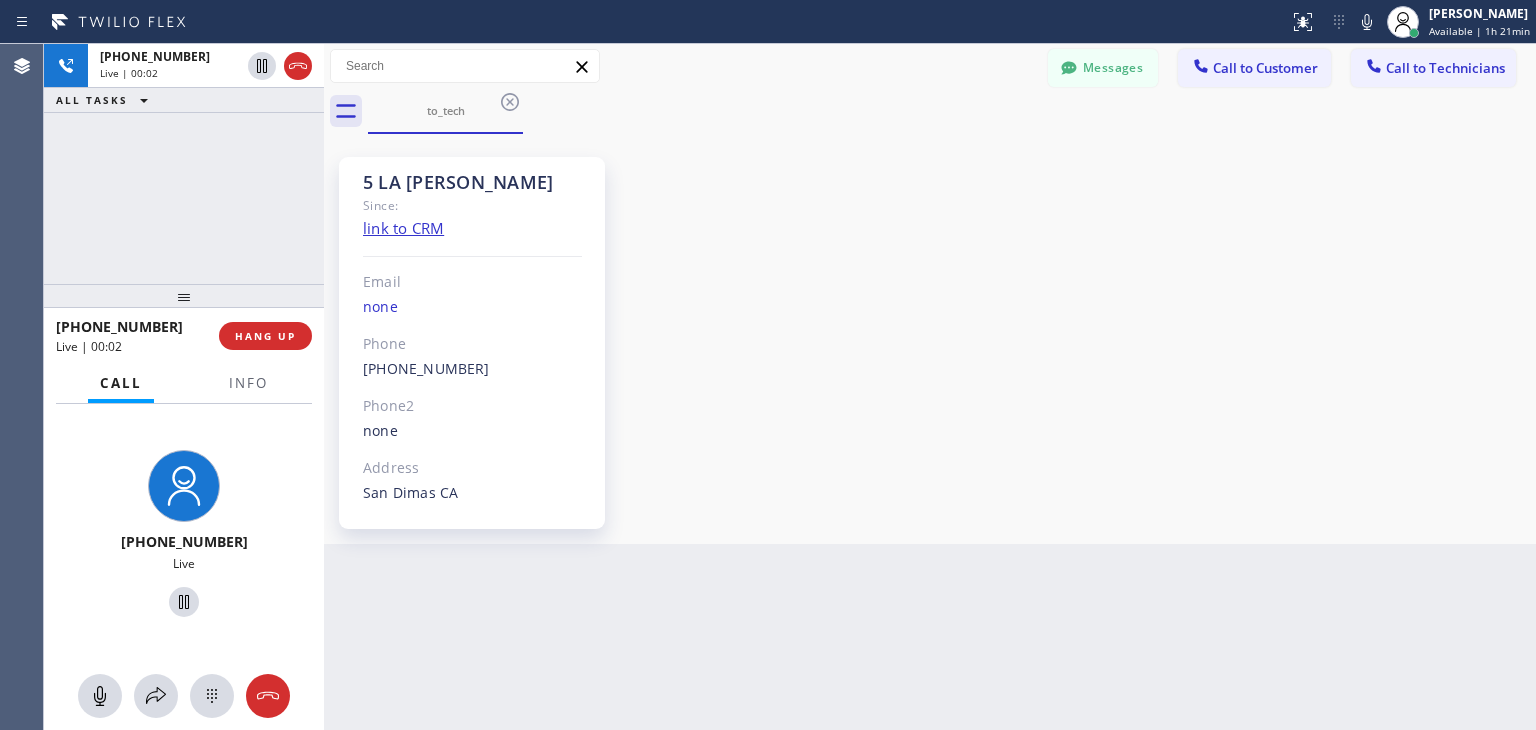 click at bounding box center [184, 296] 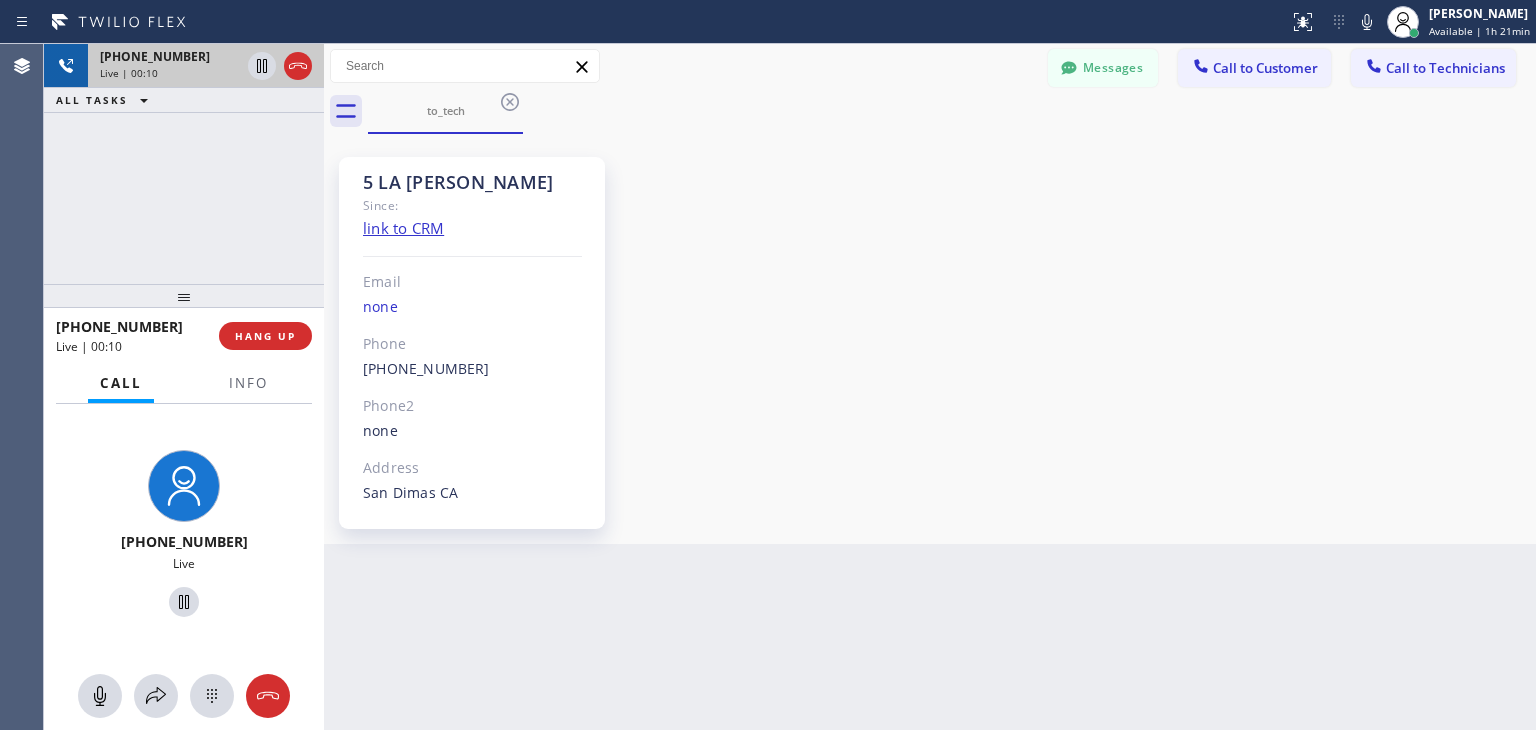 click at bounding box center (280, 66) 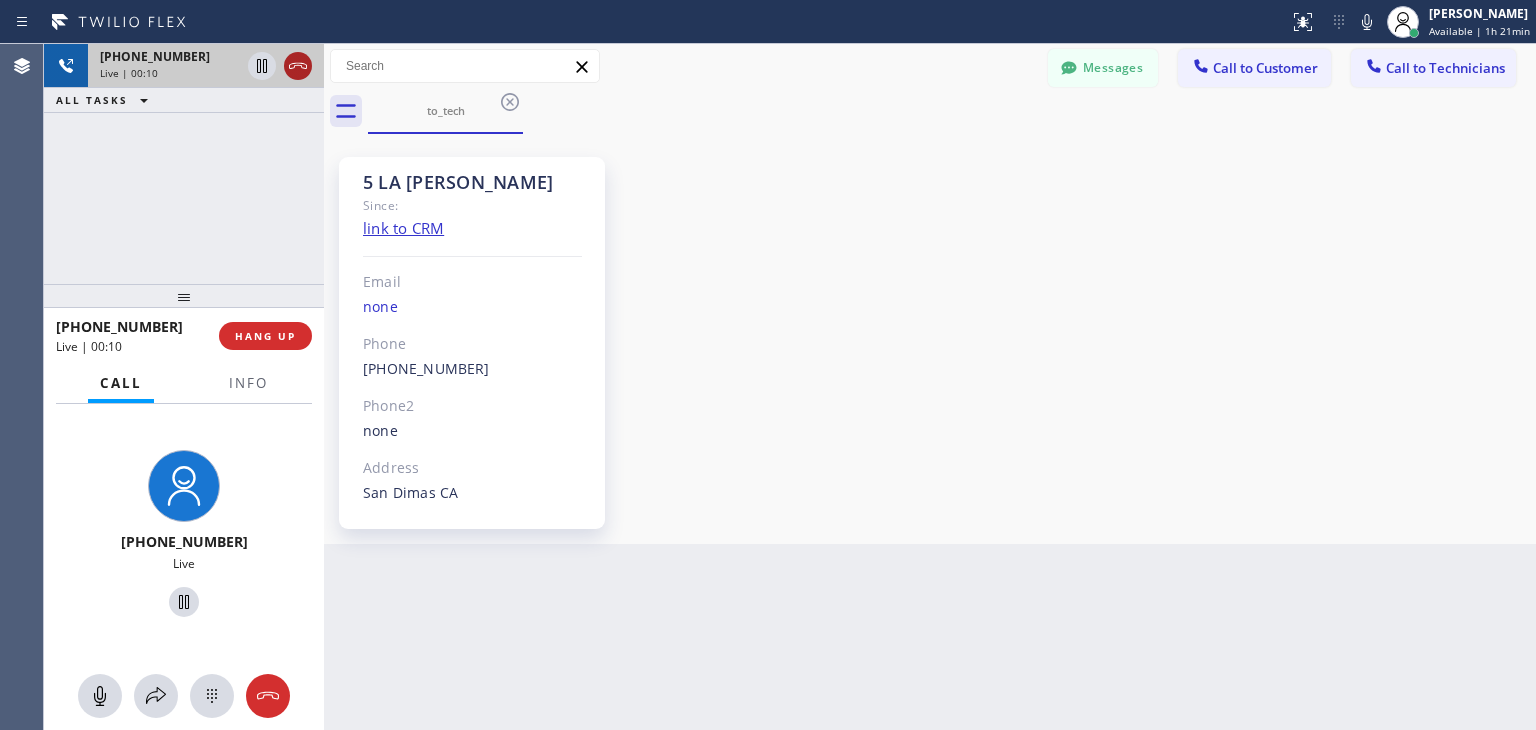 click 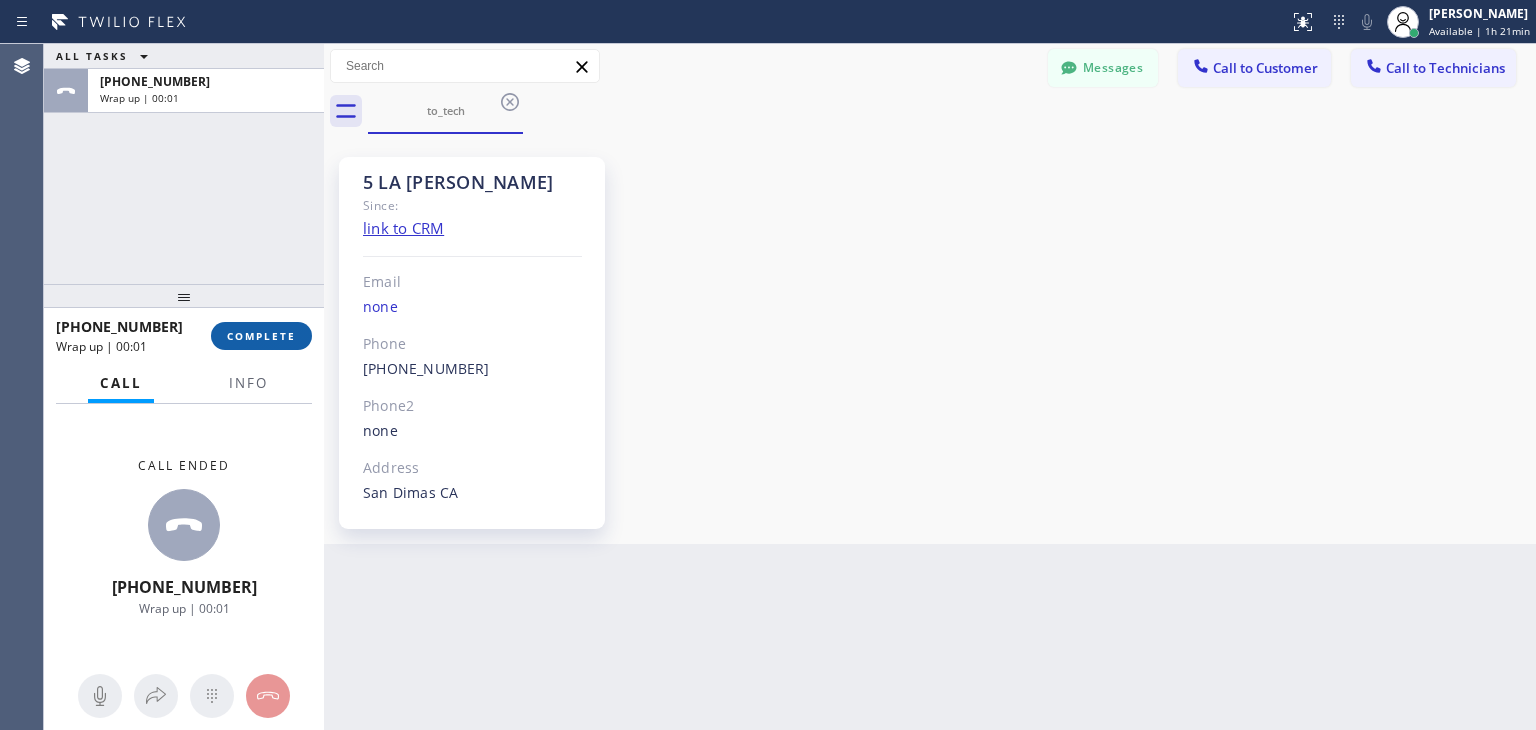 click on "COMPLETE" at bounding box center (261, 336) 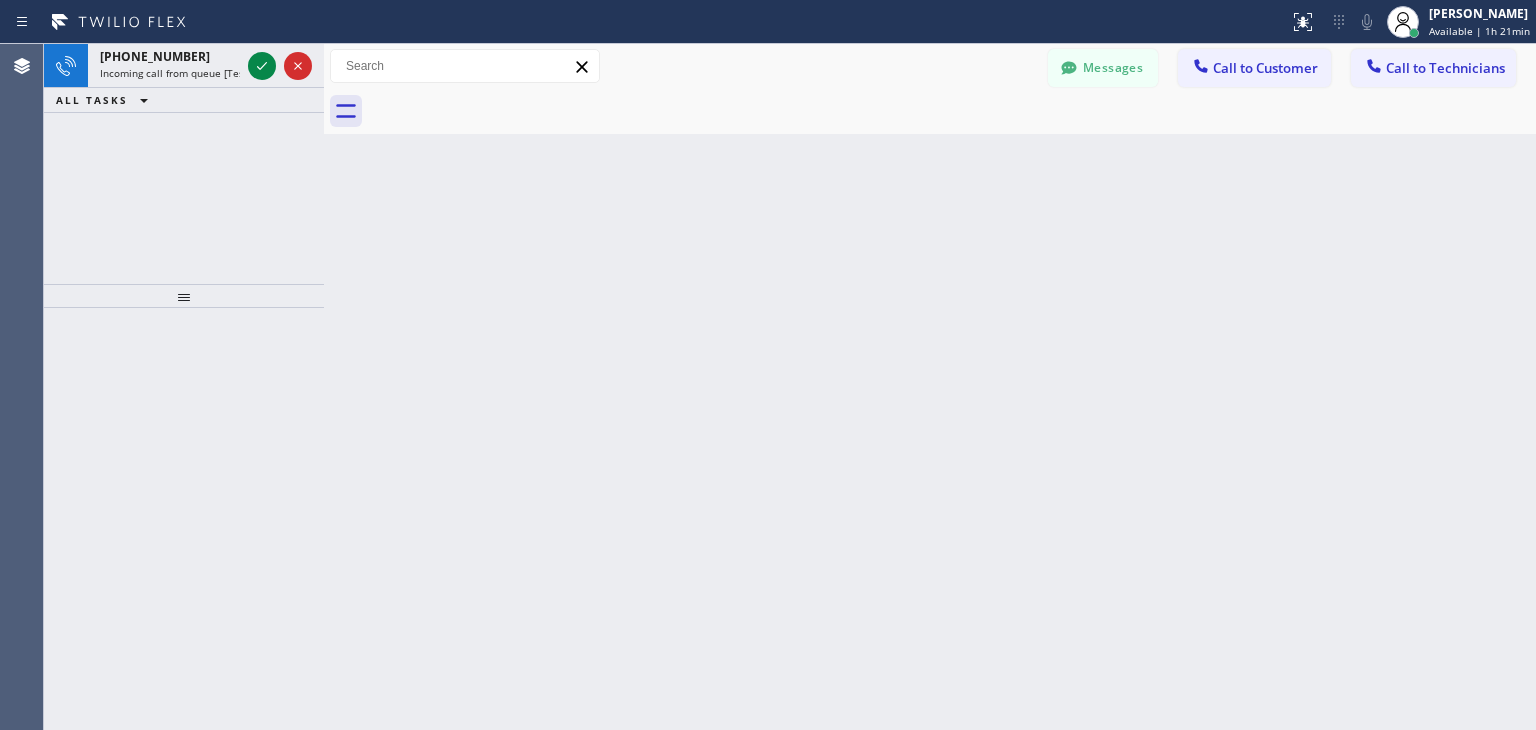 click on "+17143567400 Incoming call from queue [Test] All ALL TASKS ALL TASKS ACTIVE TASKS TASKS IN WRAP UP" at bounding box center (184, 164) 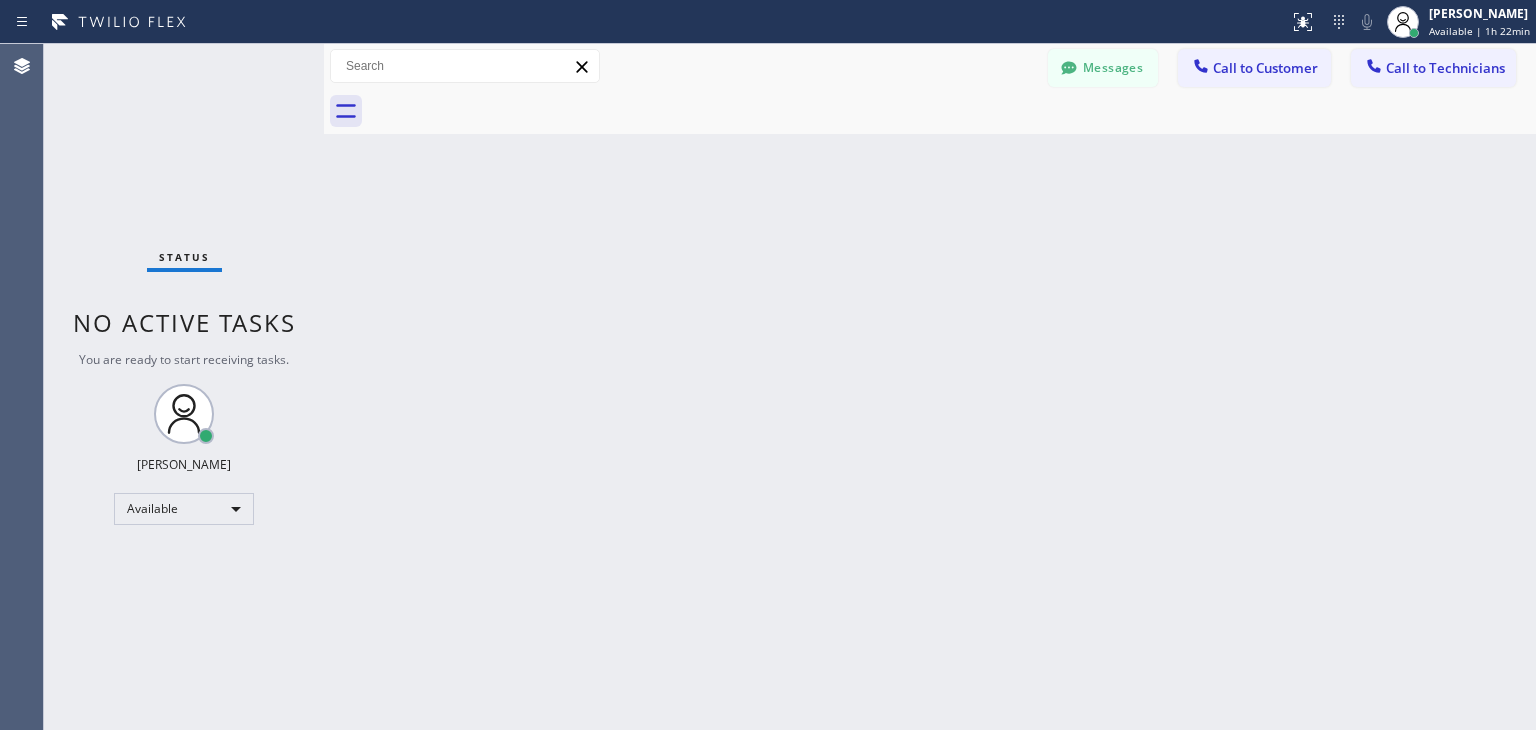 click on "Messages Call to Customer Call to Technicians Outbound call Location Appliance Doctor Your caller id phone number (424) 289-6001 Customer number Call Outbound call Technician Search Technician Your caller id phone number Your caller id phone number +12137155240 Call" at bounding box center (930, 66) 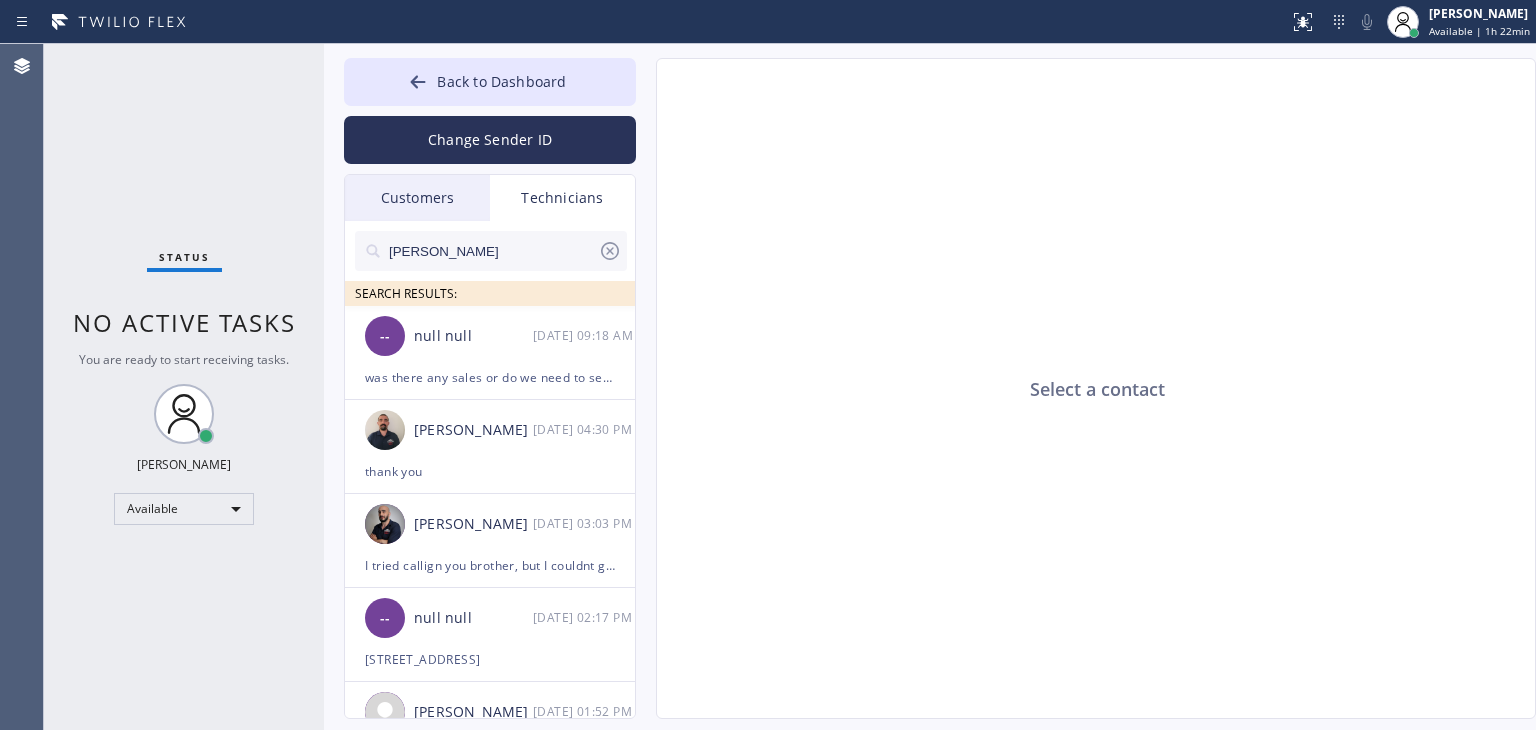click on "Alejandro" at bounding box center (492, 251) 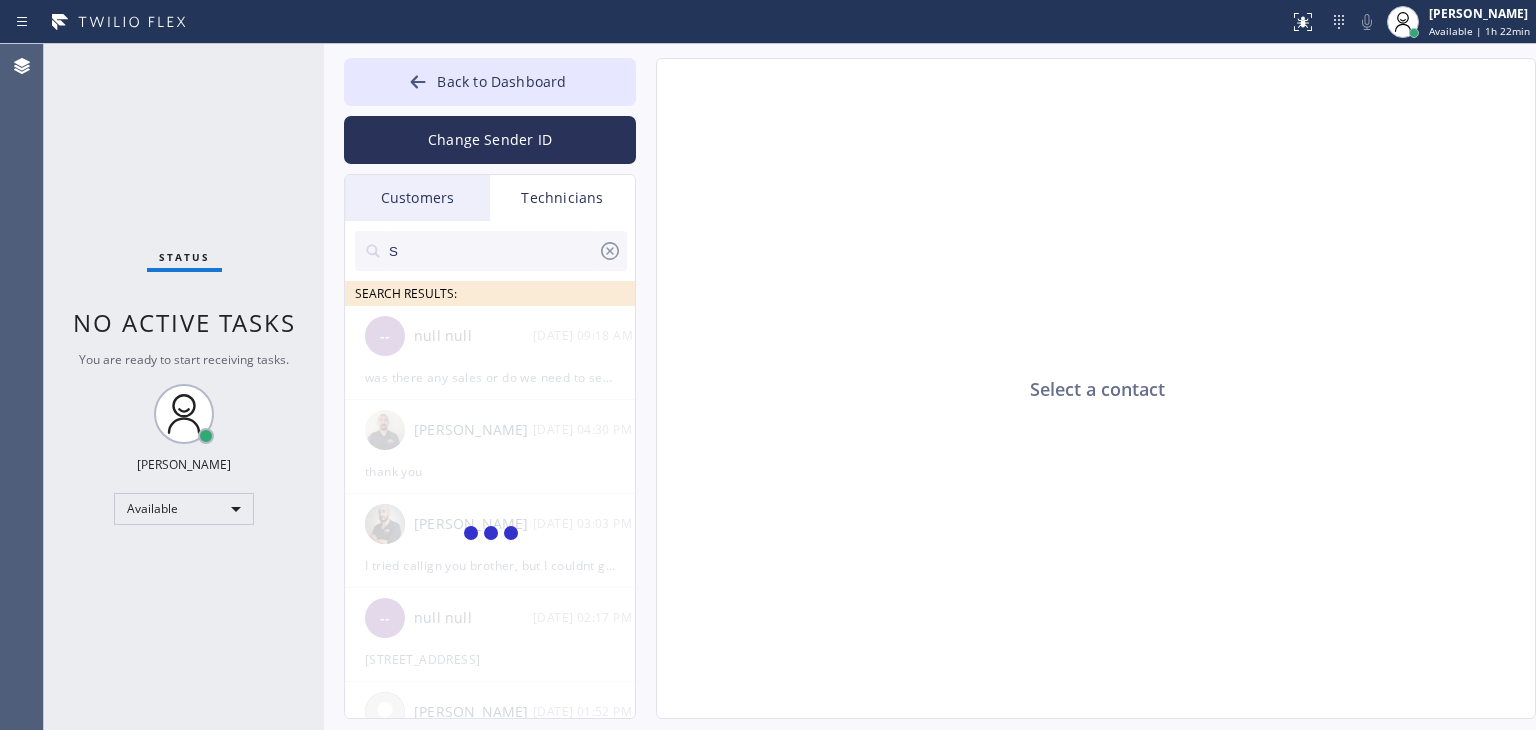 click on "S" at bounding box center (492, 251) 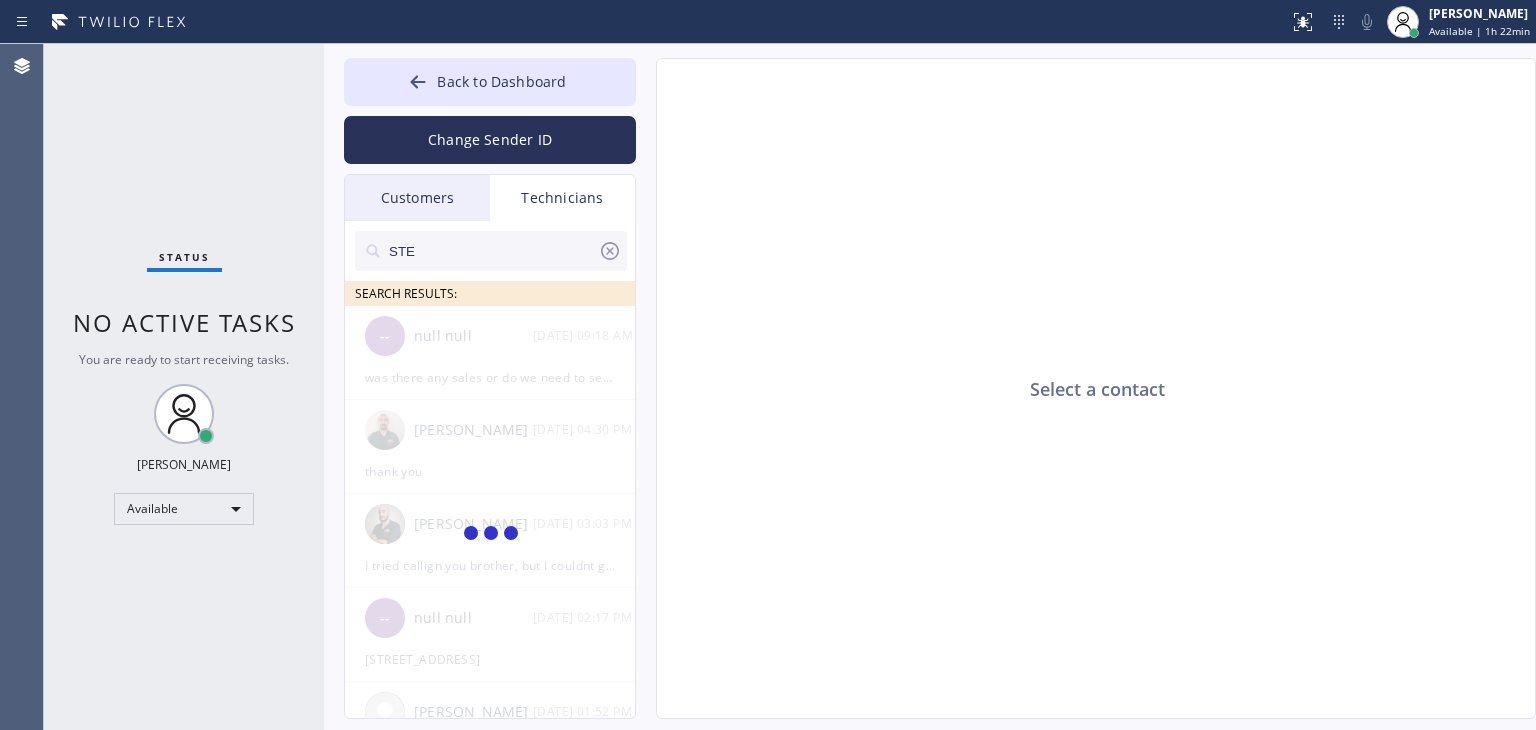 click on "STE" at bounding box center [492, 251] 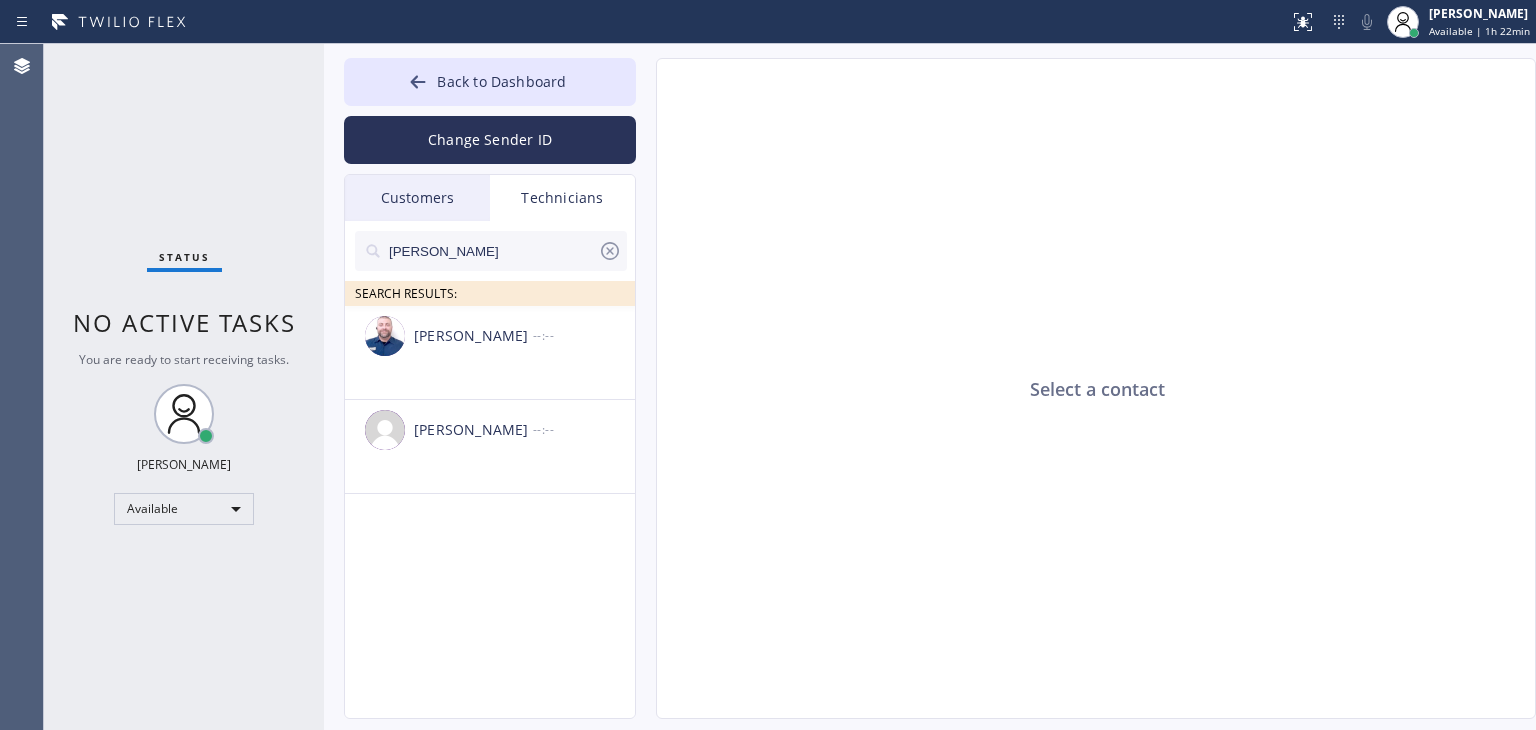 type on "STEVE" 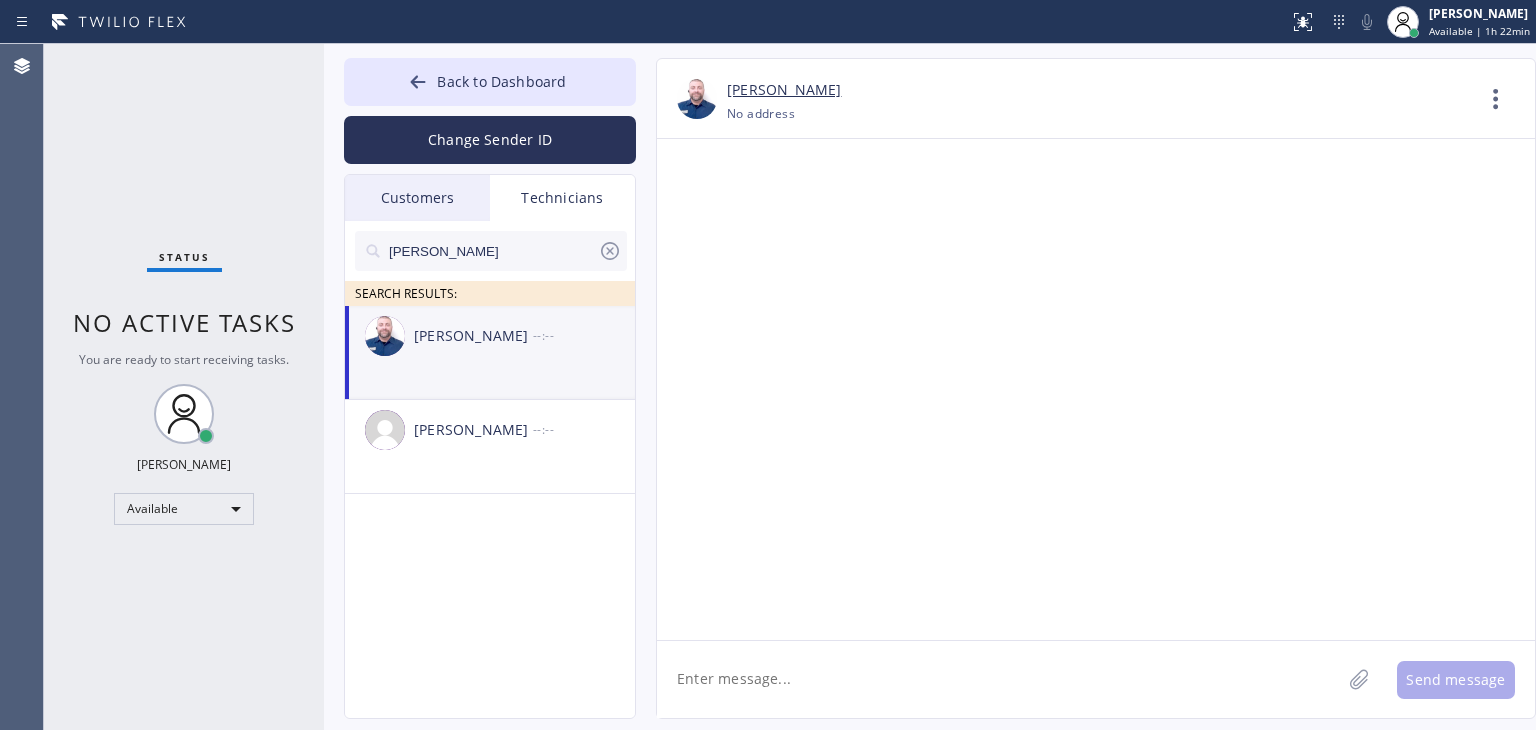click 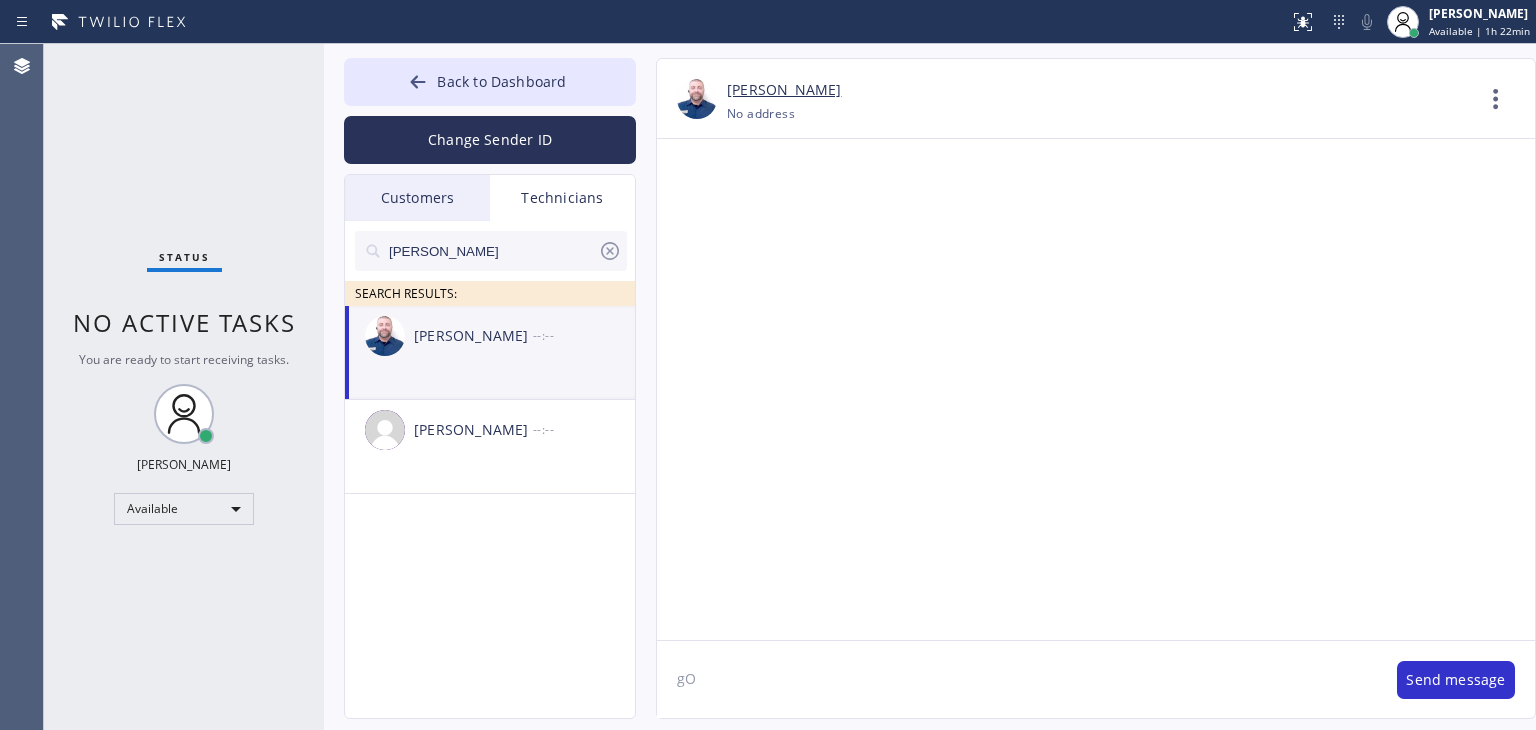 type on "g" 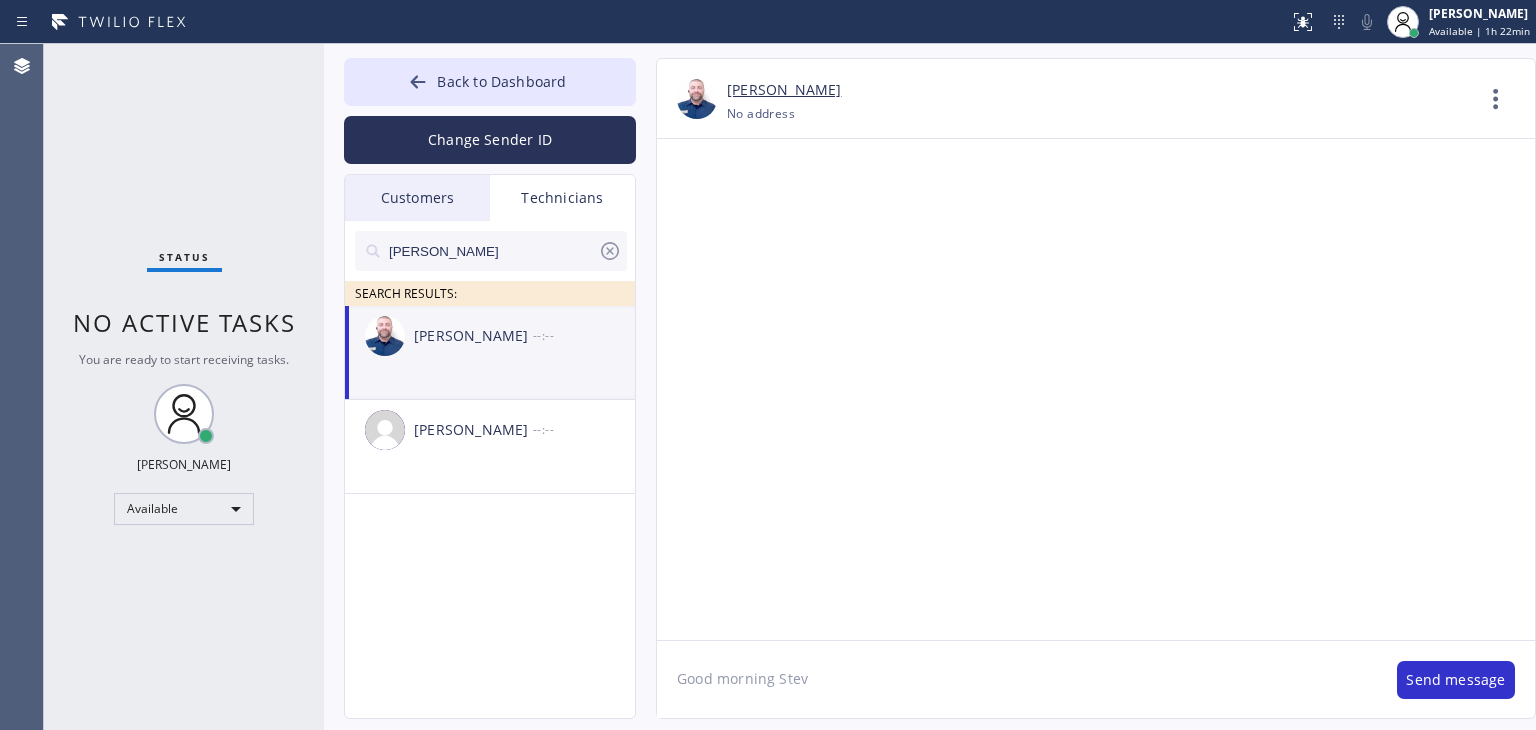 type on "Good morning Steve" 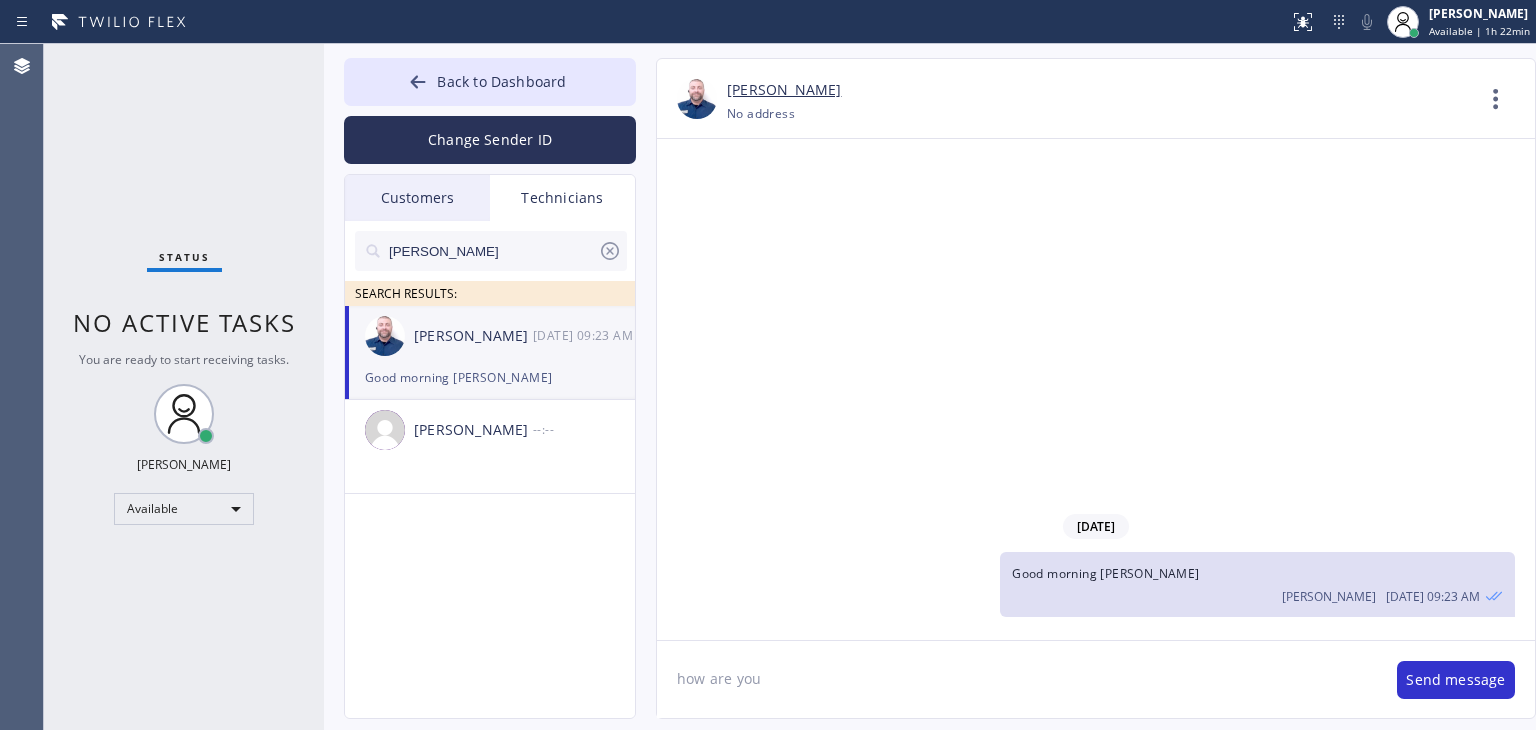 type on "how are you?" 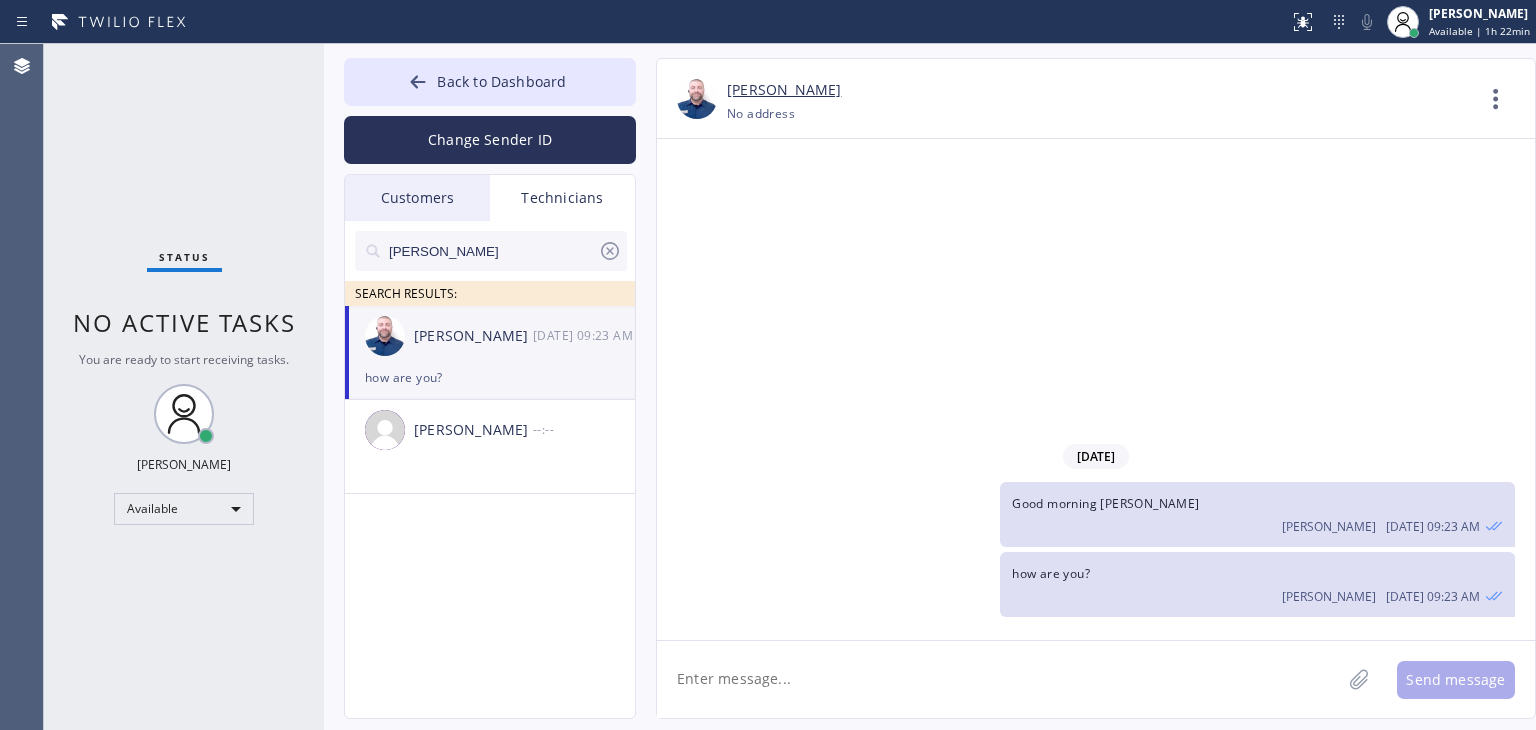 paste on "18NN9H" 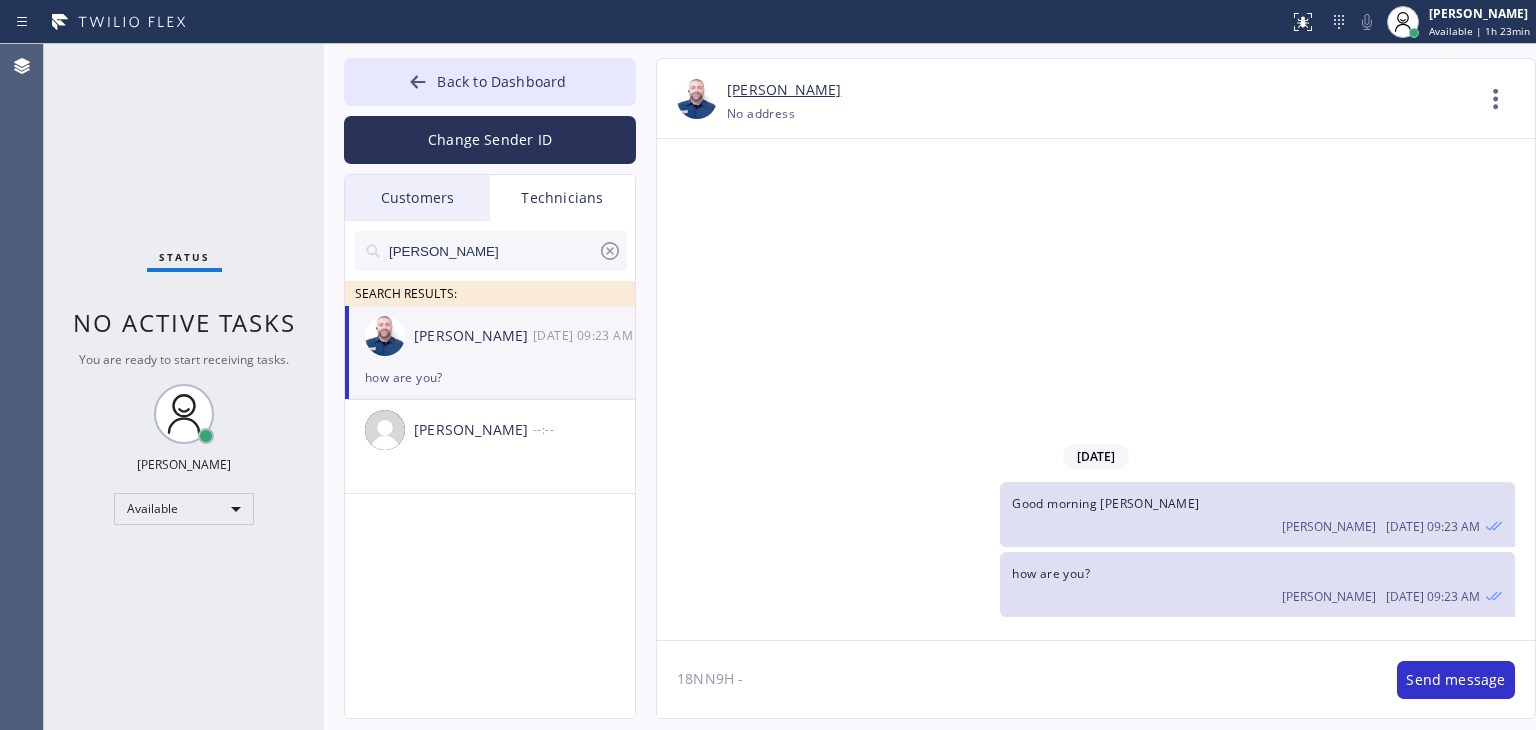 paste on "Isidro Calbillo" 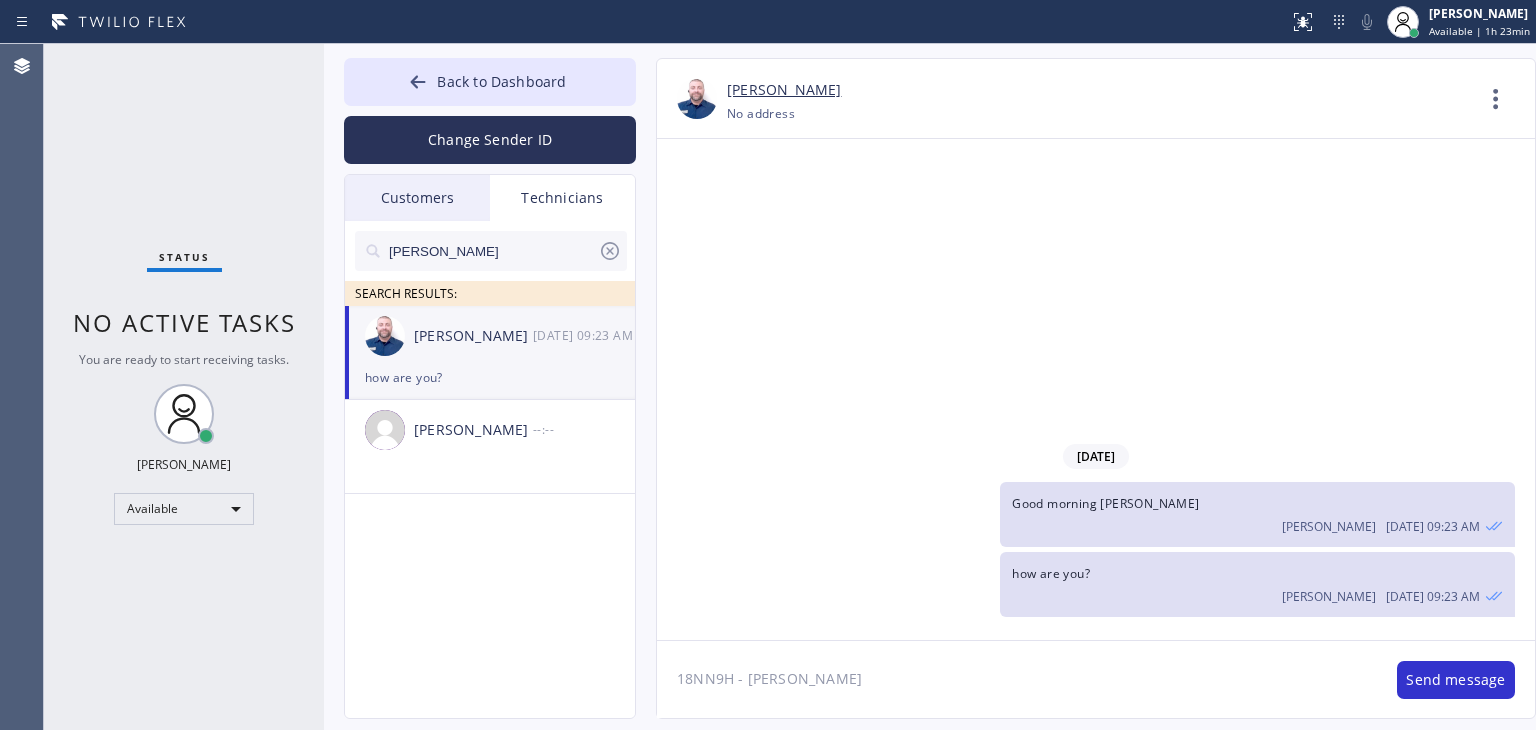 click on "18NN9H - Isidro Calbillo" 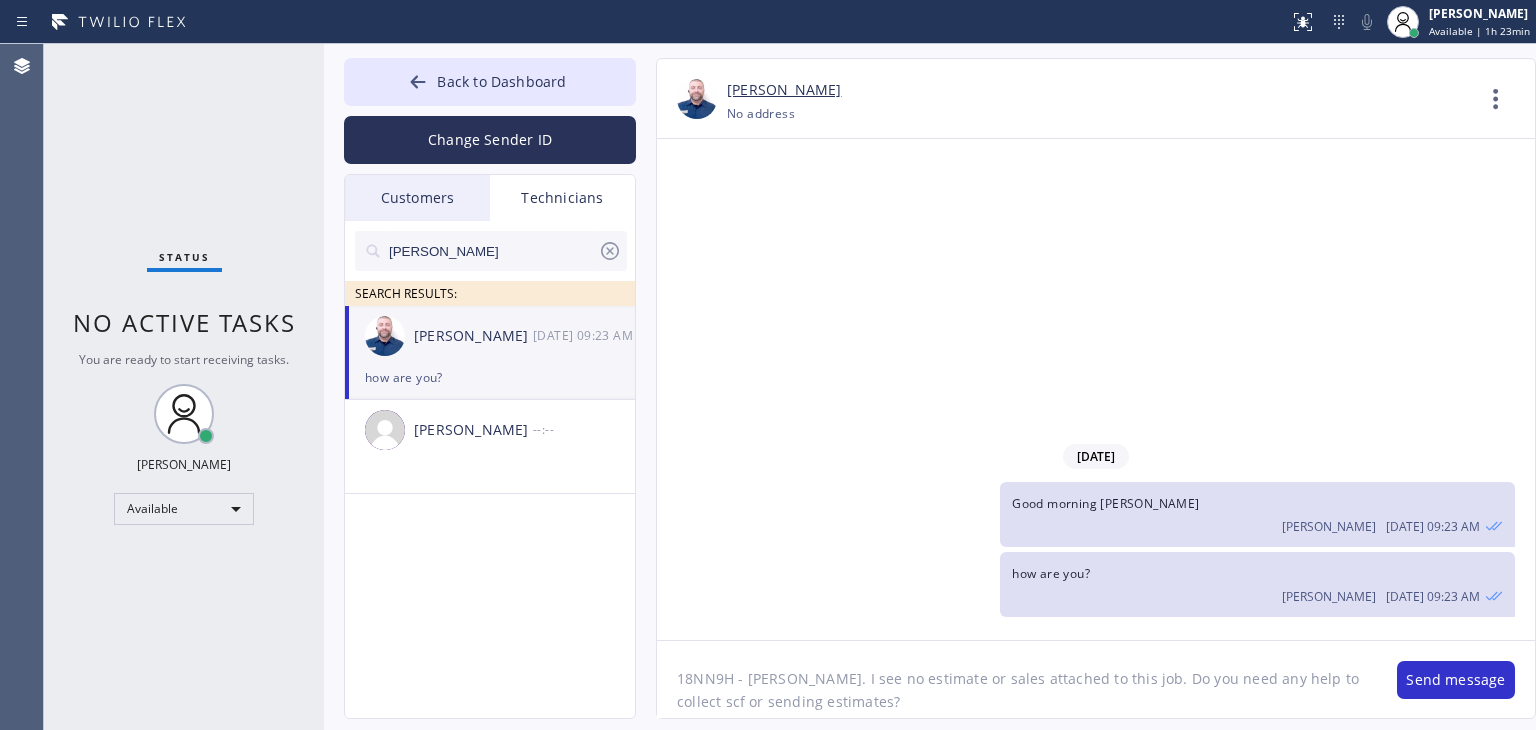 type on "18NN9H - Isidro Calbillo. I see no estimate or sales attached to this job. Do you need any help to collect scf or sending estimates?" 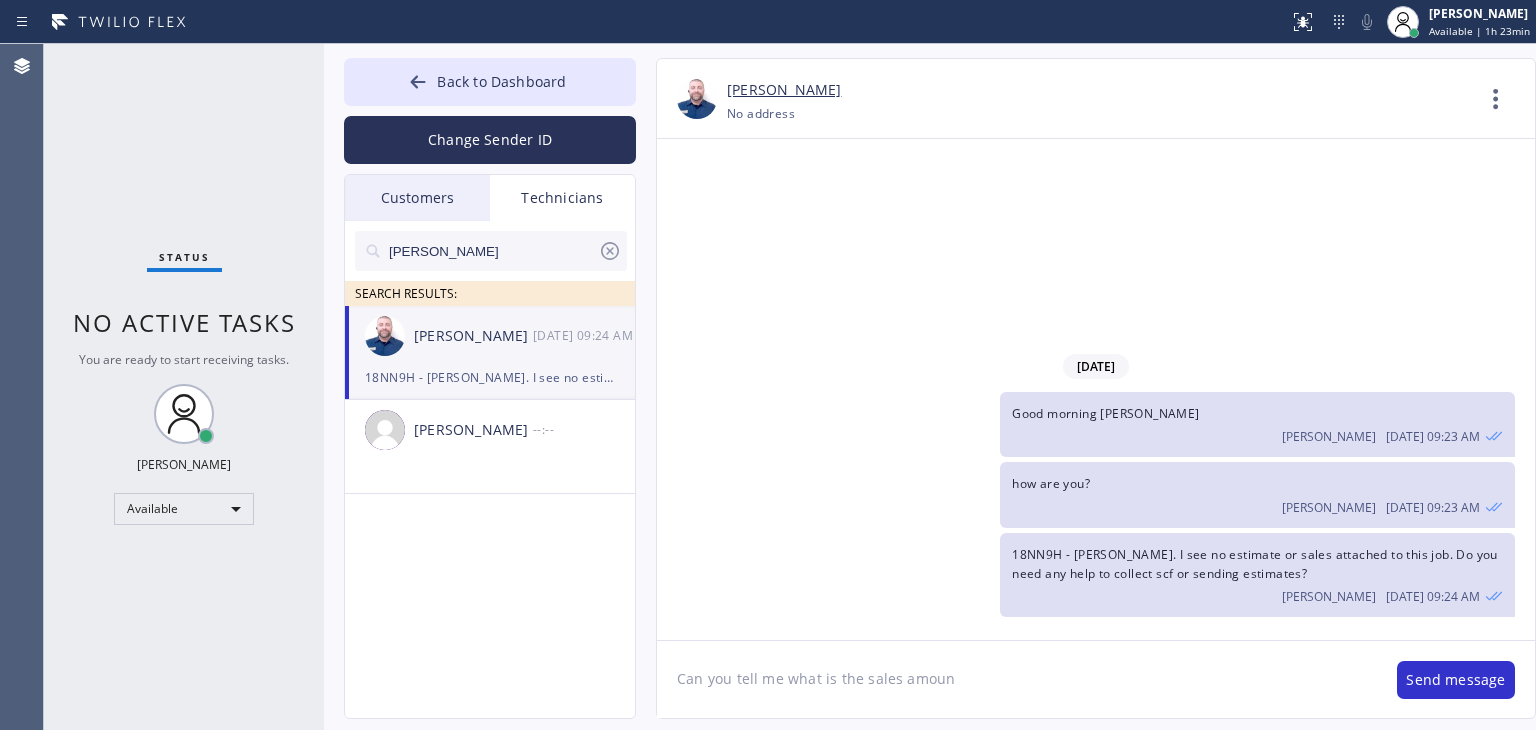 type on "Can you tell me what is the sales amount" 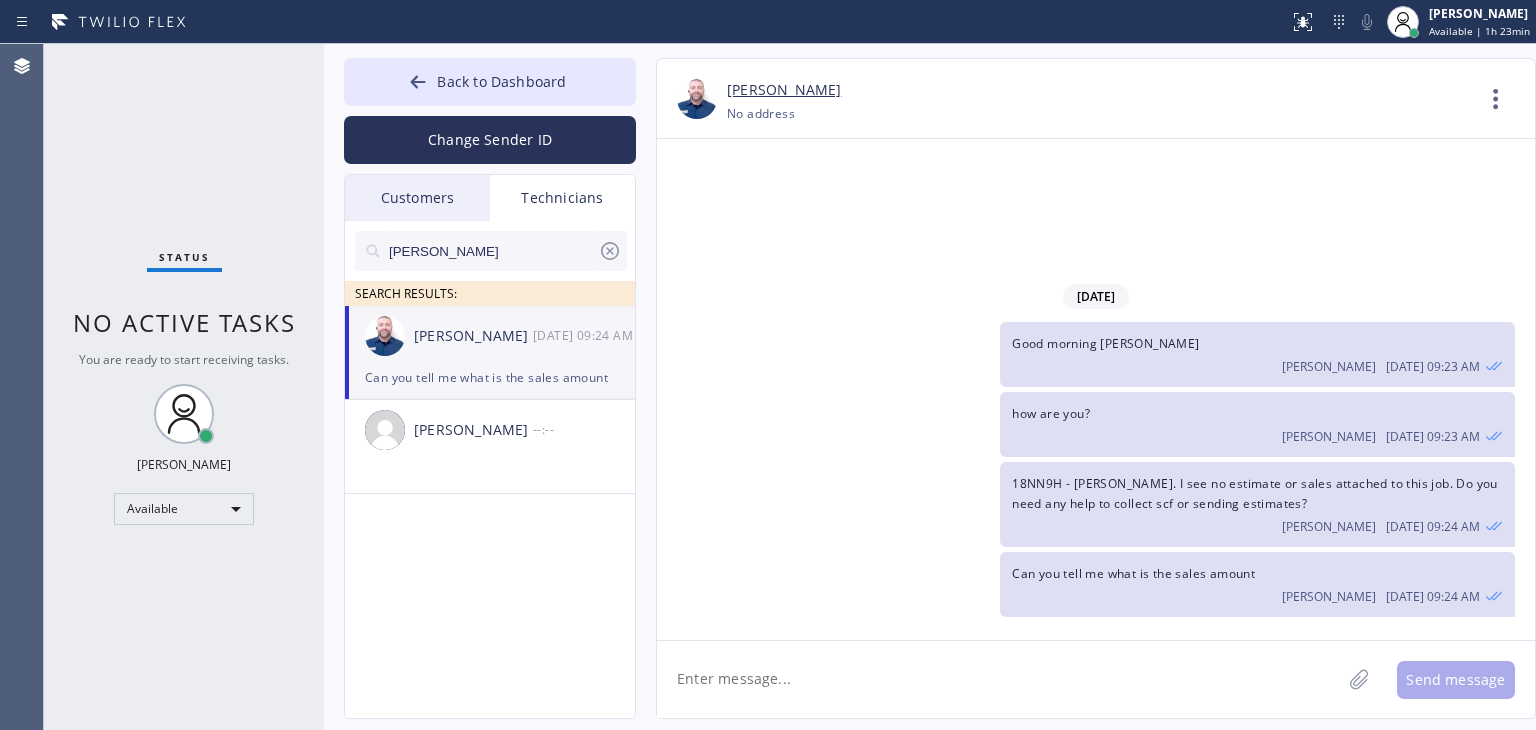 type 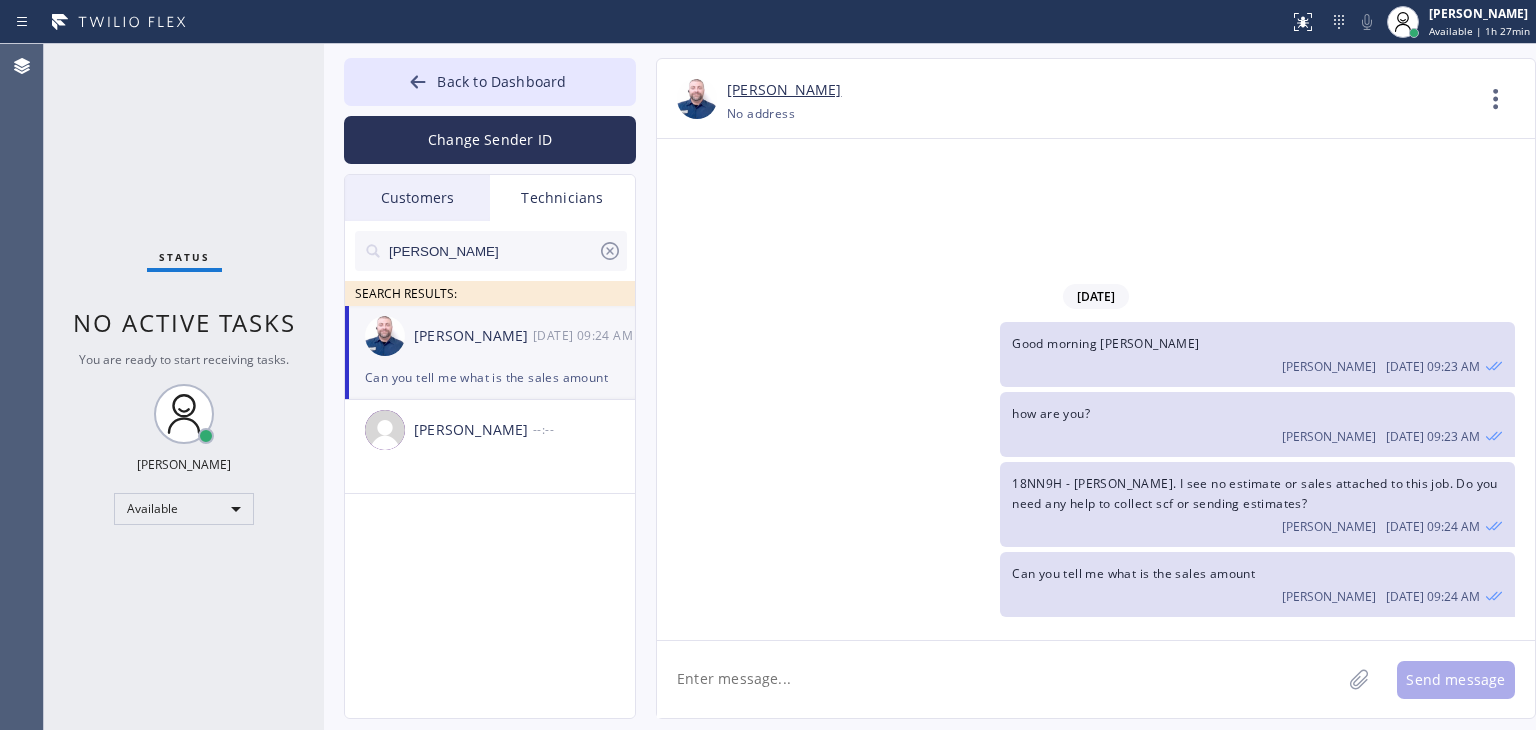 click on "Back to Dashboard Change Sender ID Customers Technicians SK Sam Kamel 07/10 09:29 AM No that is the amount I am disputing NS Nishit Shah 06/19 02:37 PM JT Jay  Trinidad 05/23 11:23 AM This is Mar Vista Heating and Air Grady Lloyd, today we are scheduled an appt TA Terry Alosi 05/23 11:01 AM Good day Terri! This is HVAC Alliance Experts. Recently we talked about the AC&heat tune up appointment. You said you will call back with your conveninet time. Have not you decided yet? KS Kassidy Sherman 05/16 12:27 PM he was hesitating because you were not picking up your phone NG Nora  Goldschealger 05/12 12:16 PM Yes Shams SM Sheila  Malone 05/08 09:07 AM Hello Sheila,
This is 5 Star Air Duct Cleaning. We’re confirming your appointment for tomorrow for Central AC maintenance.
Could you please confirm that this still works for you?
ZS Zoran  Stefanowski 05/07 02:28 PM alright, i will reschedule 8-12, tuesday then SR Scott Roussel 05/02 10:08 AM AK Alexander  Koops 05/01 11:35 AM Yes confirmed! MY Mr Yalemzers  AM" at bounding box center [930, 387] 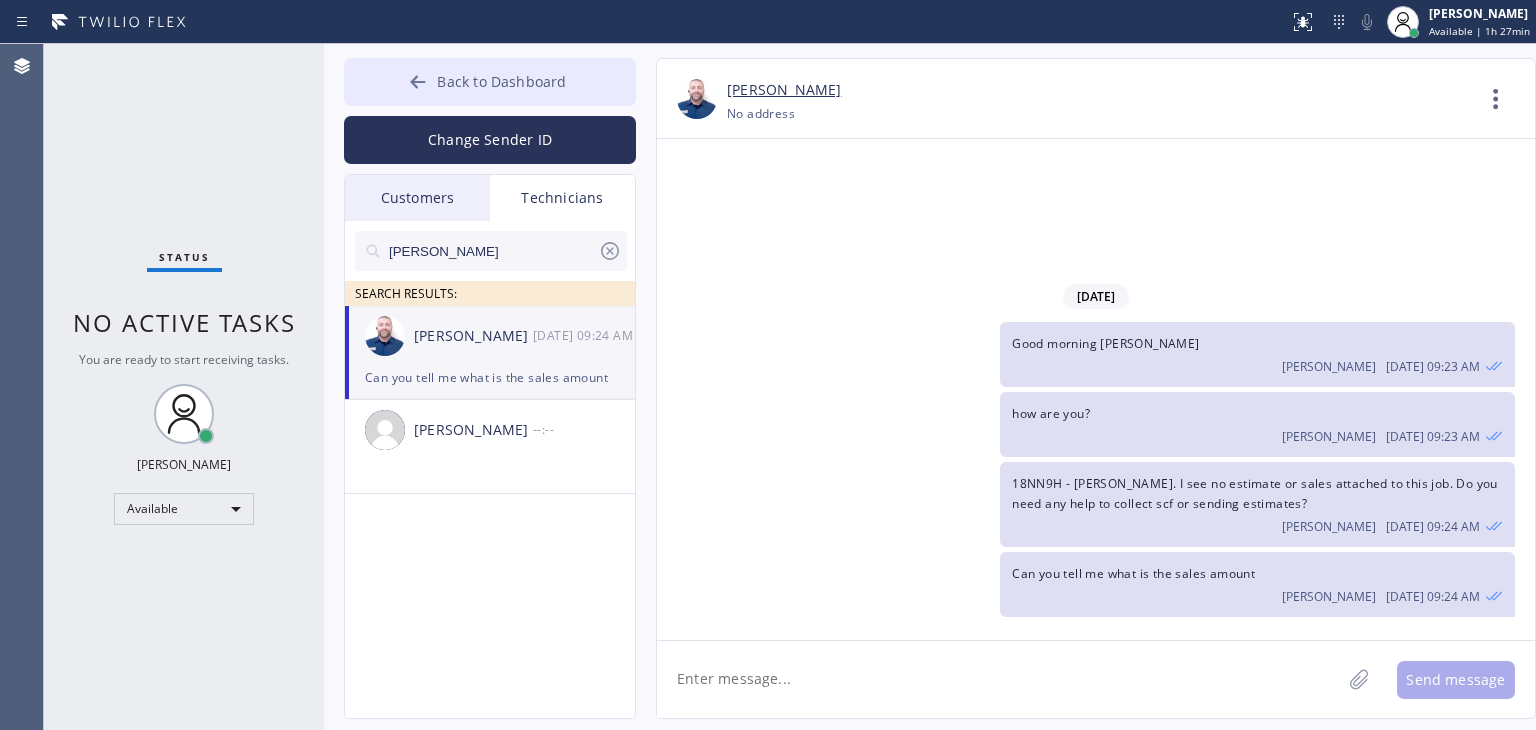 click on "Back to Dashboard" at bounding box center [490, 82] 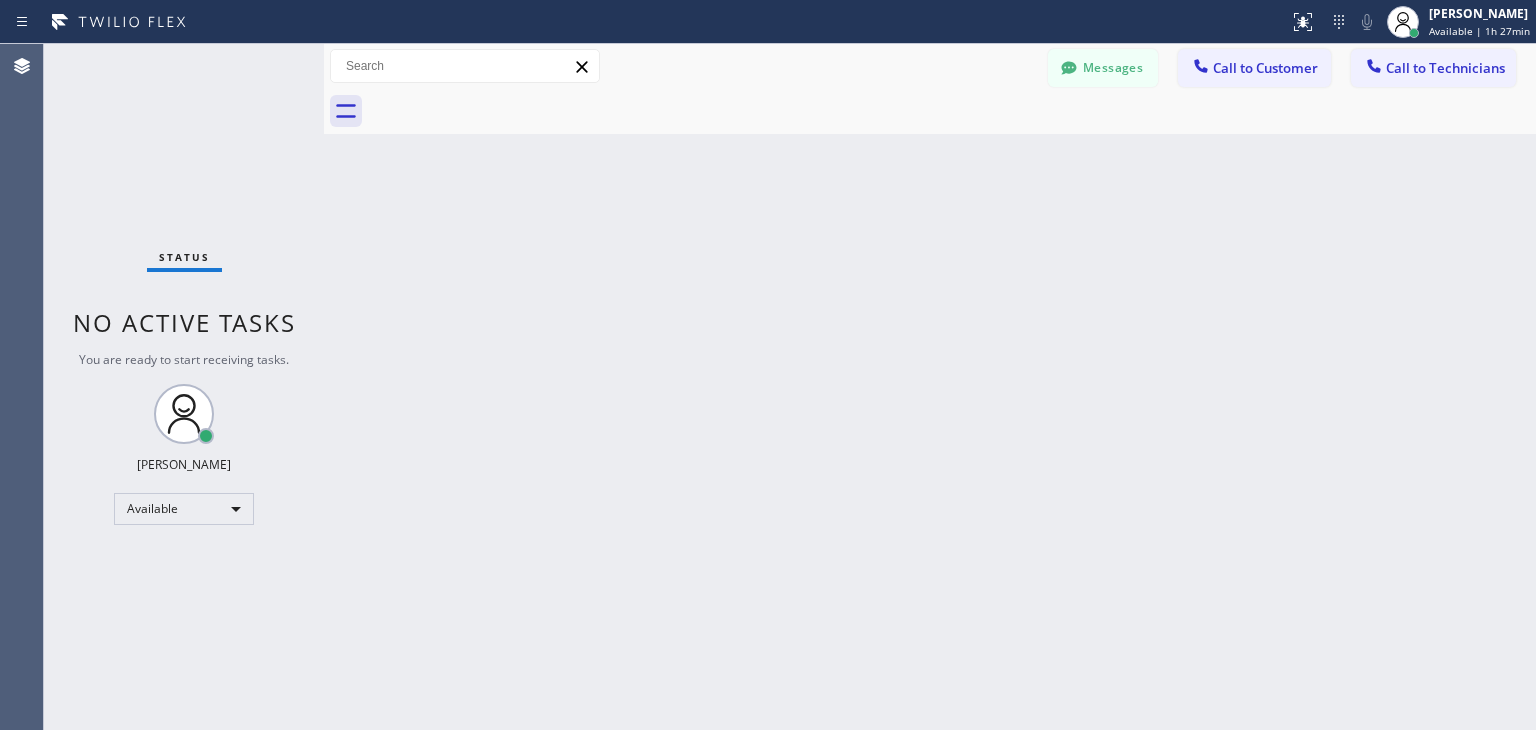 click at bounding box center (1374, 68) 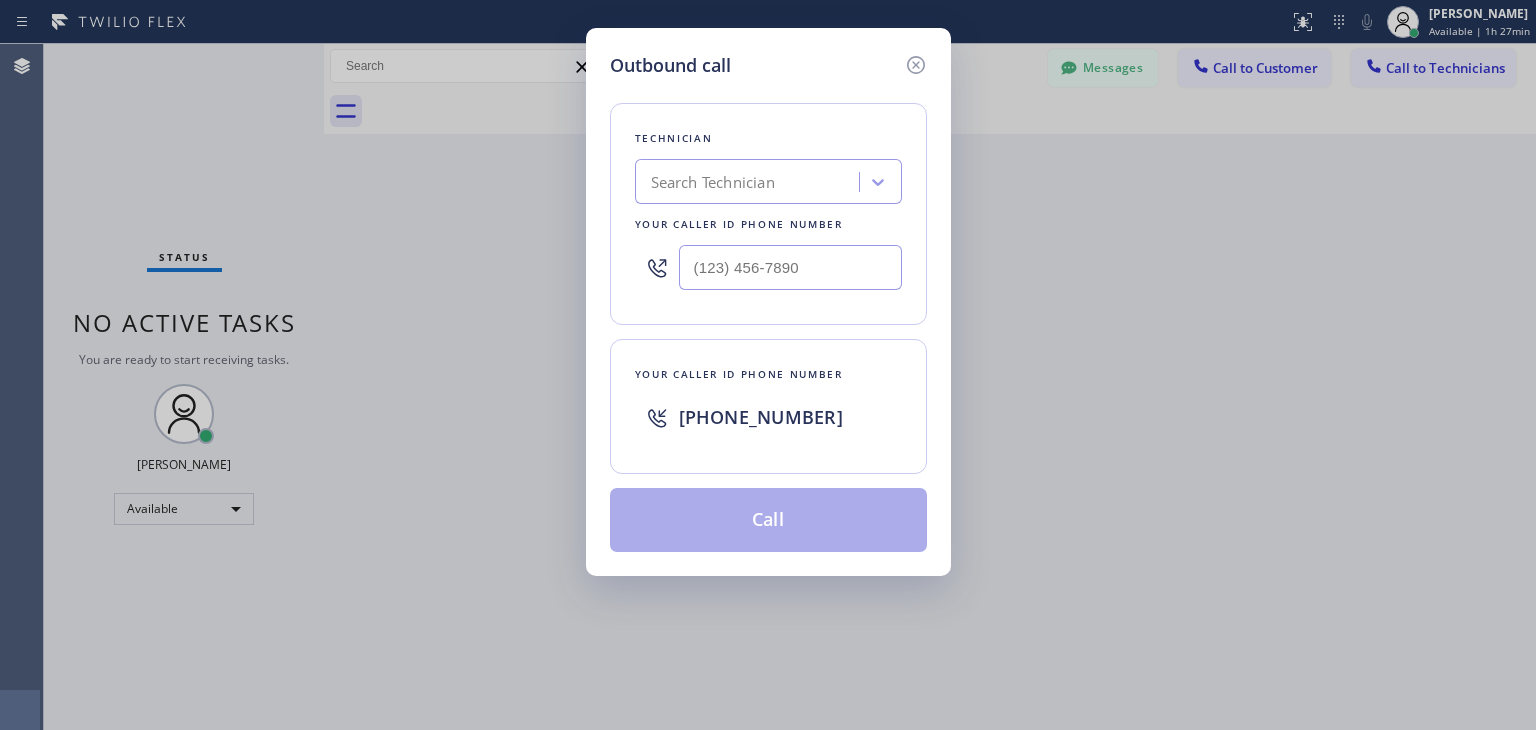 click on "Search Technician" at bounding box center [713, 182] 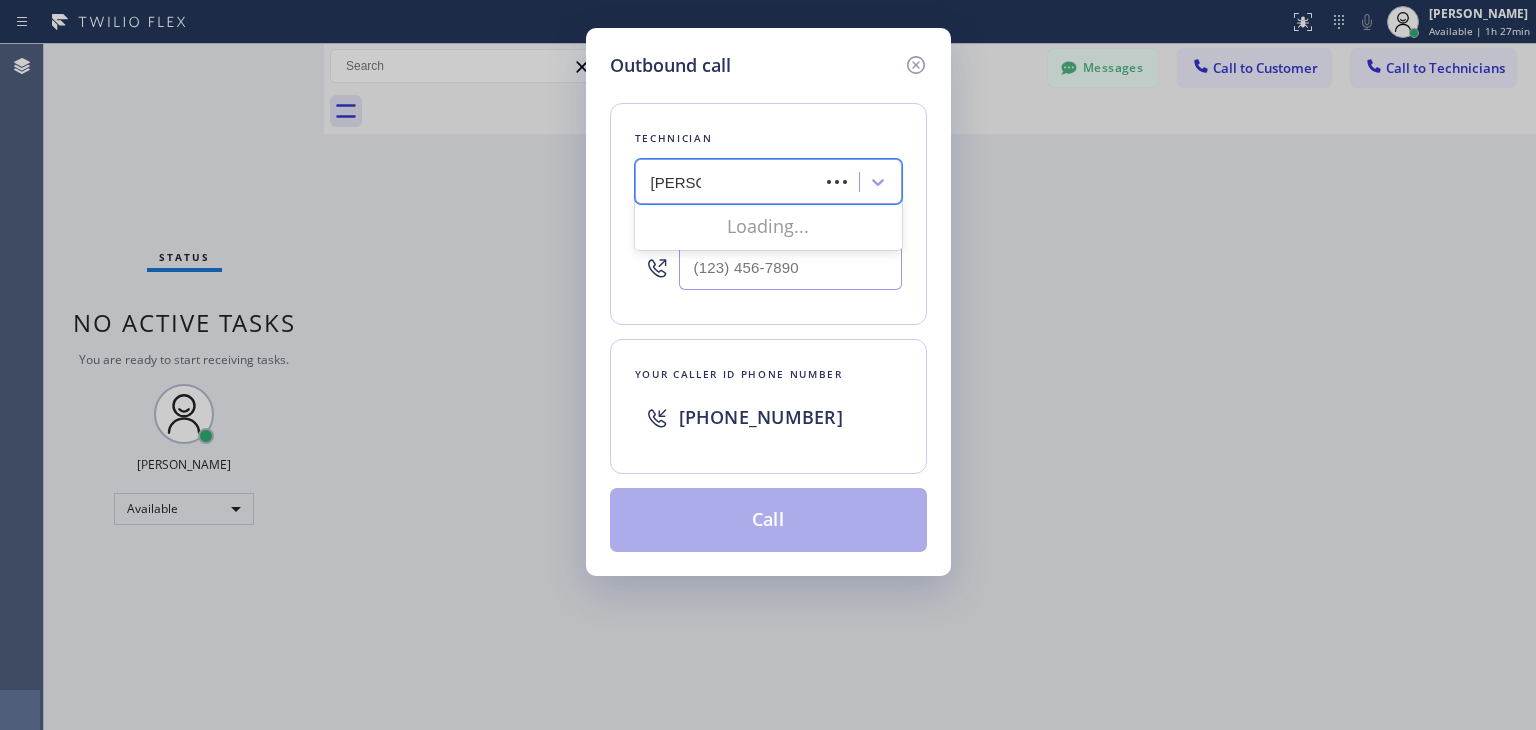 type on "alejandro" 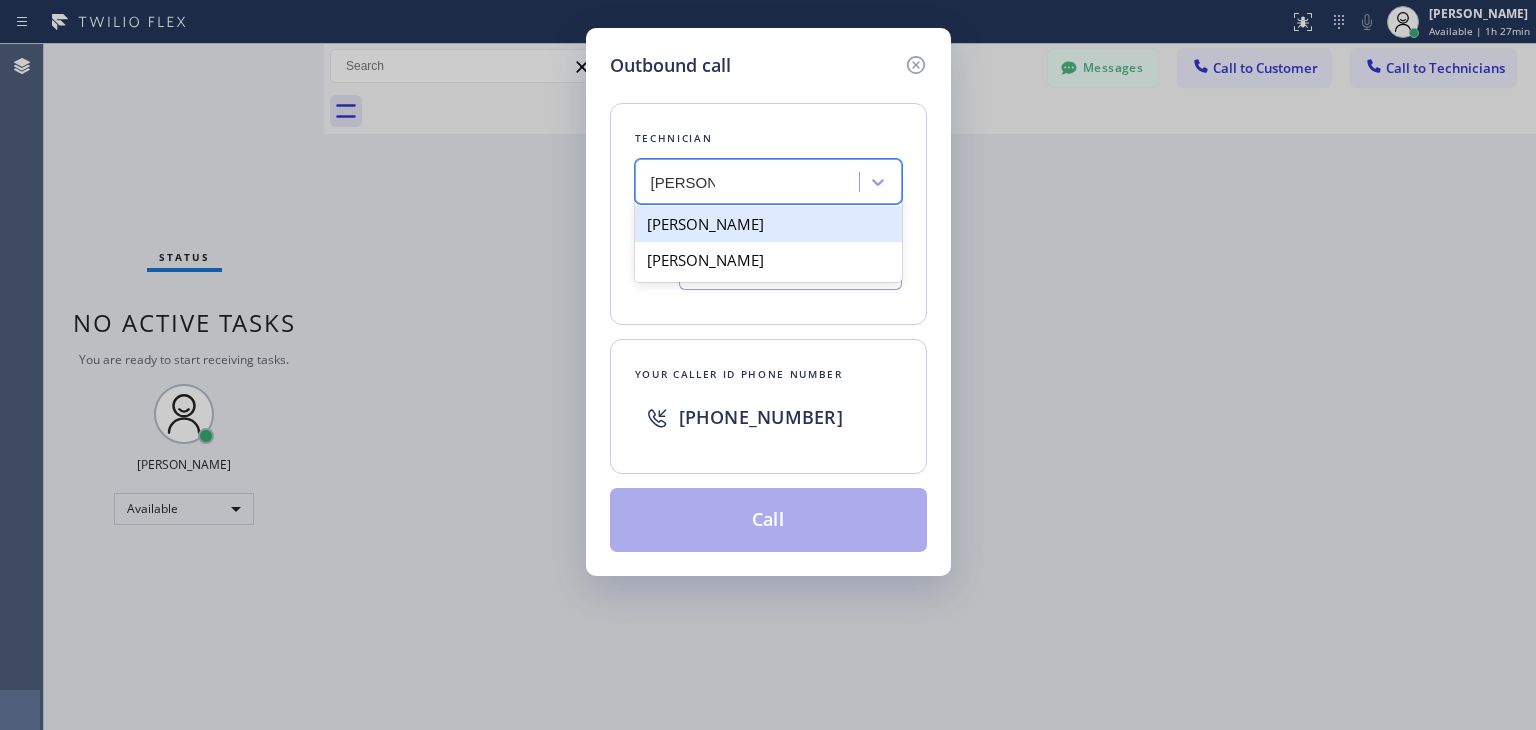 click on "Alejandro Nayib  Lopez" at bounding box center (768, 224) 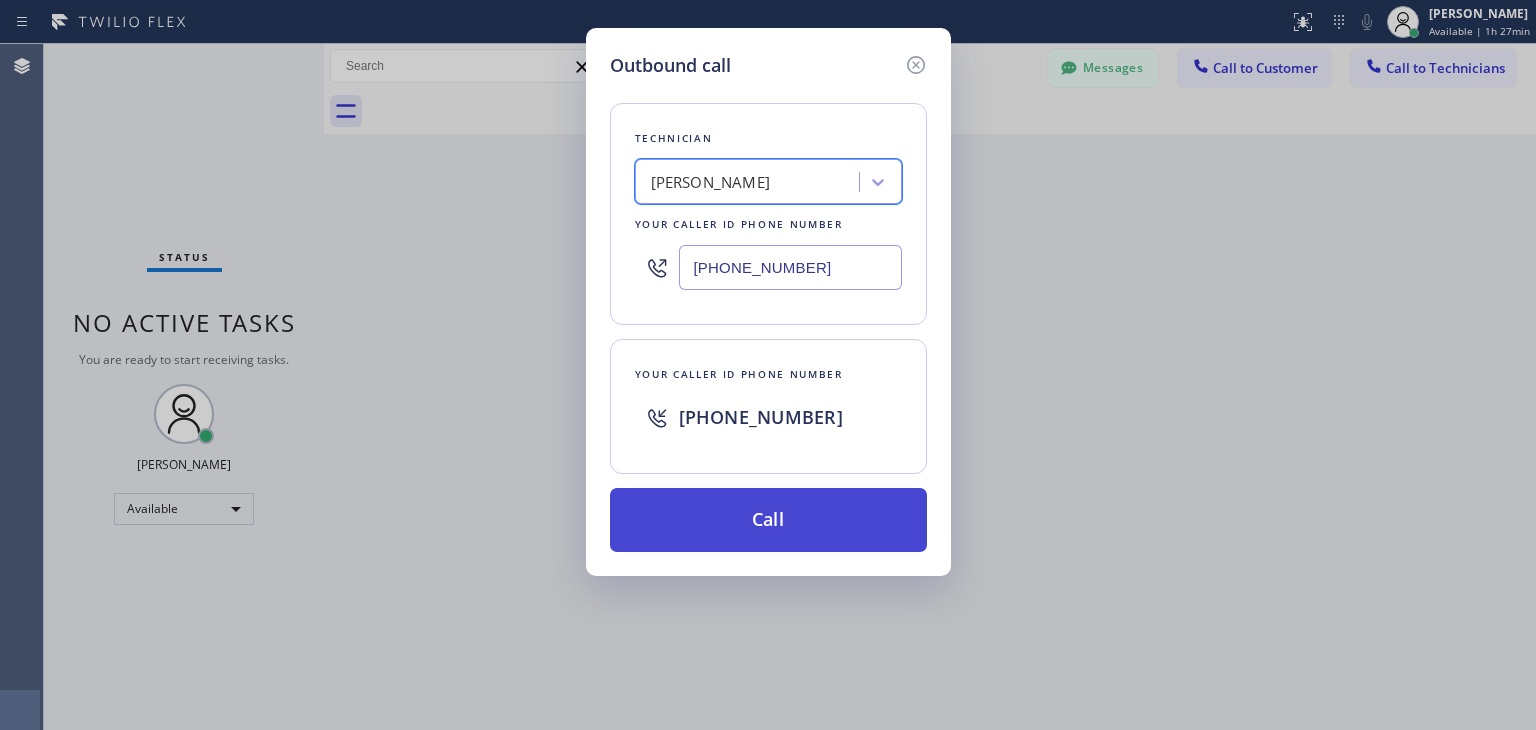 click on "Call" at bounding box center [768, 520] 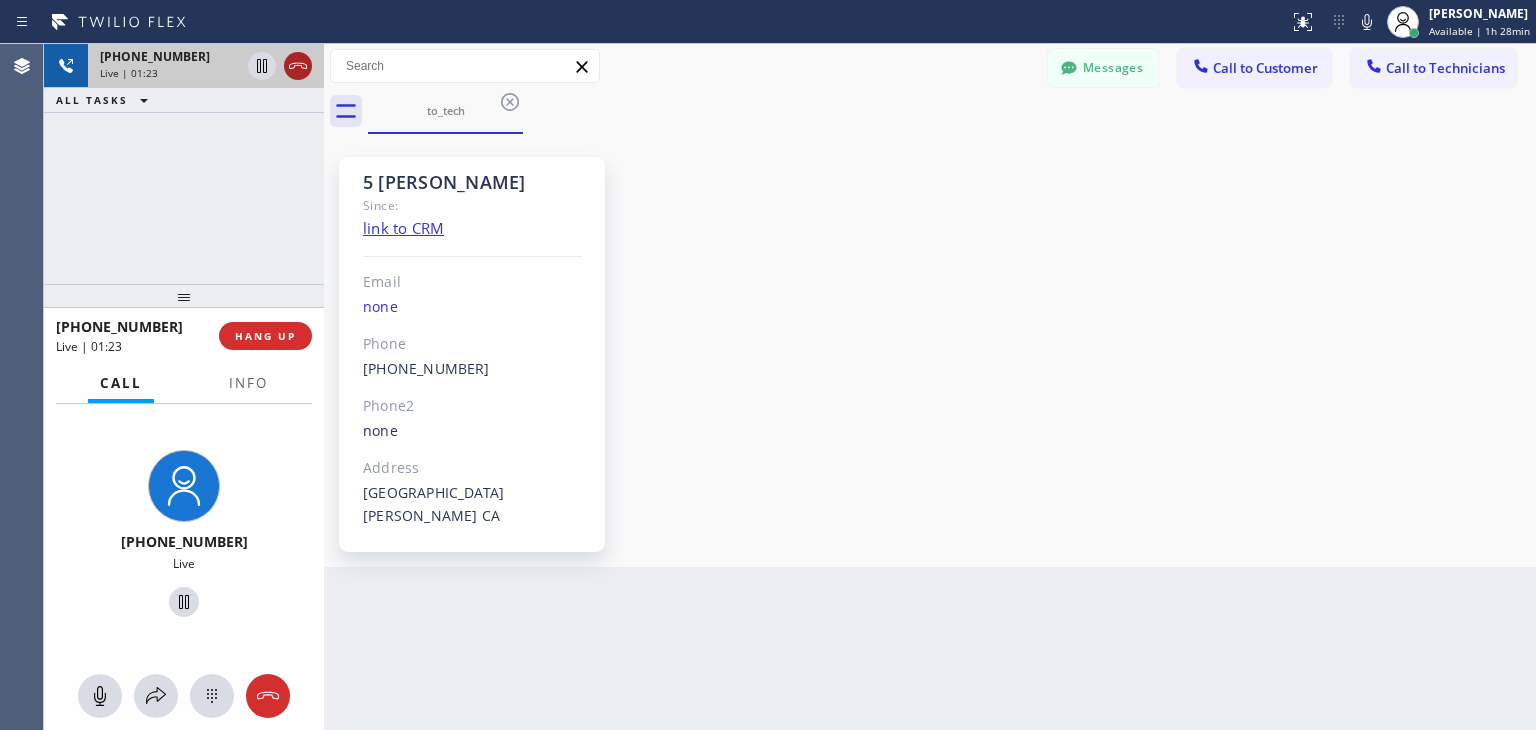 click 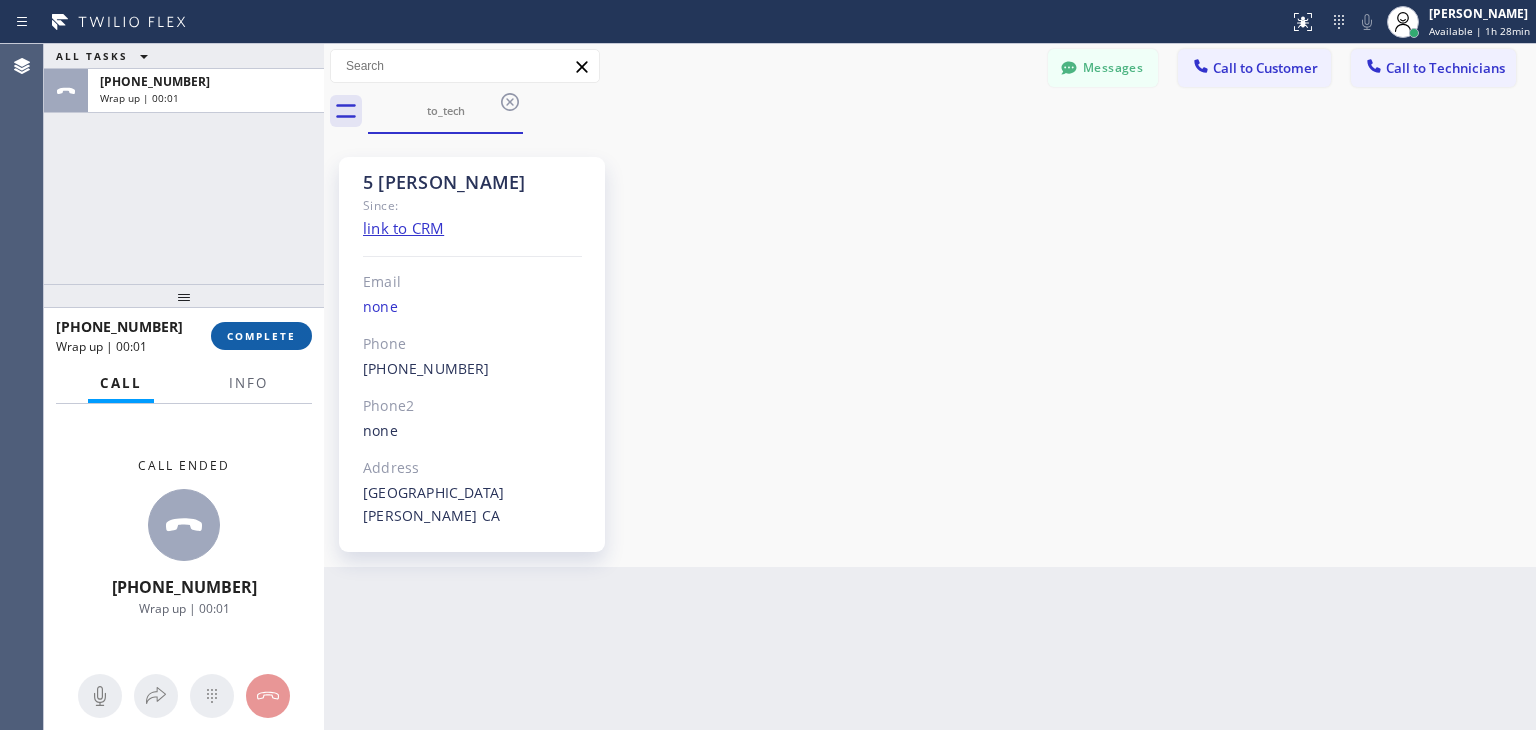 click on "COMPLETE" at bounding box center [261, 336] 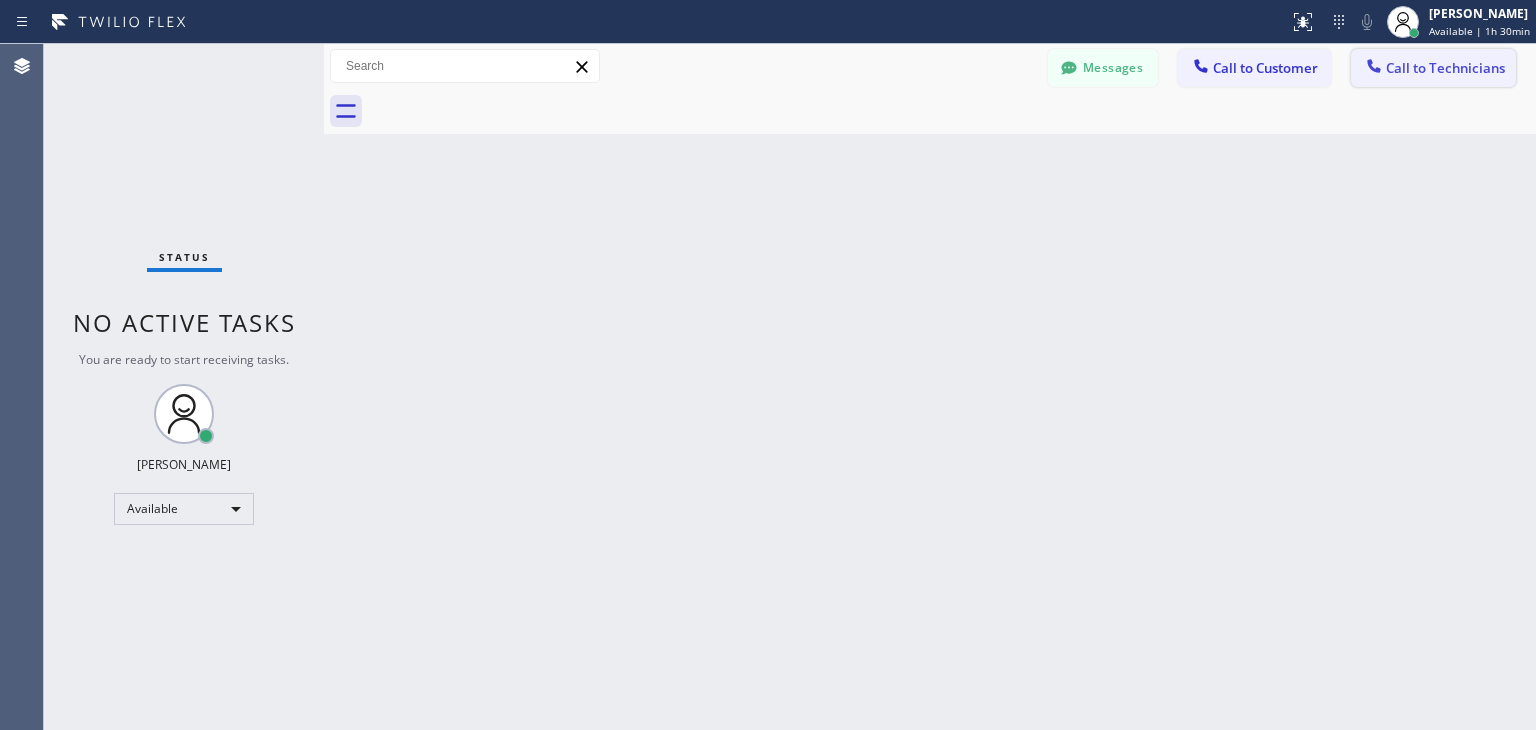 click on "Call to Technicians" at bounding box center [1445, 68] 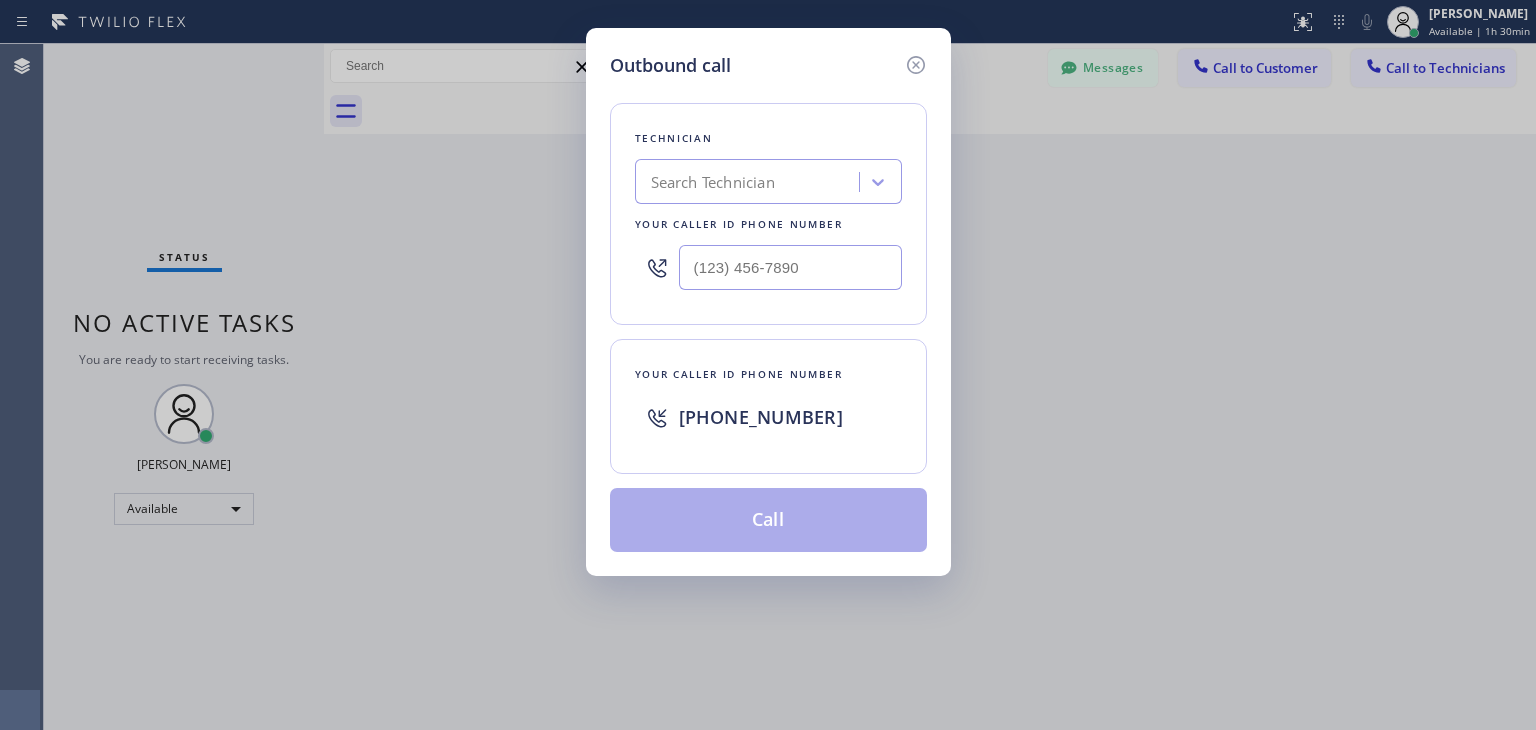 click on "Search Technician" at bounding box center [750, 182] 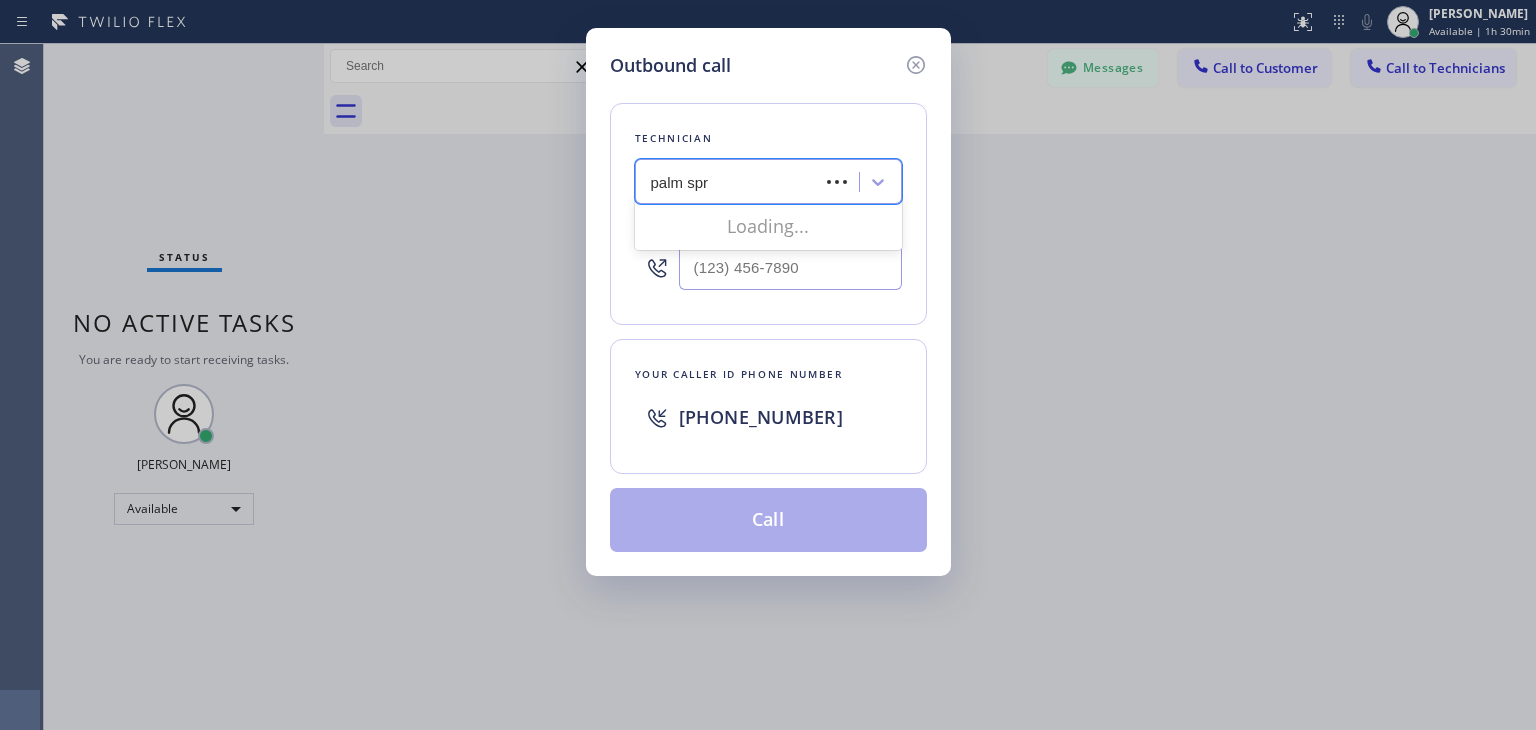 type on "palm spri" 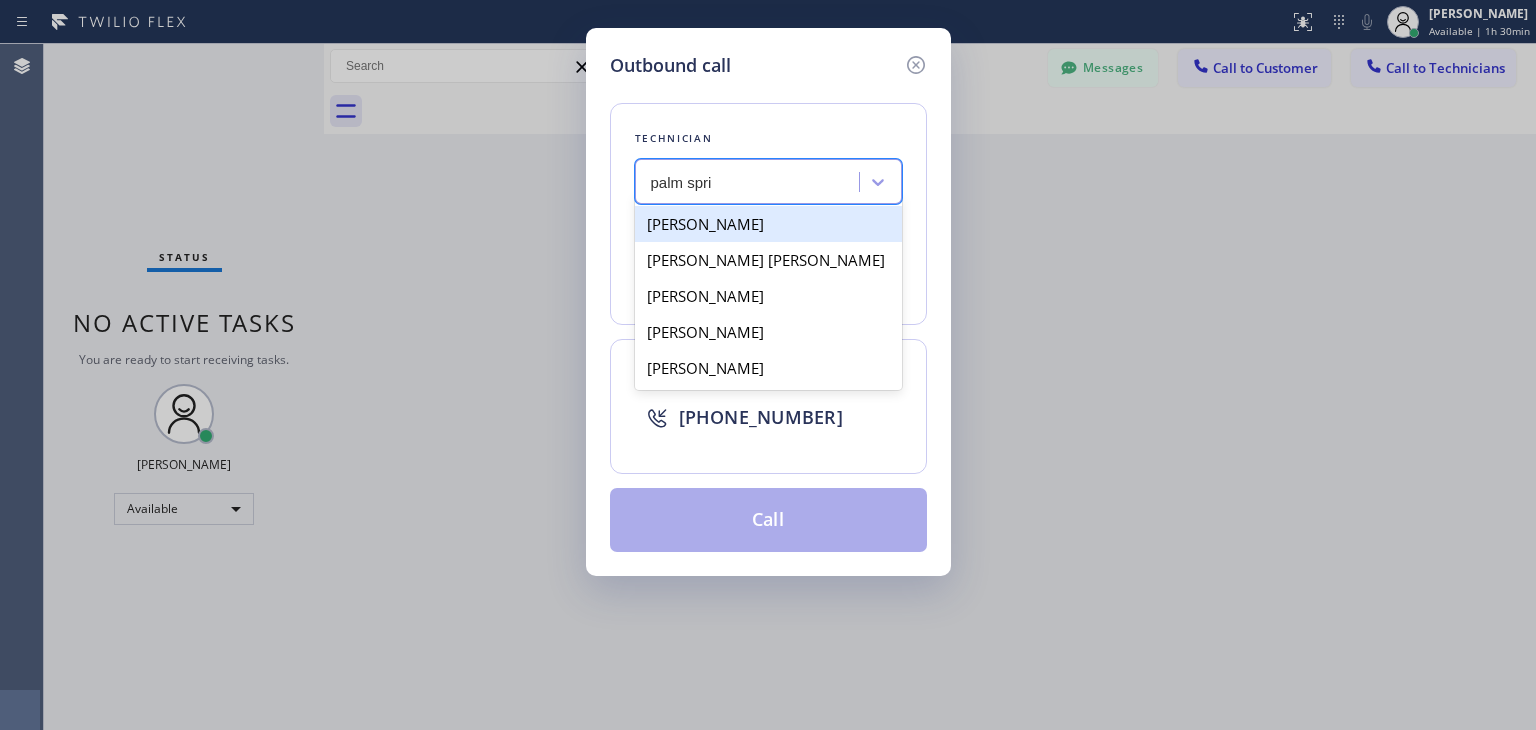 click on "Dinislam  Akashev" at bounding box center [768, 224] 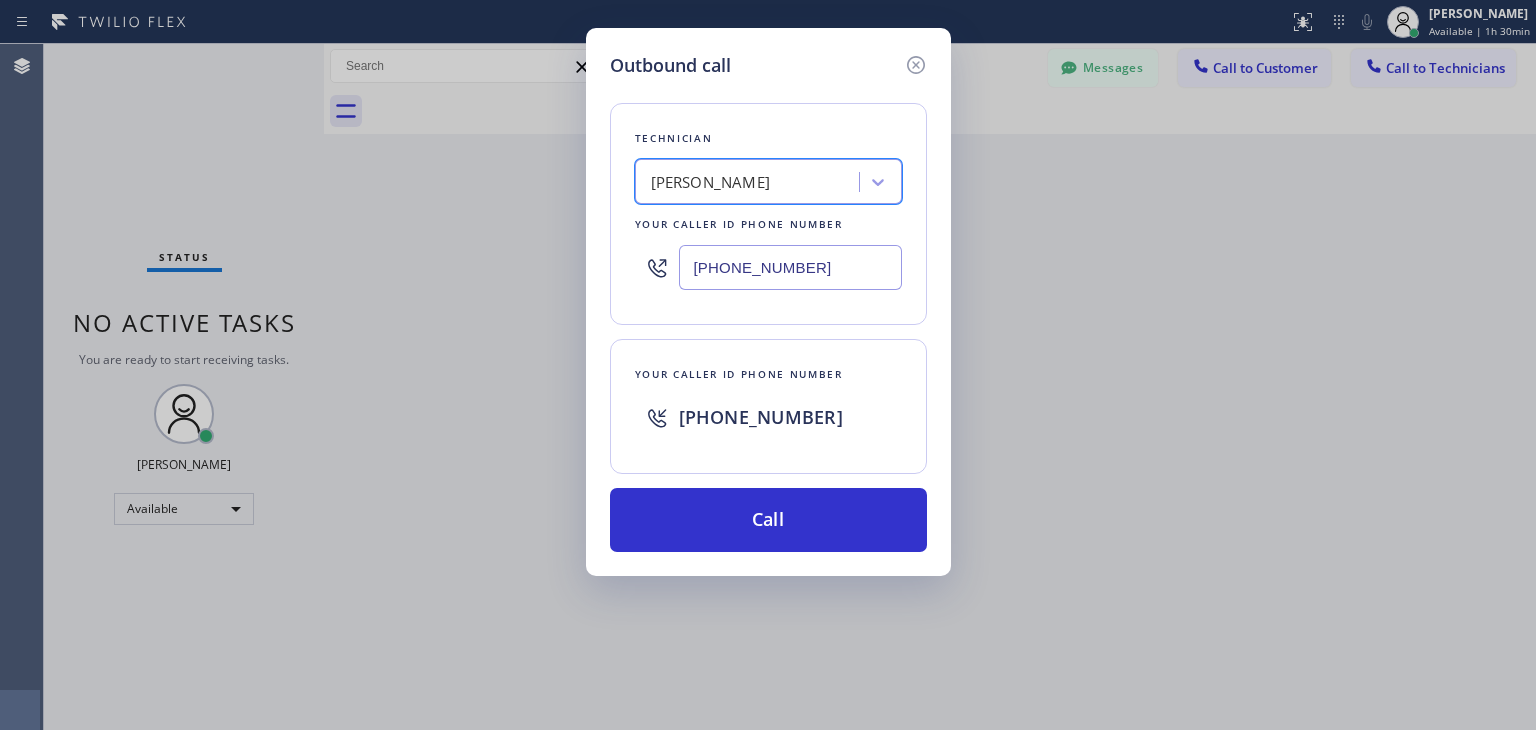click on "Dinislam  Akashev" at bounding box center (711, 182) 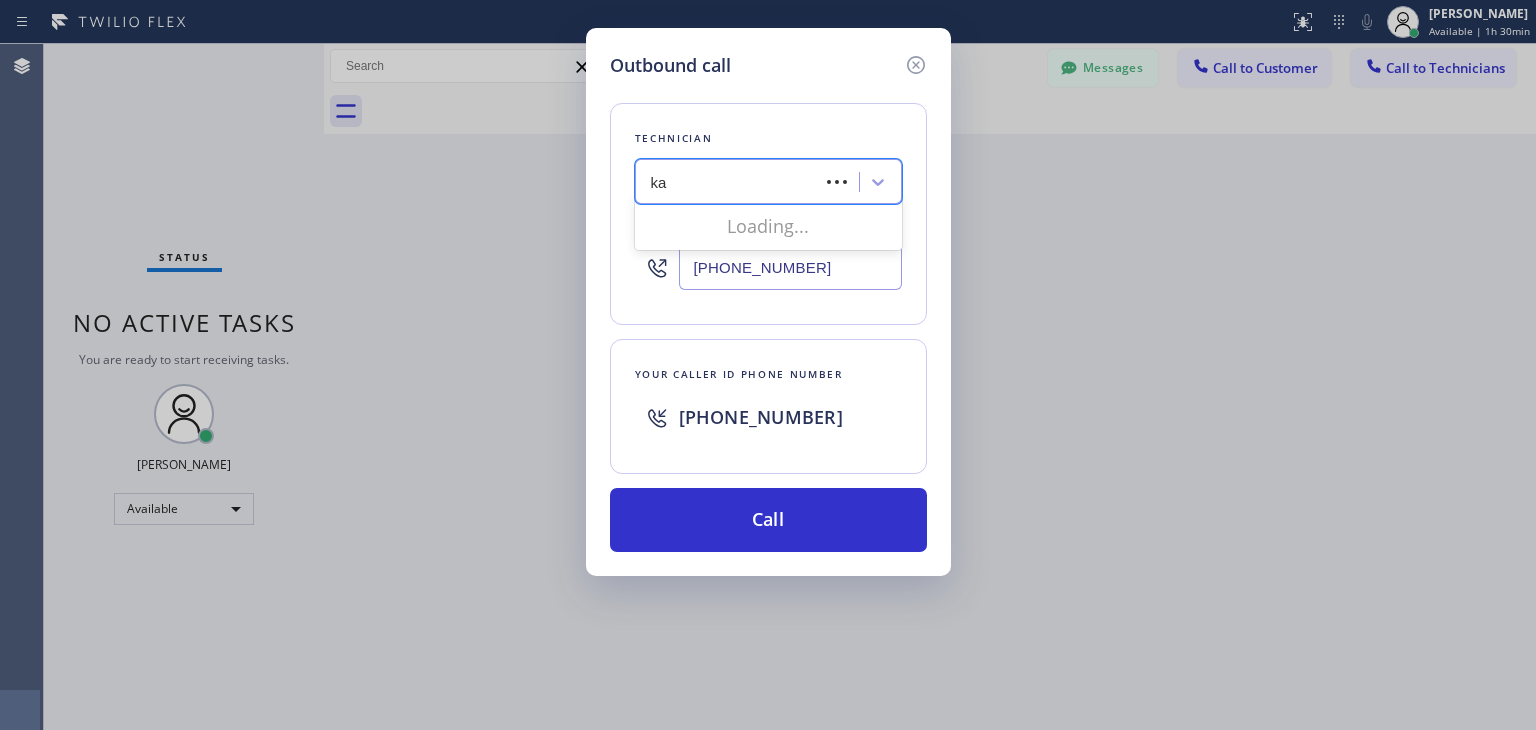 type on "k" 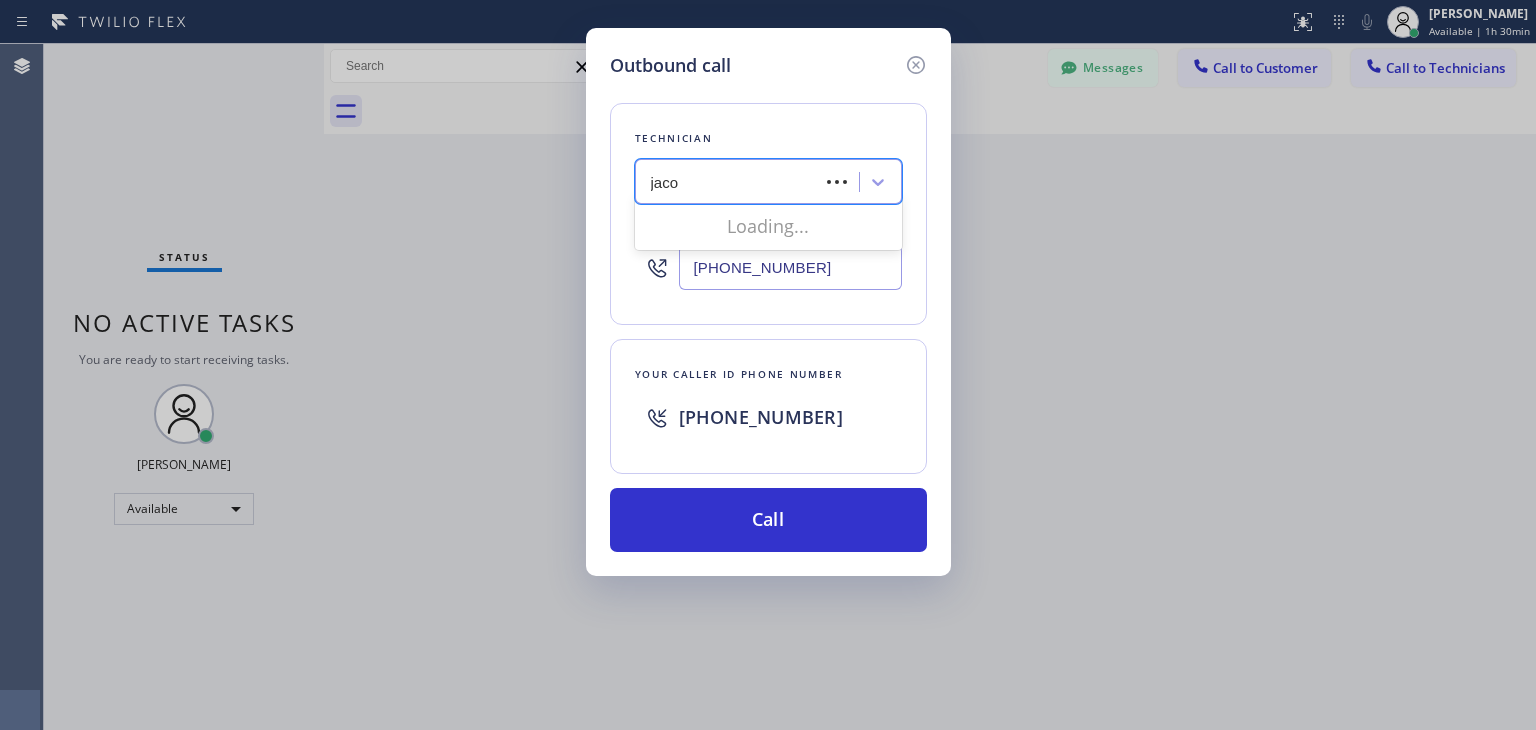 type on "jacob" 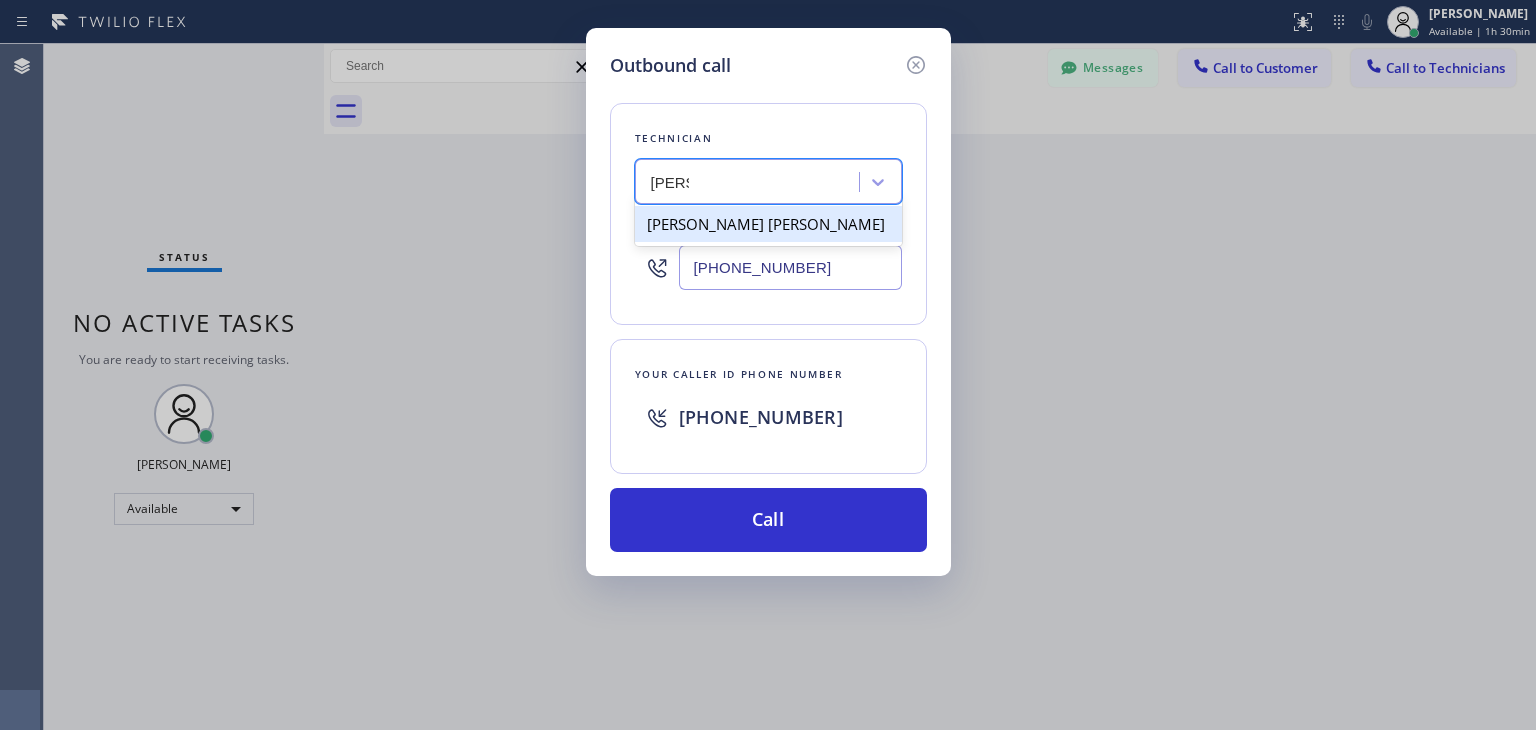 click on "Jacob Avimael Lopez Castro" at bounding box center (768, 224) 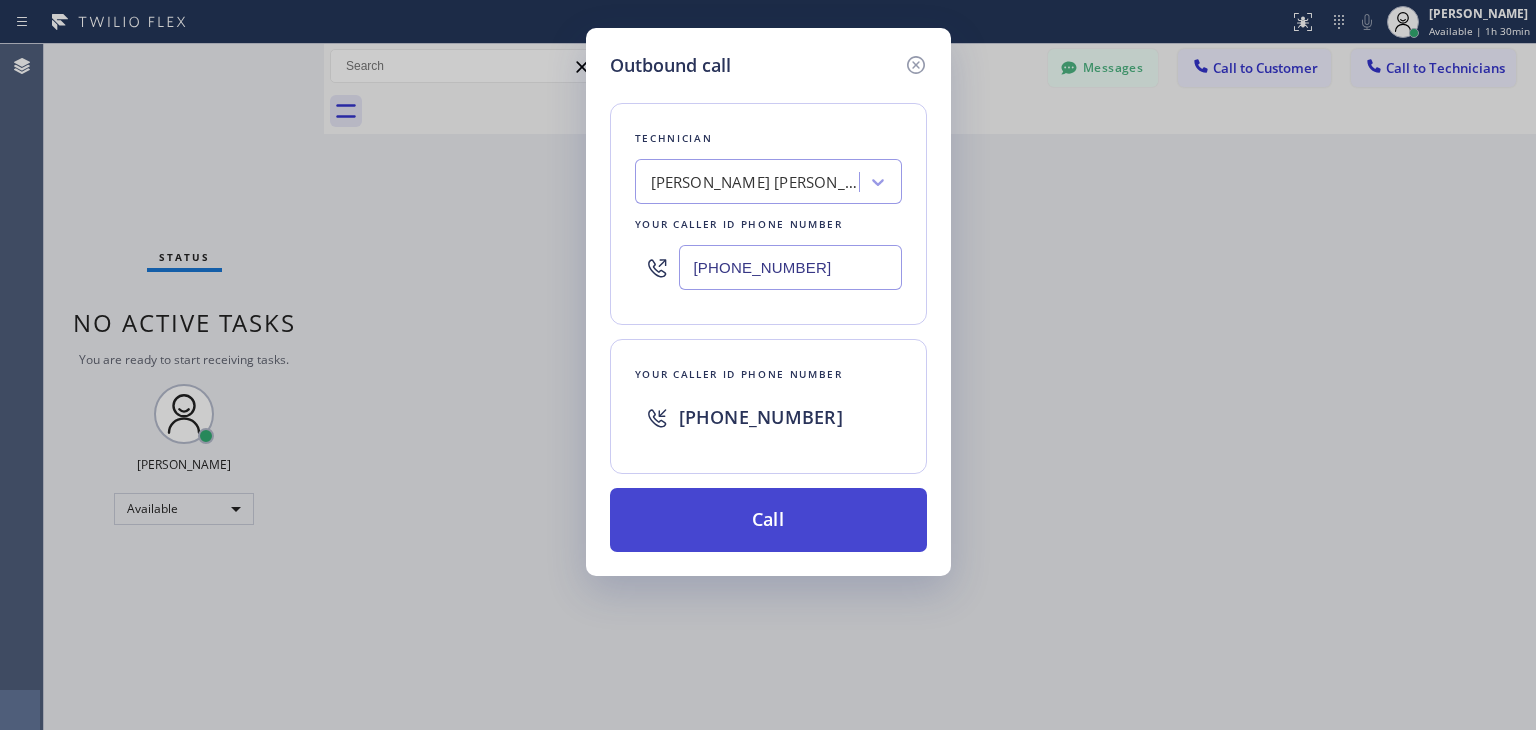 click on "Call" at bounding box center [768, 520] 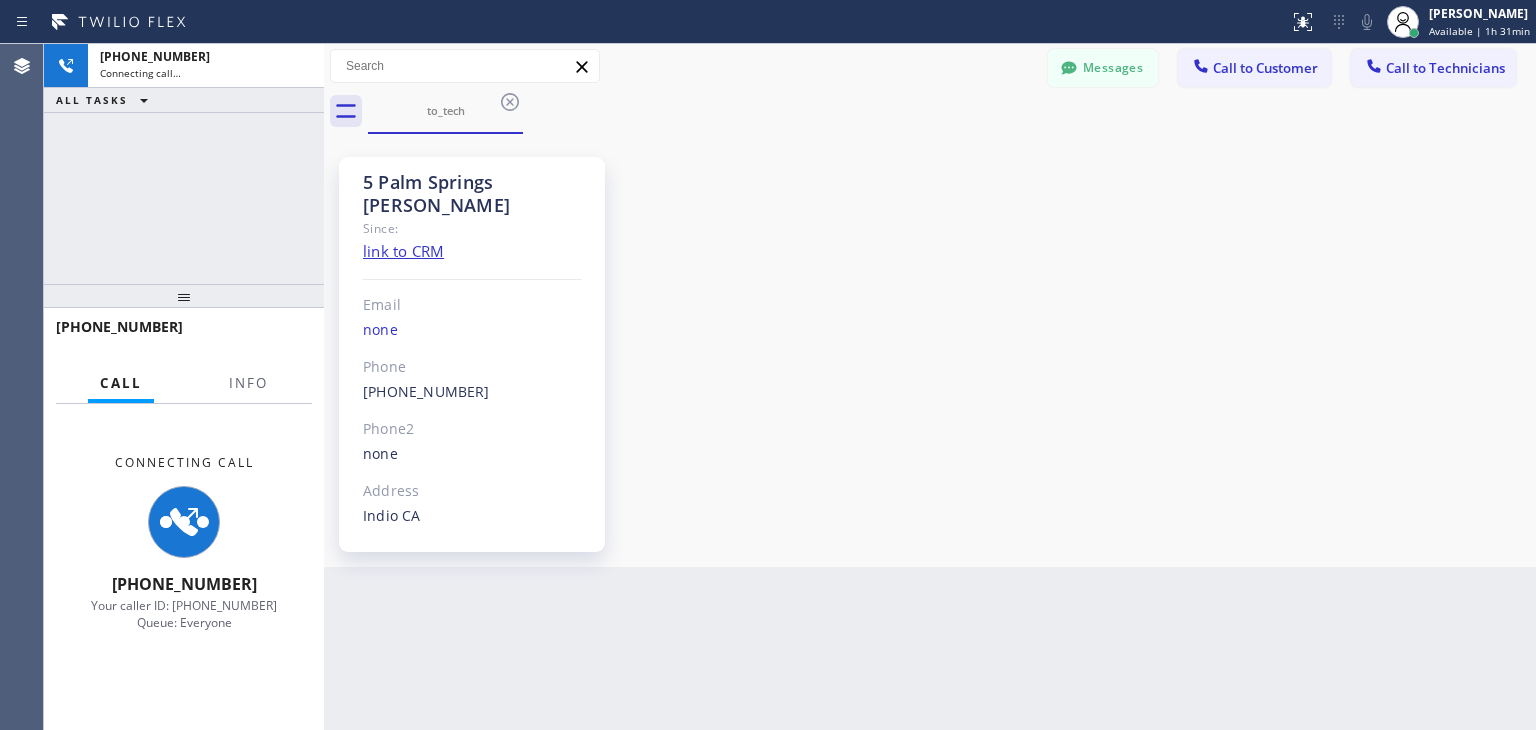 scroll, scrollTop: 754, scrollLeft: 0, axis: vertical 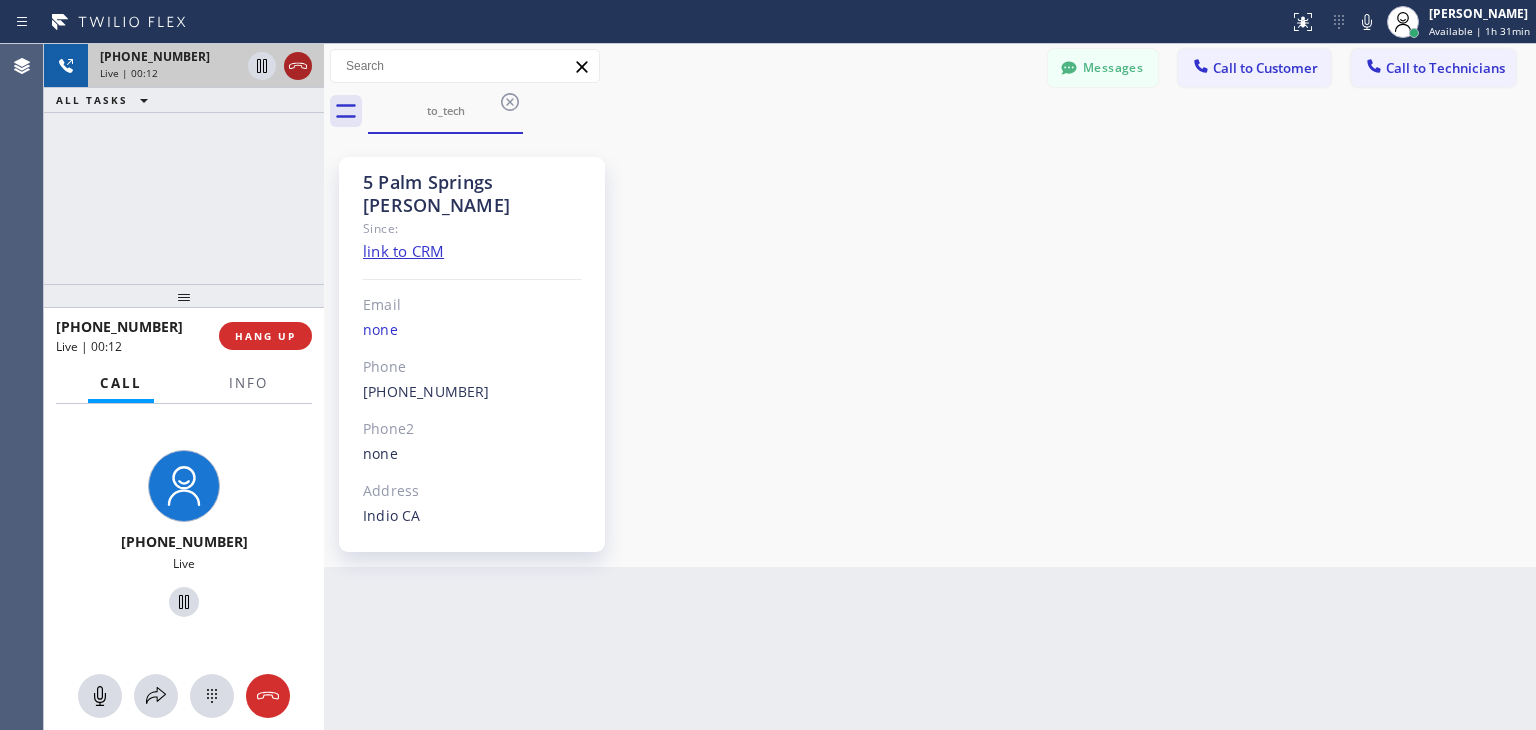 click 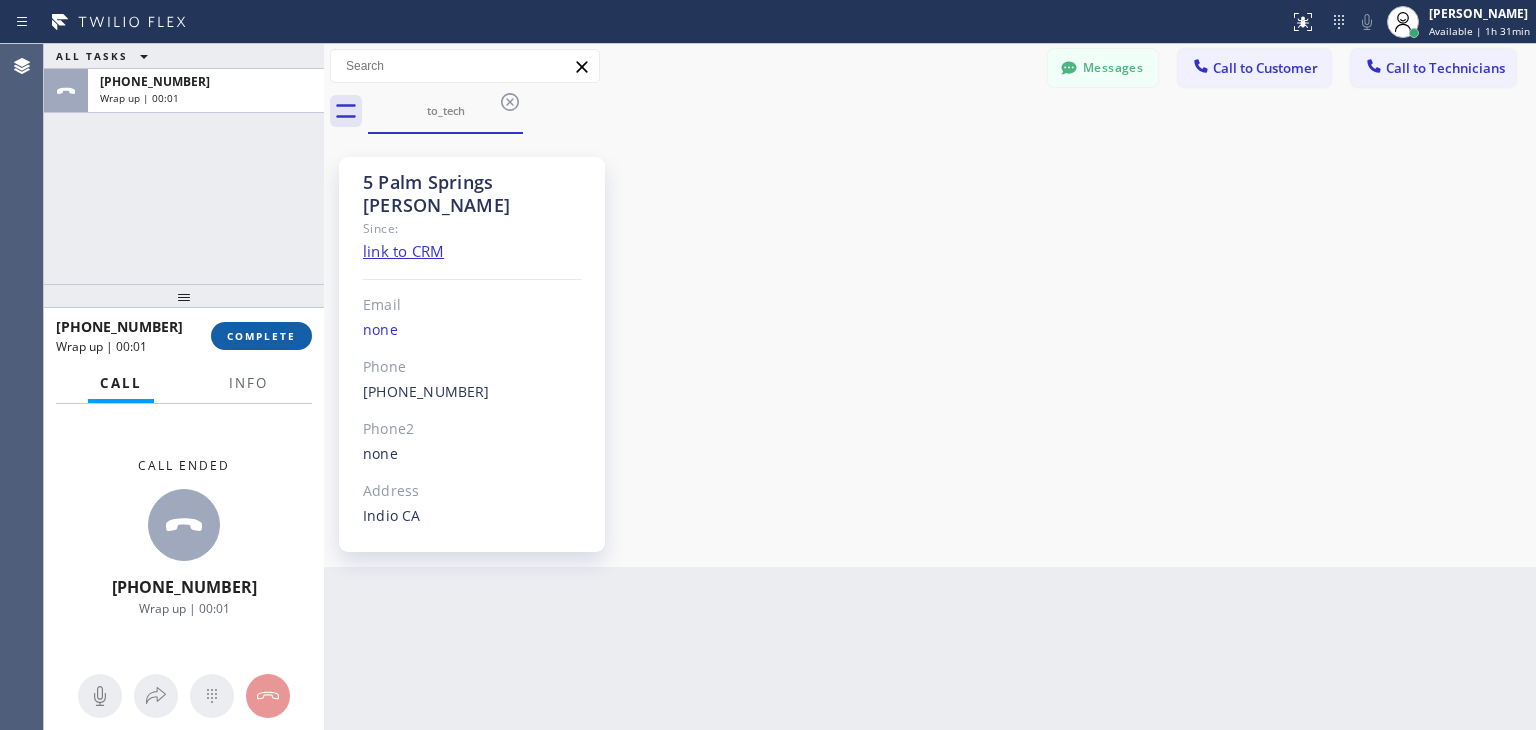 click on "COMPLETE" at bounding box center (261, 336) 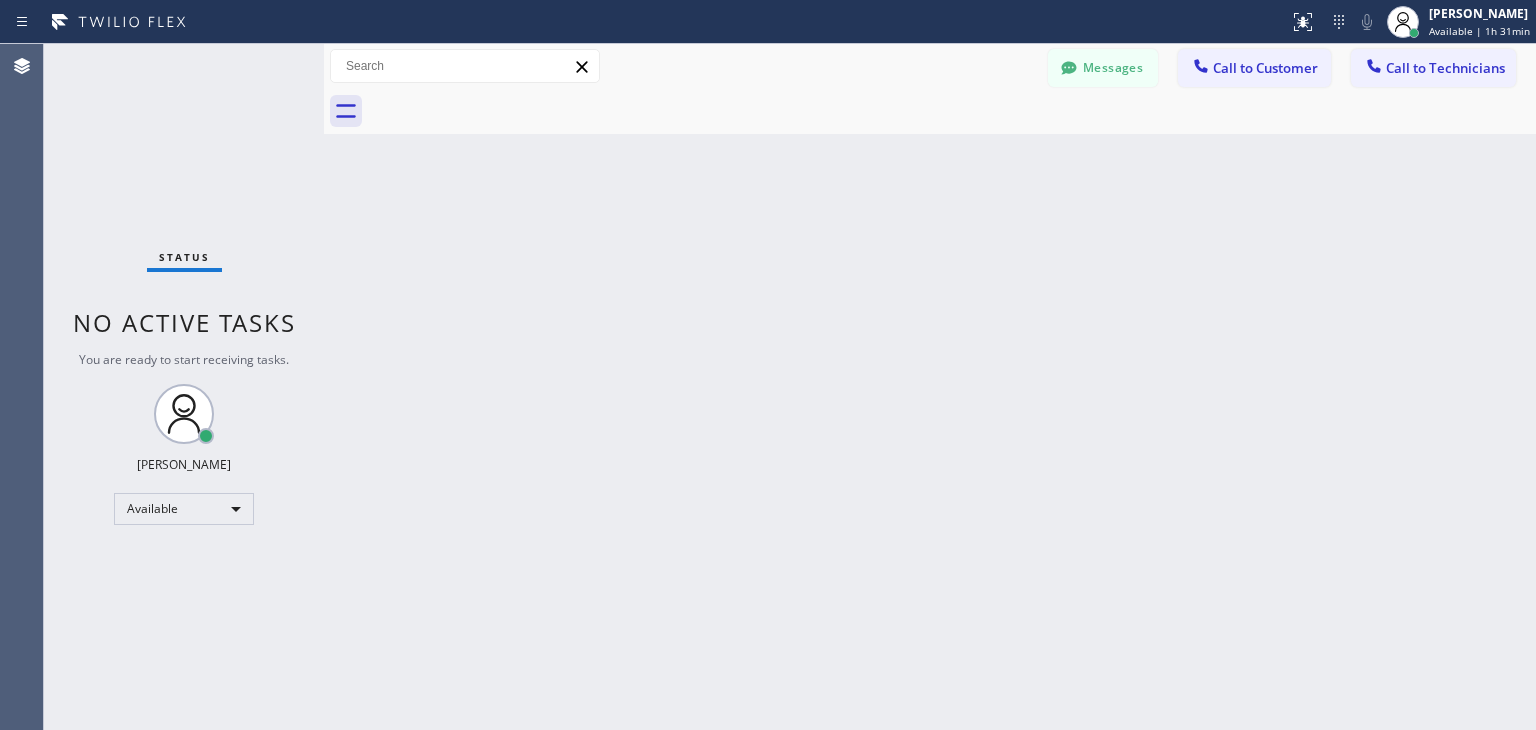 click on "Messages" at bounding box center [1103, 68] 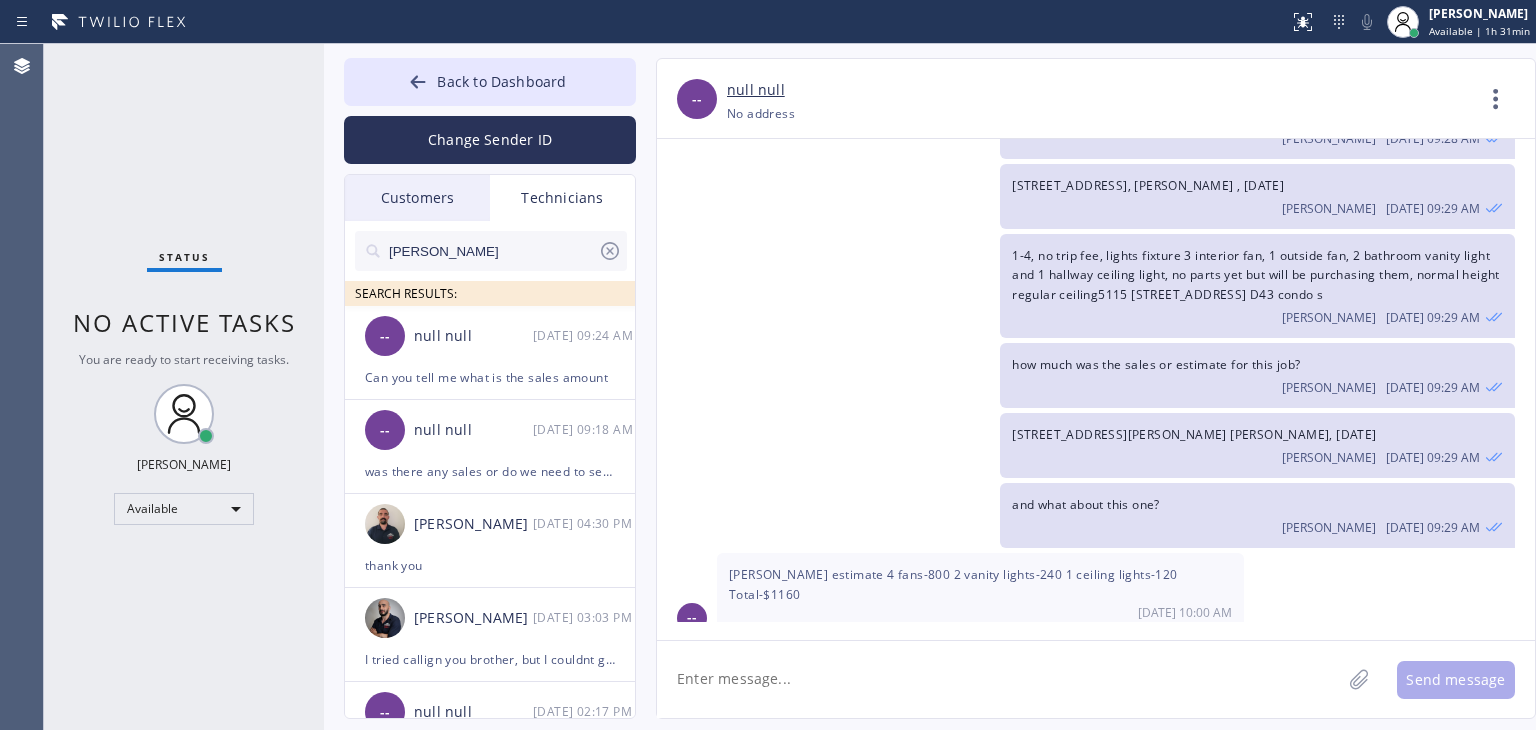 click on "STEVE" at bounding box center [492, 251] 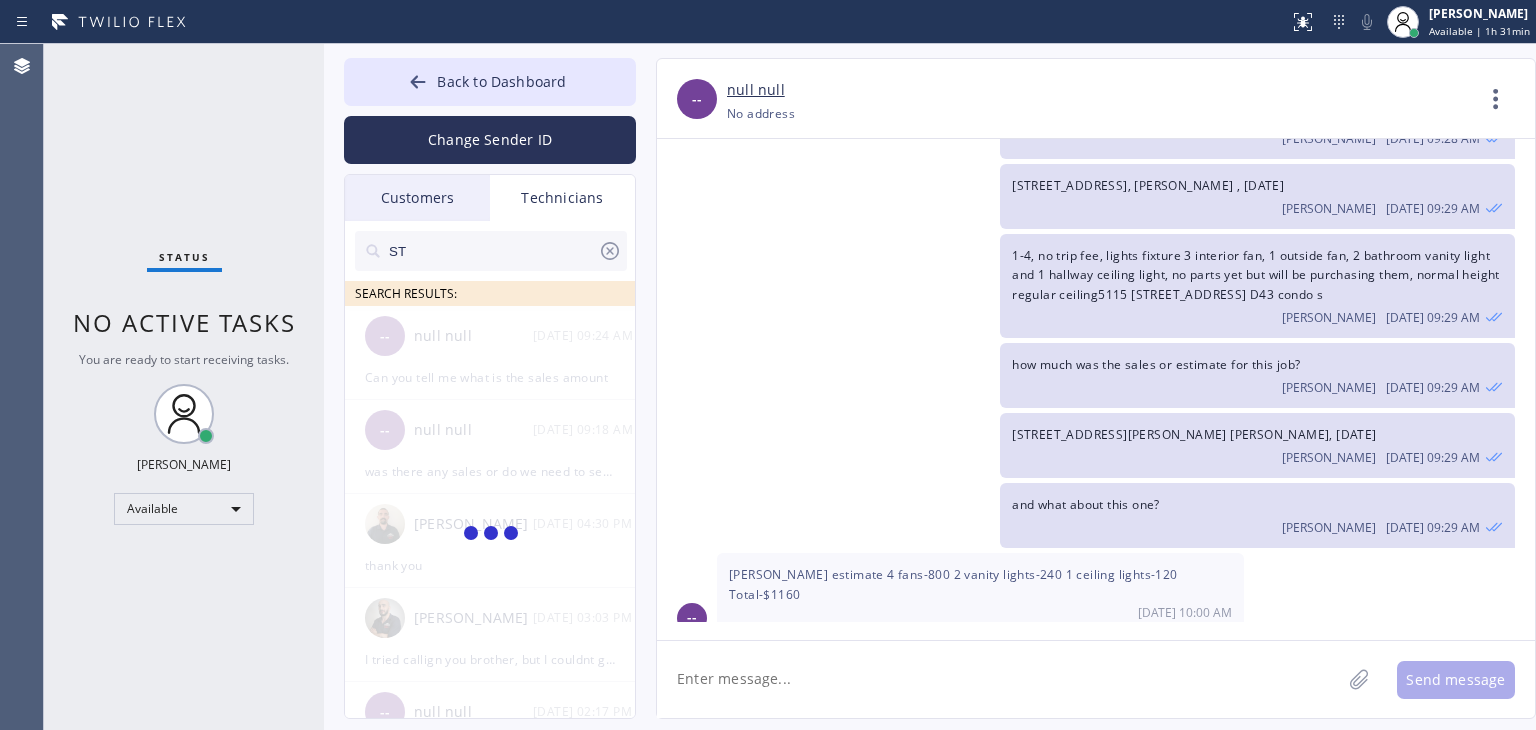 type on "S" 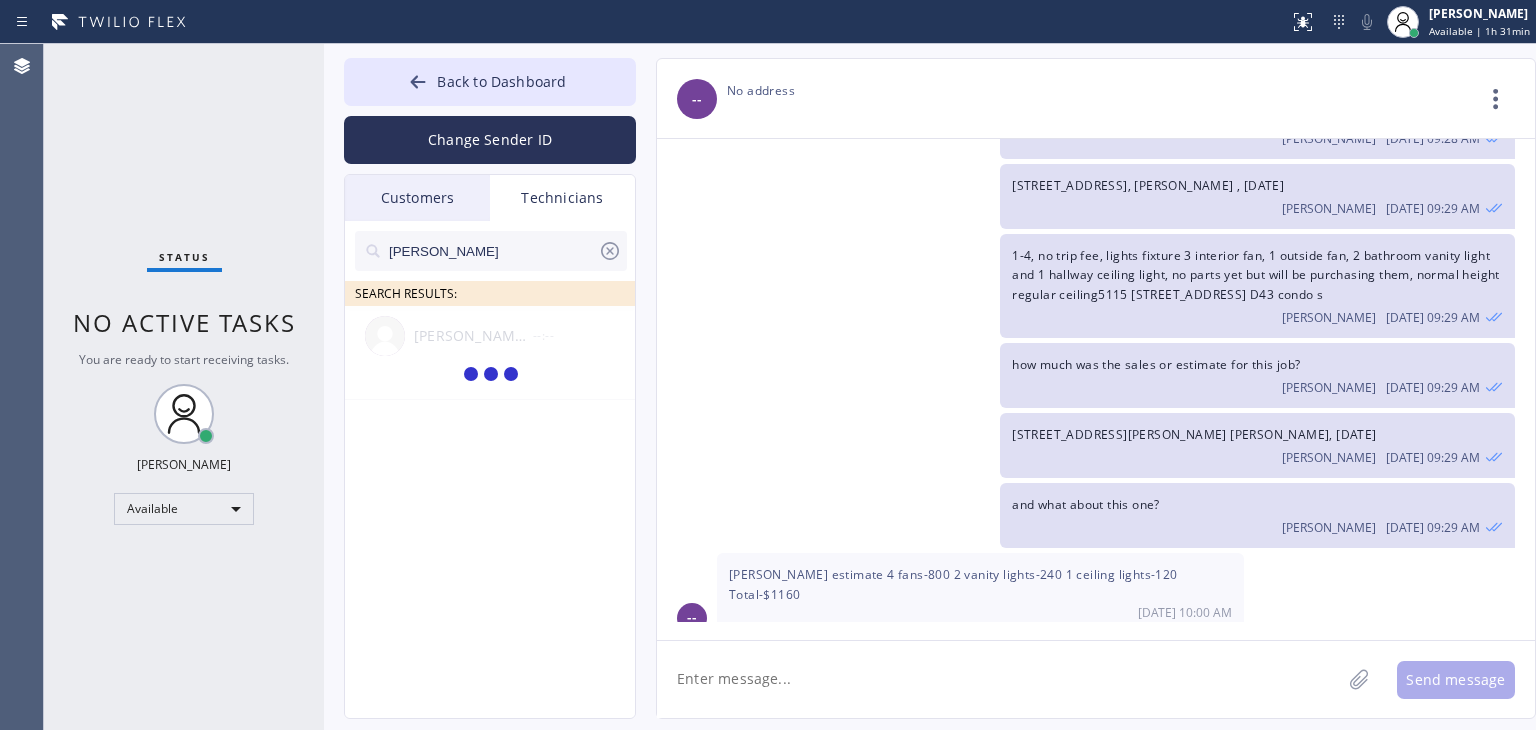 type on "J" 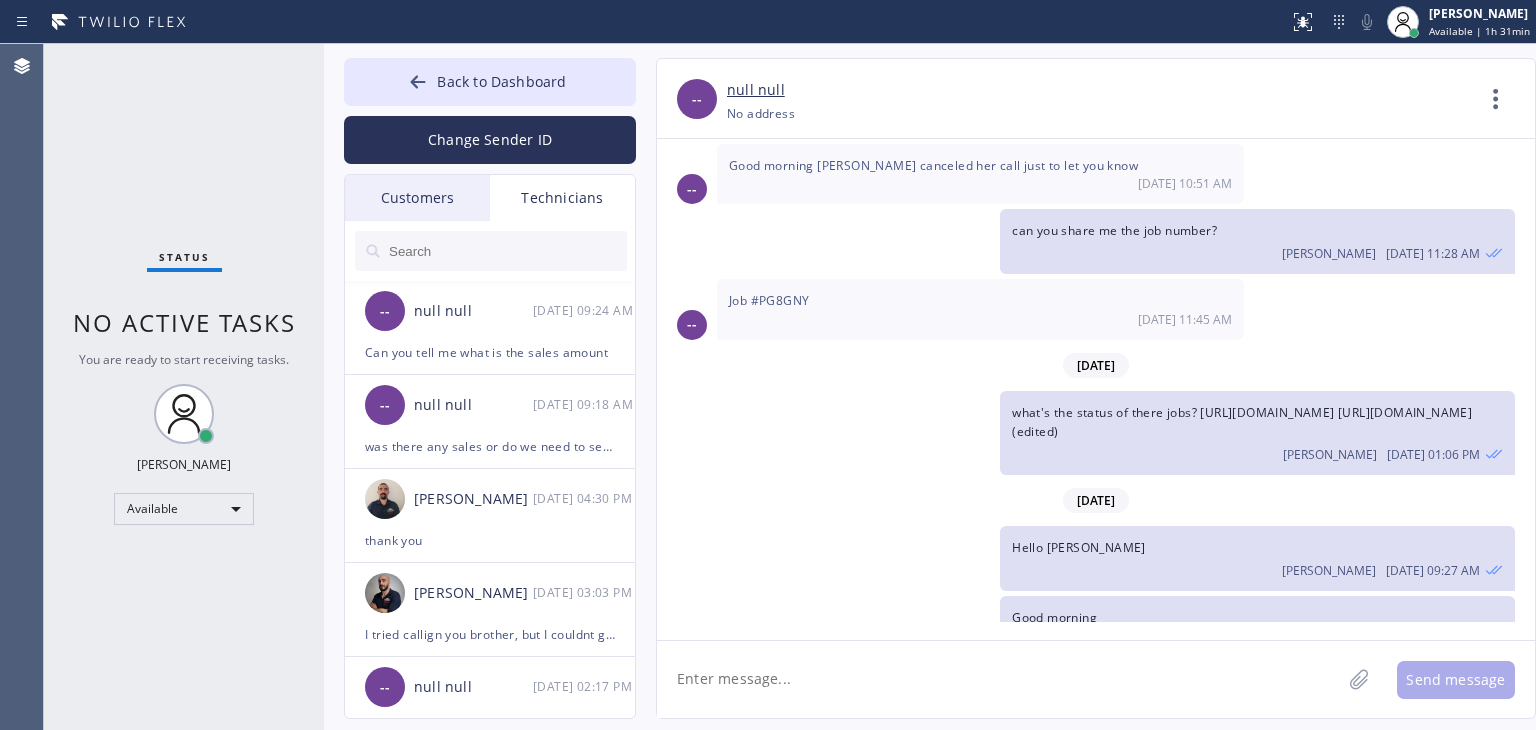 scroll, scrollTop: 0, scrollLeft: 0, axis: both 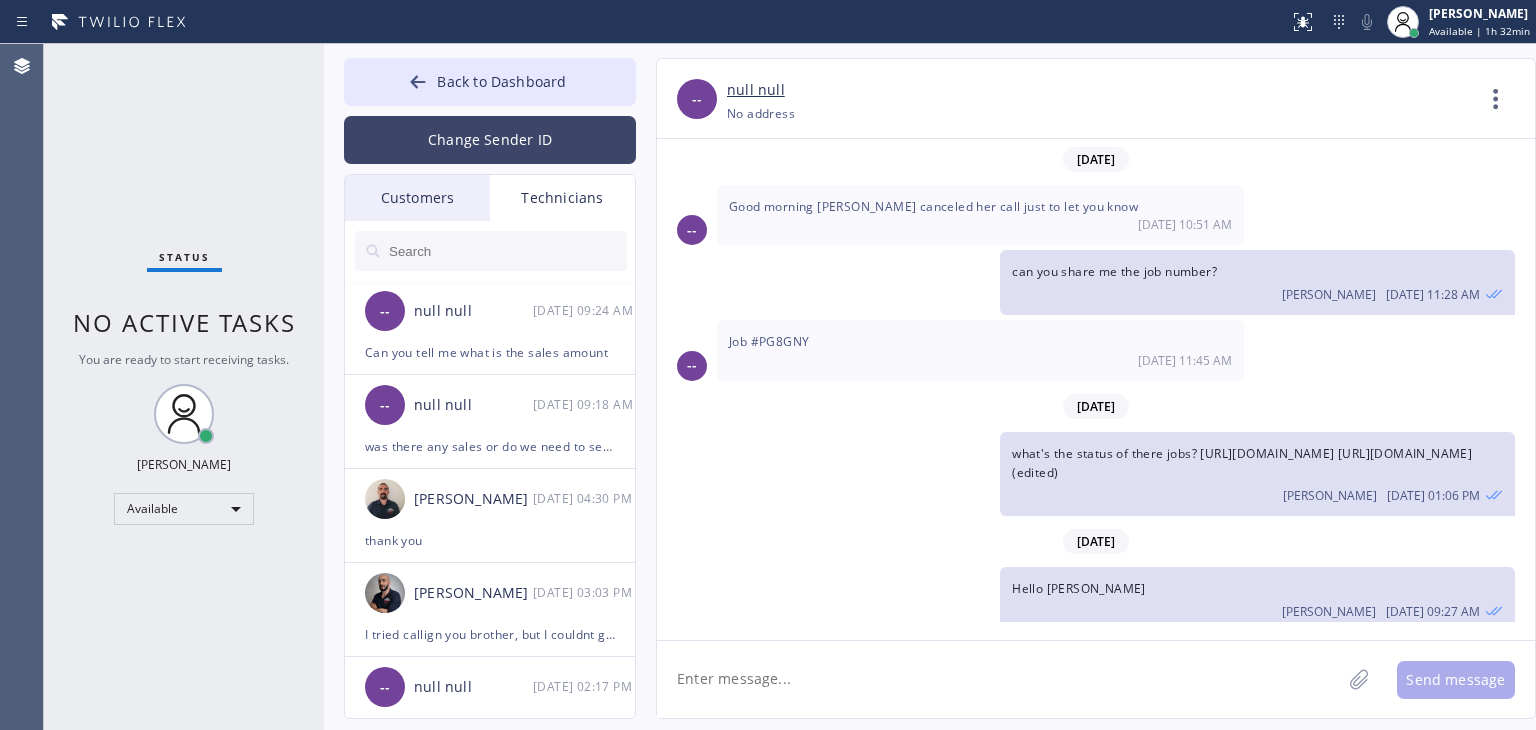 type 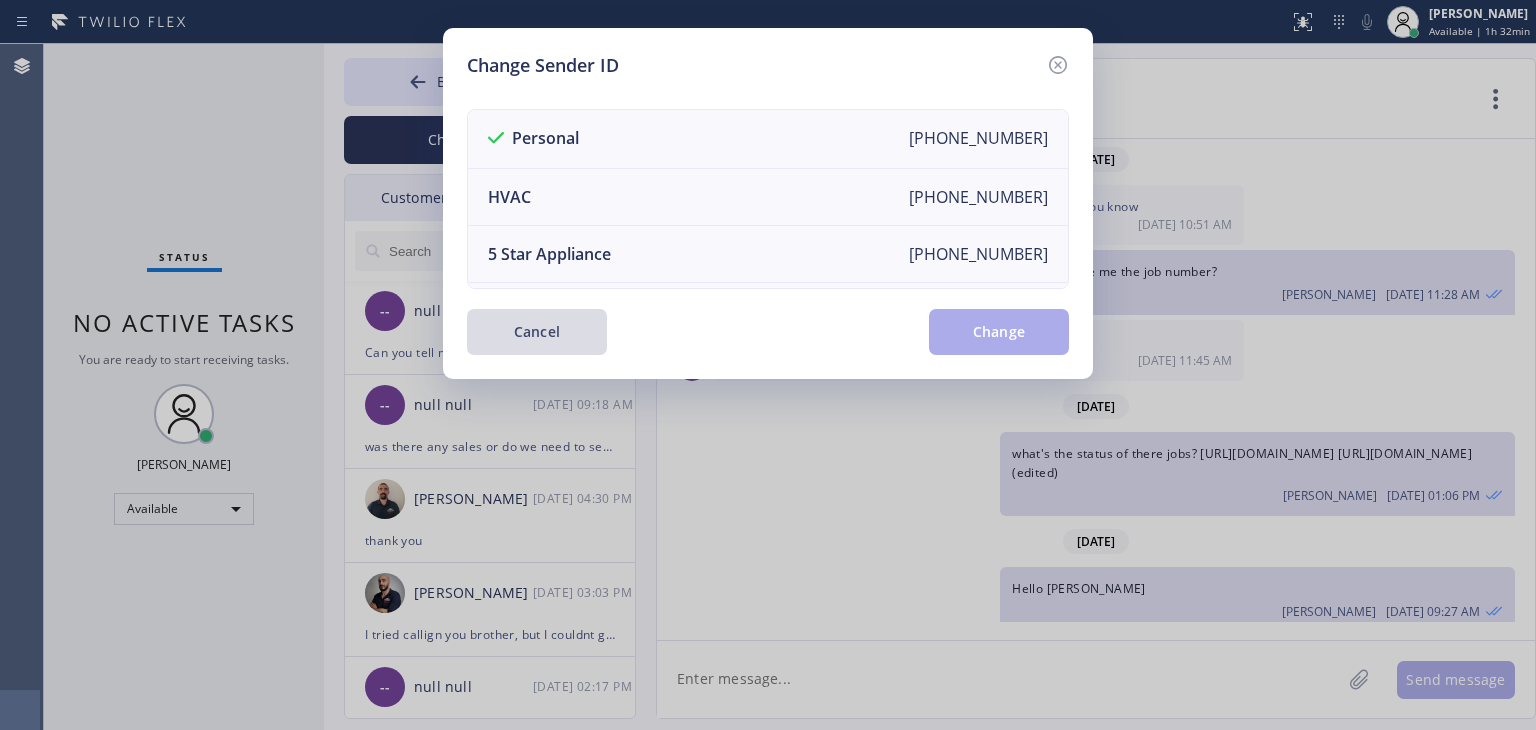 click on "Cancel" at bounding box center [537, 332] 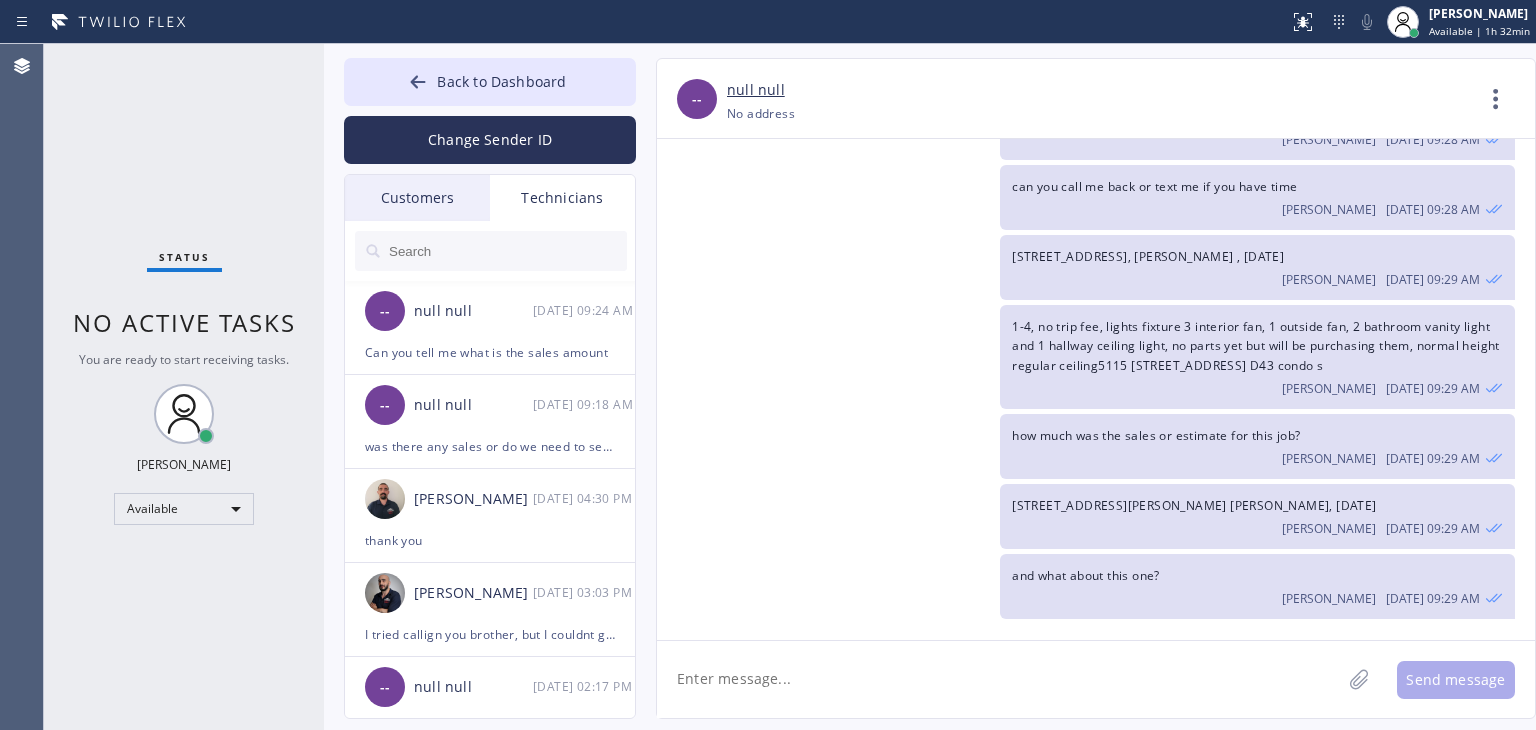 scroll, scrollTop: 754, scrollLeft: 0, axis: vertical 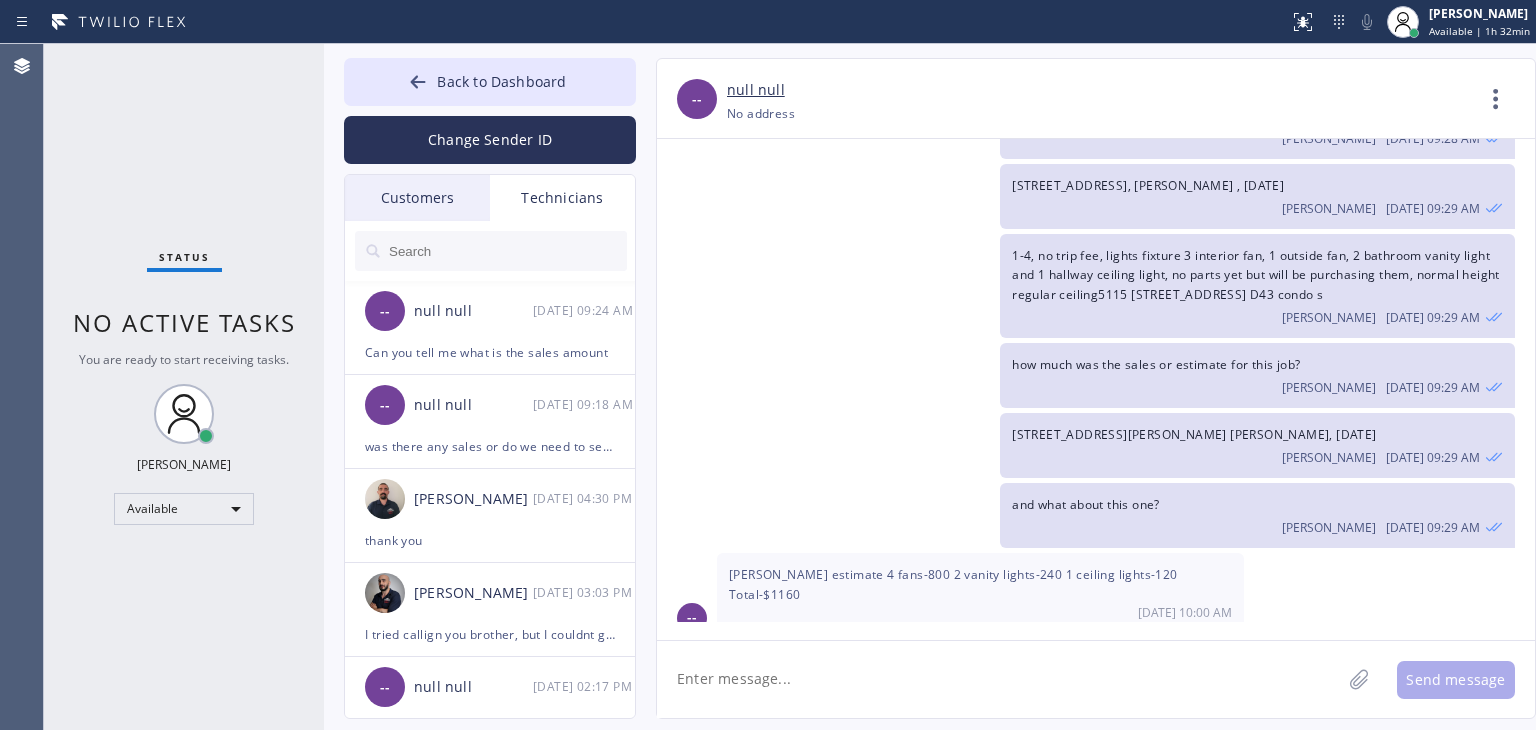 click on "[PERSON_NAME] estimate
4 fans-800
2 vanity lights-240
1 ceiling lights-120
Total-$1160" at bounding box center [953, 584] 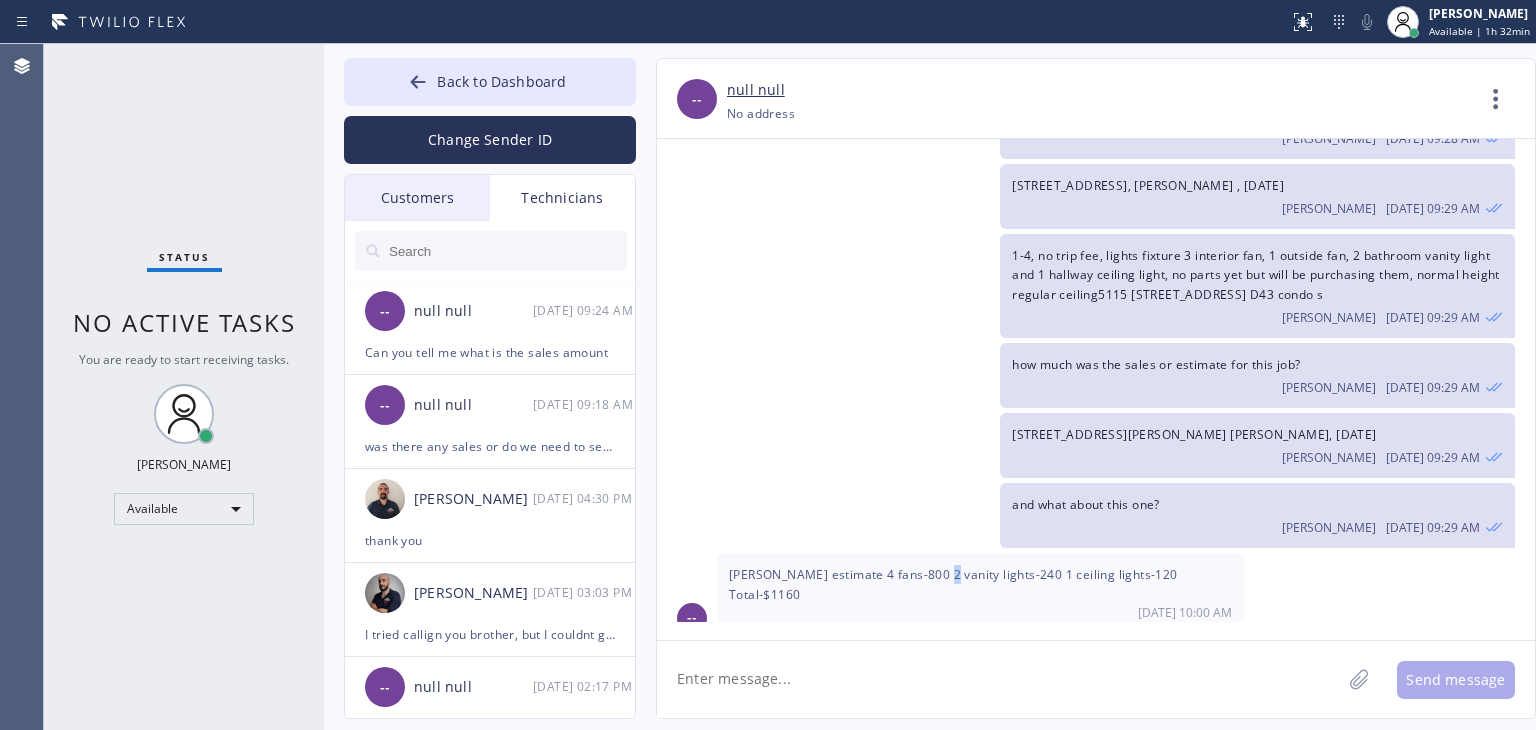 click on "[PERSON_NAME] estimate
4 fans-800
2 vanity lights-240
1 ceiling lights-120
Total-$1160" at bounding box center (953, 584) 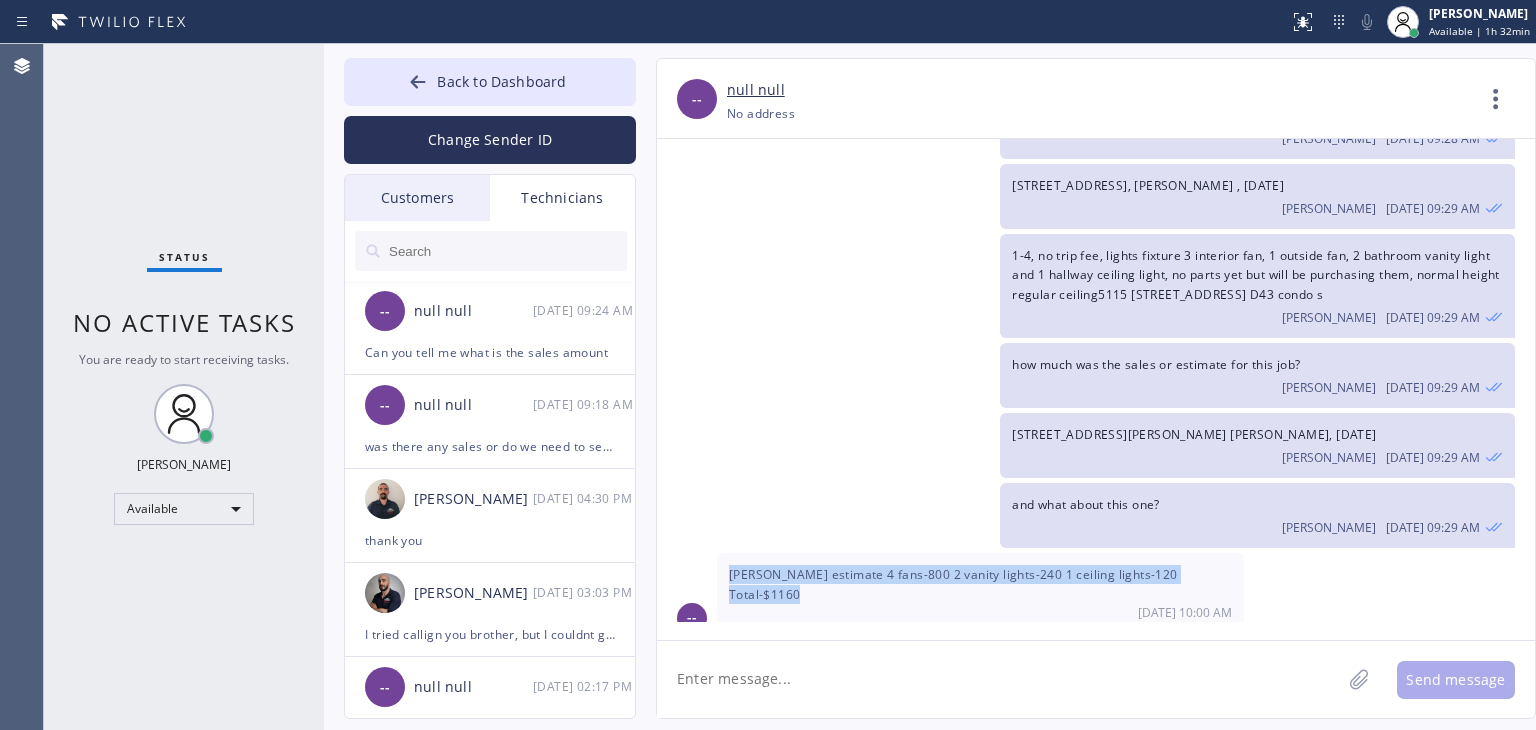 click on "[PERSON_NAME] estimate
4 fans-800
2 vanity lights-240
1 ceiling lights-120
Total-$1160" at bounding box center (953, 584) 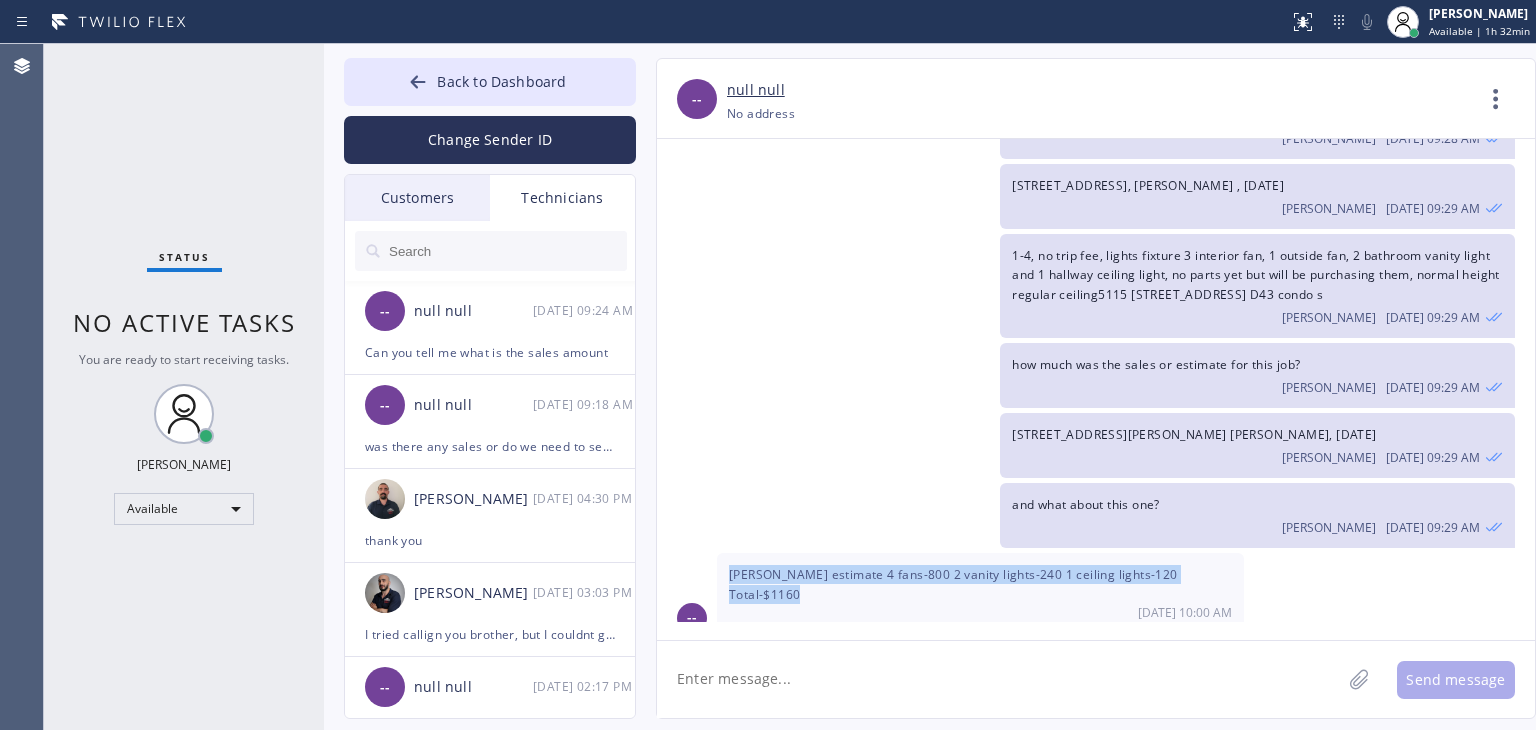 copy on "[PERSON_NAME] estimate
4 fans-800
2 vanity lights-240
1 ceiling lights-120
Total-$1160" 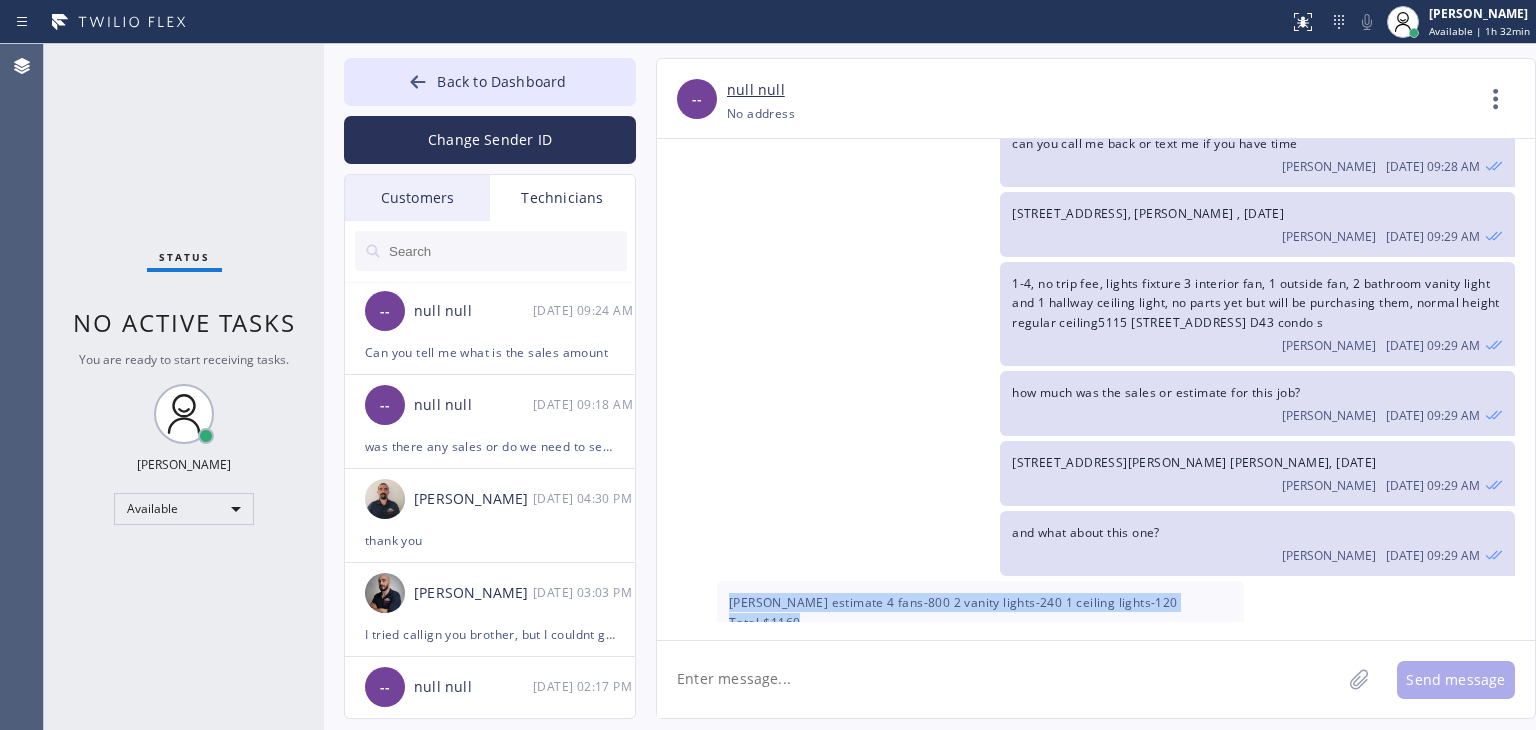 scroll, scrollTop: 754, scrollLeft: 0, axis: vertical 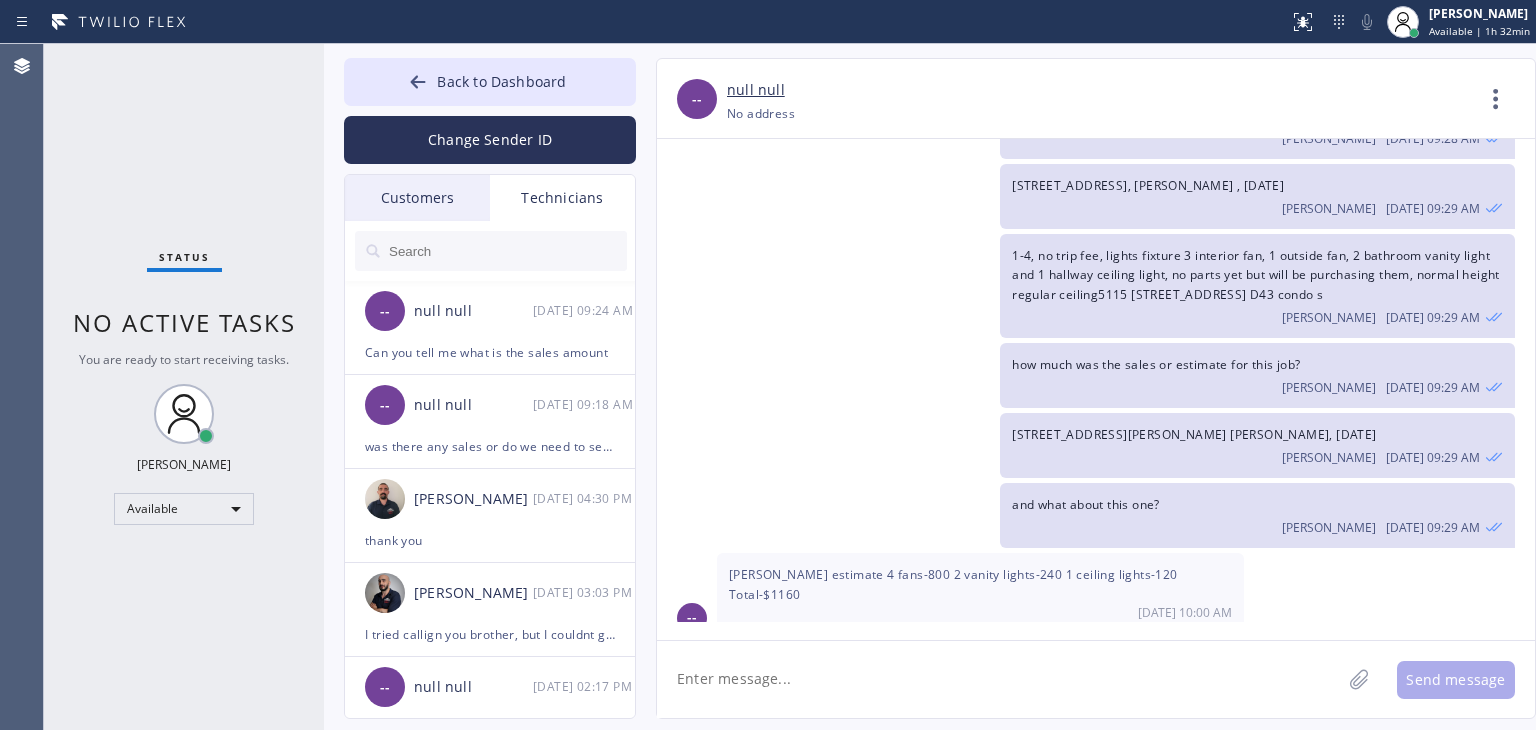 click 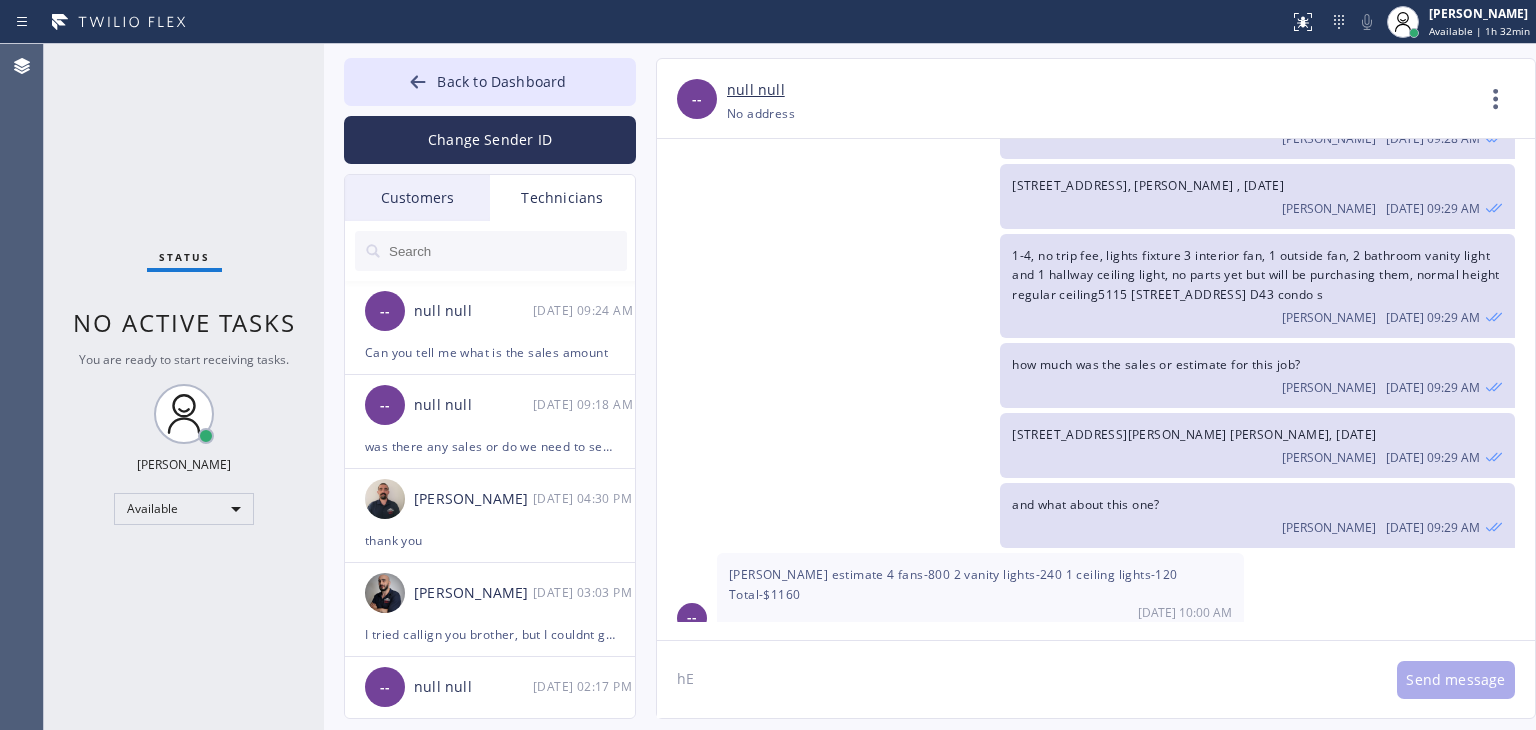type on "h" 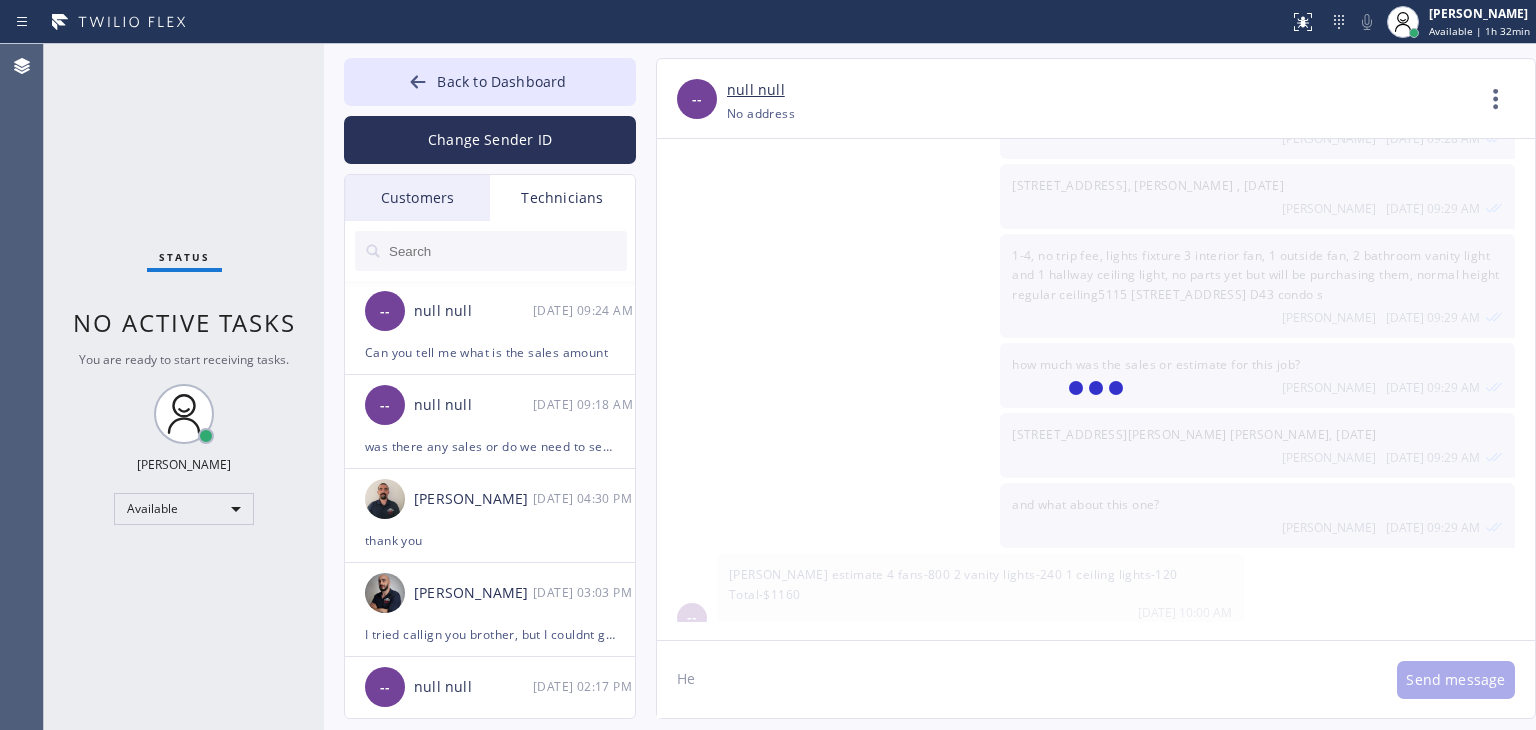 type on "H" 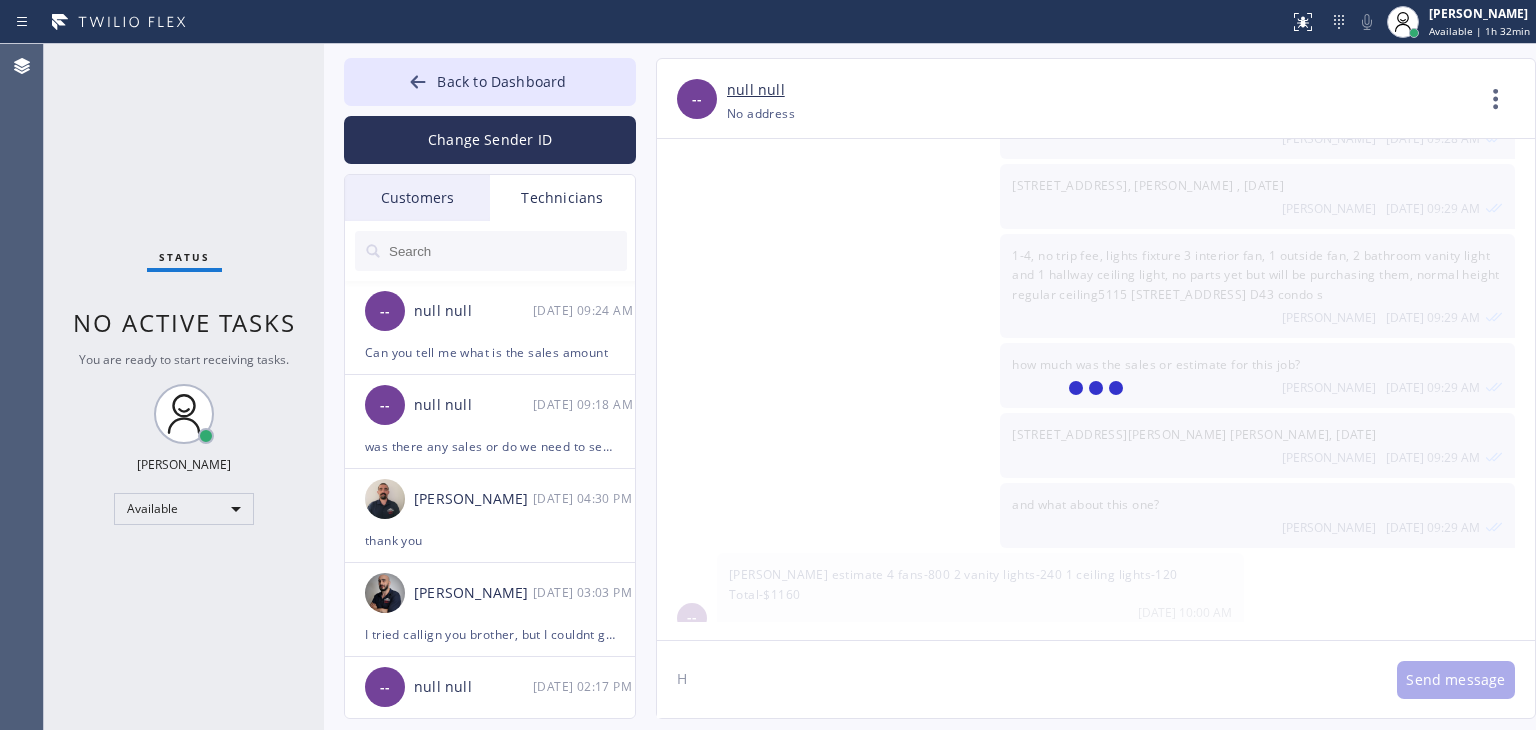 type 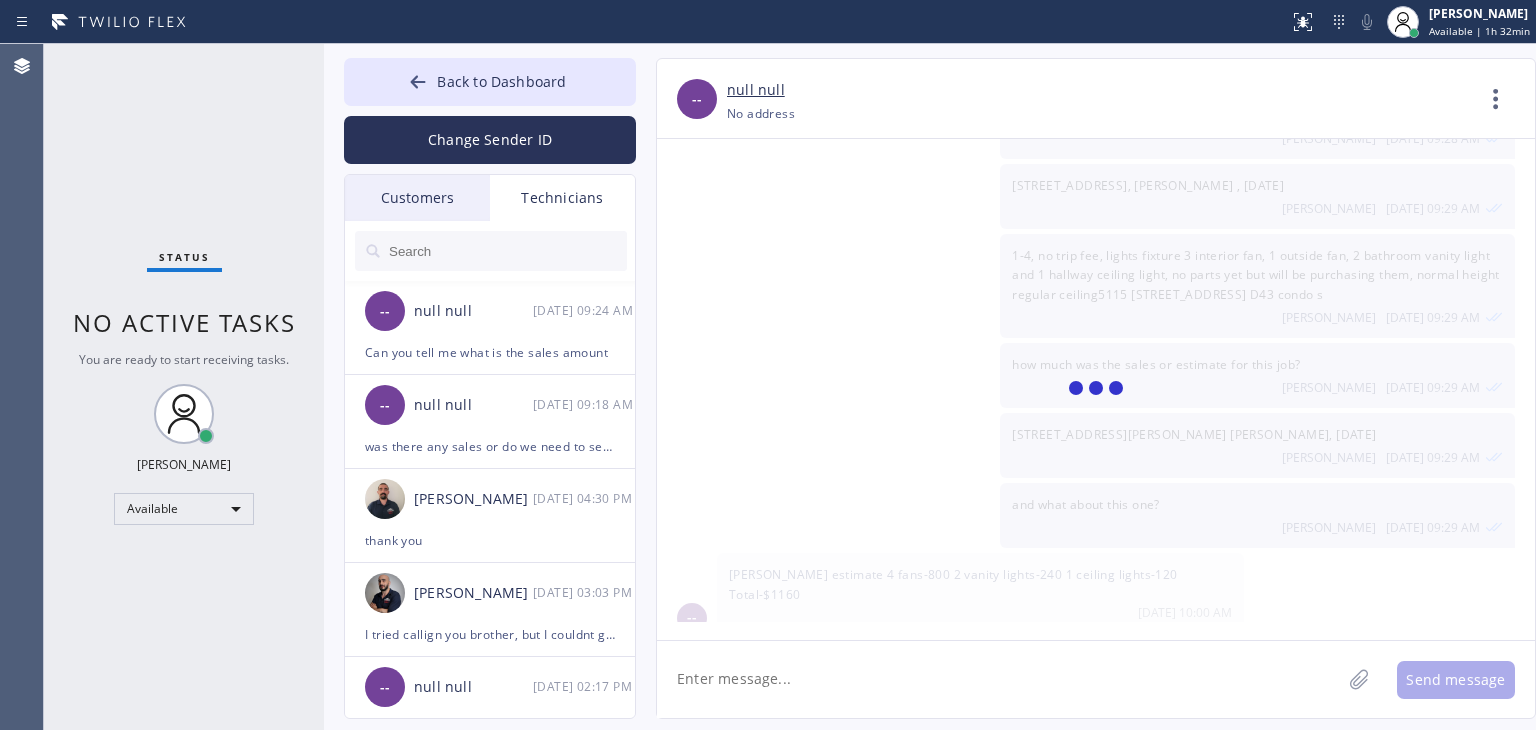 click at bounding box center [507, 251] 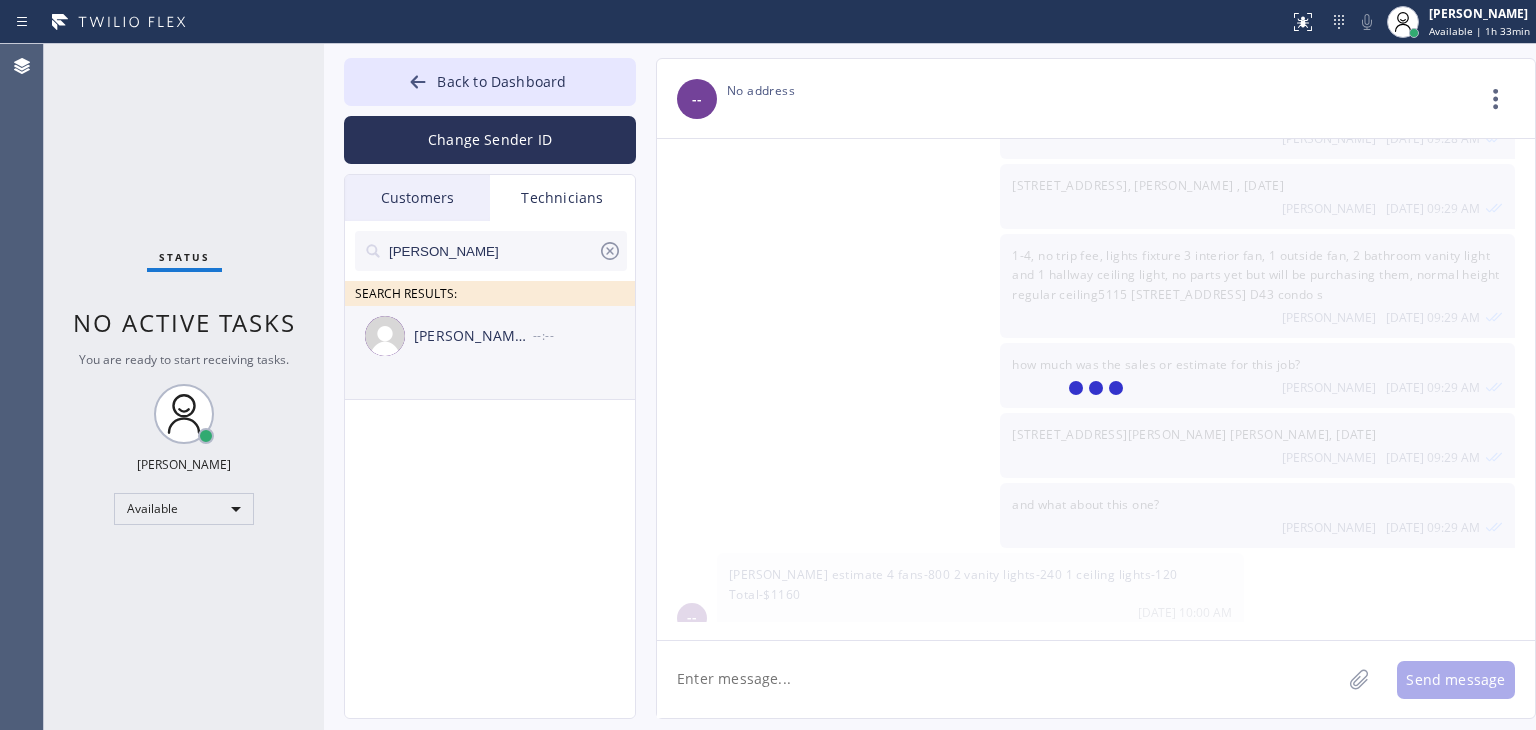 type on "jacob" 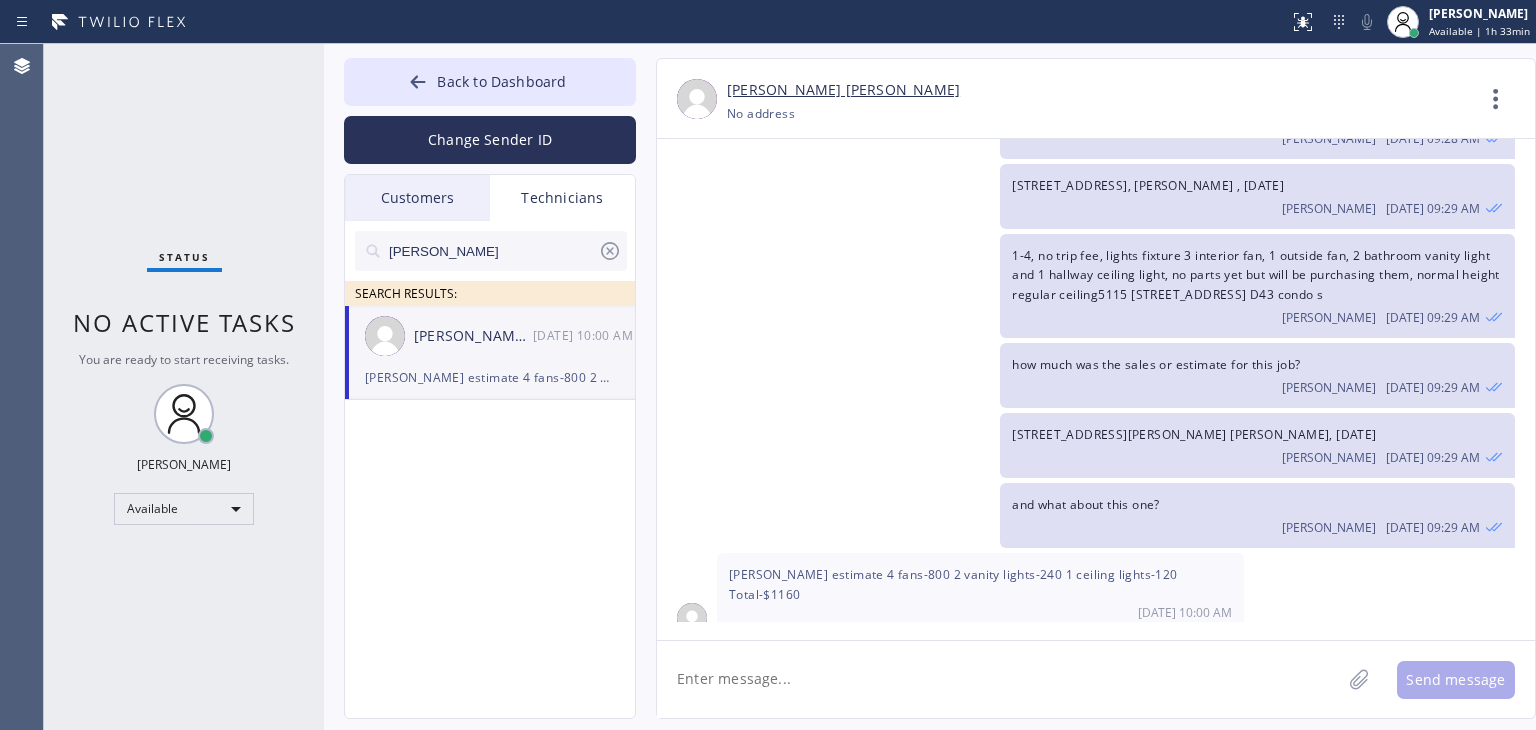 click 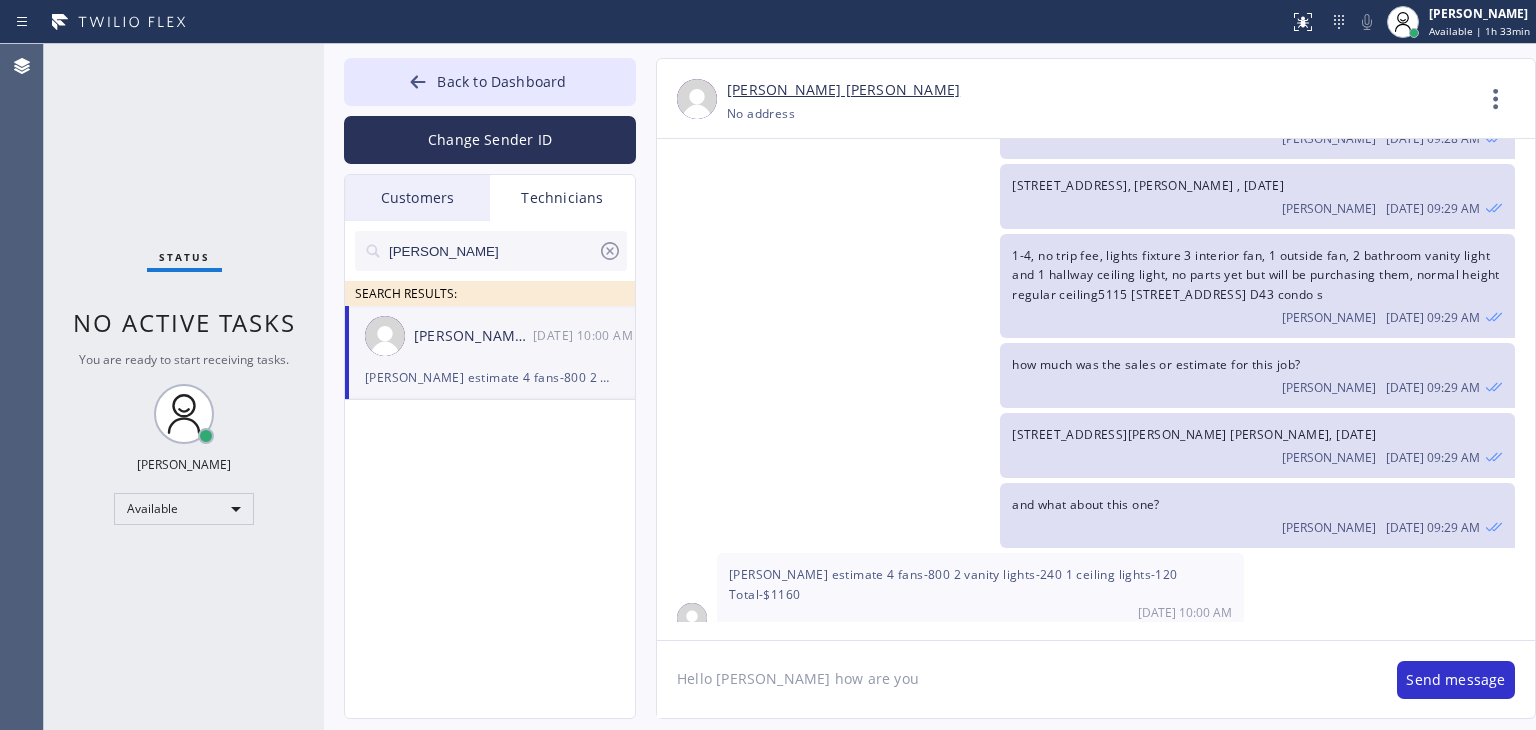 type on "Hello Jacob how are you?" 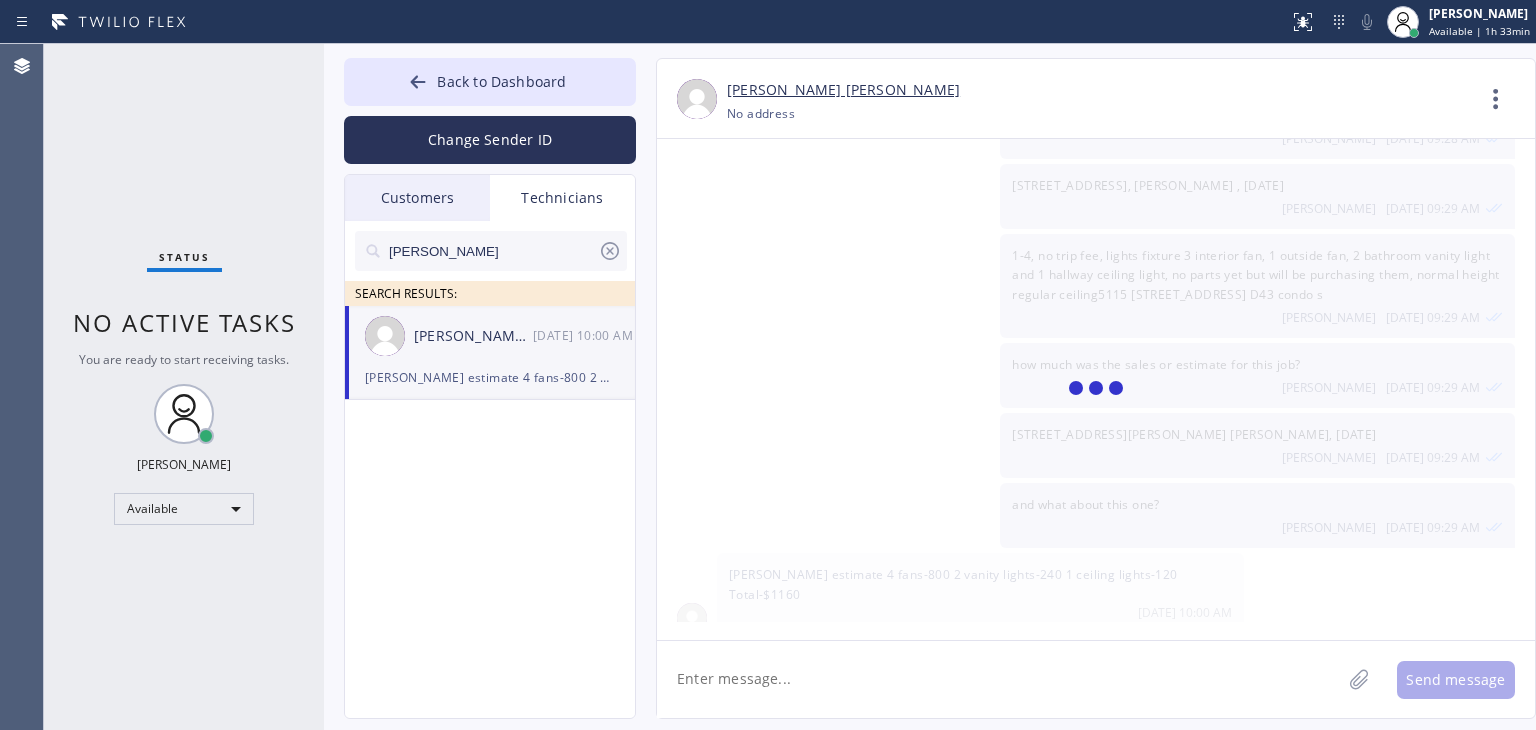 scroll, scrollTop: 868, scrollLeft: 0, axis: vertical 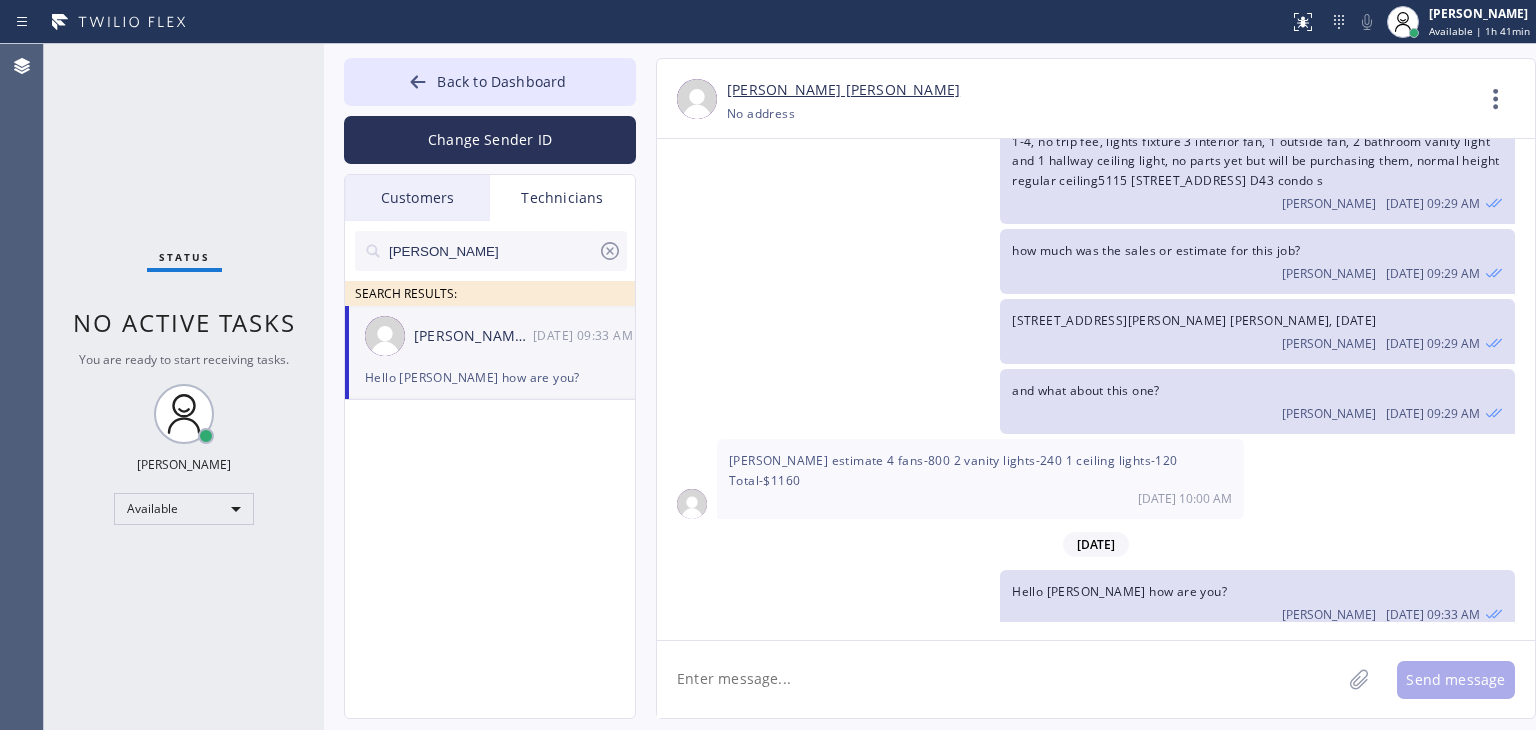 click 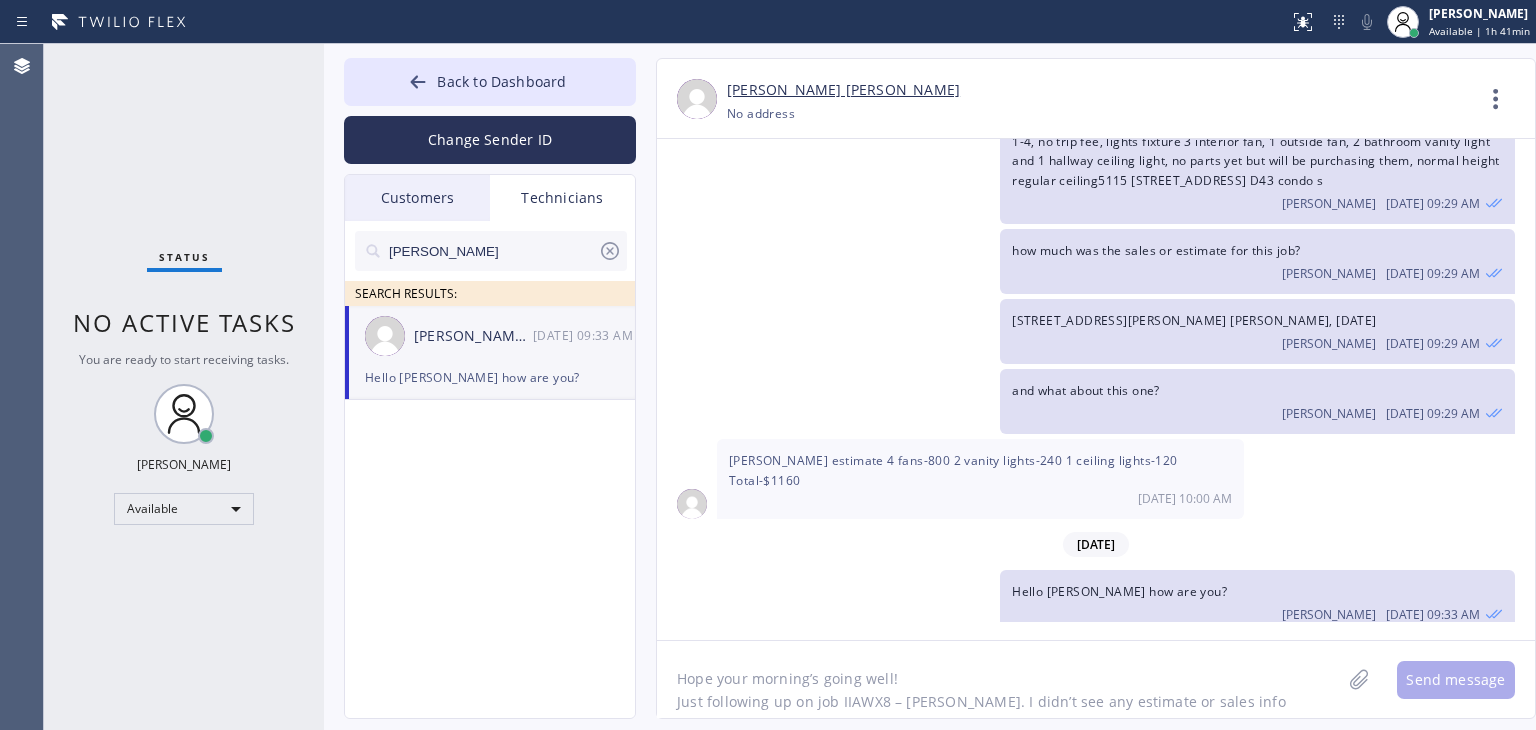 scroll, scrollTop: 63, scrollLeft: 0, axis: vertical 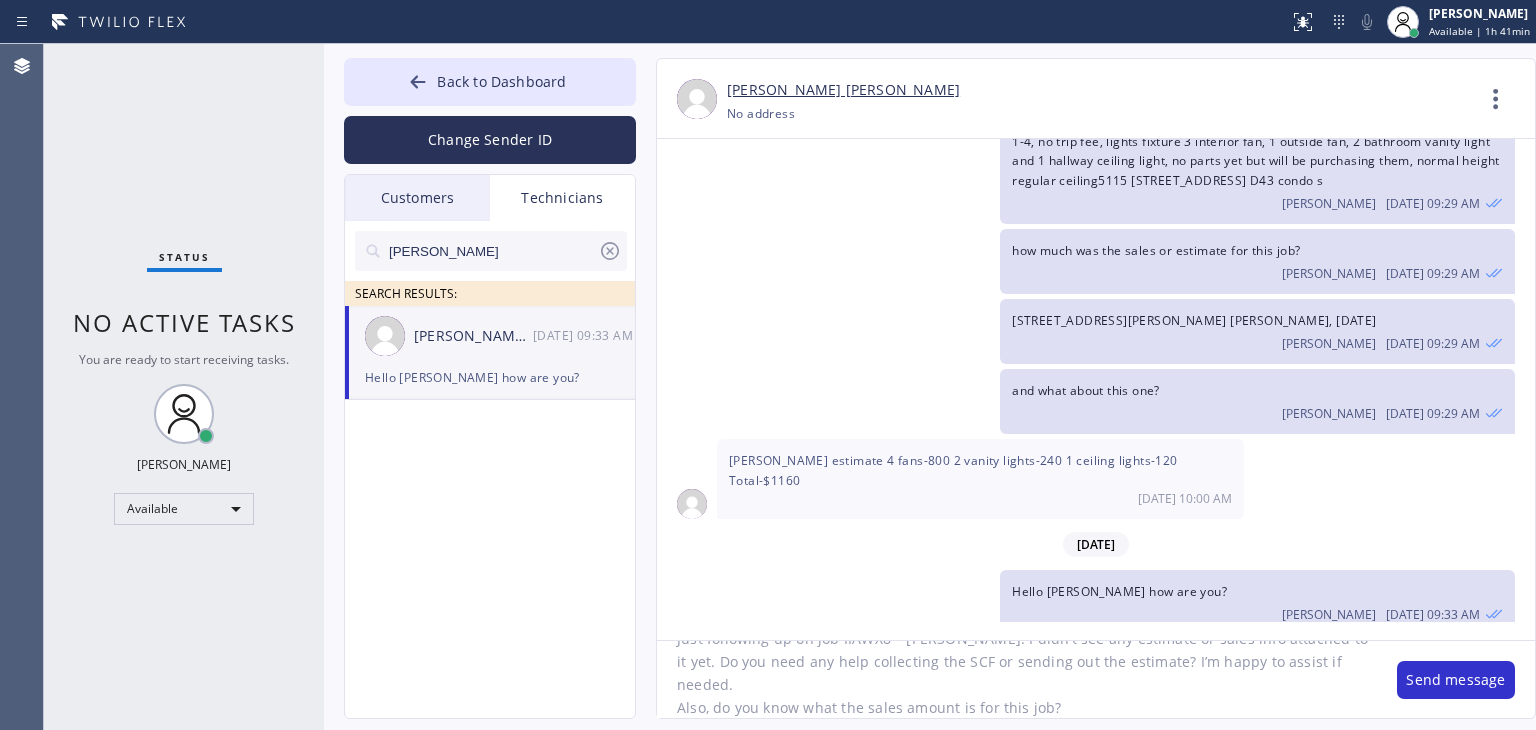 click on "Hope your morning’s going well!
Just following up on job IIAWX8 – Ana. I didn’t see any estimate or sales info attached to it yet. Do you need any help collecting the SCF or sending out the estimate? I’m happy to assist if needed.
Also, do you know what the sales amount is for this job?
Let me know—appreciate it!" 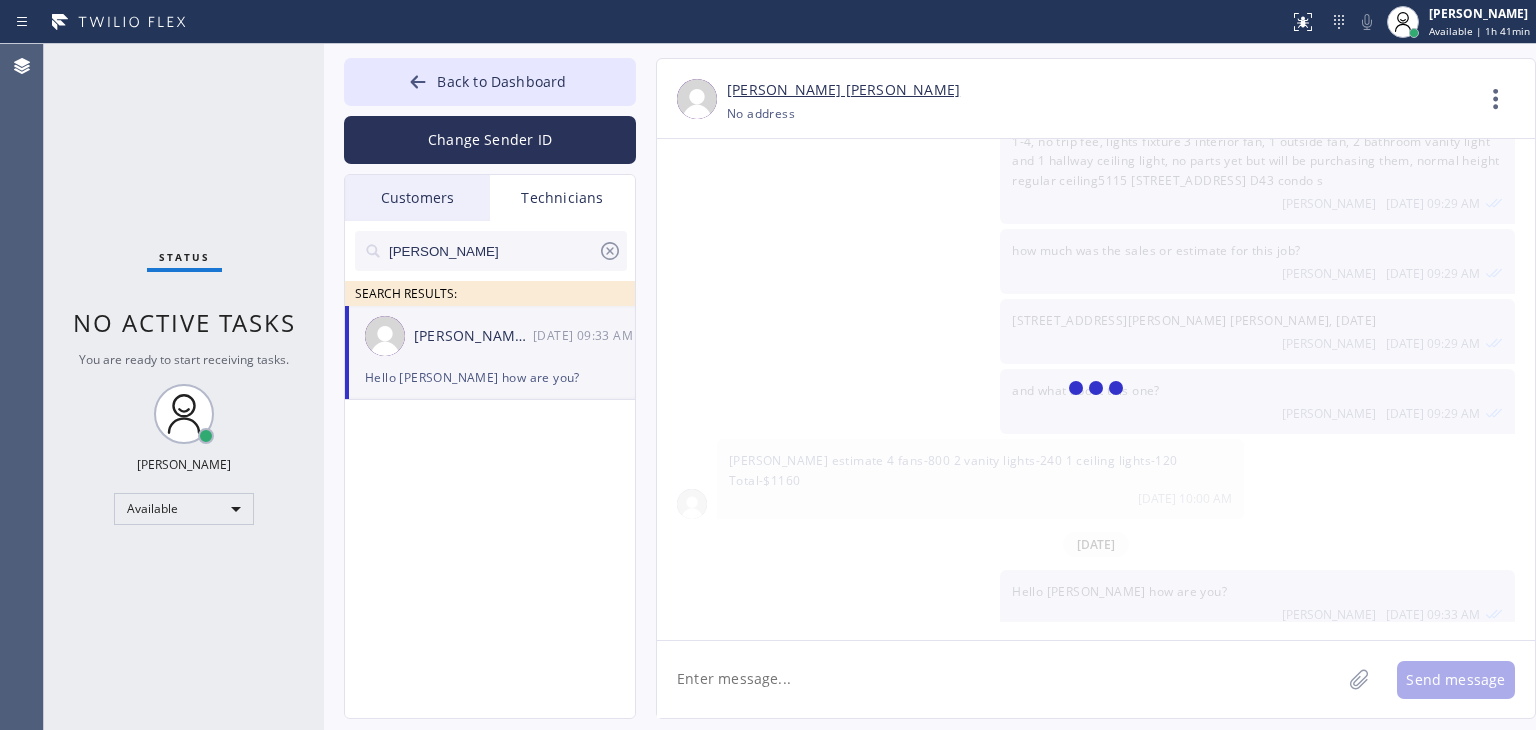 scroll, scrollTop: 0, scrollLeft: 0, axis: both 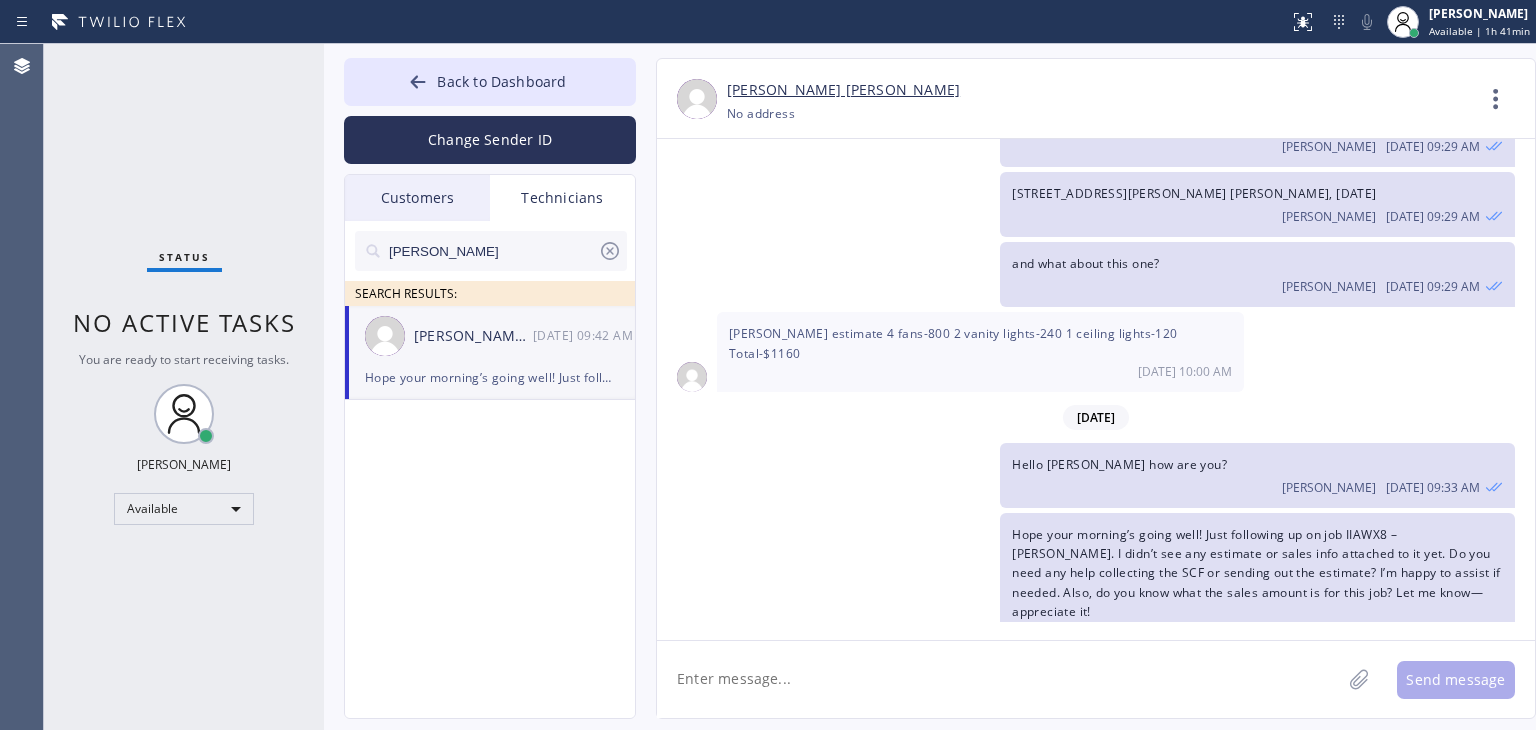 click 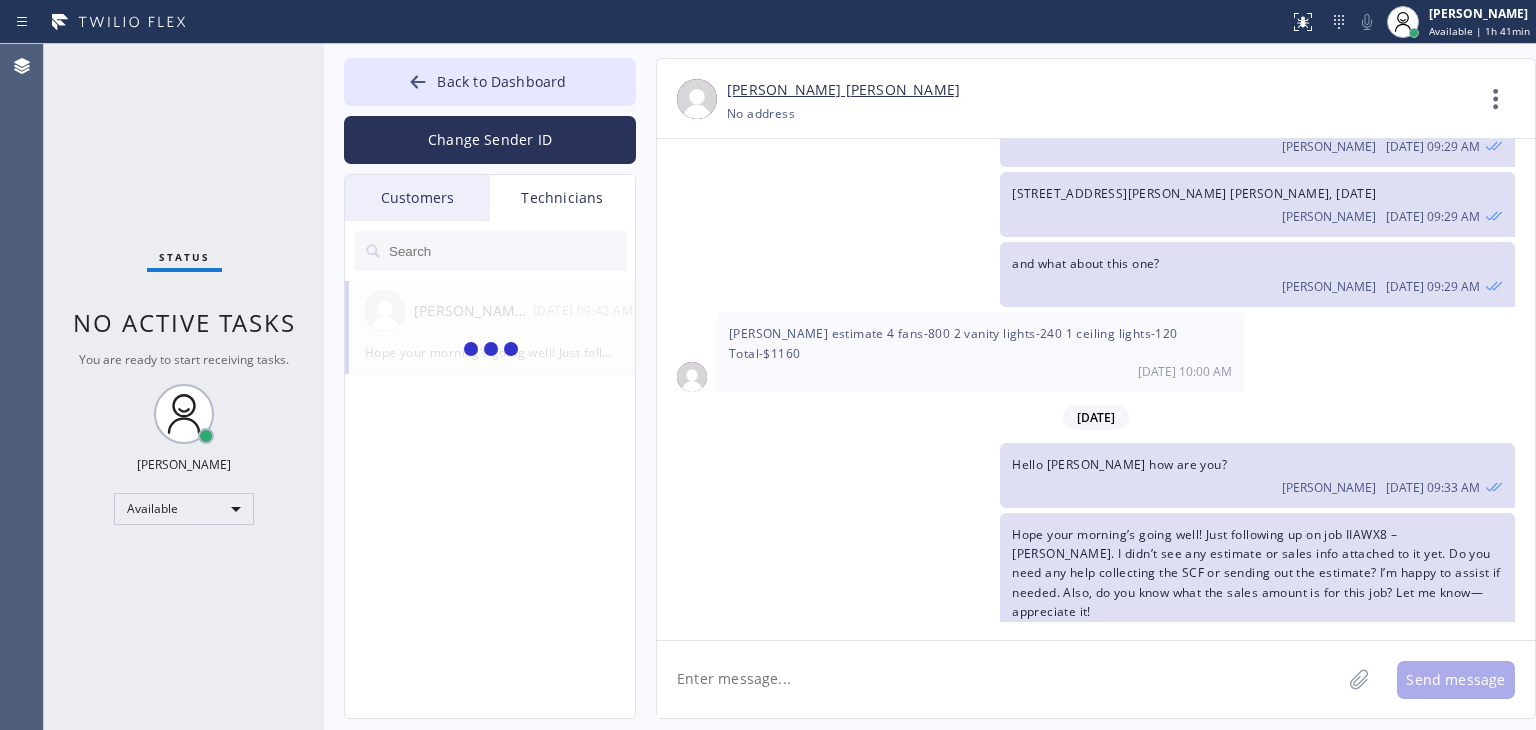 click on "Customers" at bounding box center (417, 198) 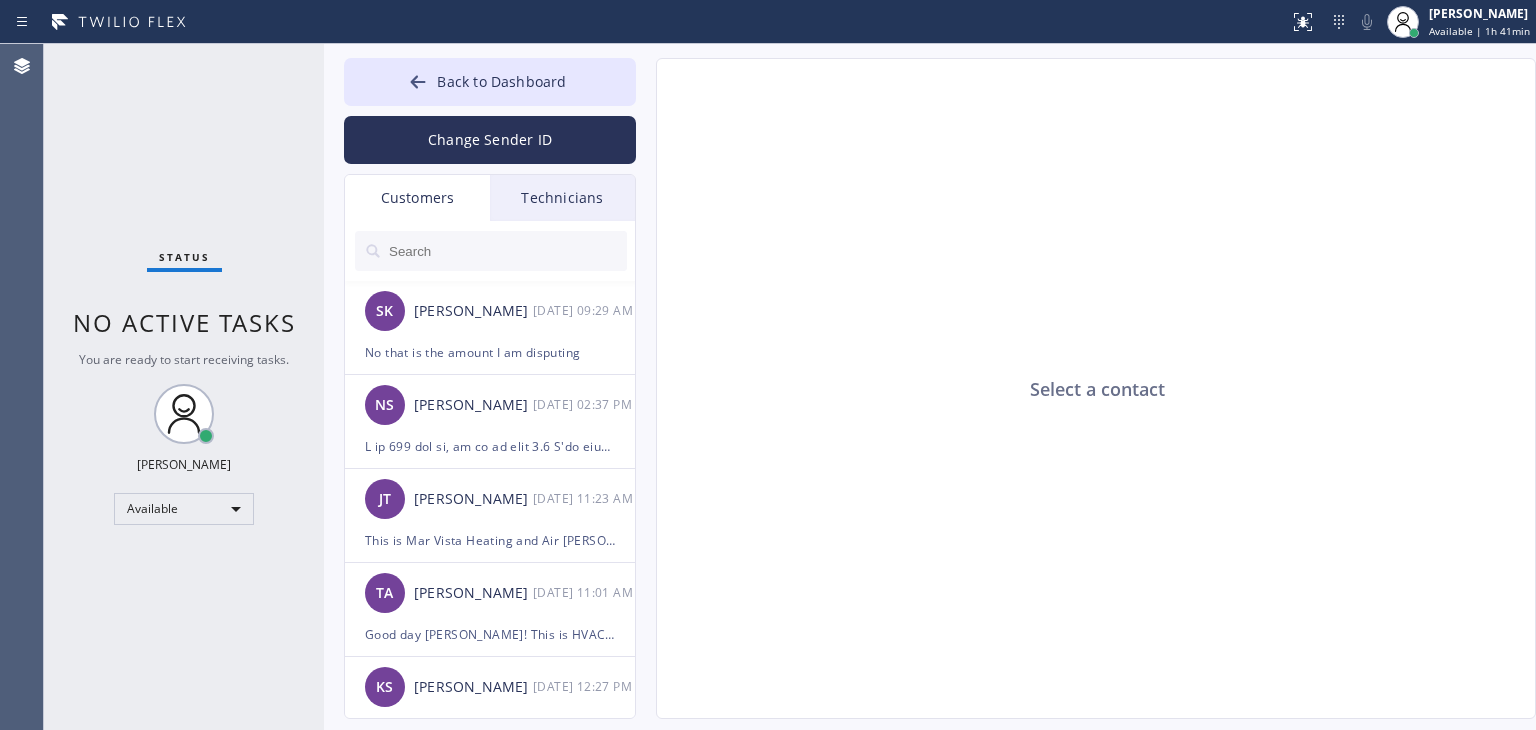 click on "Technicians" at bounding box center (562, 198) 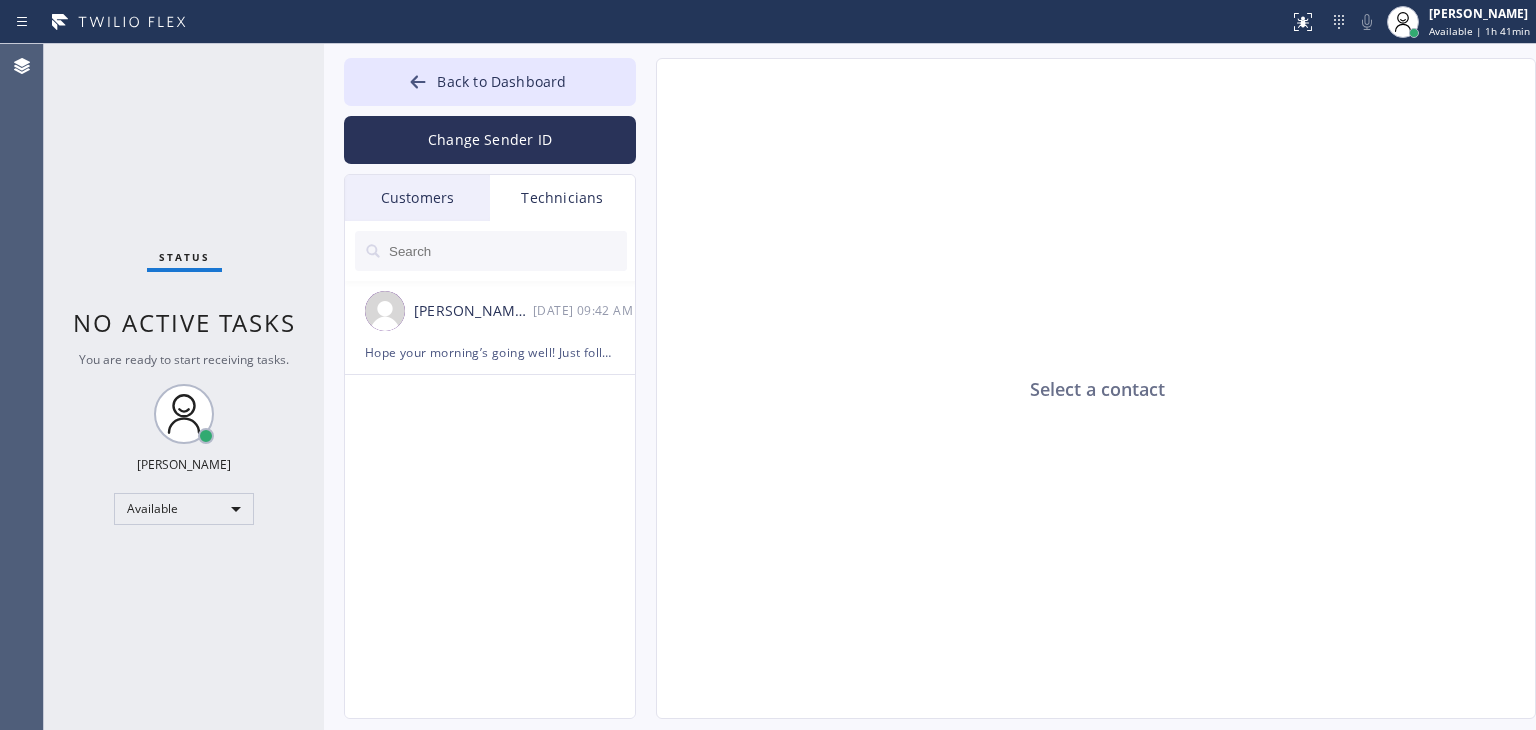 click on "Customers" at bounding box center [417, 198] 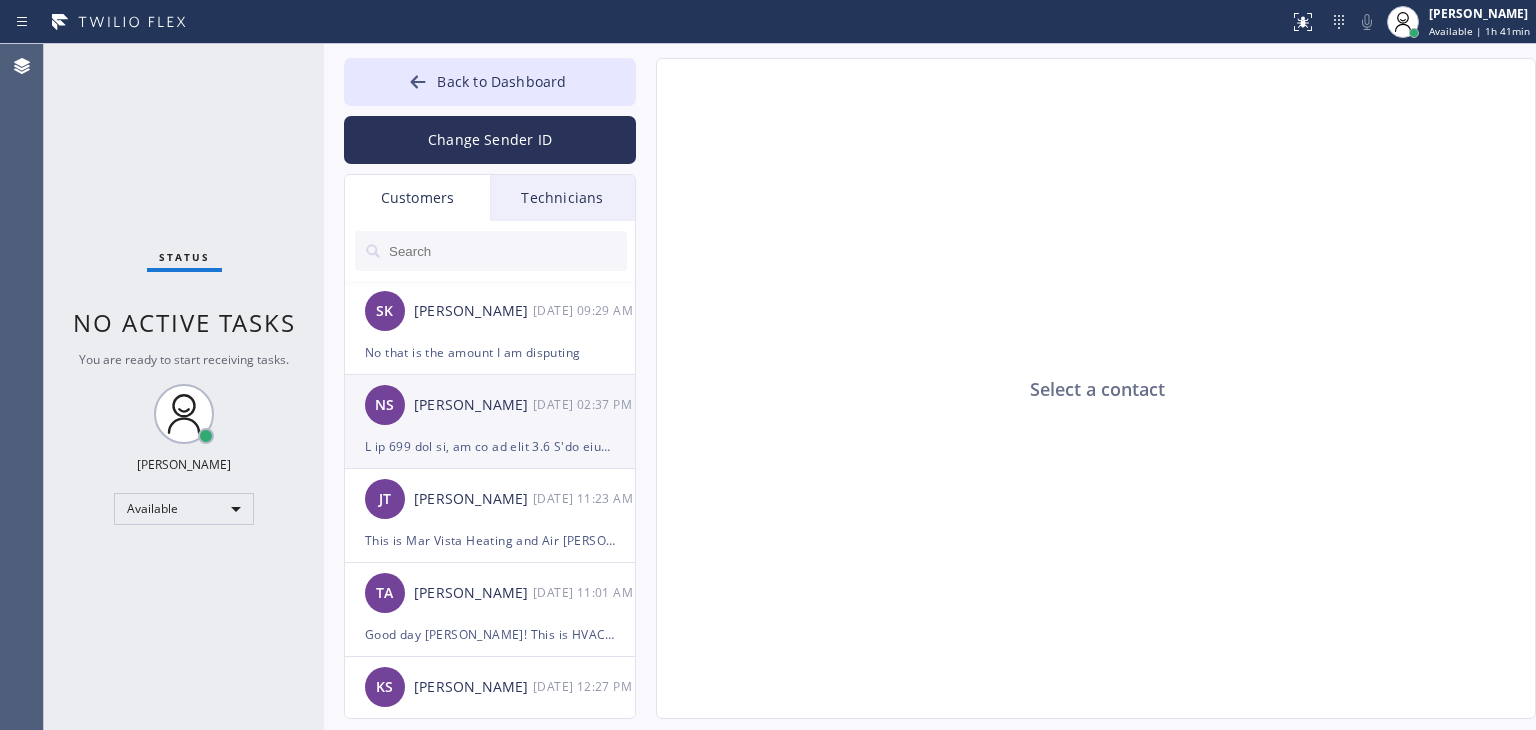 click on "NS Nishit Shah 06/19 02:37 PM" at bounding box center (491, 405) 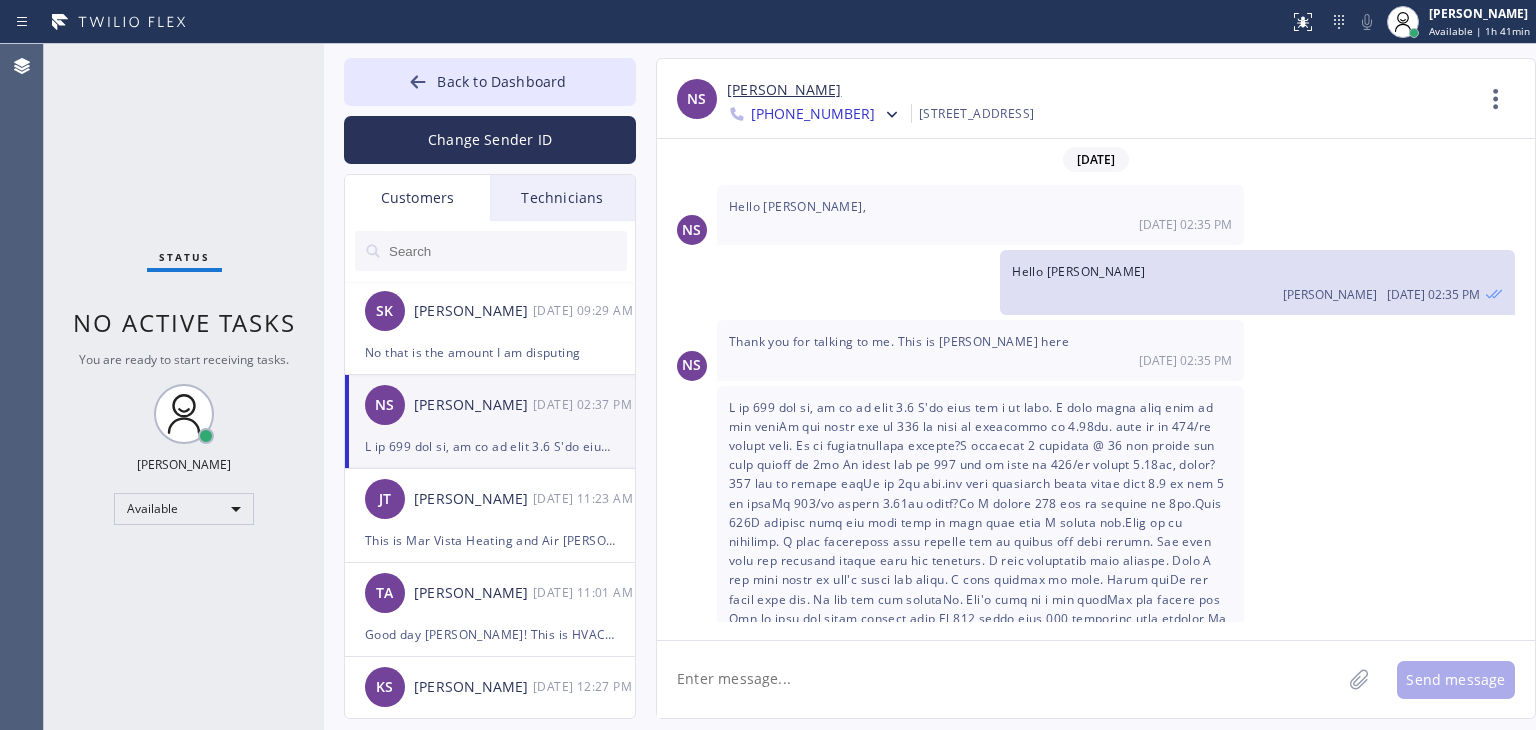 scroll, scrollTop: 112, scrollLeft: 0, axis: vertical 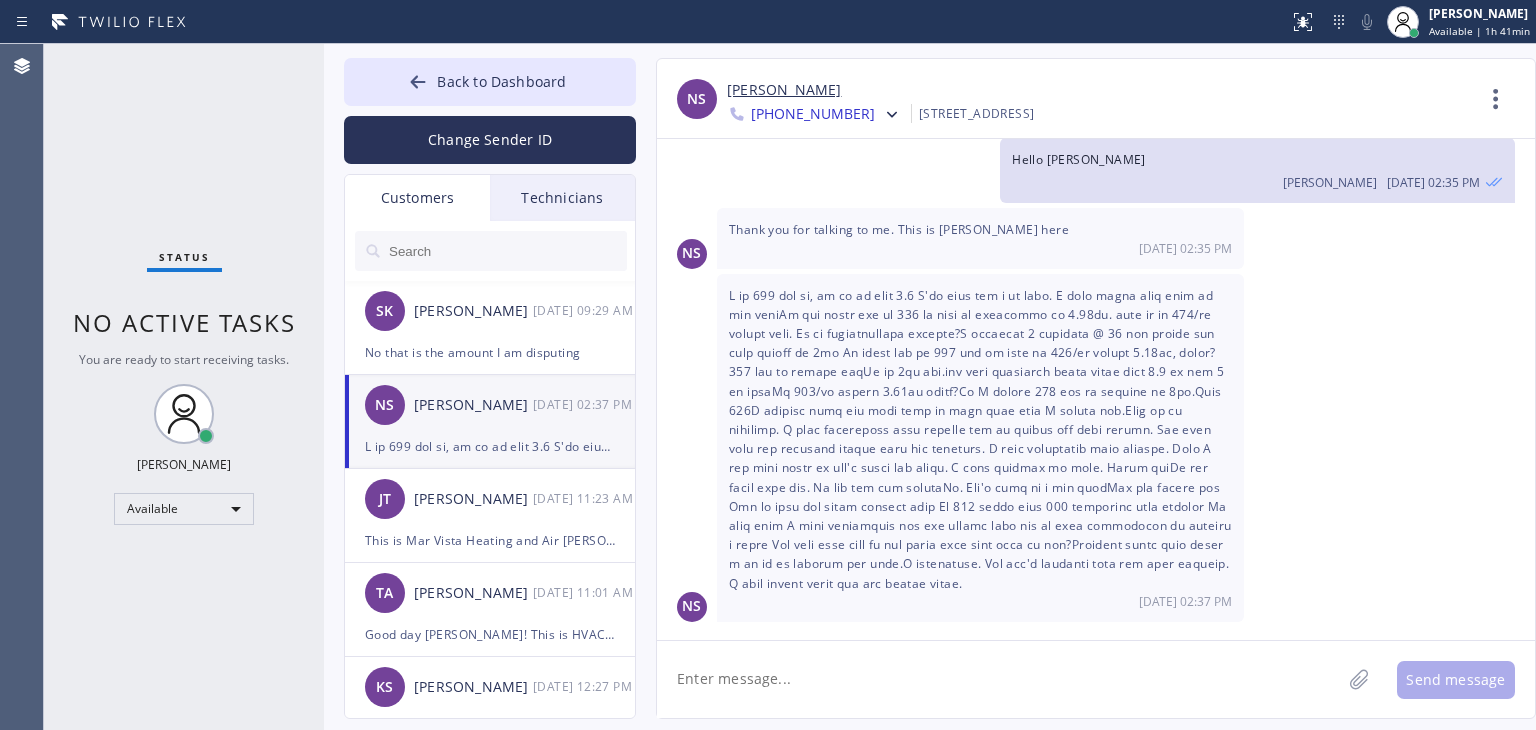 click on "Technicians" at bounding box center (562, 198) 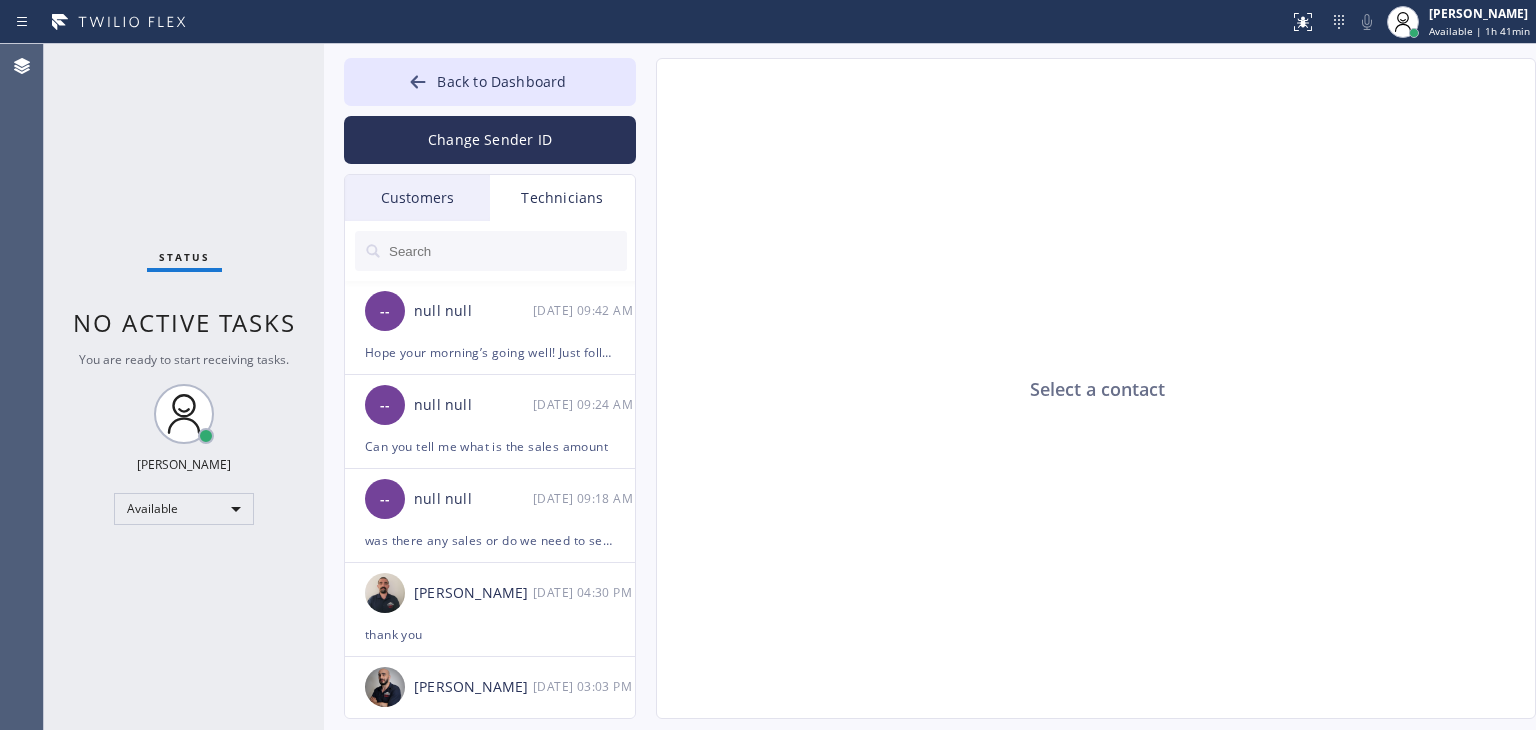 click on "Technicians" at bounding box center (562, 198) 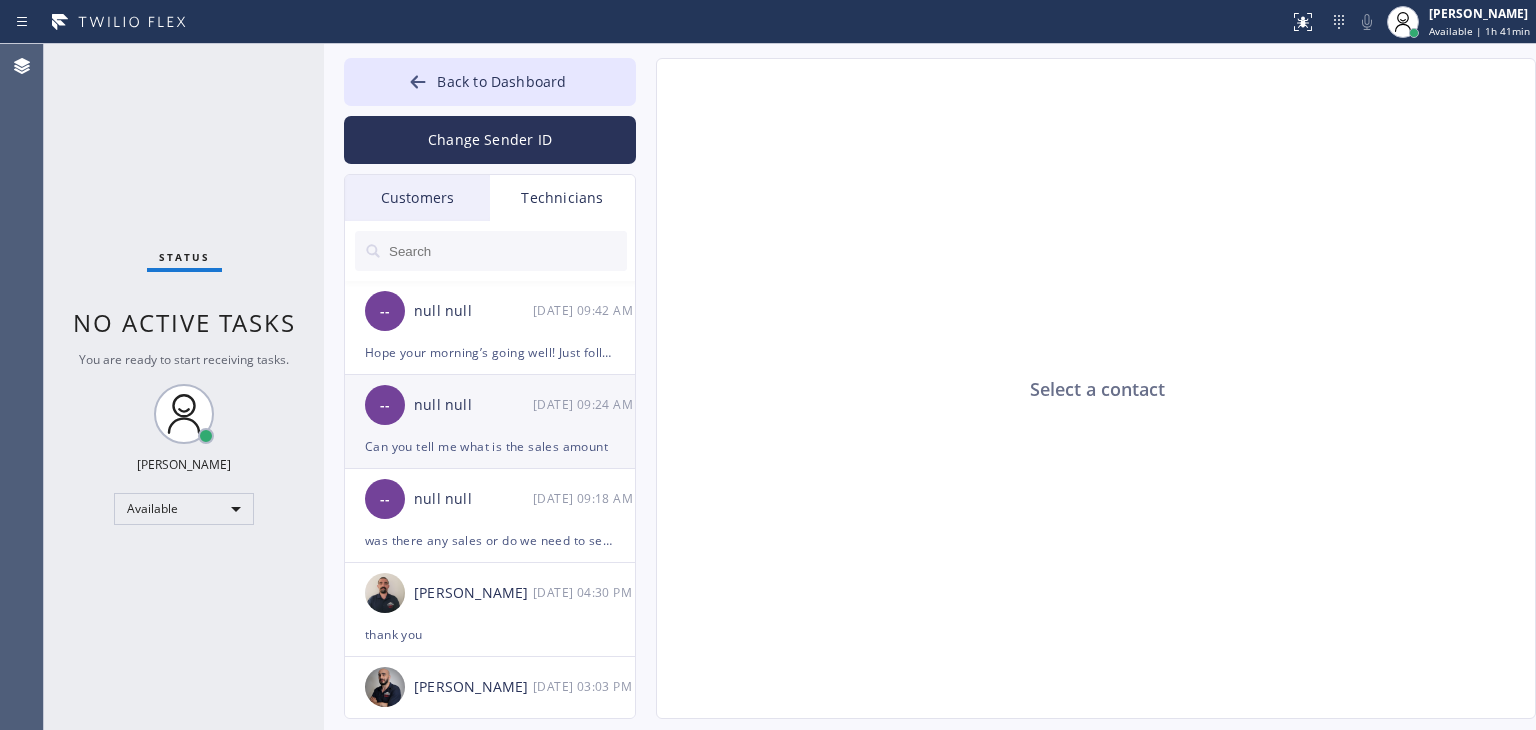 click on "-- null null 07/11 09:24 AM" at bounding box center [491, 405] 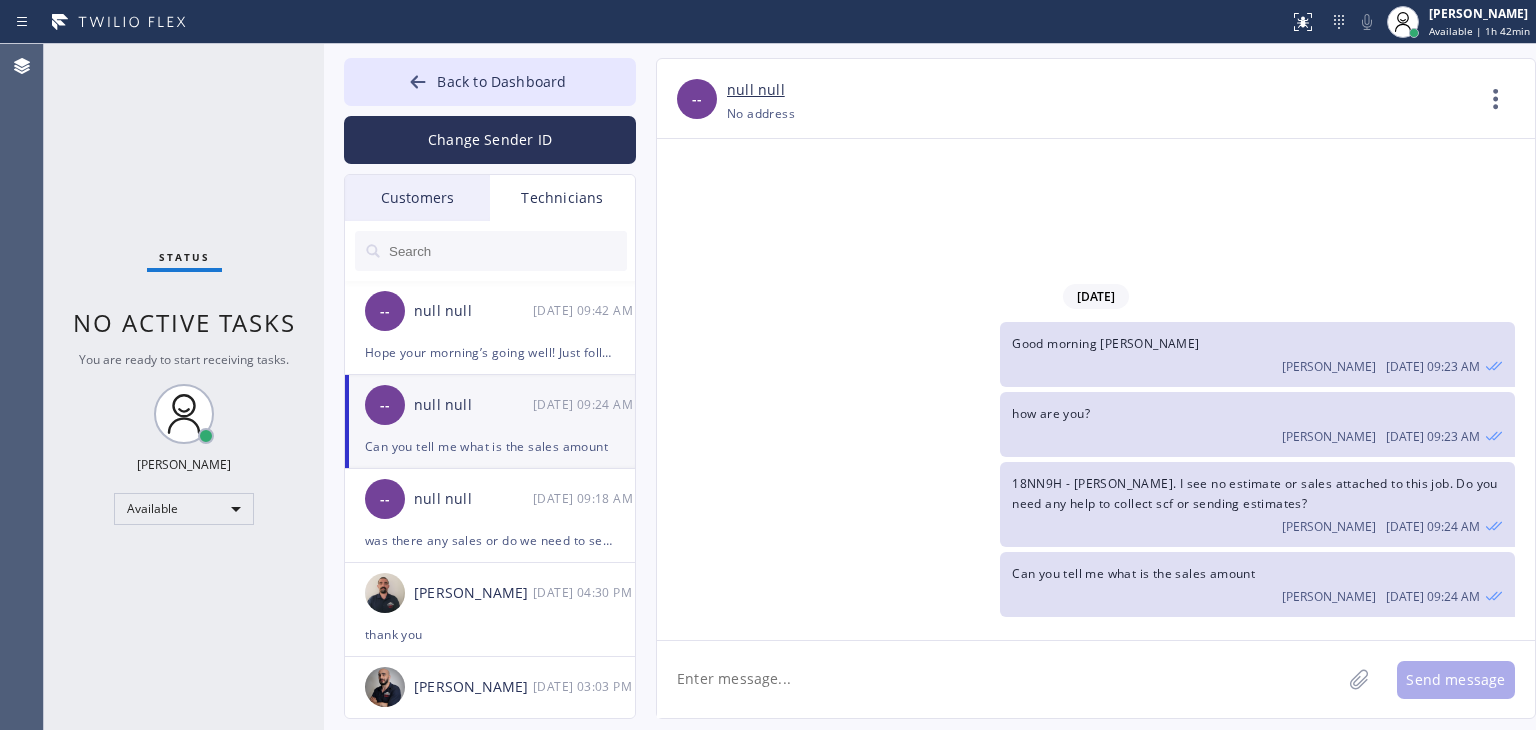 click at bounding box center [491, 251] 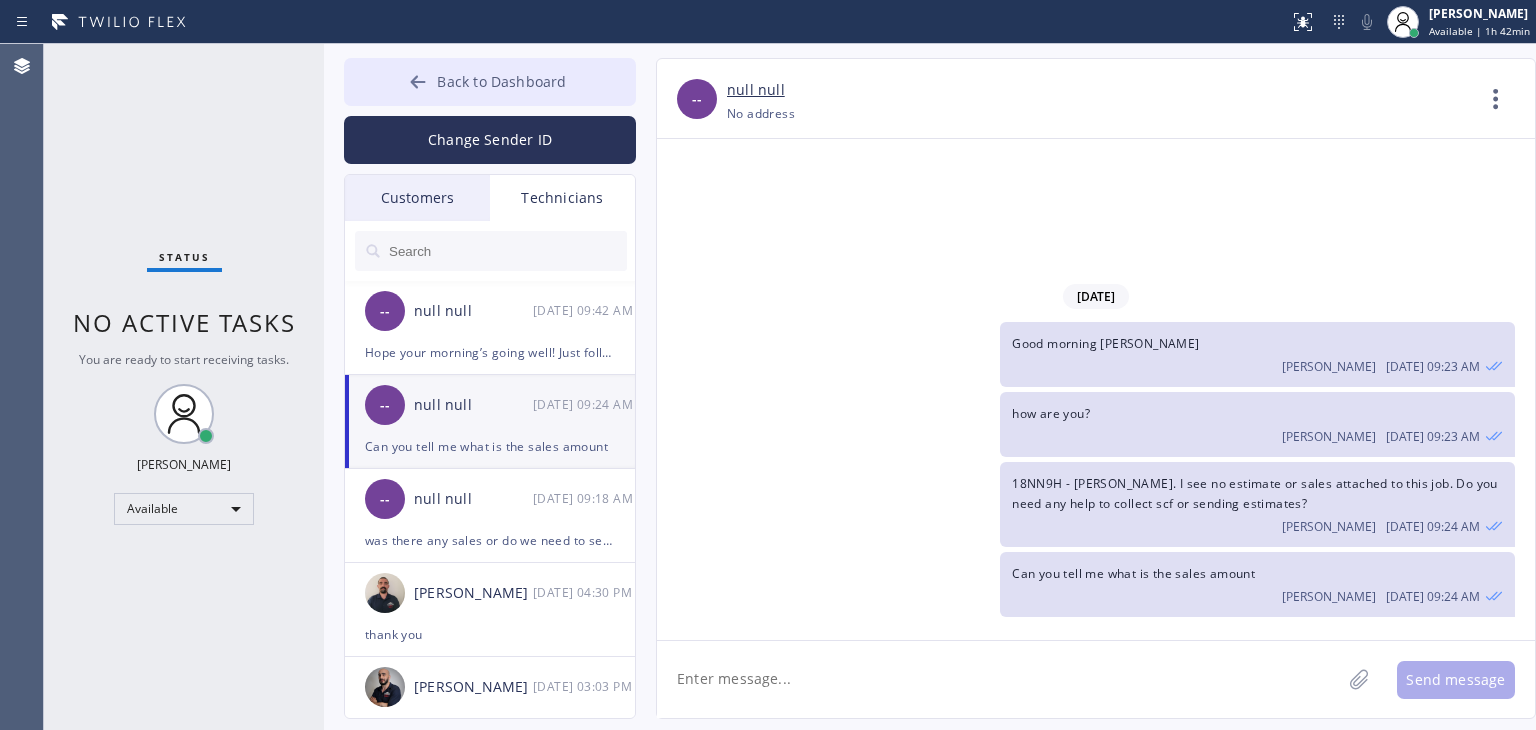 click on "Back to Dashboard" at bounding box center (490, 82) 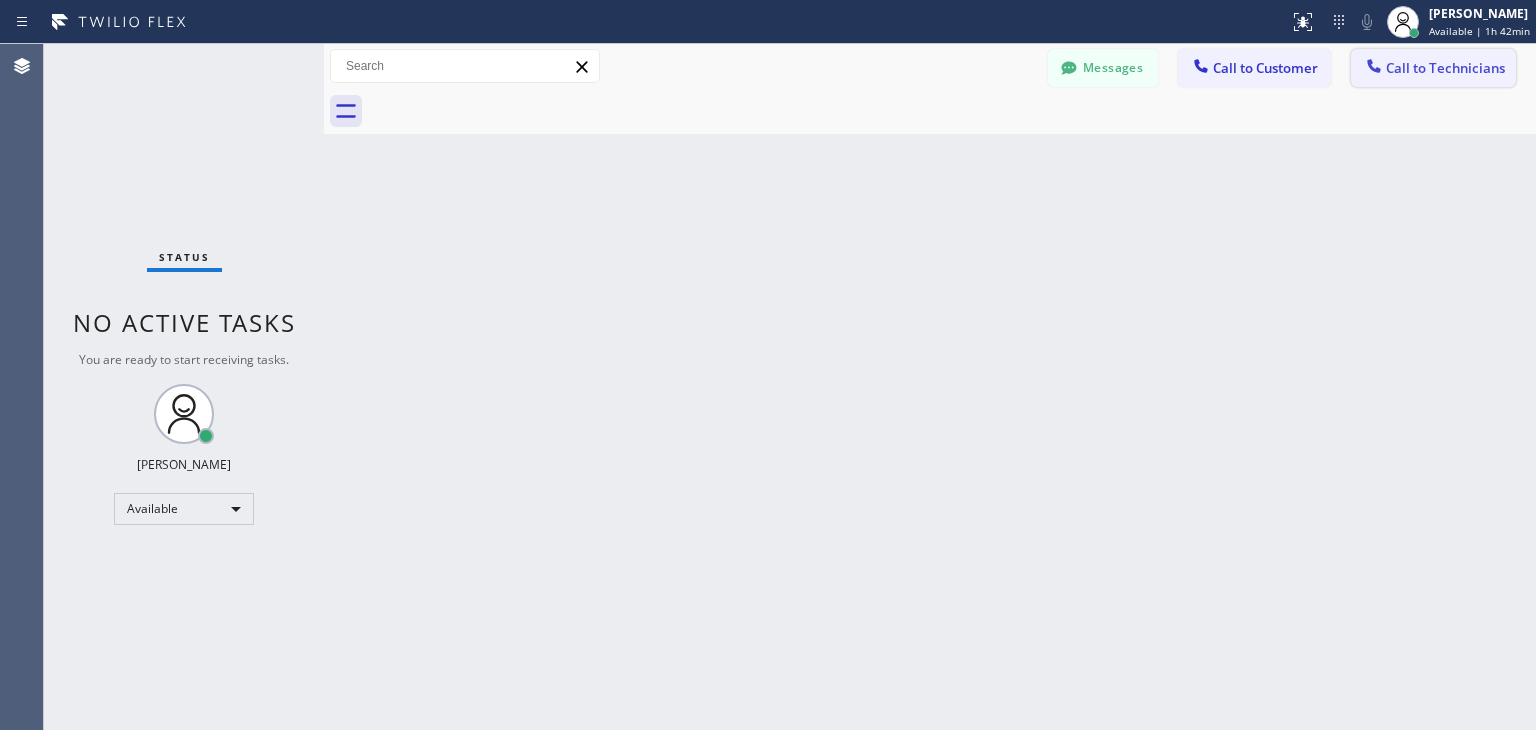 click on "Call to Technicians" at bounding box center (1445, 68) 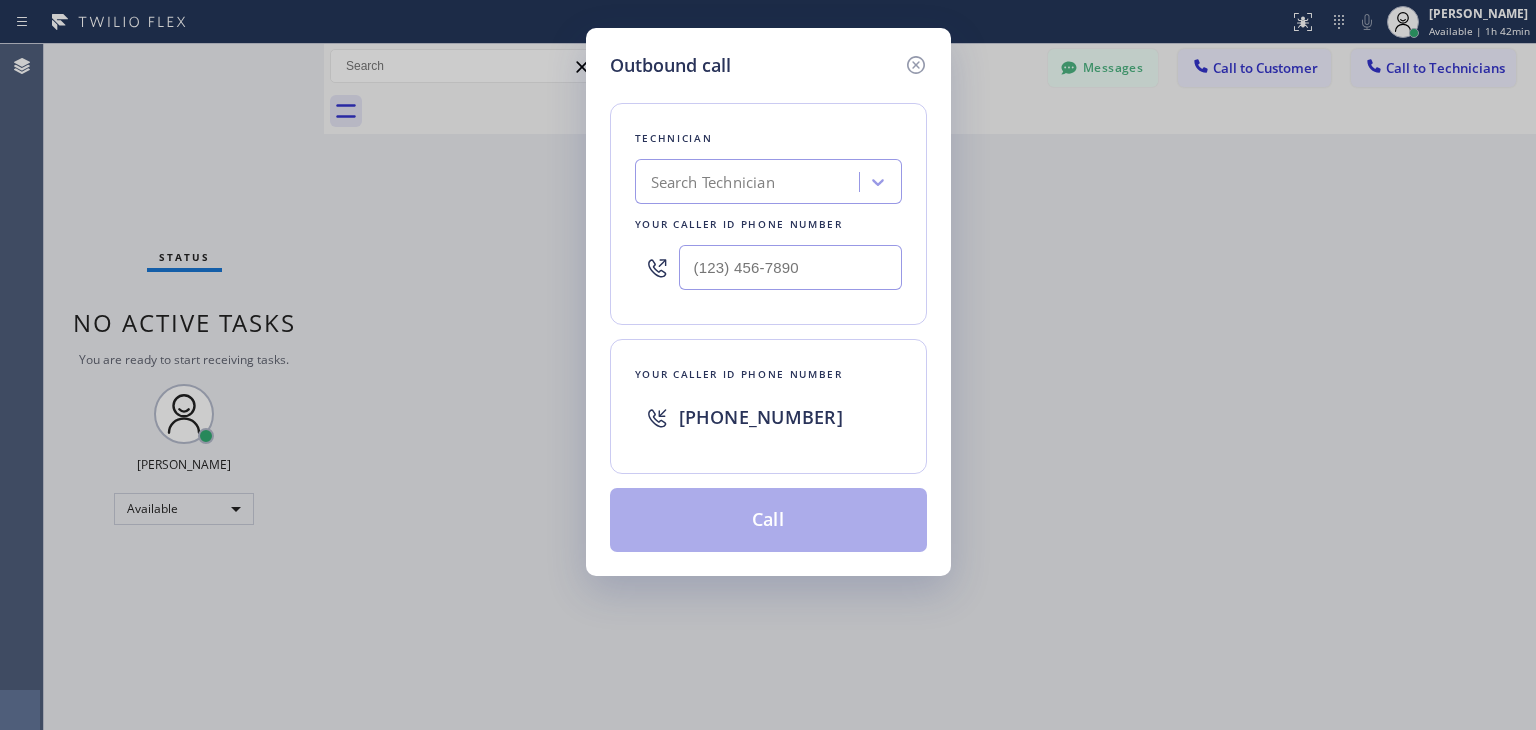 type 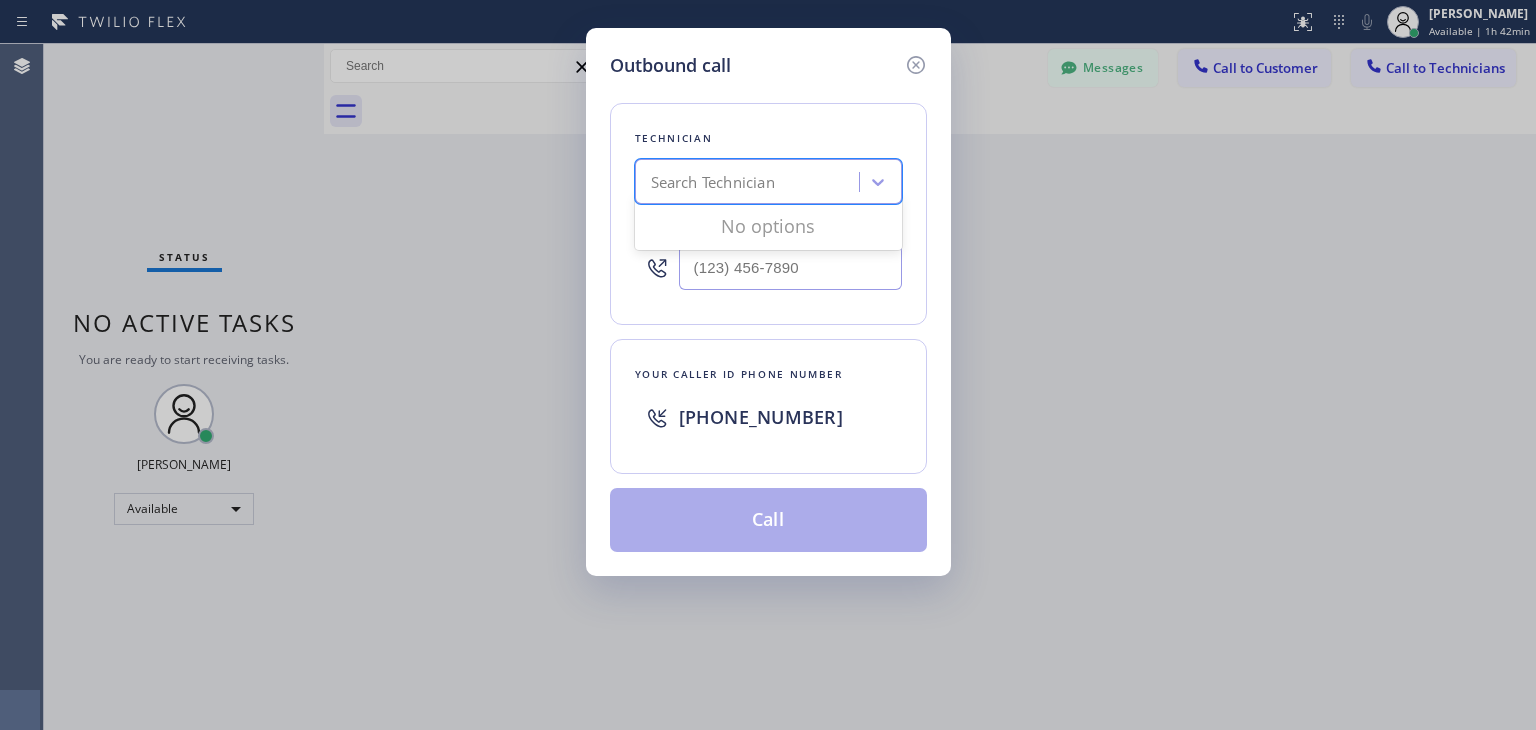 click on "Search Technician" at bounding box center (750, 182) 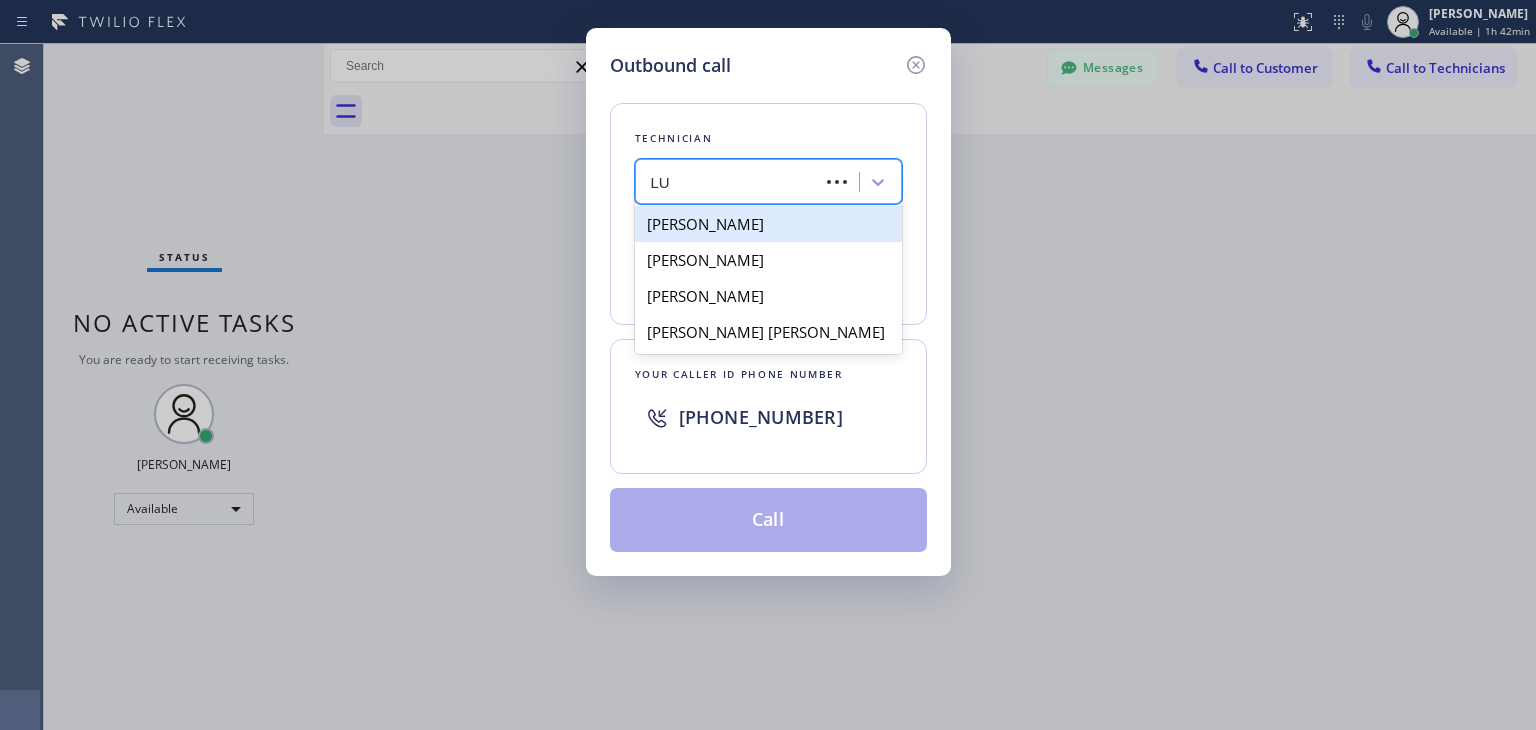 type on "L" 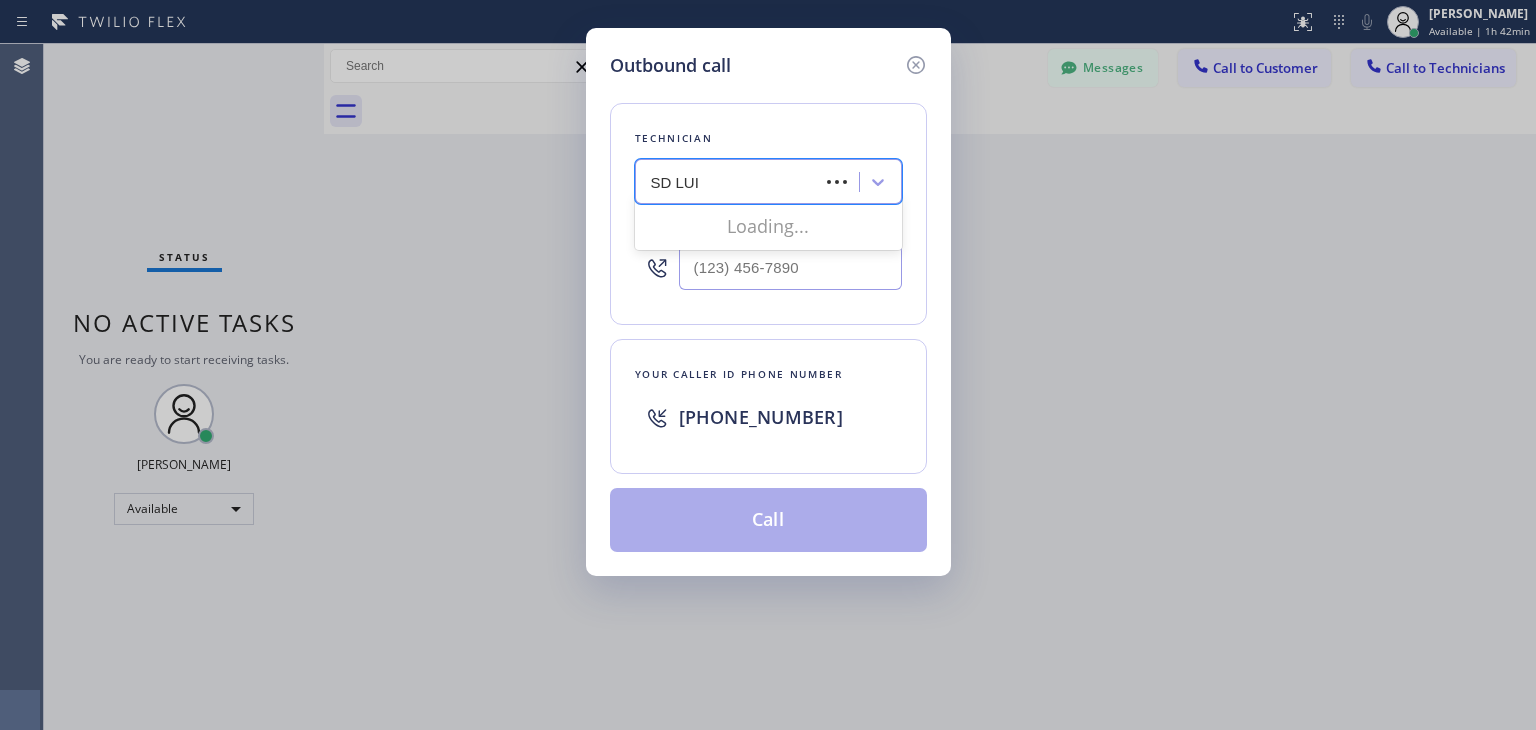 type on "SD LUIS" 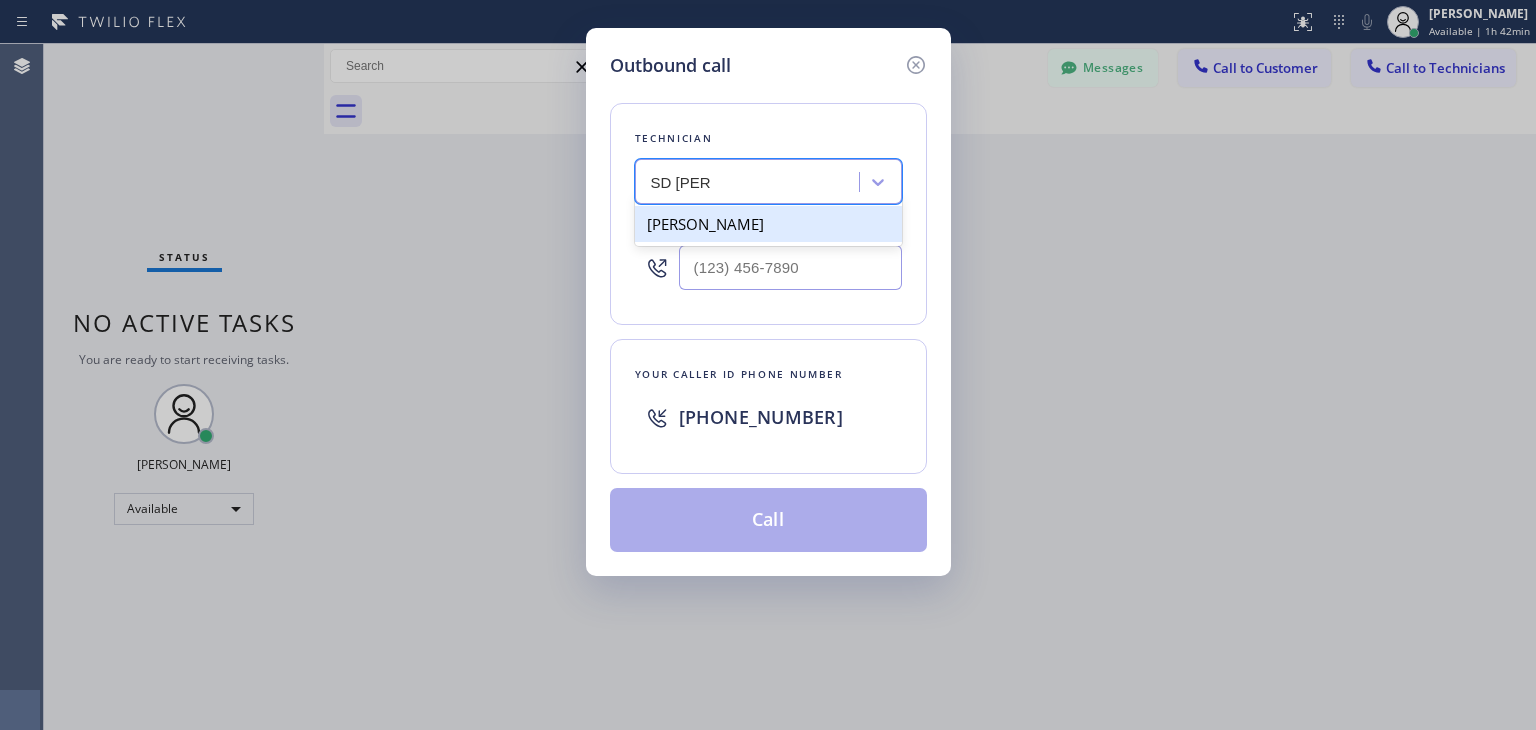 click on "Luis Manuel Espinoza" at bounding box center [768, 224] 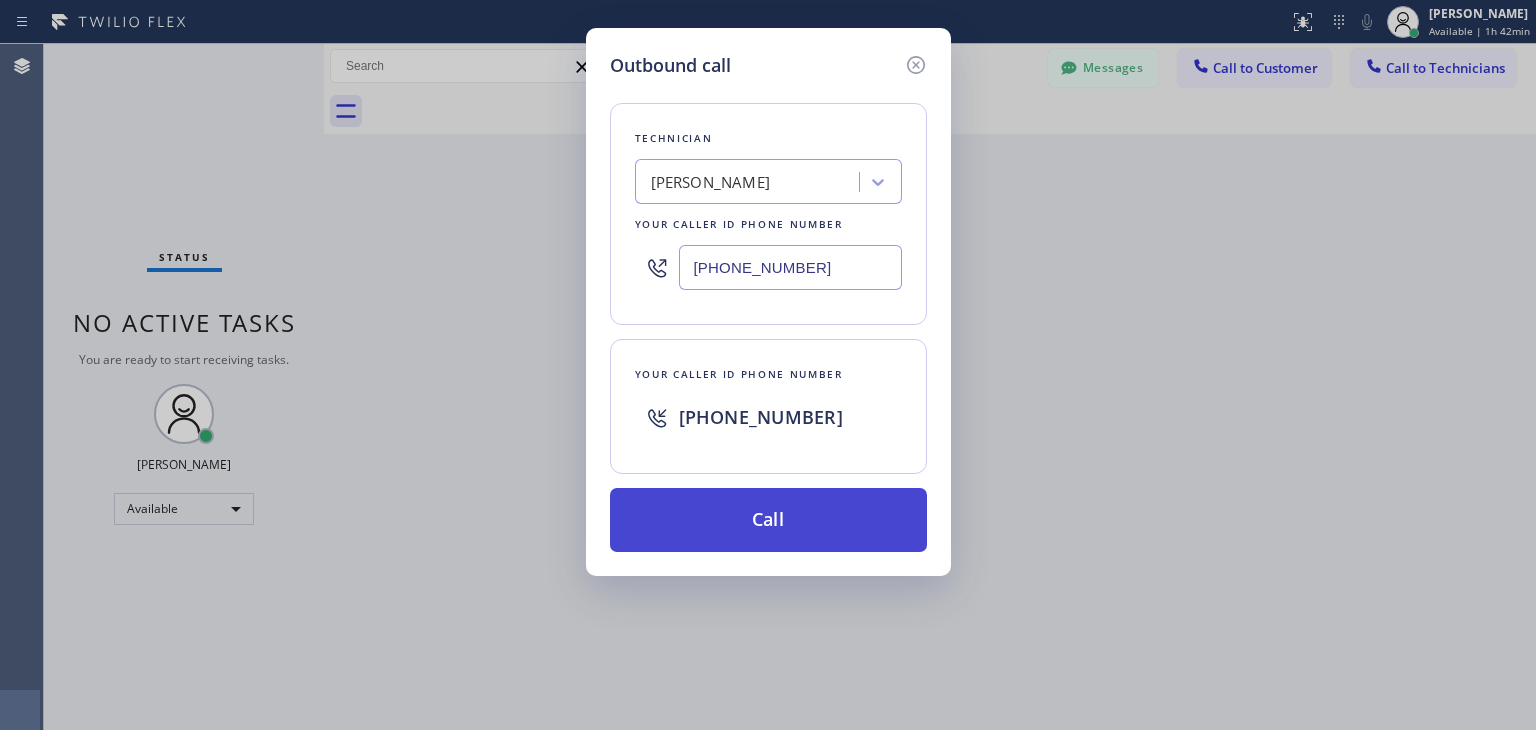 click on "Call" at bounding box center (768, 520) 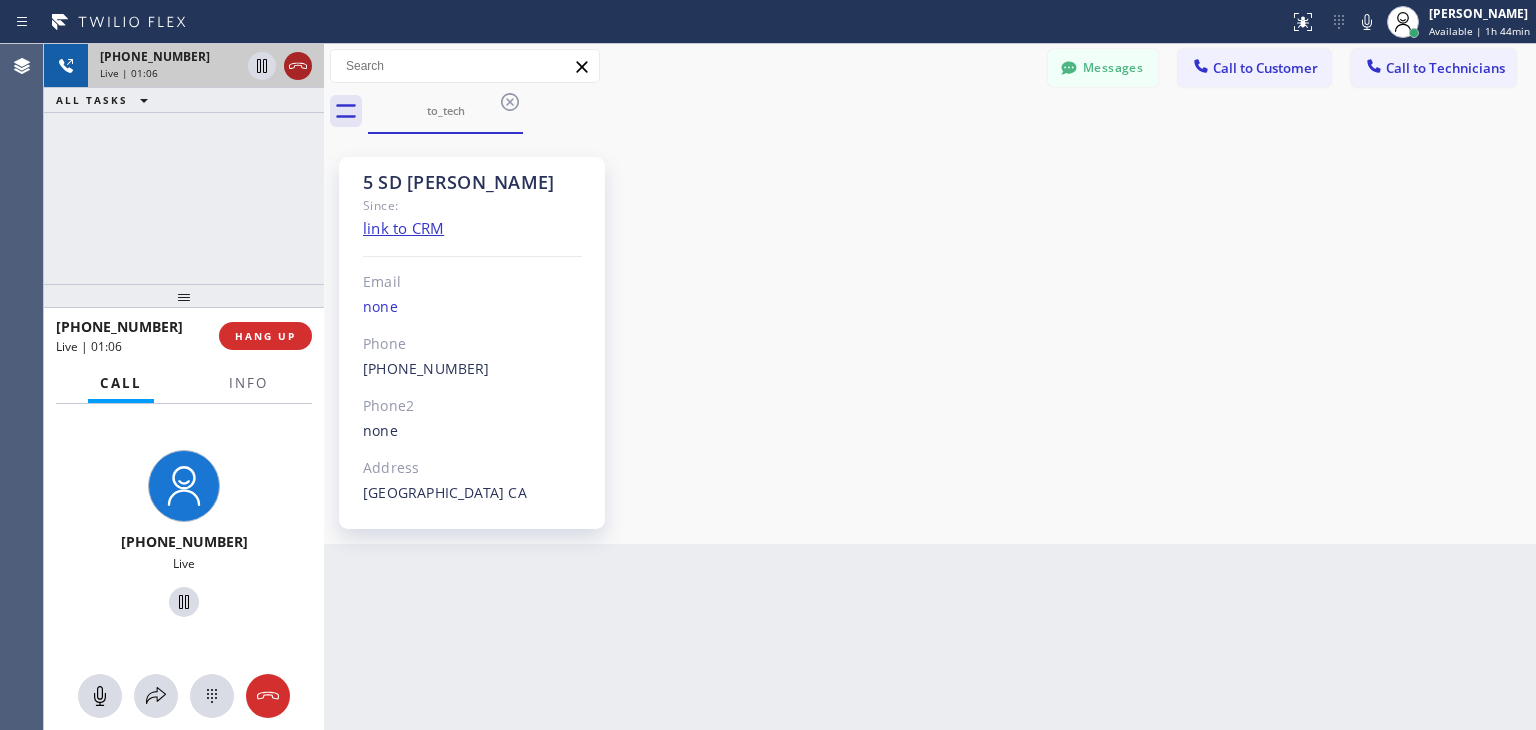 click 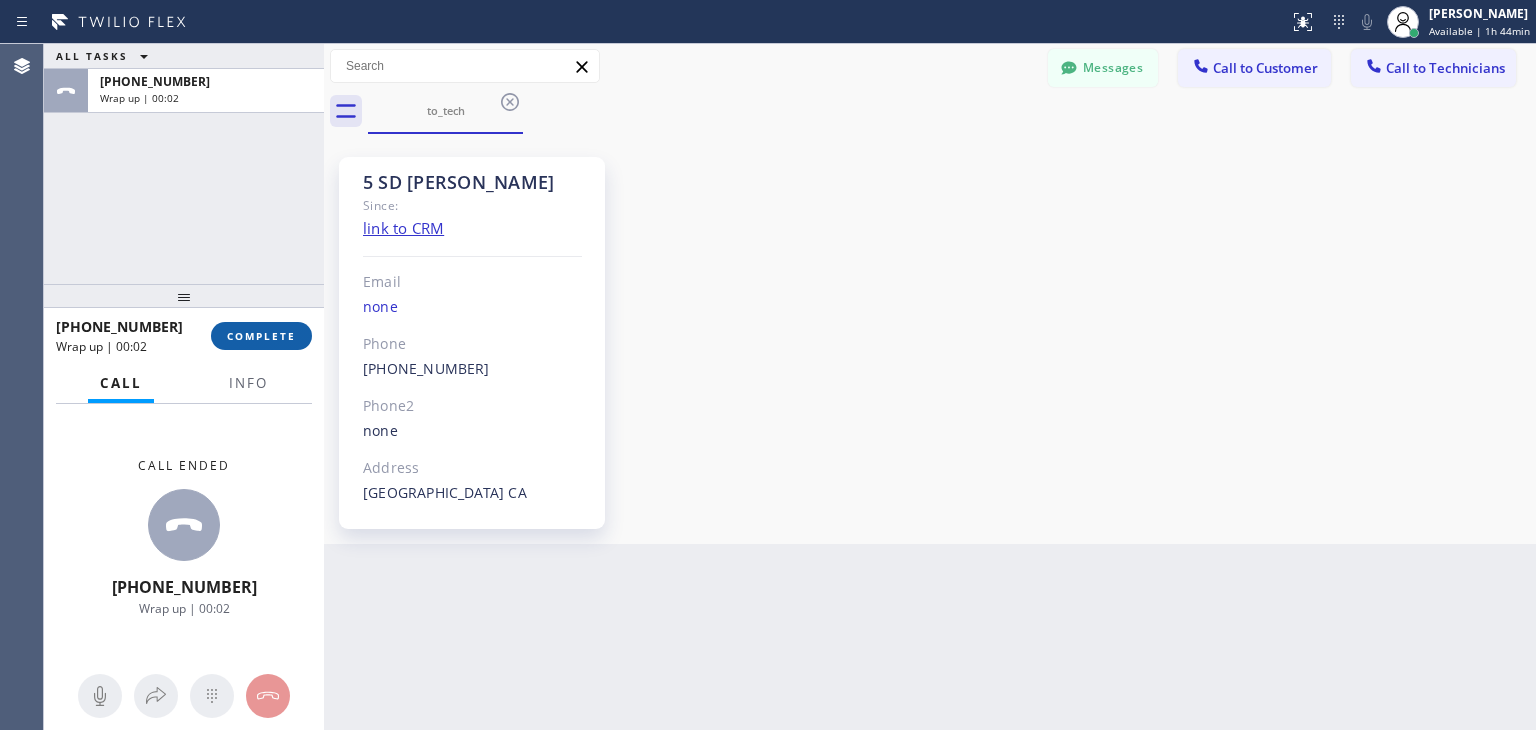 click on "COMPLETE" at bounding box center (261, 336) 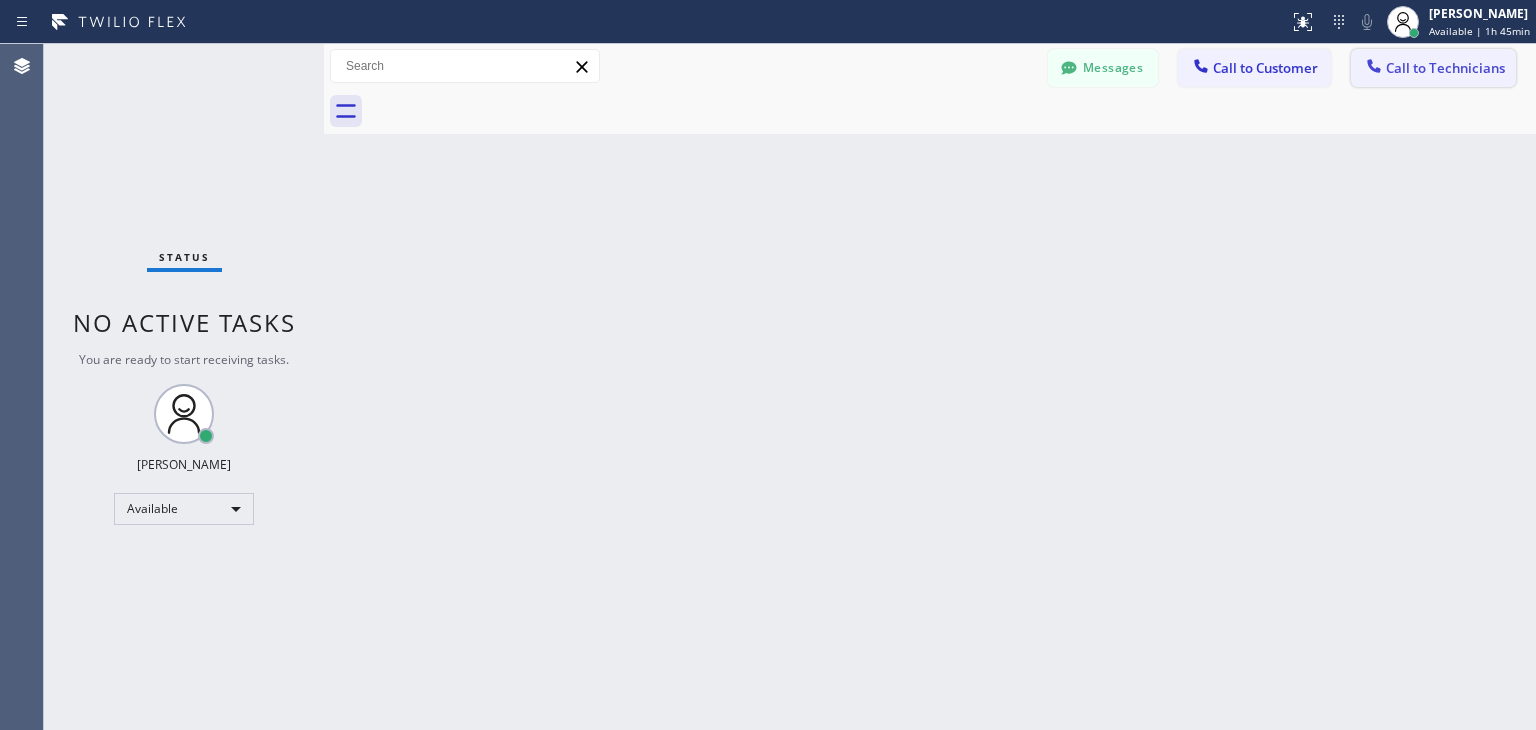 click on "Call to Technicians" at bounding box center [1433, 68] 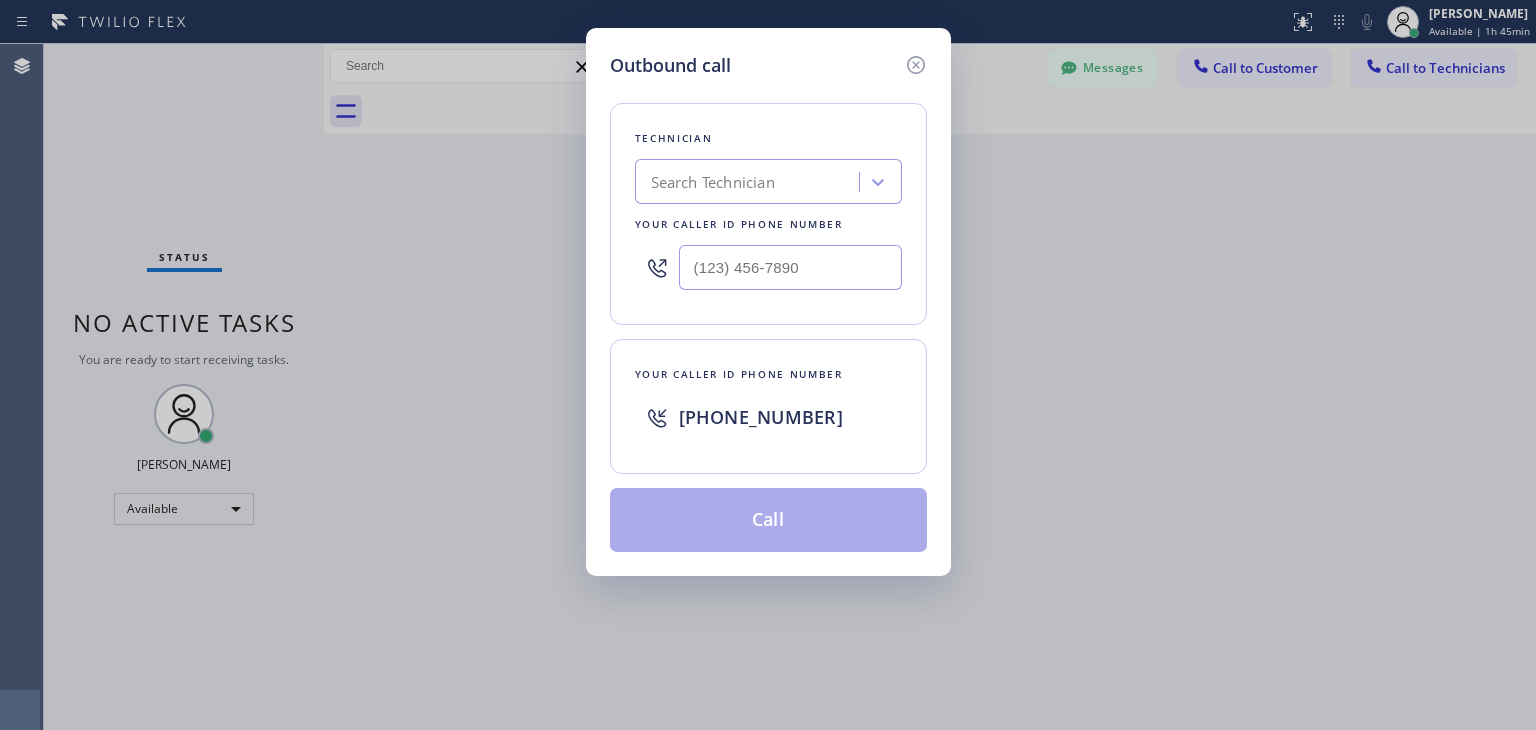 drag, startPoint x: 706, startPoint y: 159, endPoint x: 711, endPoint y: 178, distance: 19.646883 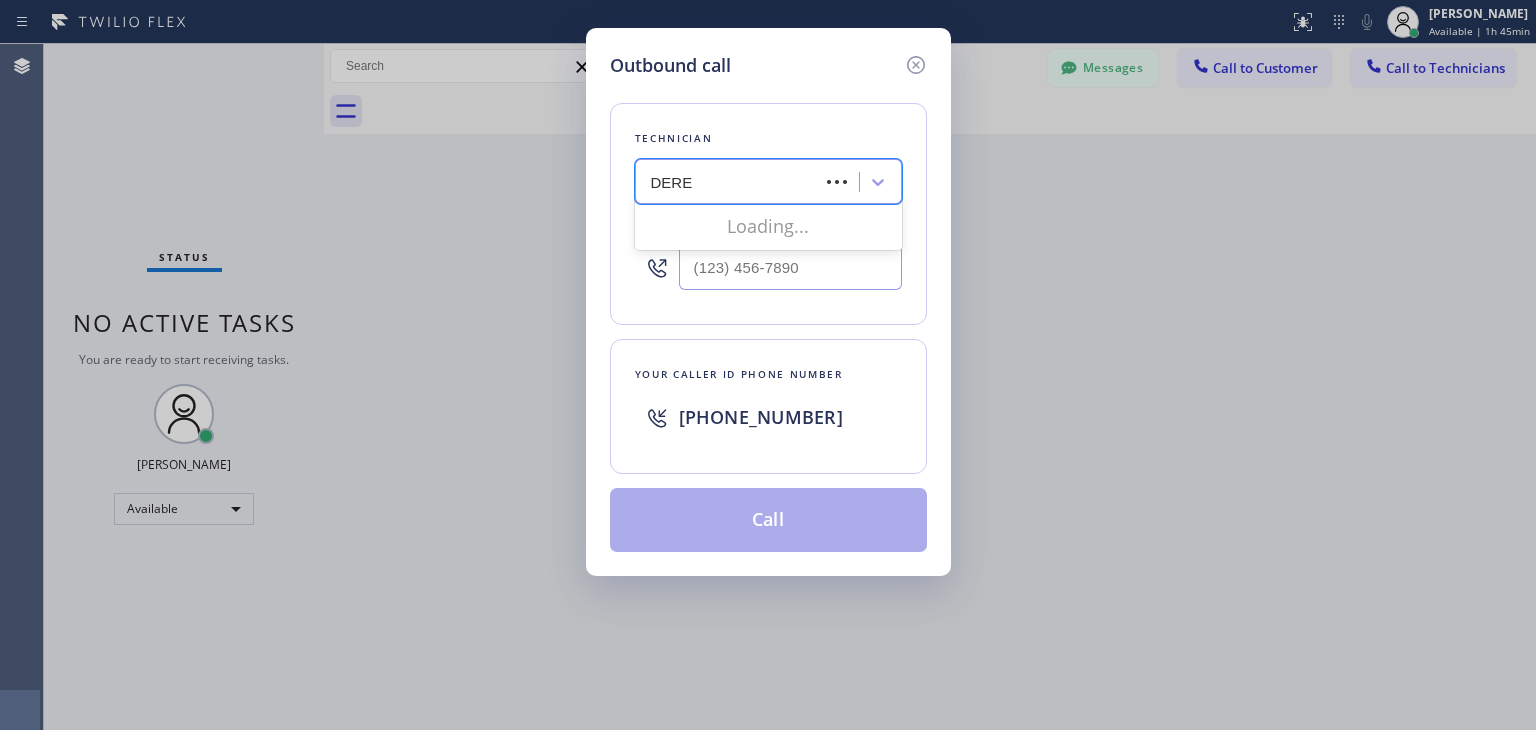 type on "DEREK" 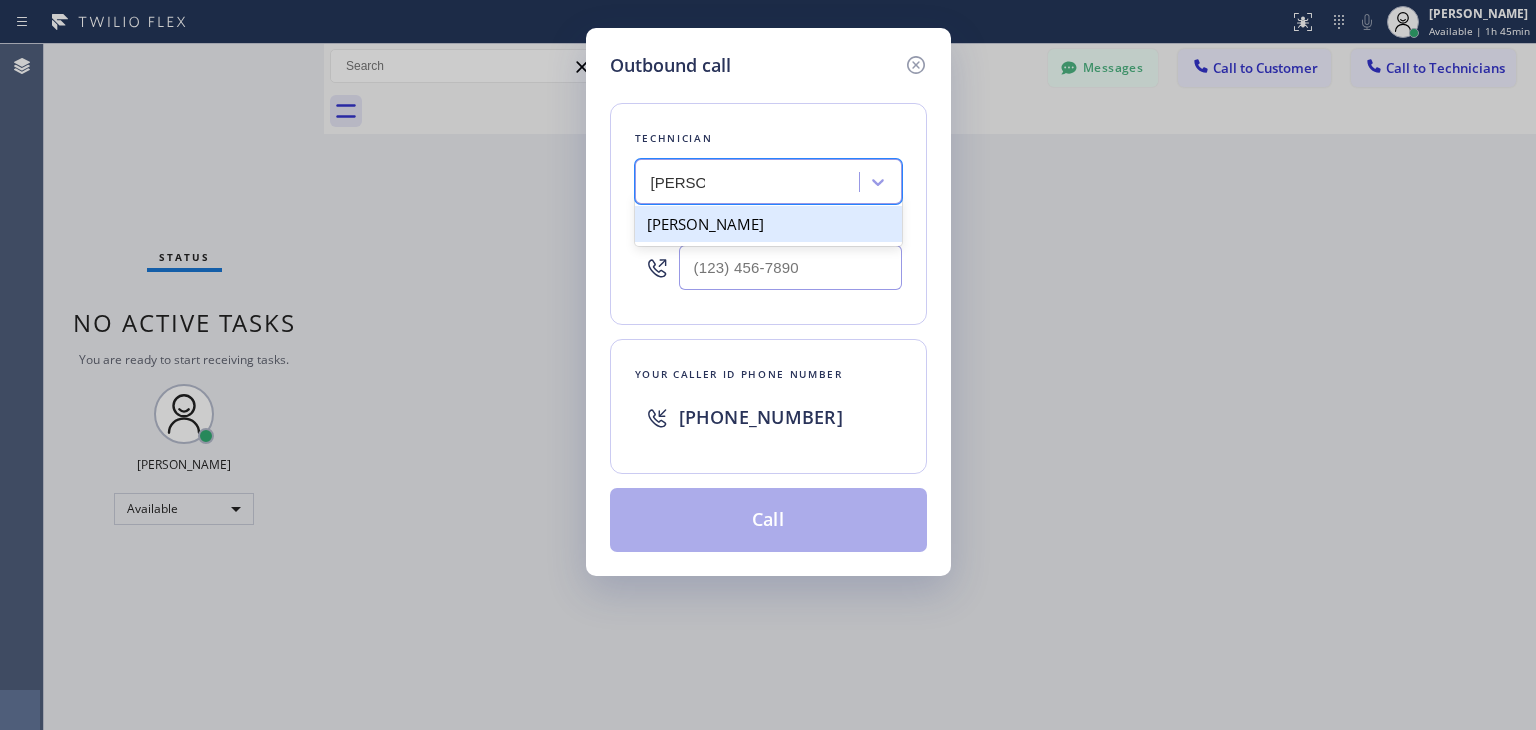 click on "Derek Michael Mayhood" at bounding box center [768, 224] 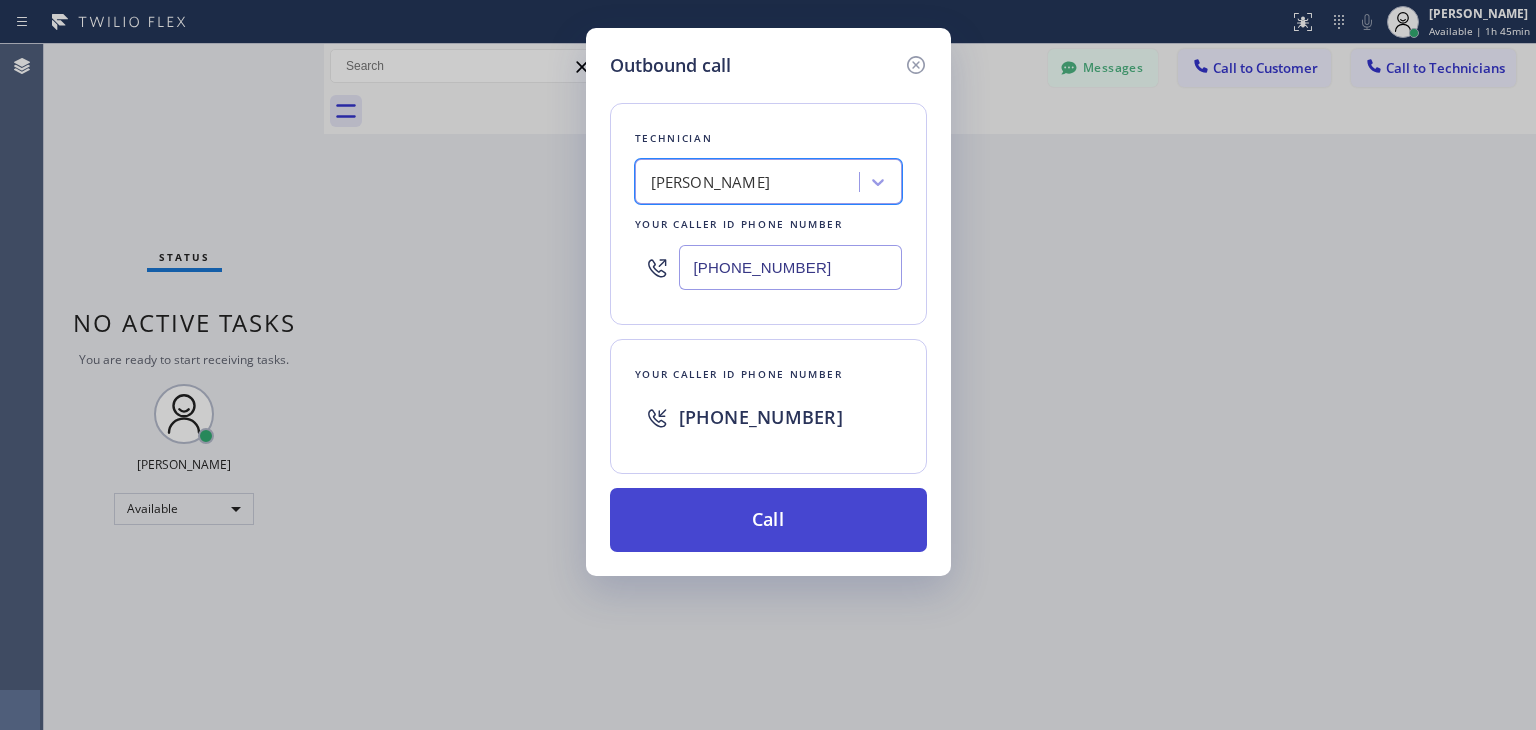 click on "Call" at bounding box center (768, 520) 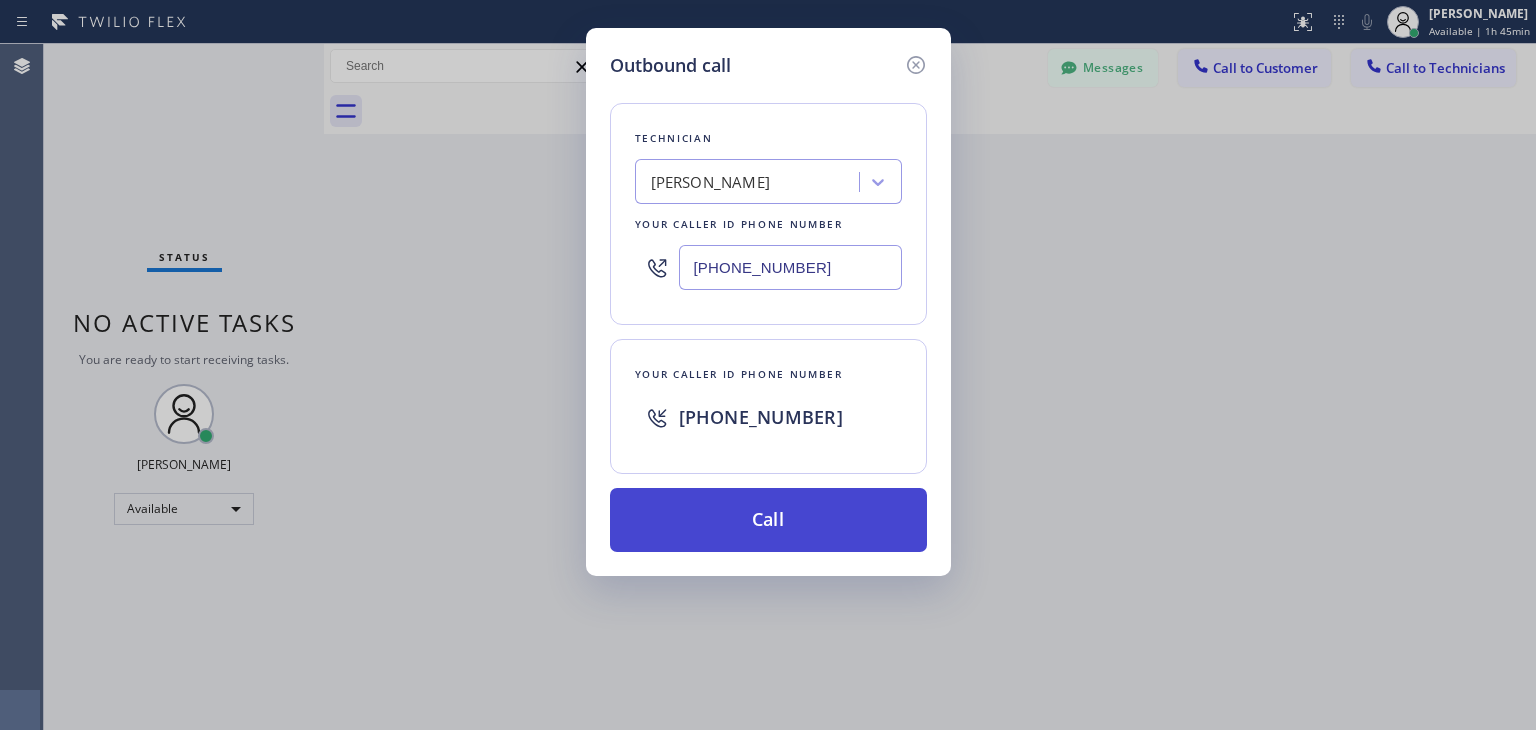 click on "Call" at bounding box center (768, 520) 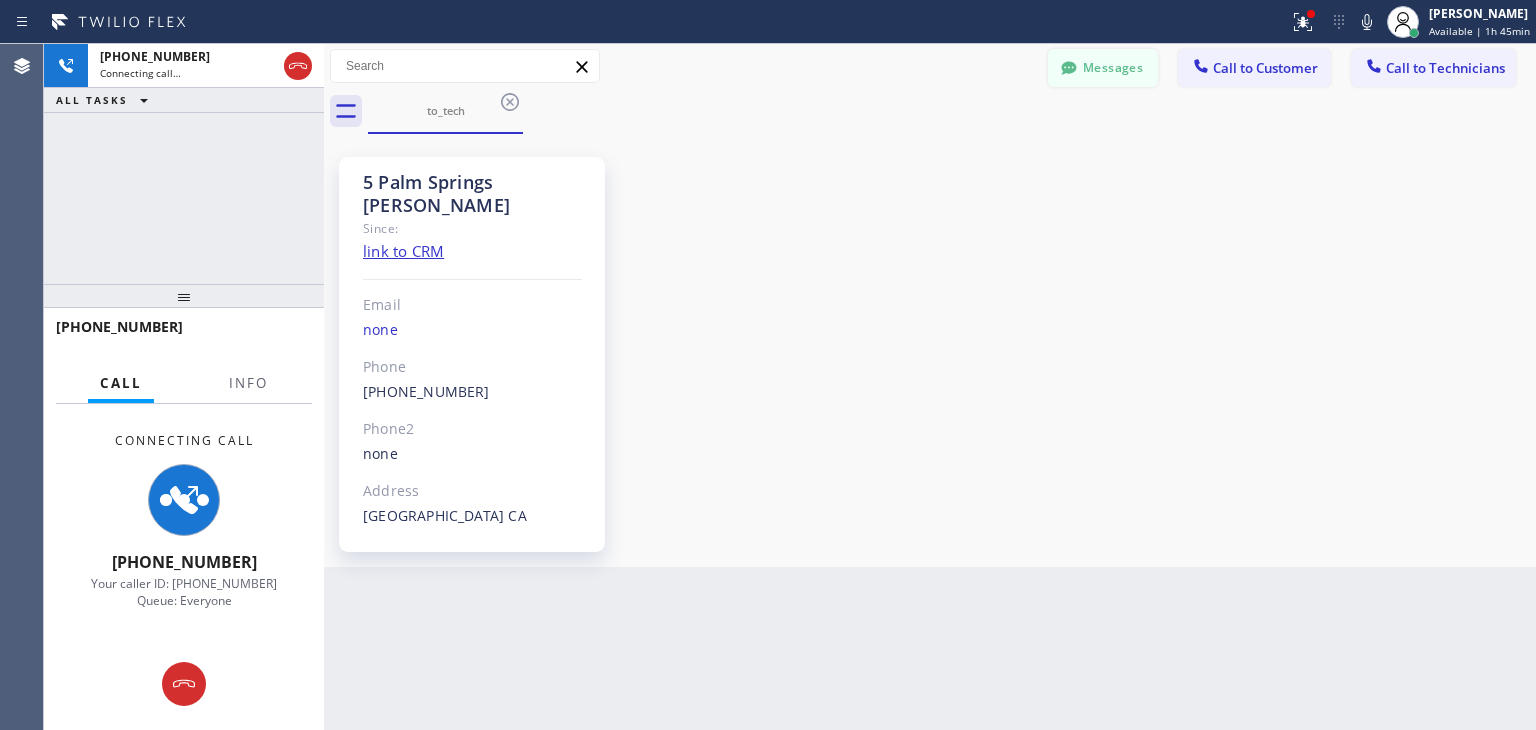 click on "Messages" at bounding box center [1103, 68] 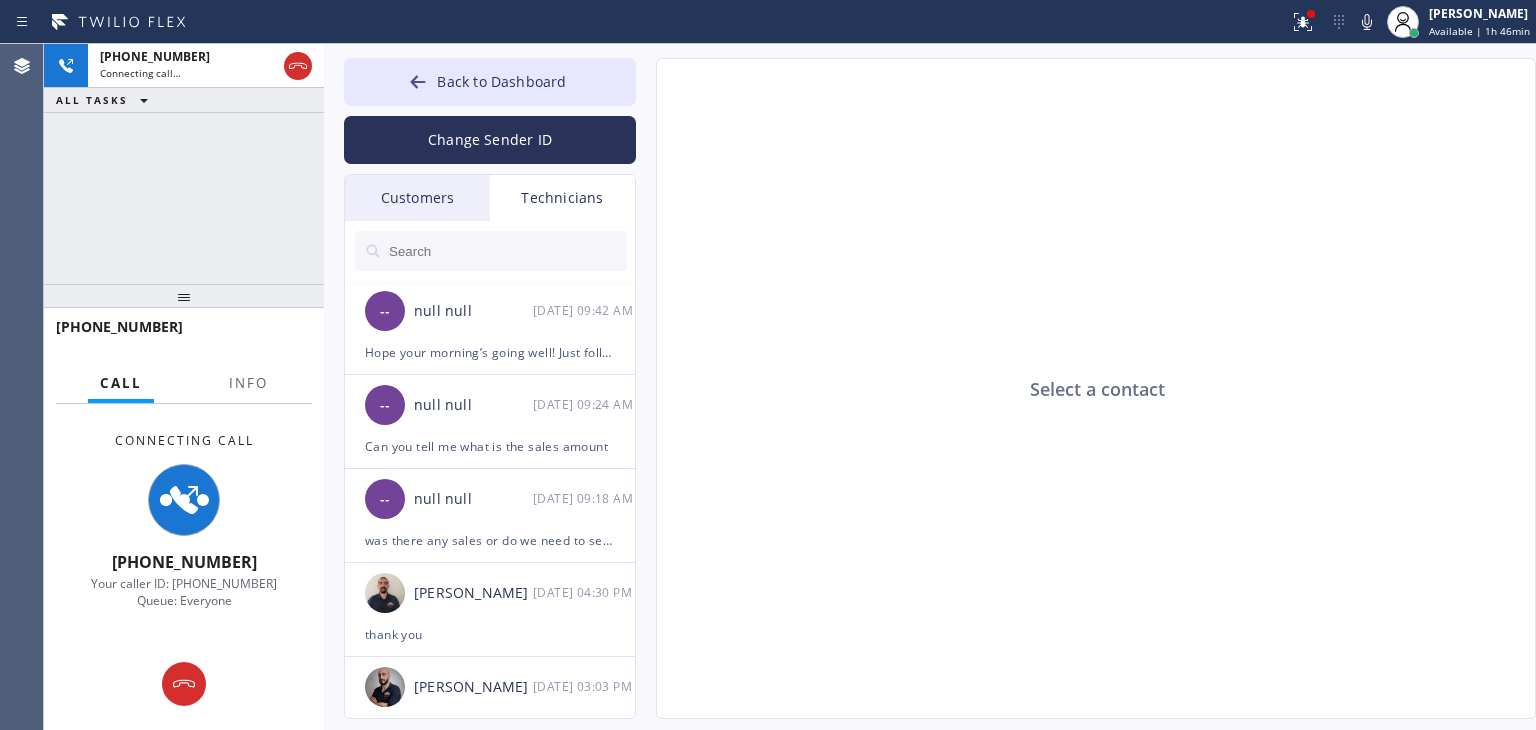 click at bounding box center [507, 251] 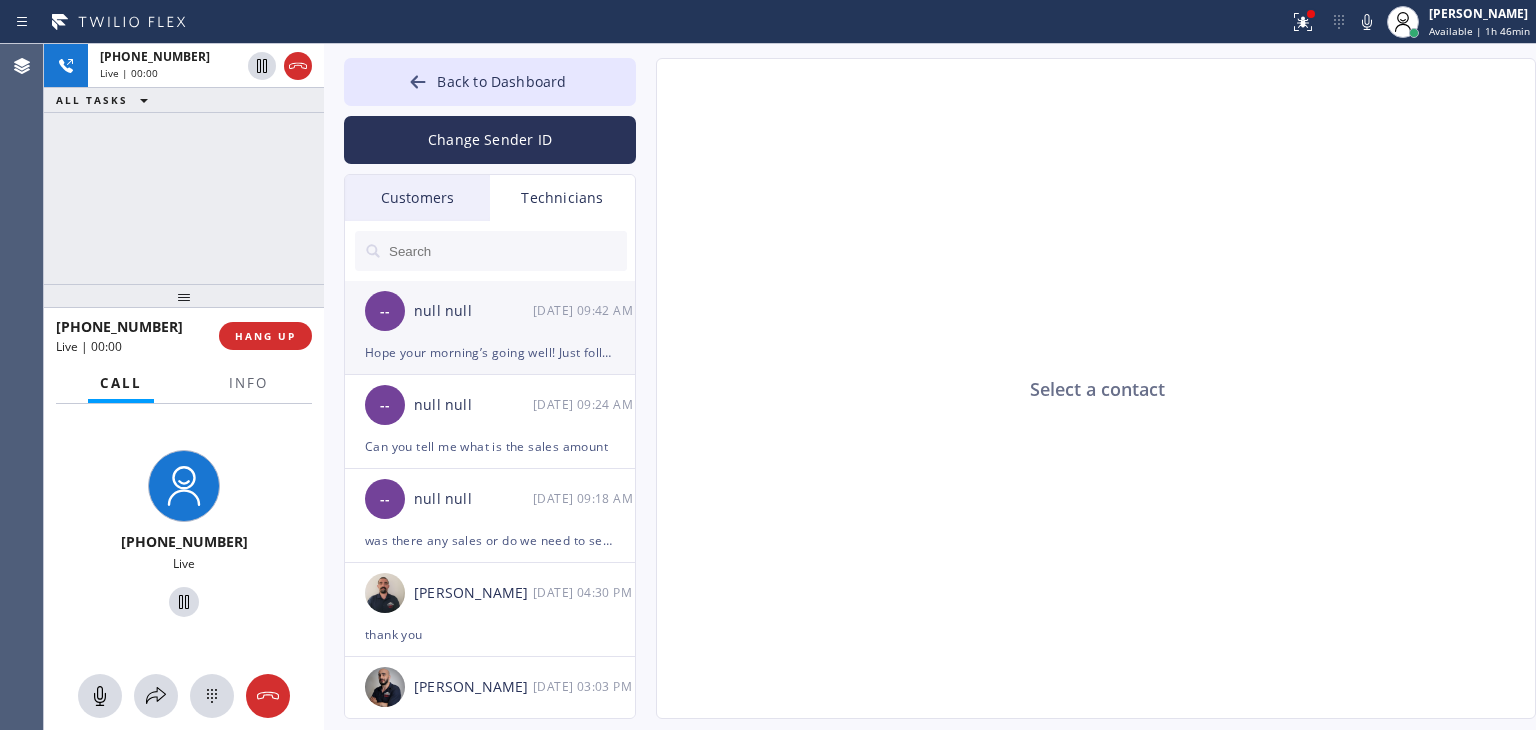 click on "Hope your morning’s going well!
Just following up on job IIAWX8 – Ana. I didn’t see any estimate or sales info attached to it yet. Do you need any help collecting the SCF or sending out the estimate? I’m happy to assist if needed.
Also, do you know what the sales amount is for this job?
Let me know—appreciate it!" at bounding box center (490, 352) 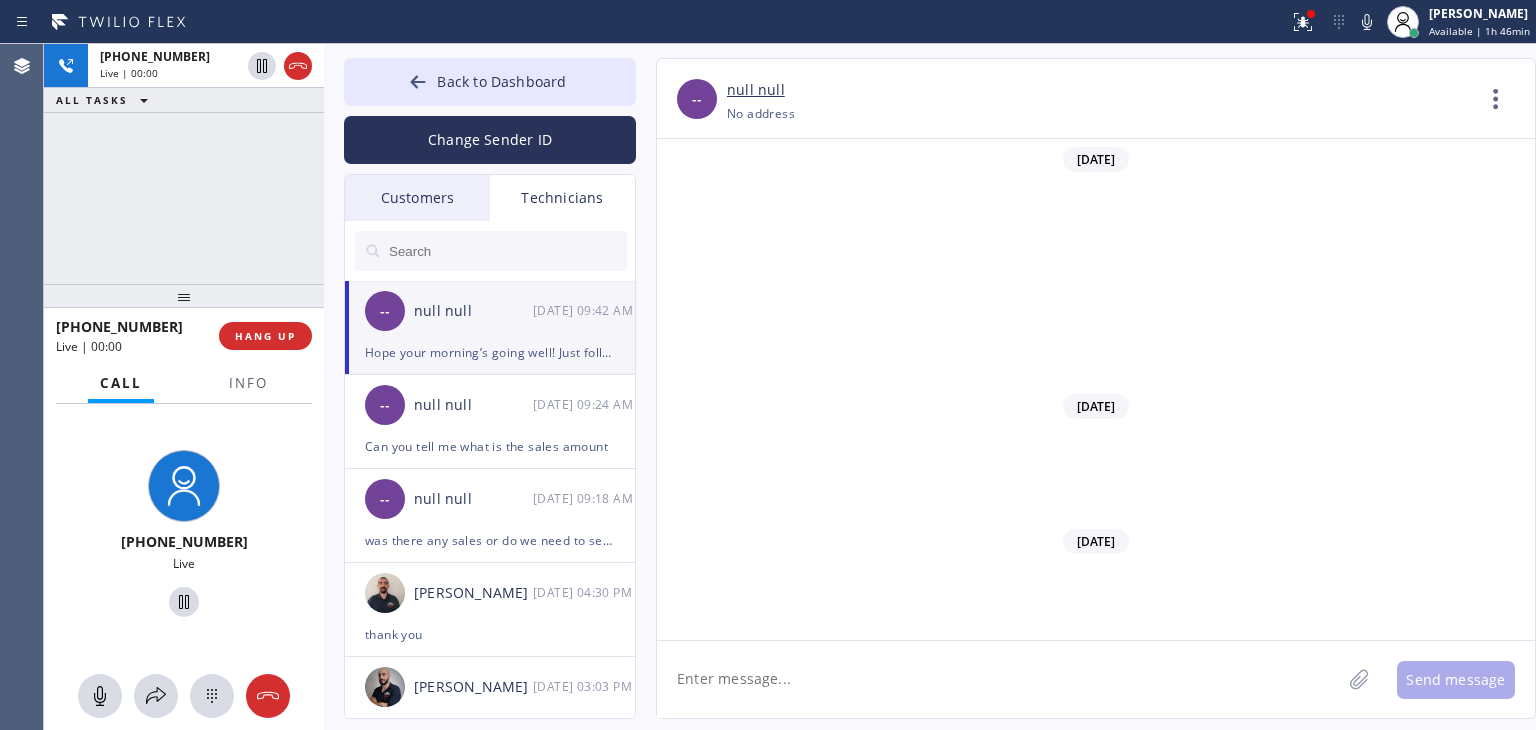 scroll, scrollTop: 995, scrollLeft: 0, axis: vertical 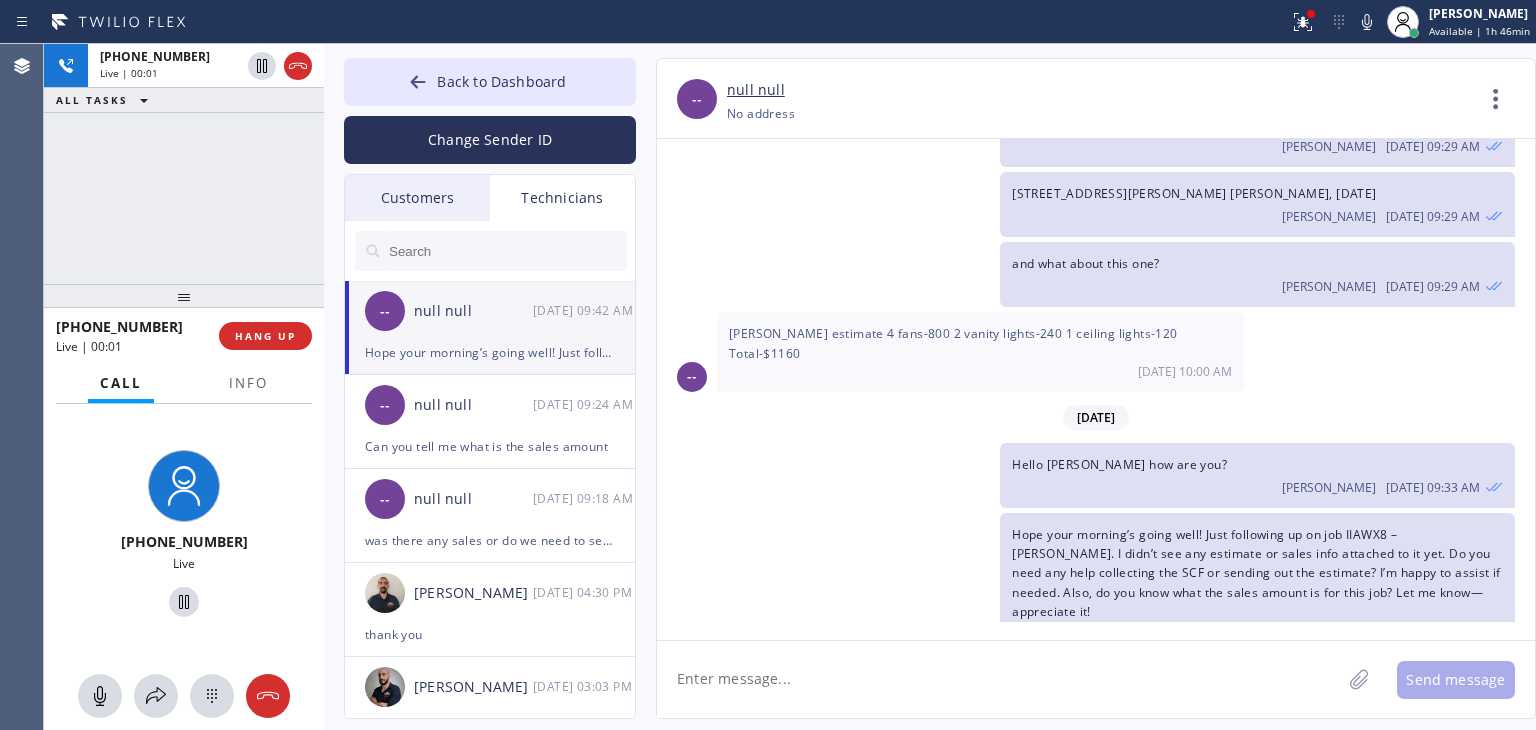 click at bounding box center [507, 251] 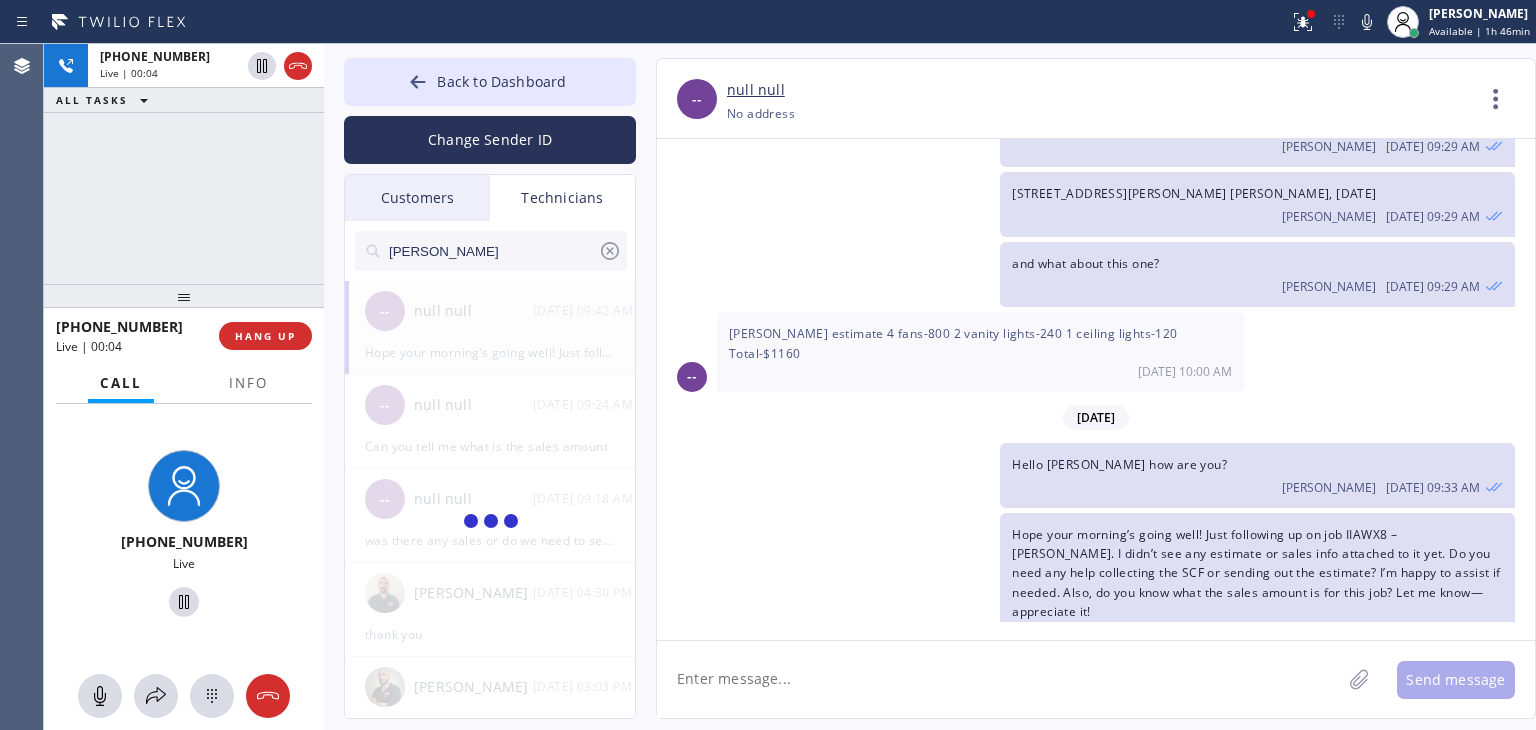 type on "derek" 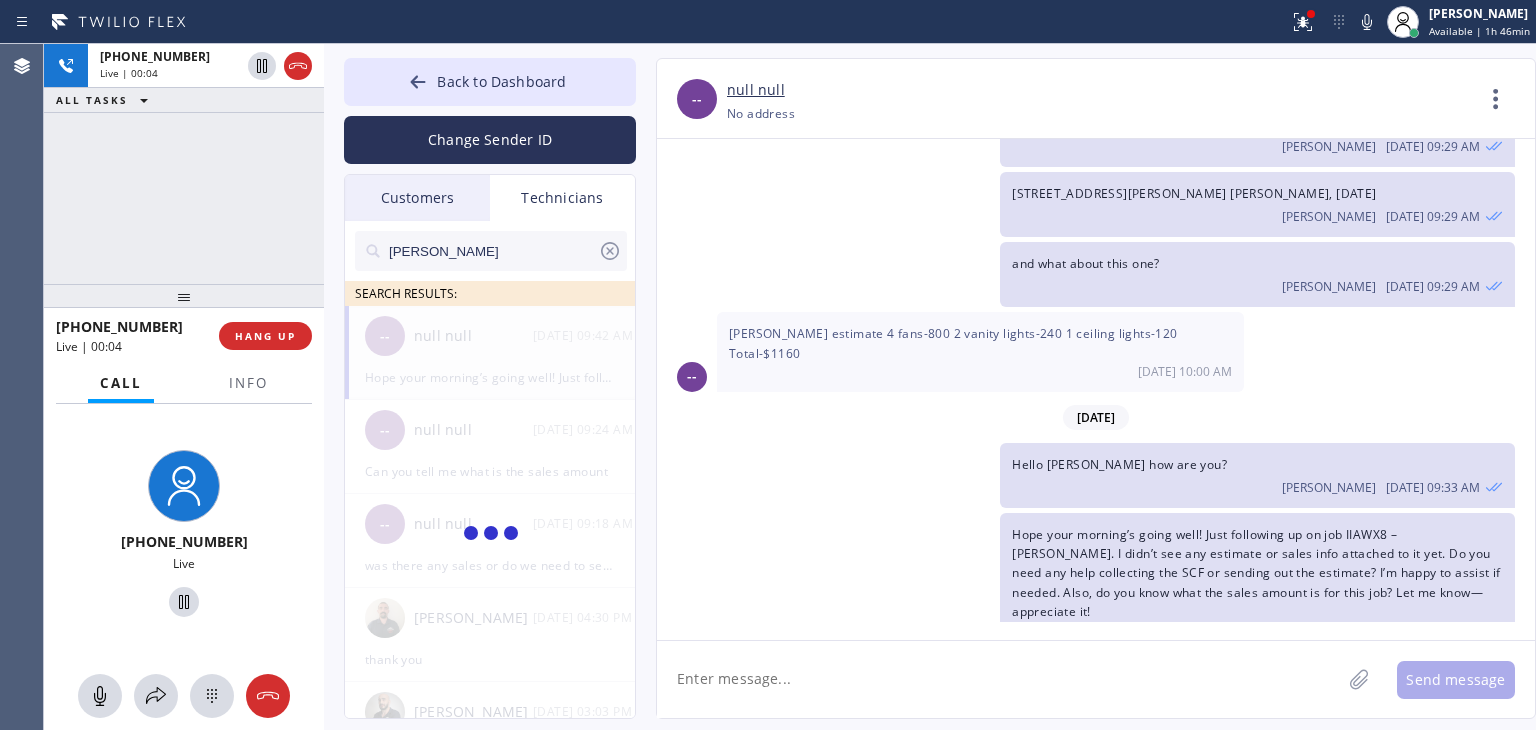 click at bounding box center [491, 535] 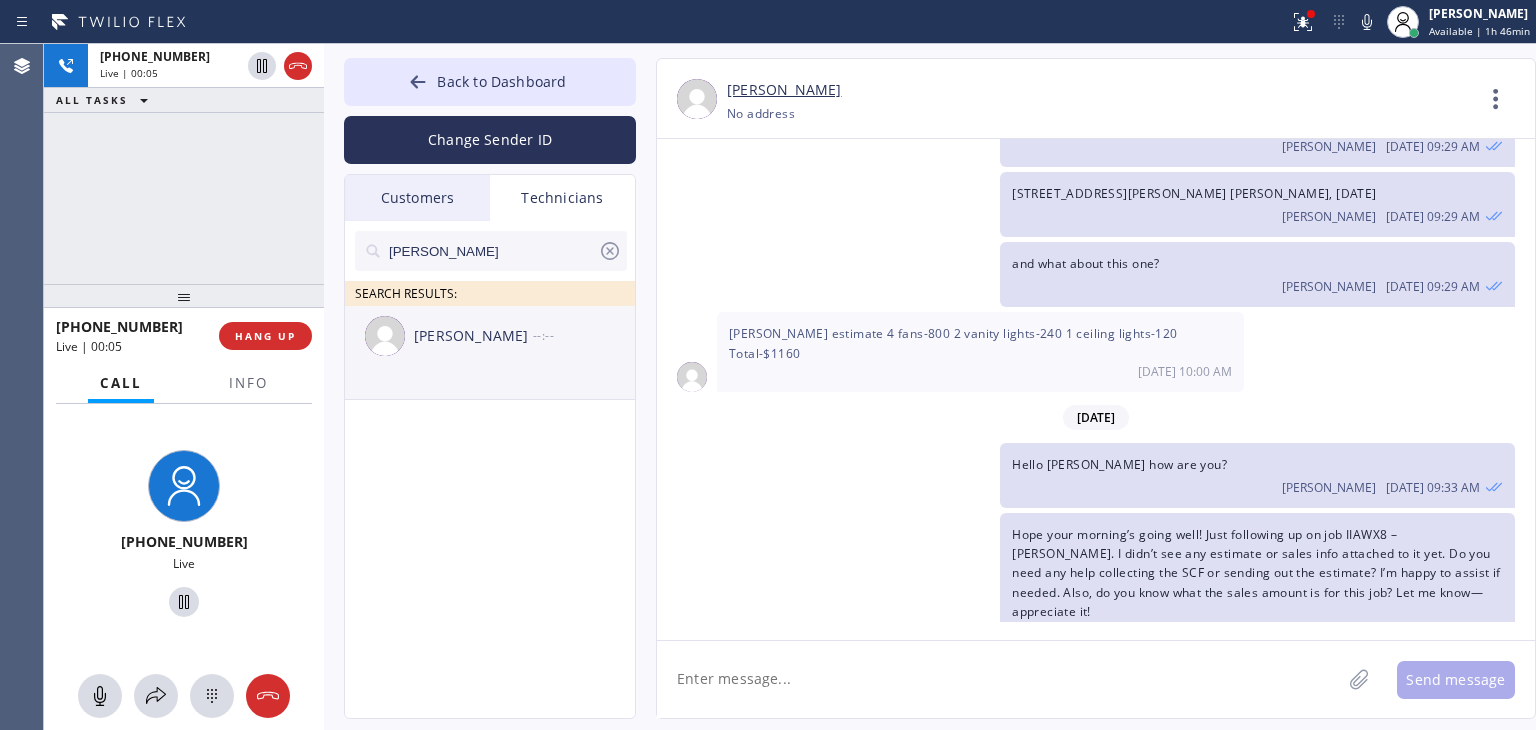 click on "--:--" at bounding box center (585, 335) 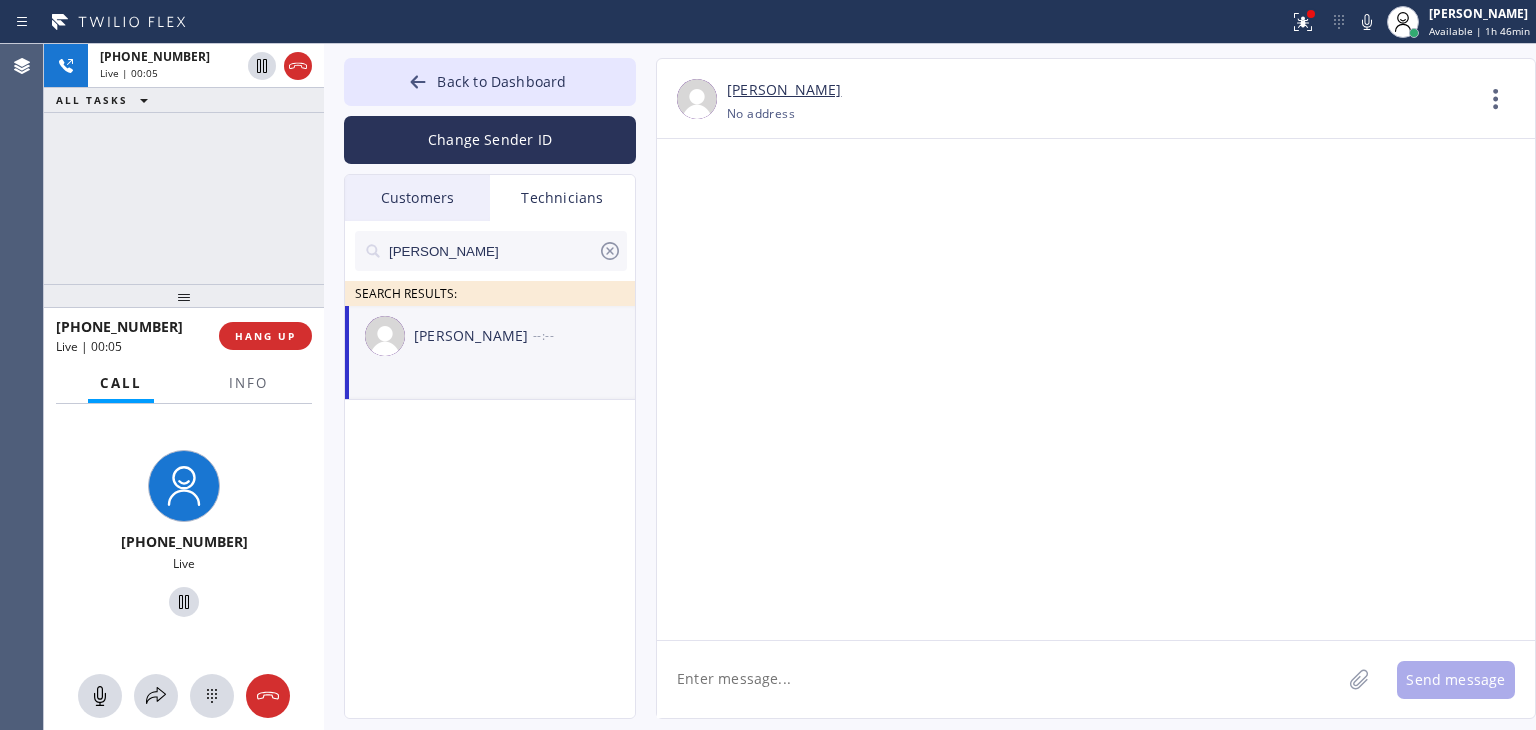 scroll, scrollTop: 0, scrollLeft: 0, axis: both 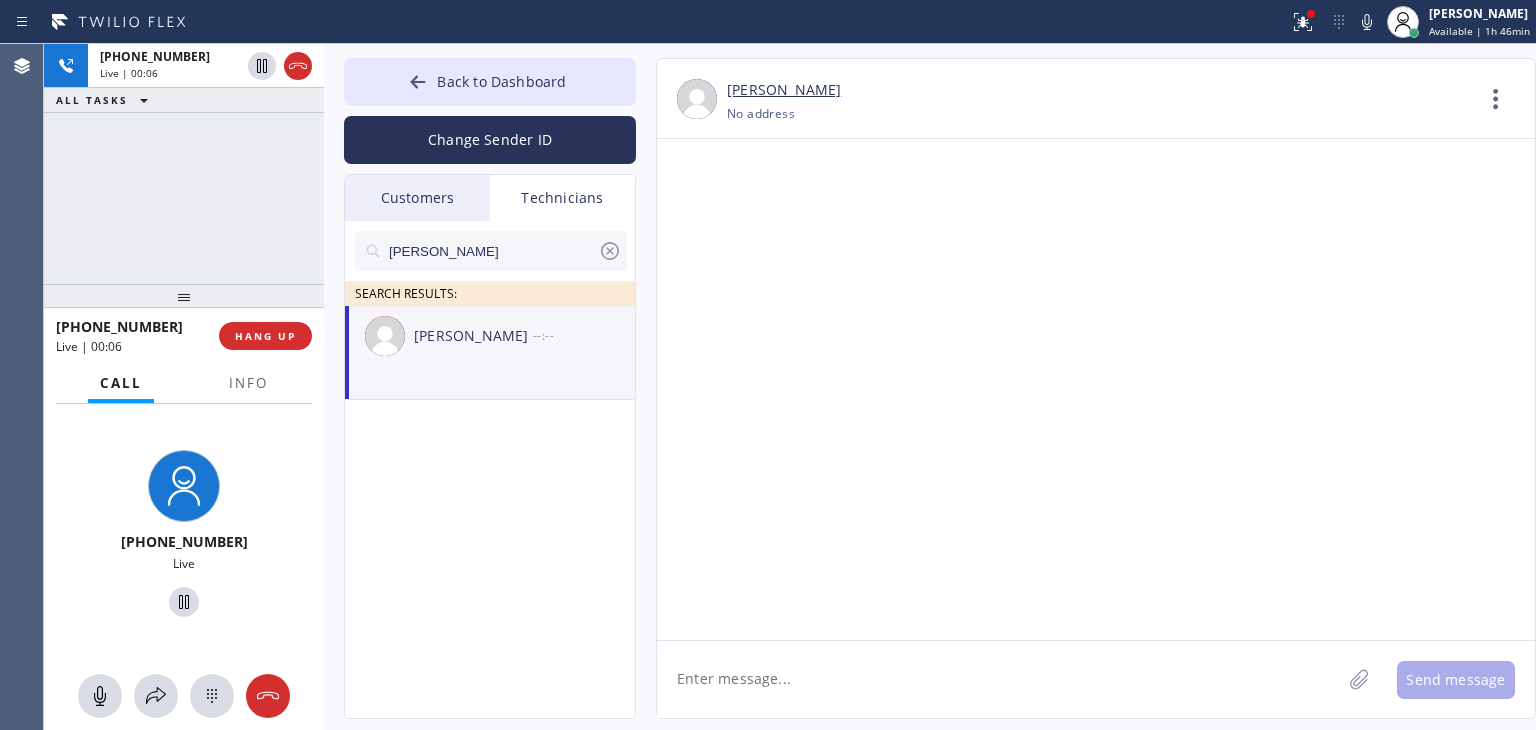 click 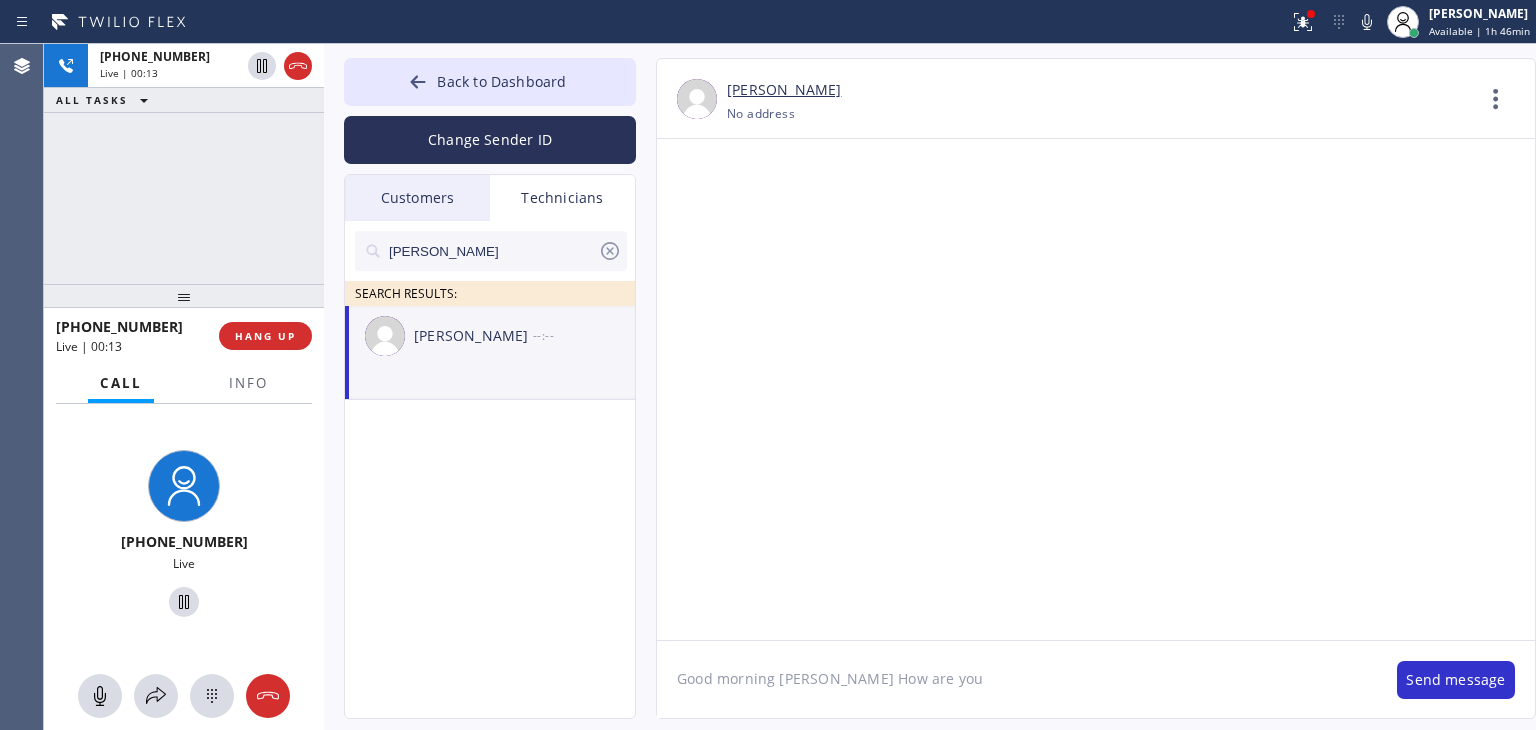 type on "Good morning Derek How are you?" 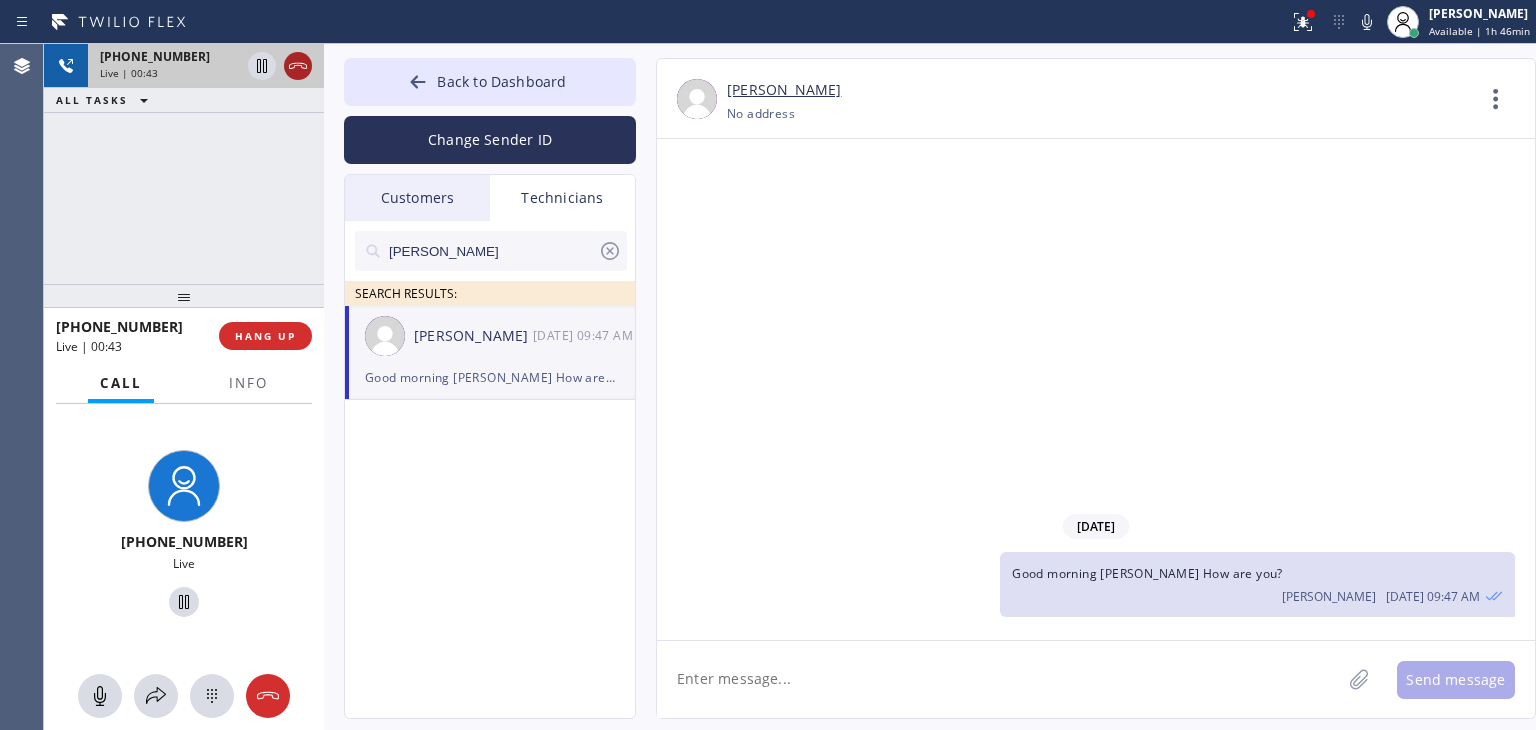 click 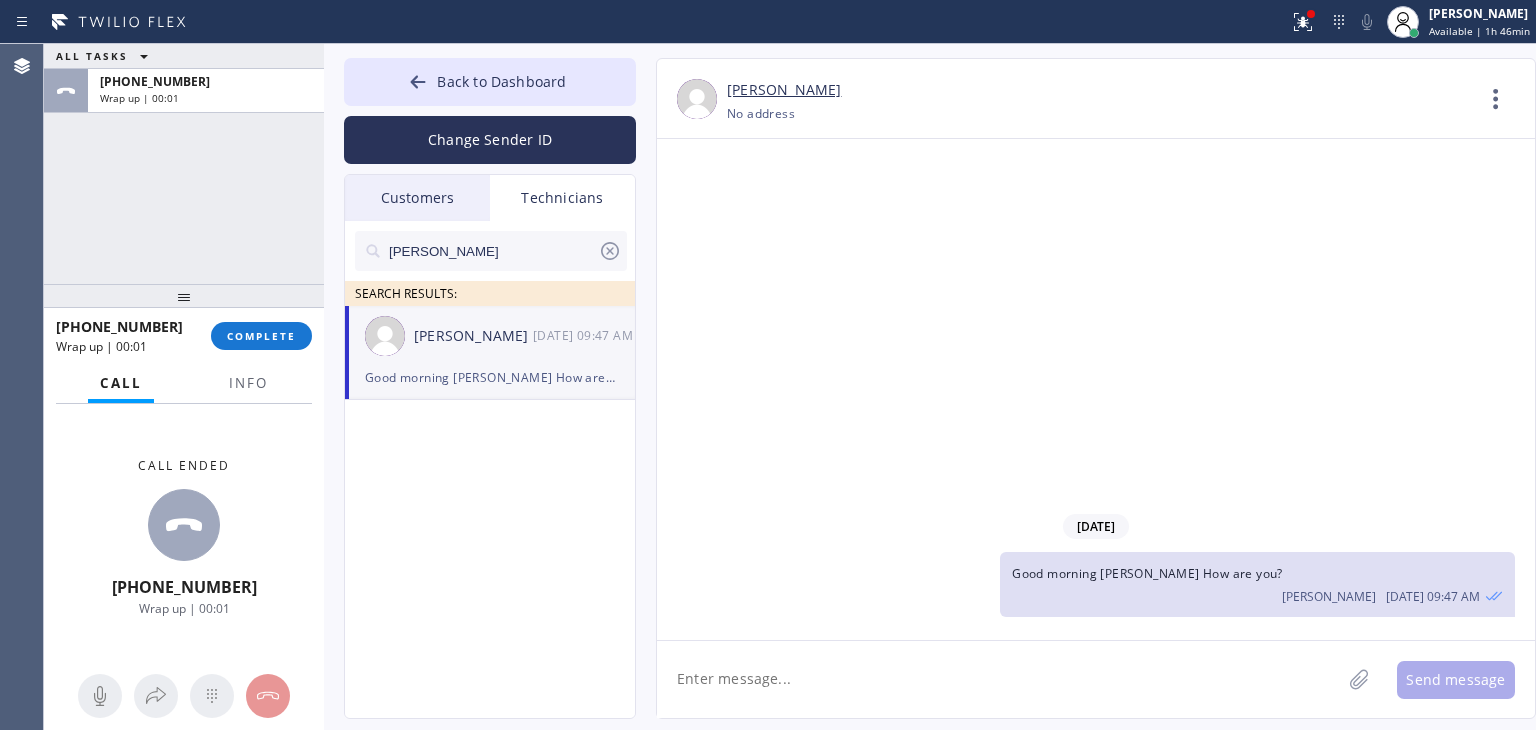 click on "+17605750608 Wrap up | 00:01 COMPLETE" at bounding box center (184, 336) 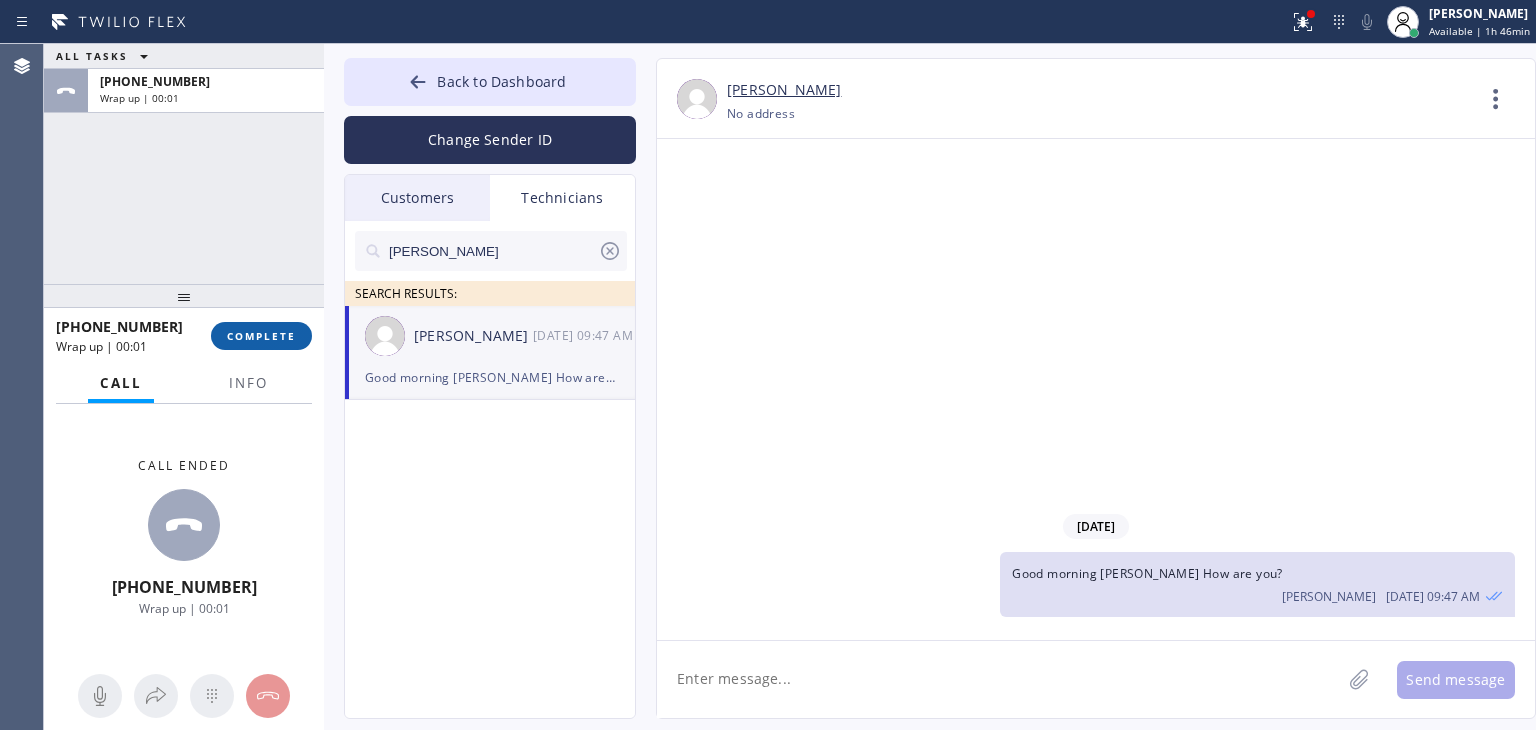 click on "COMPLETE" at bounding box center [261, 336] 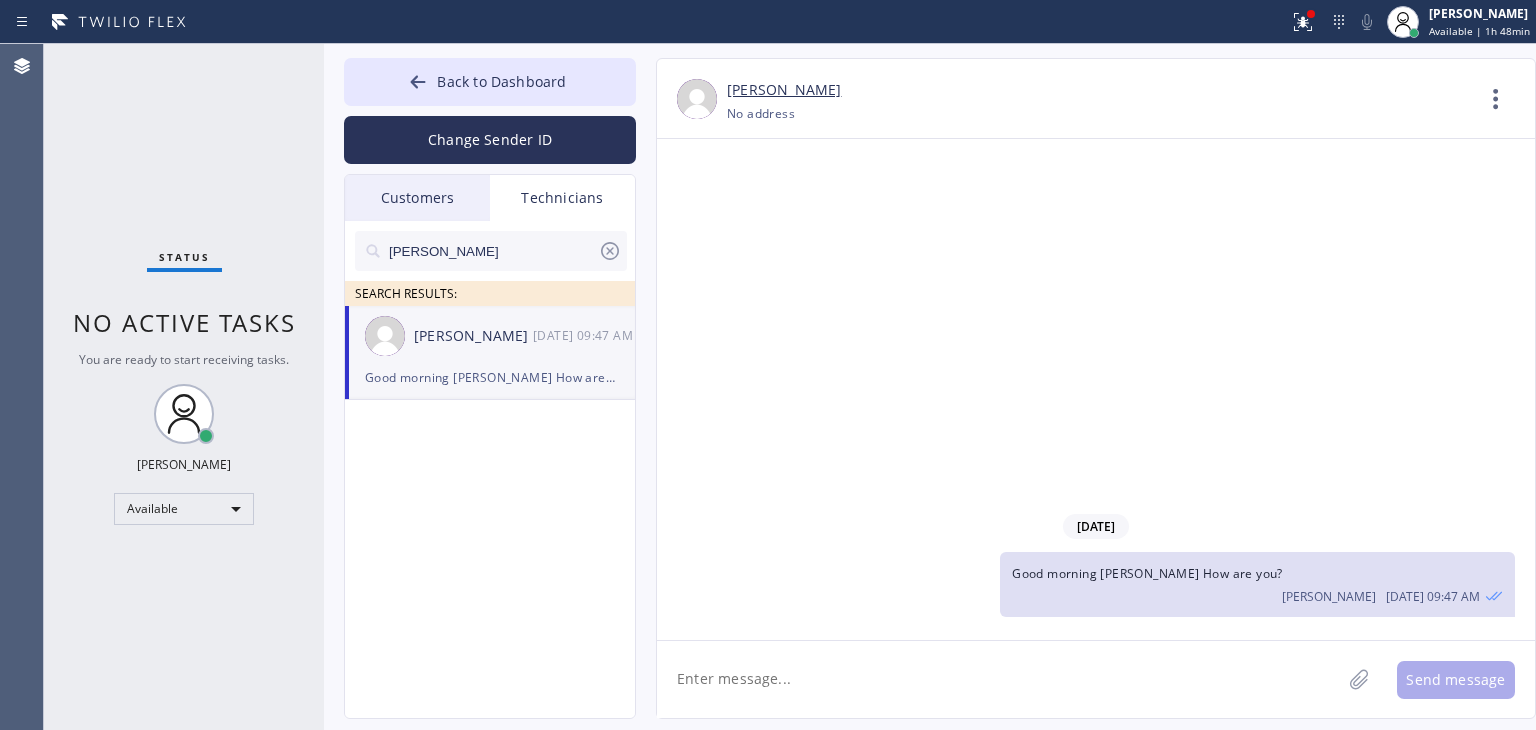click 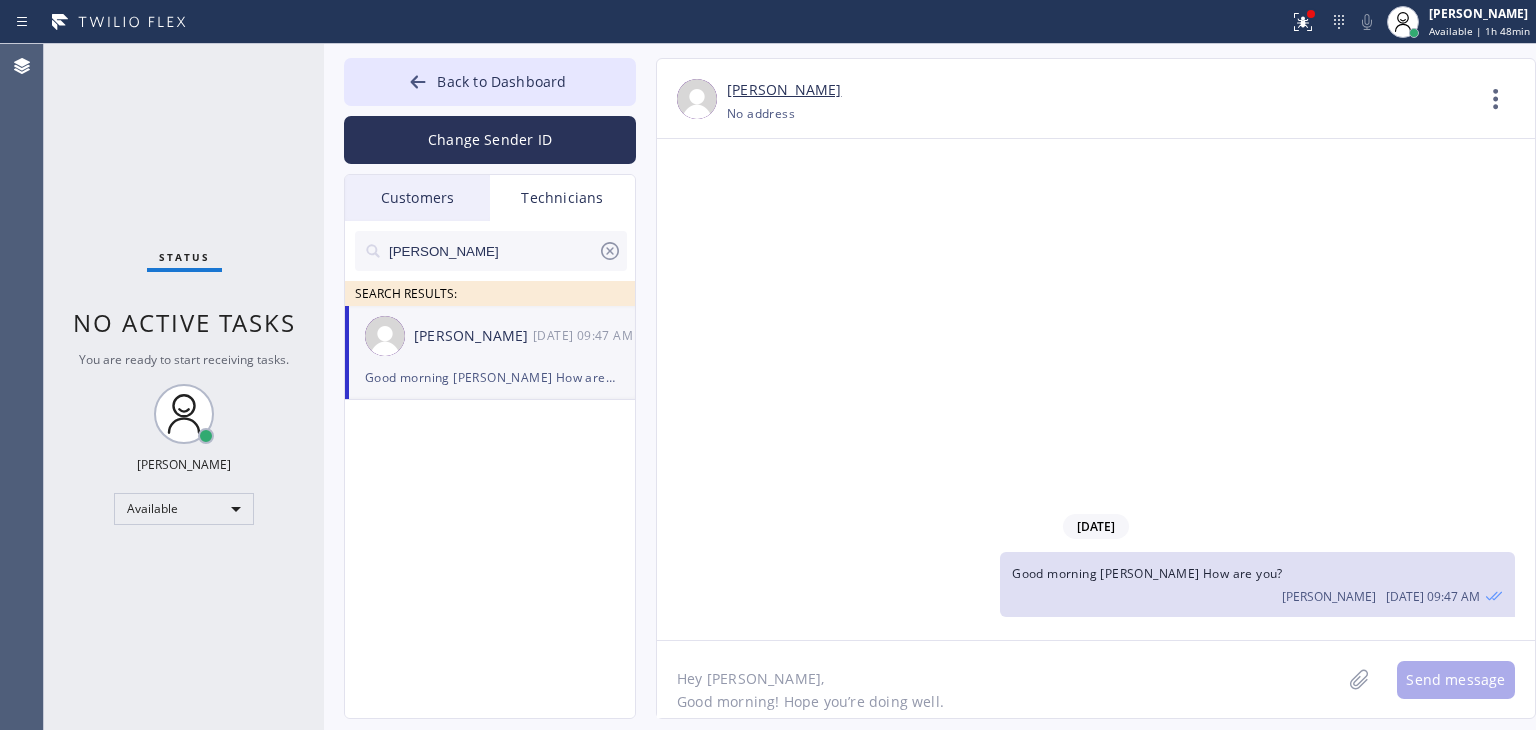 scroll, scrollTop: 154, scrollLeft: 0, axis: vertical 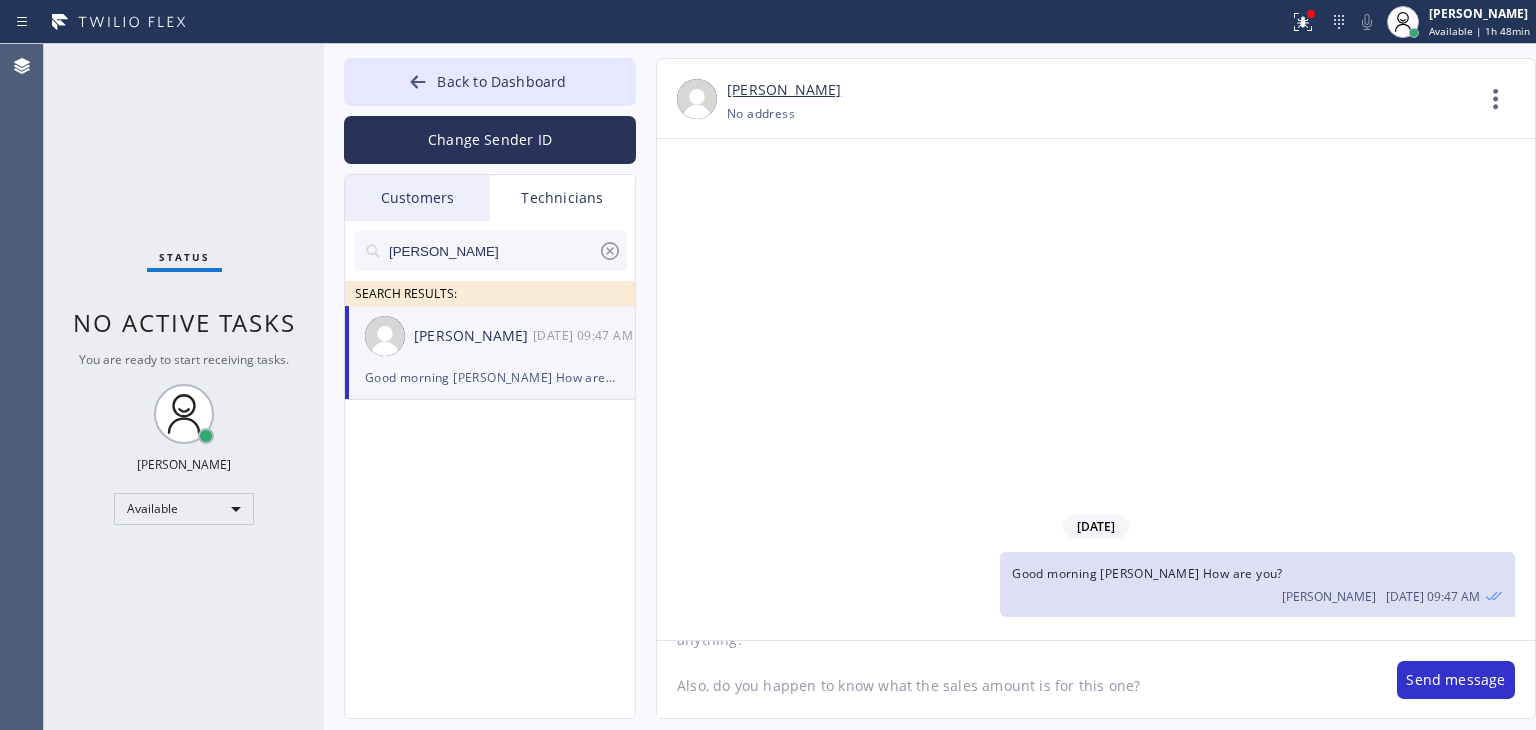 type 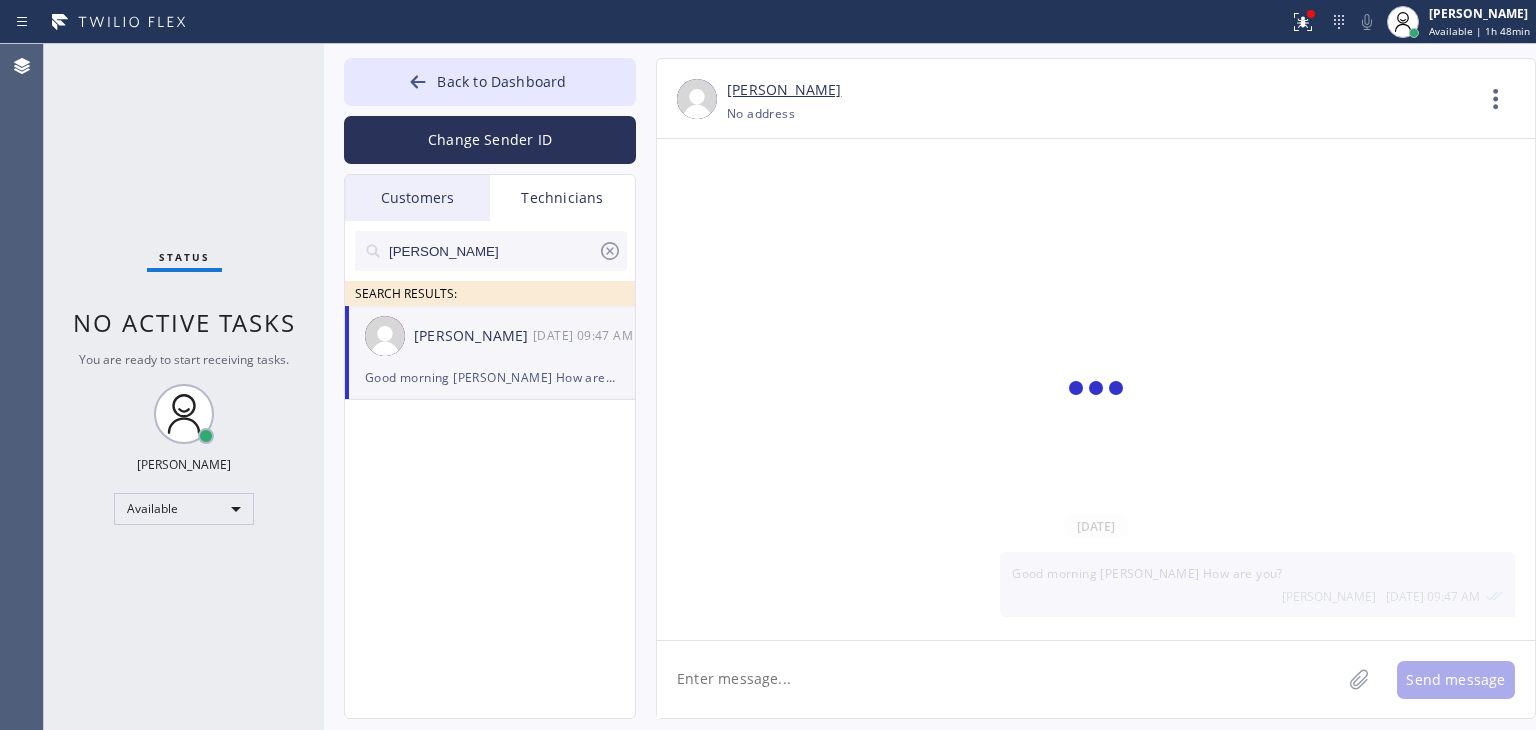 scroll, scrollTop: 0, scrollLeft: 0, axis: both 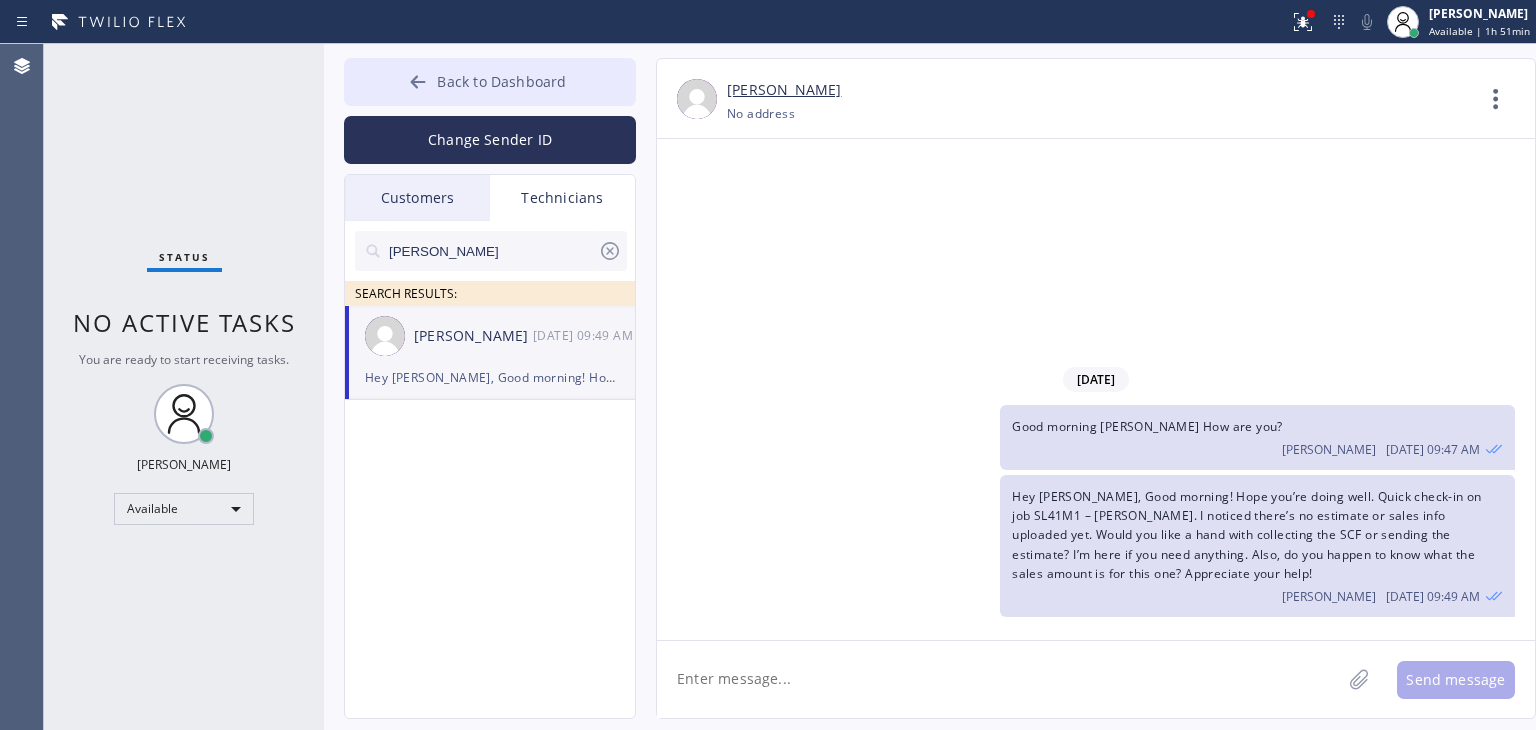 click on "Back to Dashboard" at bounding box center (490, 82) 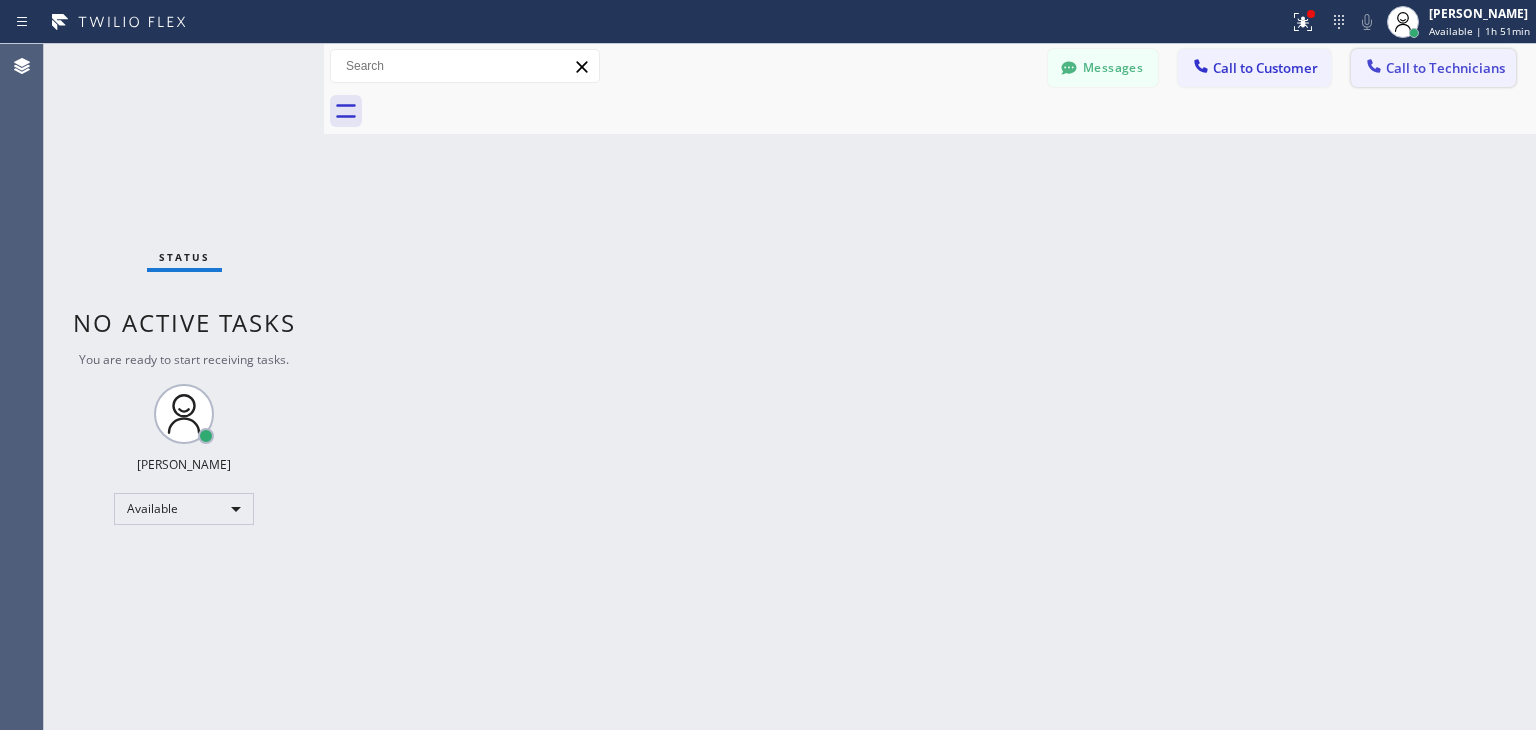 click on "Call to Technicians" at bounding box center [1433, 68] 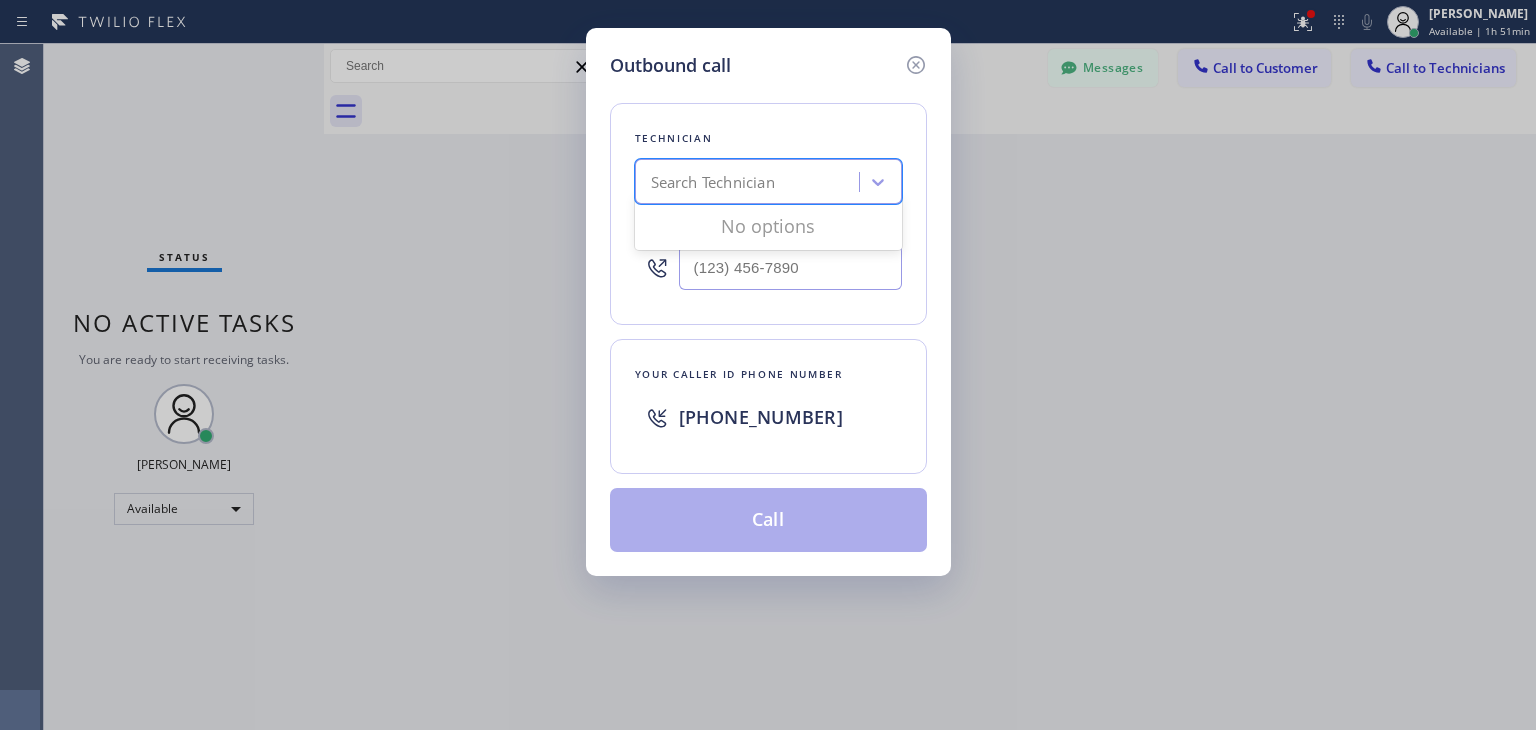 click on "Search Technician" at bounding box center (750, 182) 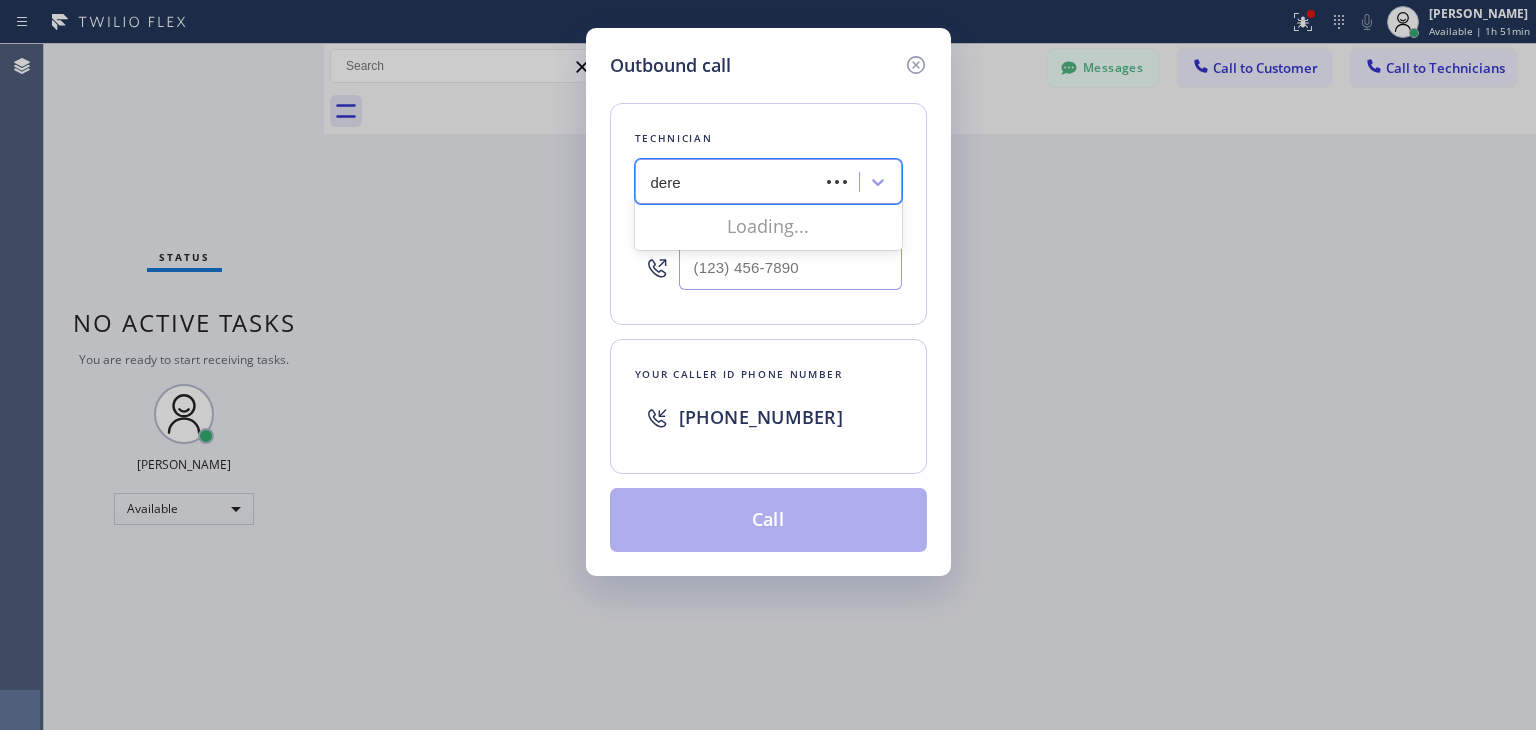 type on "dere" 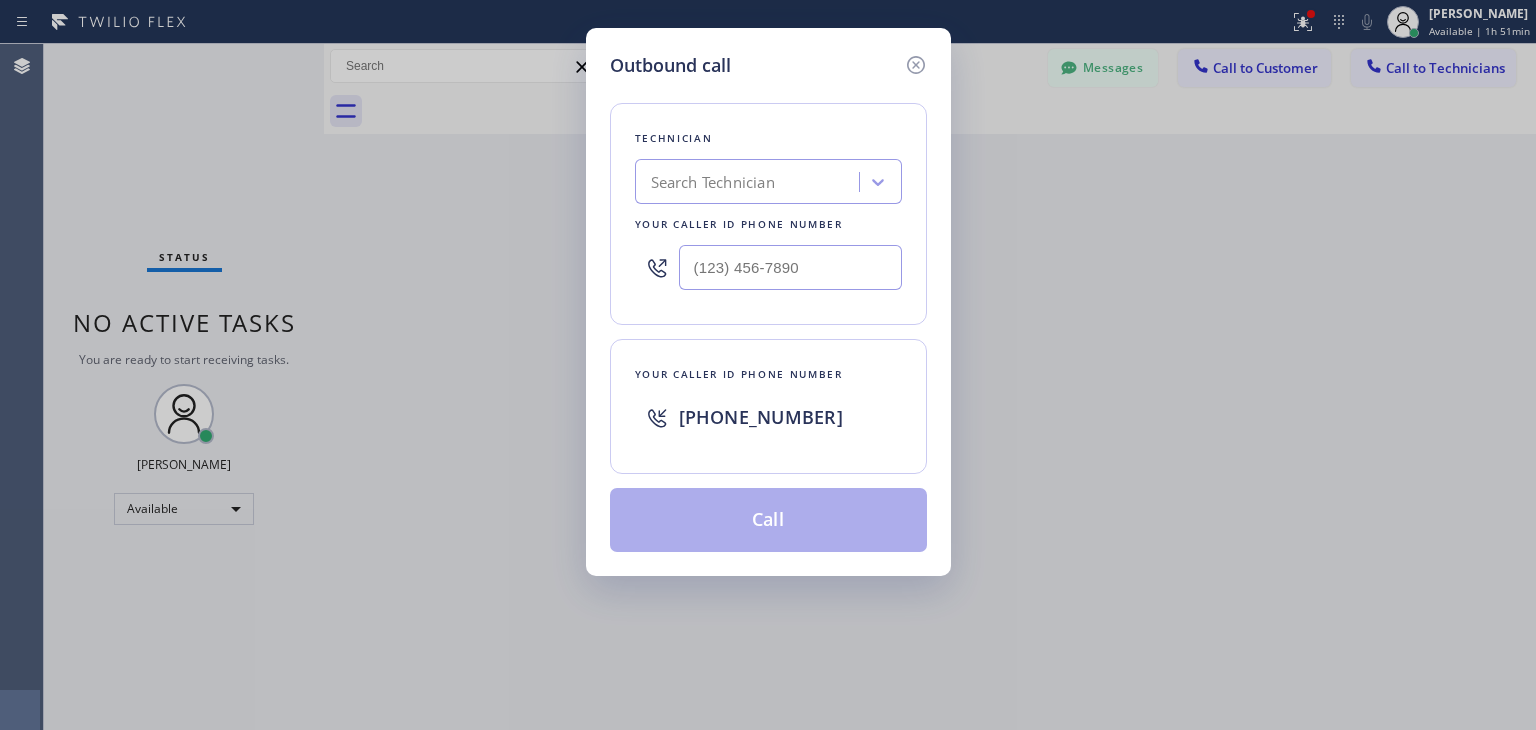 click on "Outbound call Technician Search Technician Your caller id phone number Your caller id phone number +12137155240 Call" at bounding box center [768, 365] 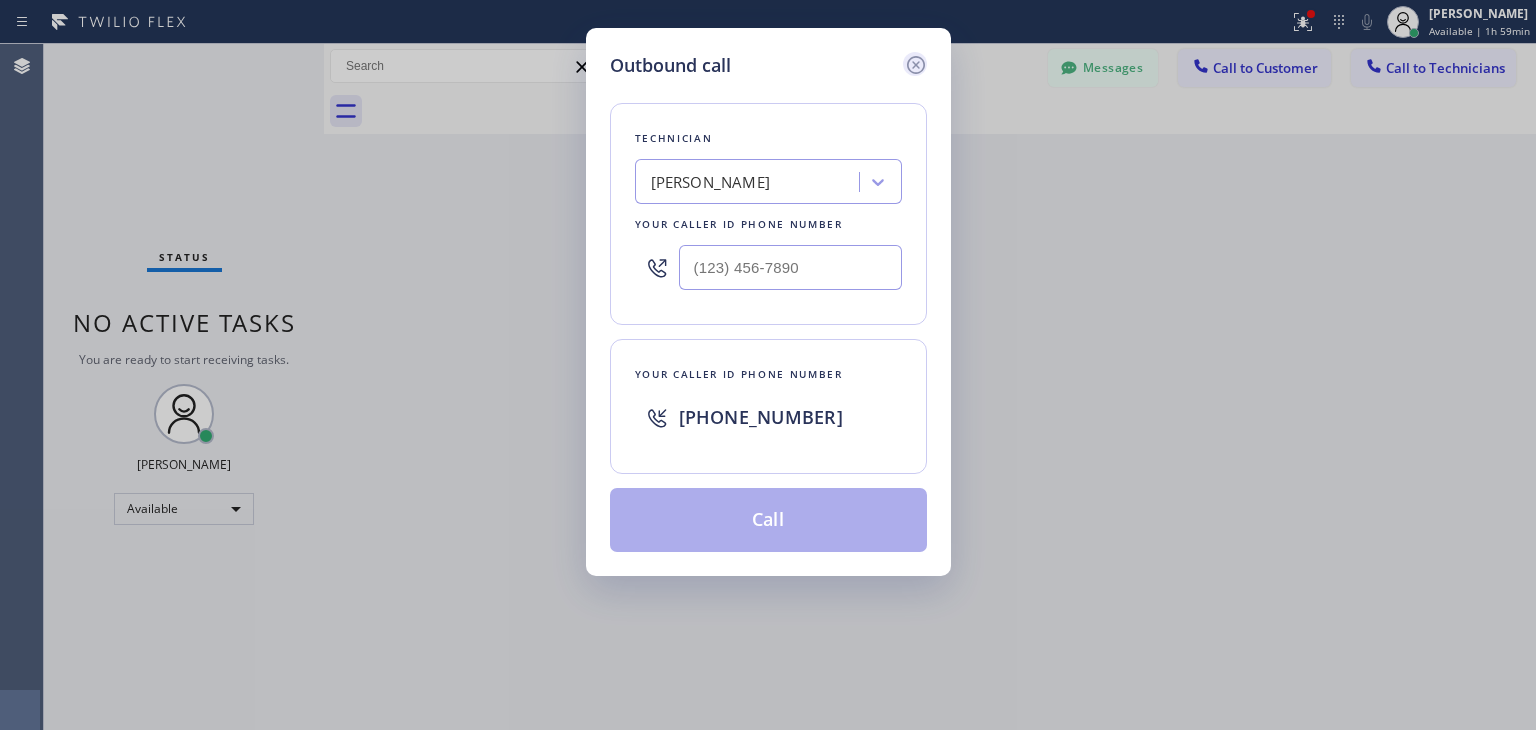 click 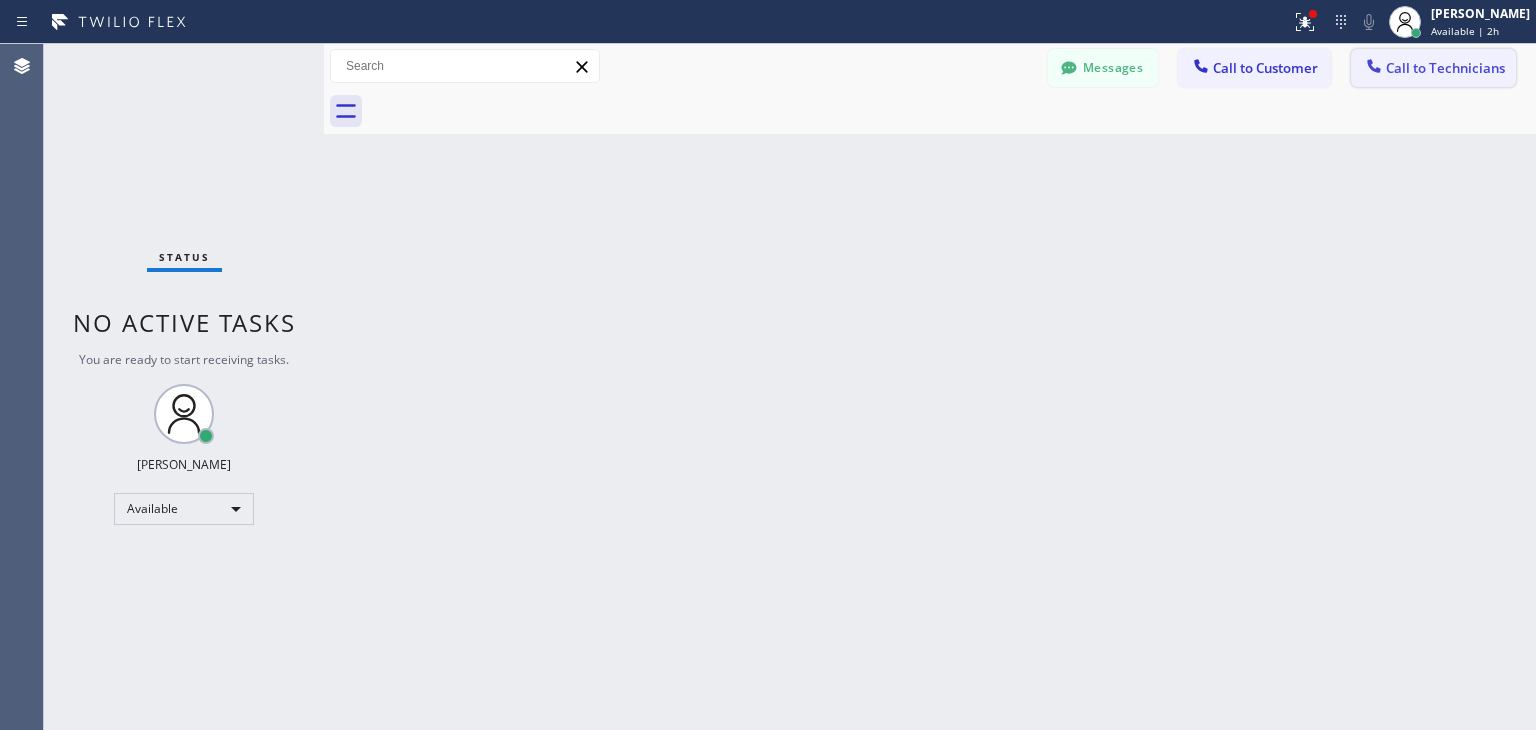 click 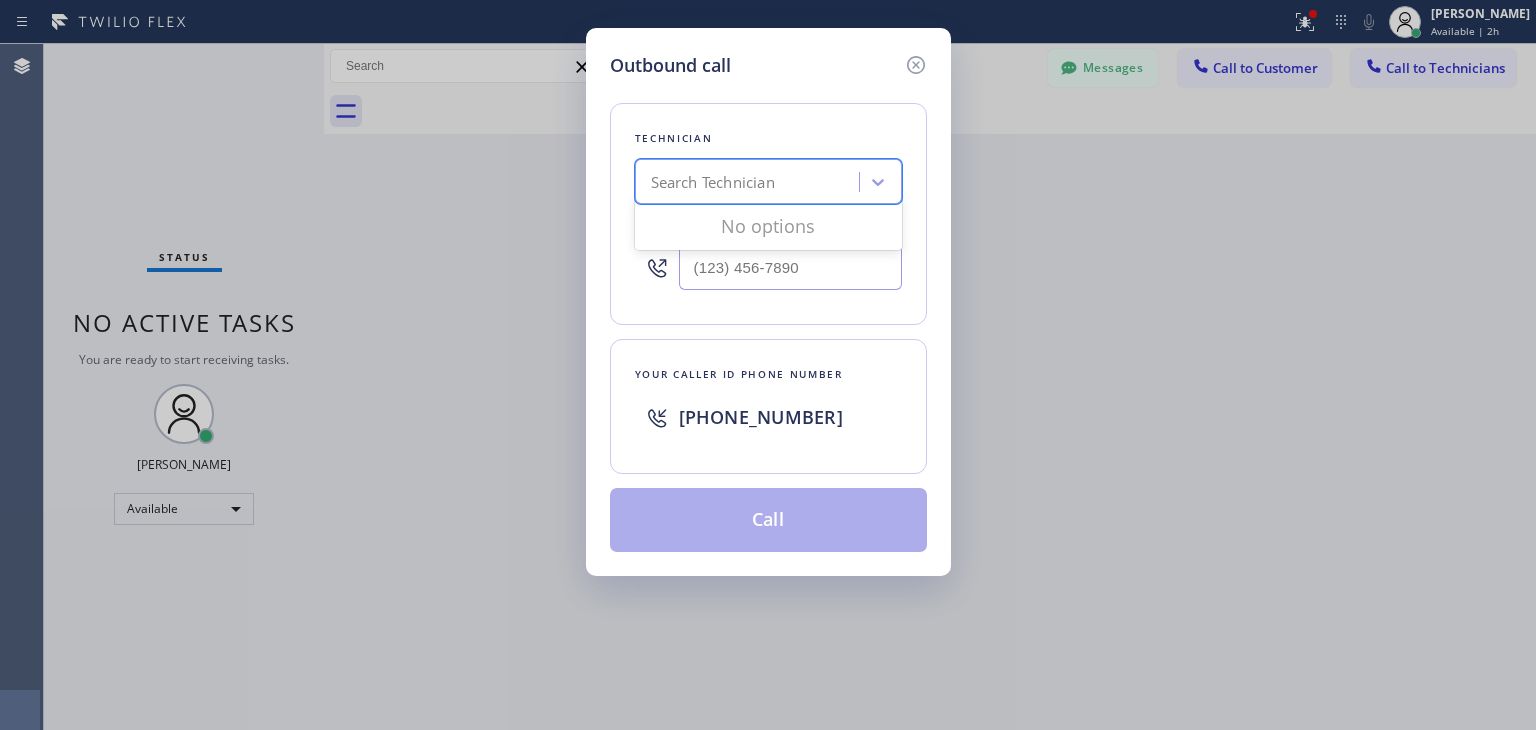 click on "Search Technician" at bounding box center (750, 182) 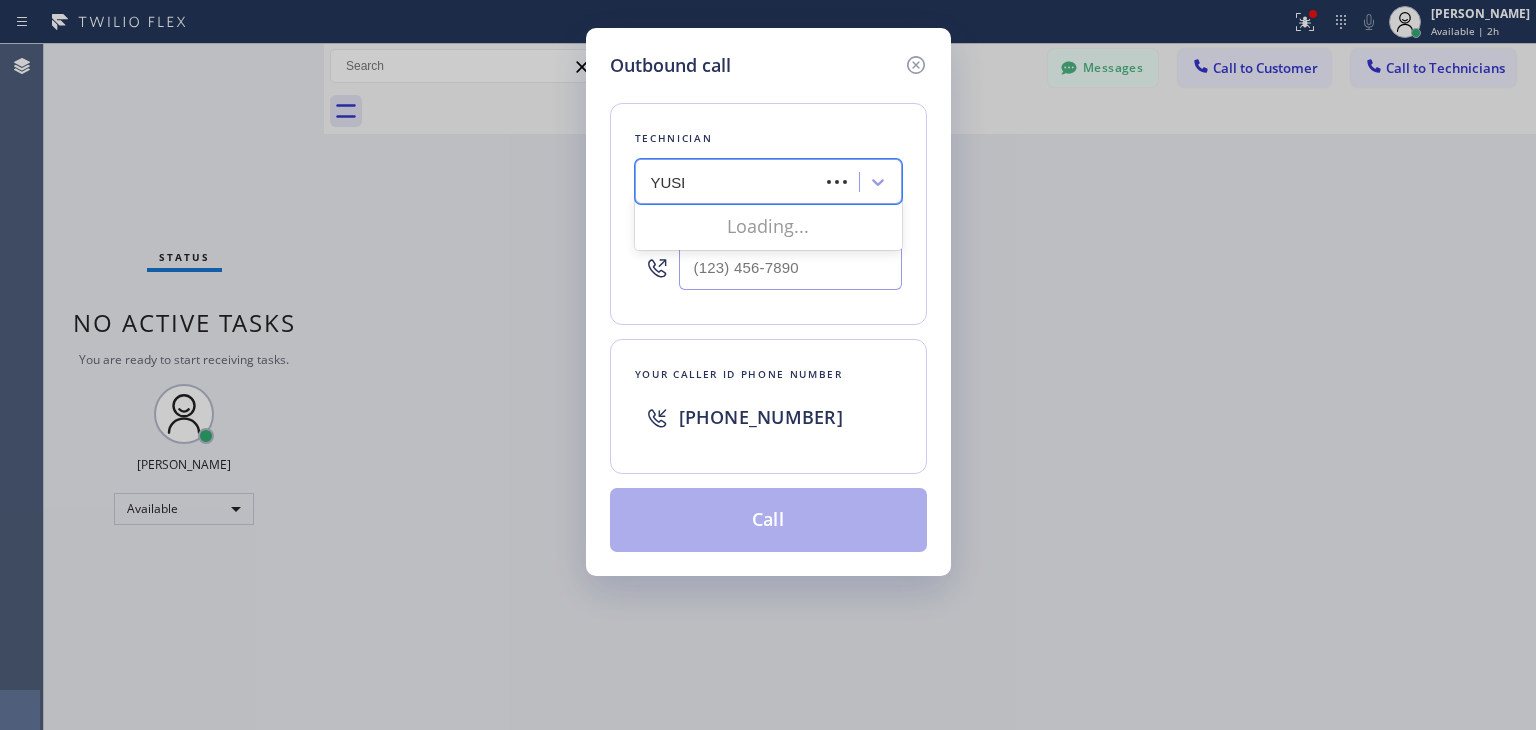 type on "YUSEF" 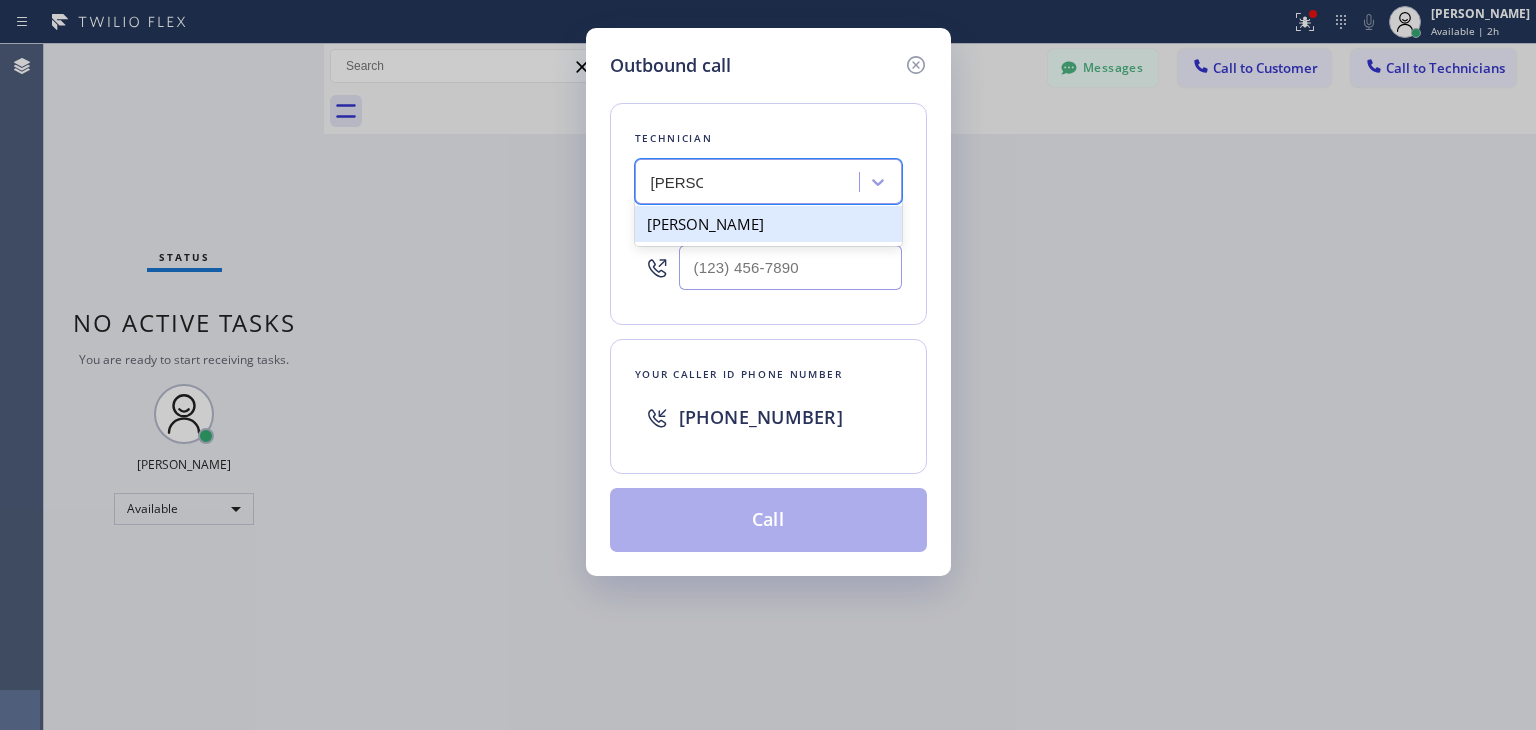click on "Yusef Sanchez" at bounding box center [768, 224] 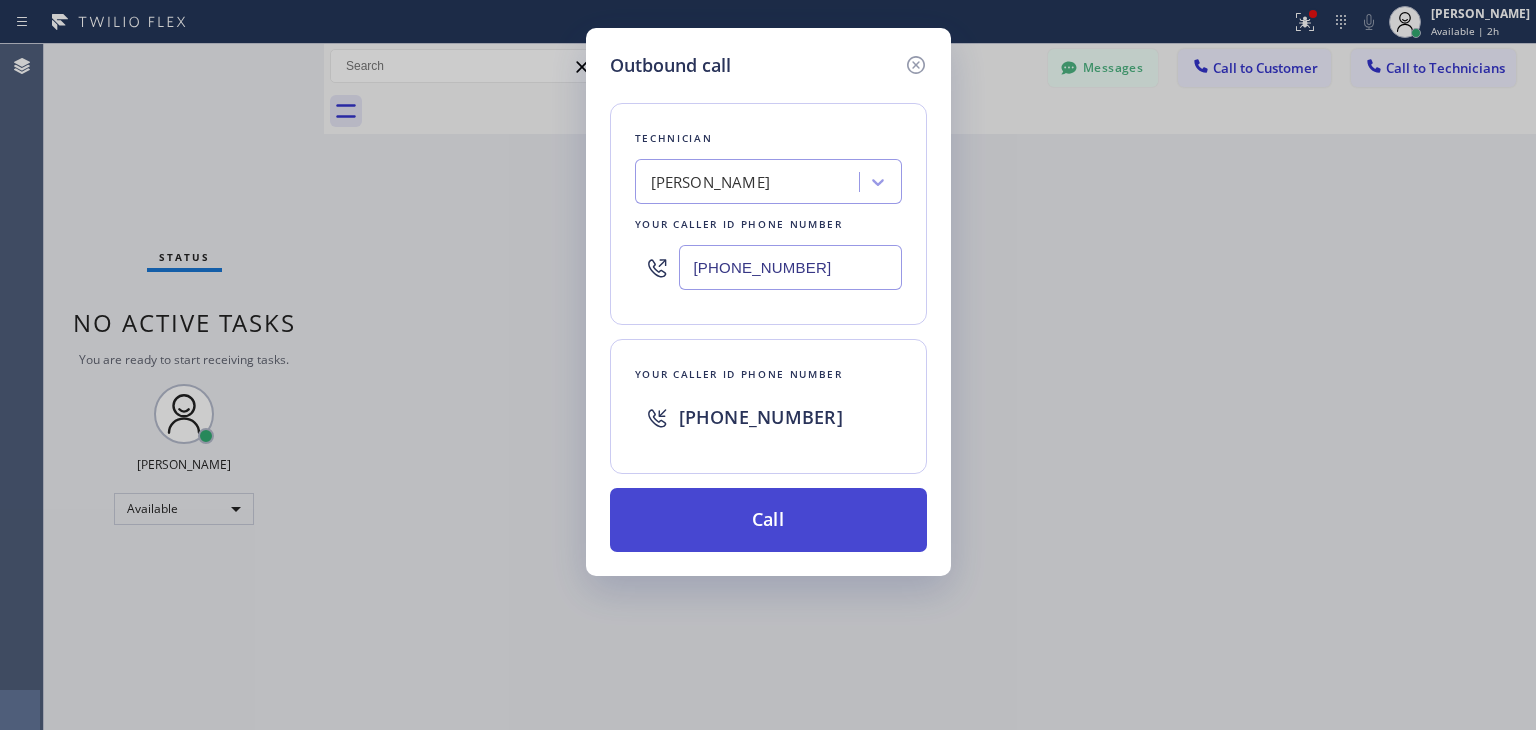 click on "Call" at bounding box center (768, 520) 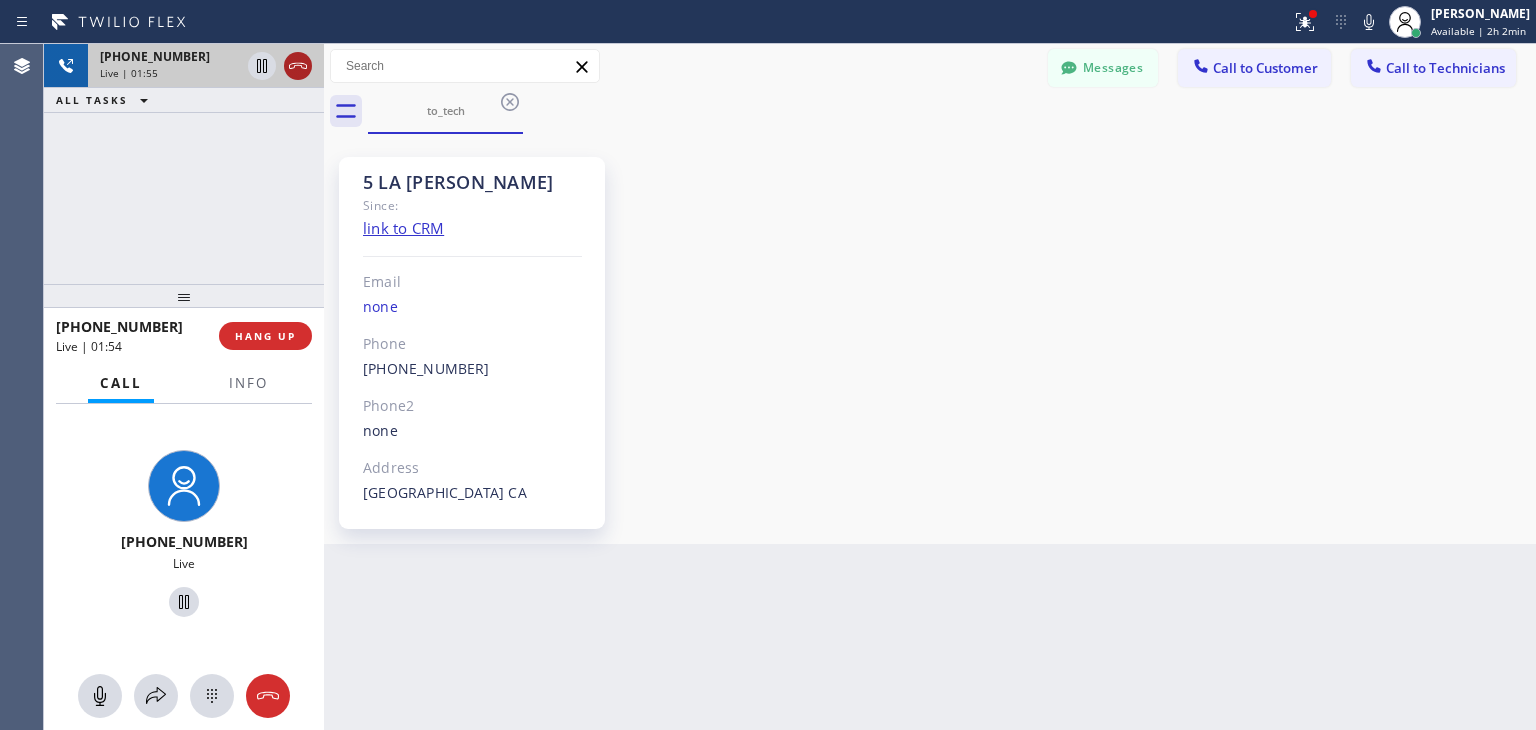 click 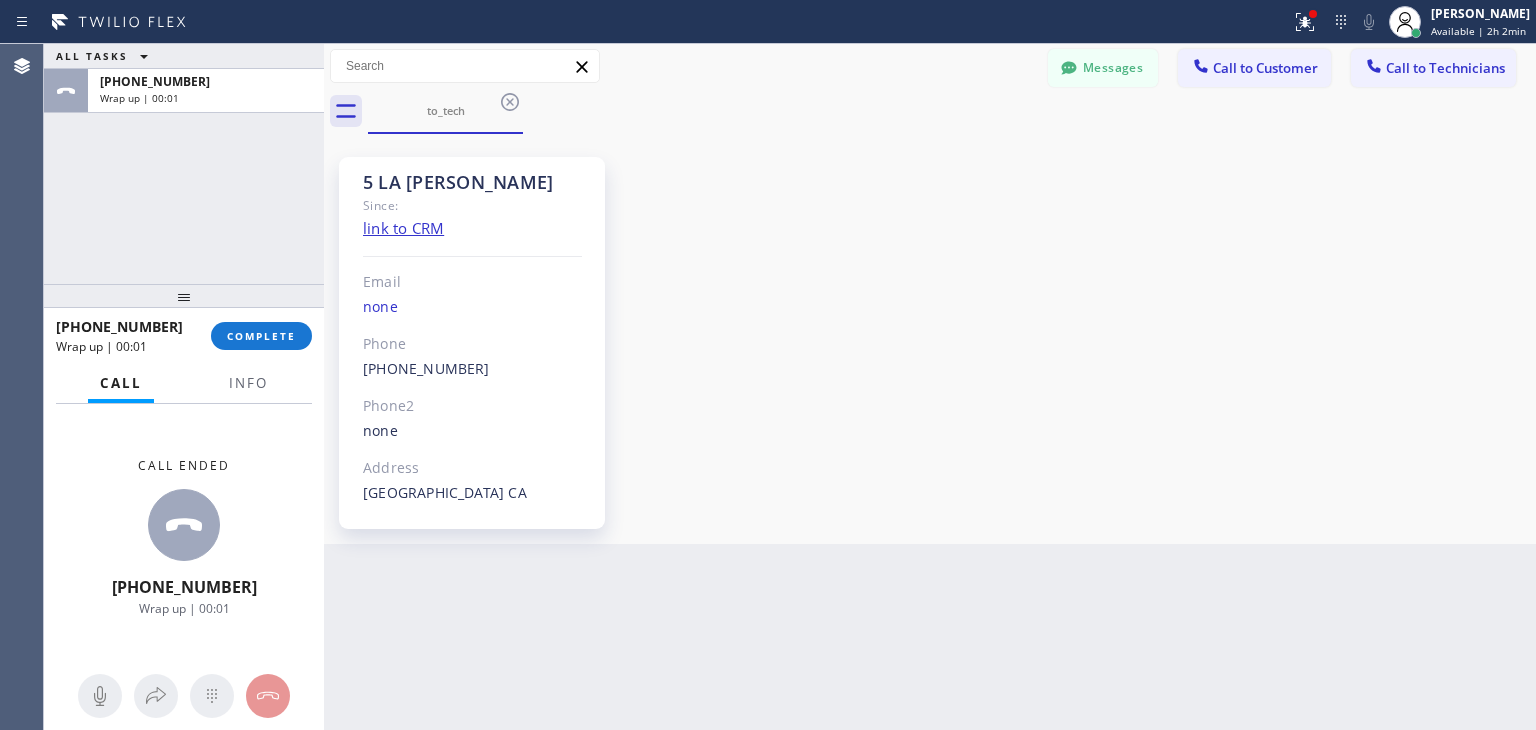drag, startPoint x: 279, startPoint y: 333, endPoint x: 347, endPoint y: 212, distance: 138.79842 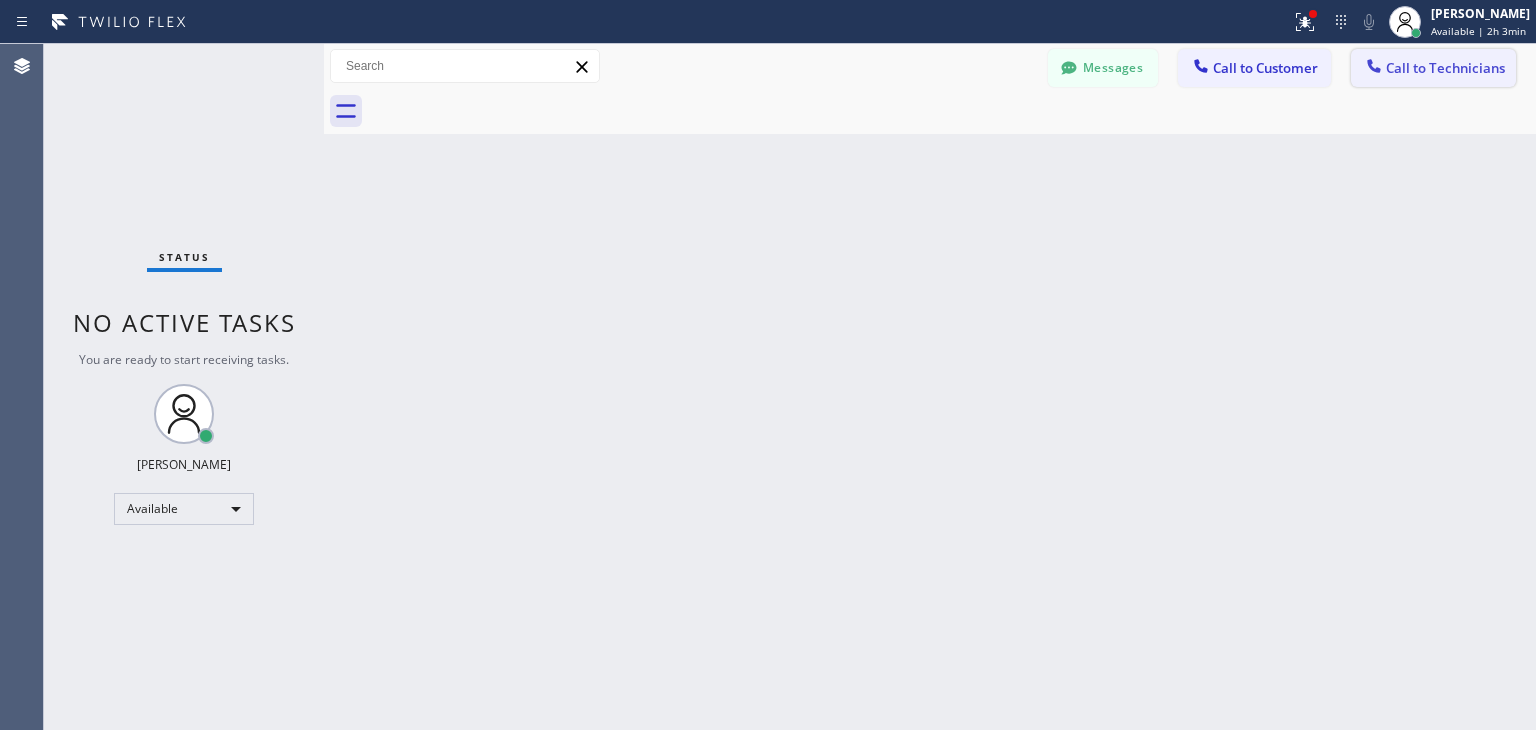 click on "Call to Technicians" at bounding box center [1433, 68] 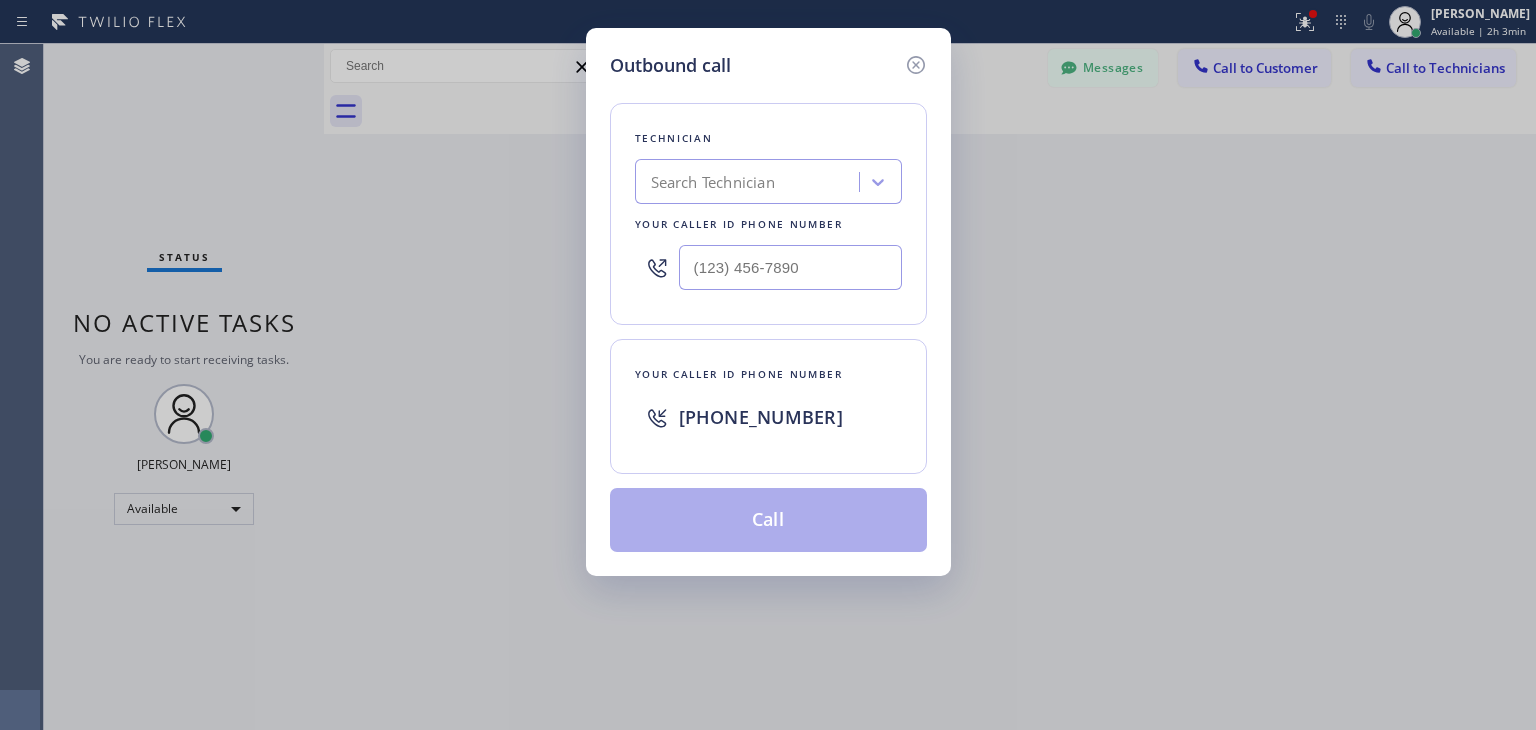 click on "Search Technician" at bounding box center (750, 182) 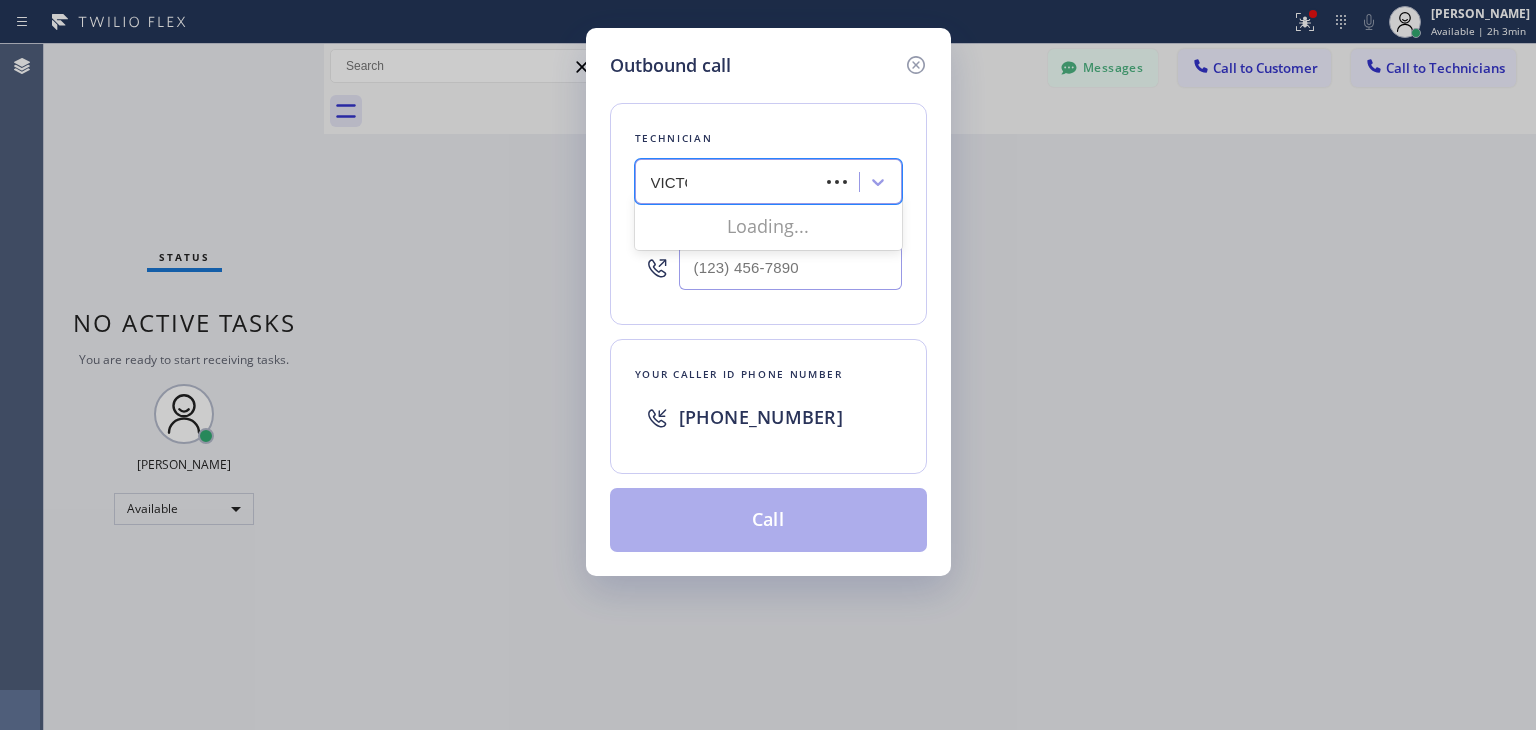 type on "VICTOR" 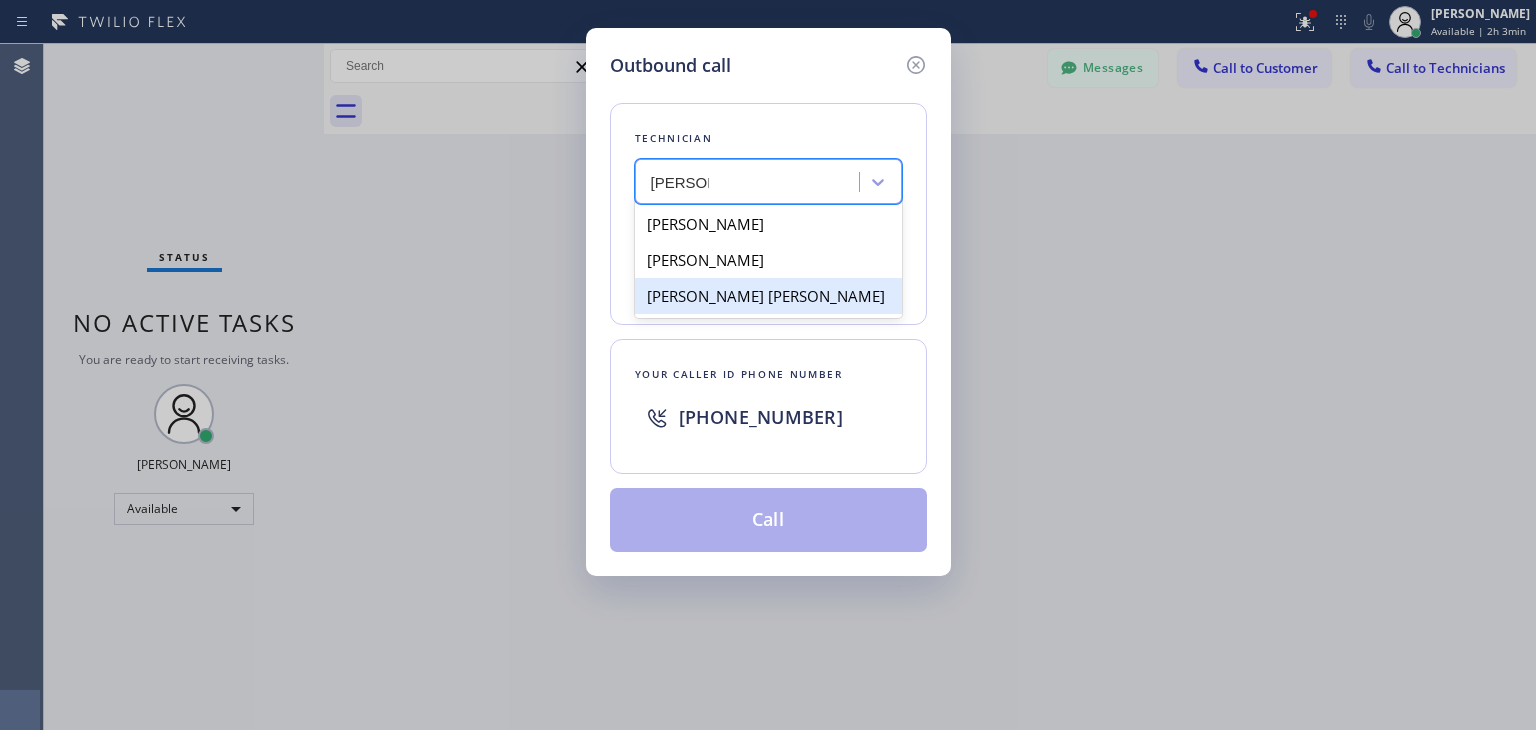 click on "[PERSON_NAME] [PERSON_NAME]" at bounding box center [768, 296] 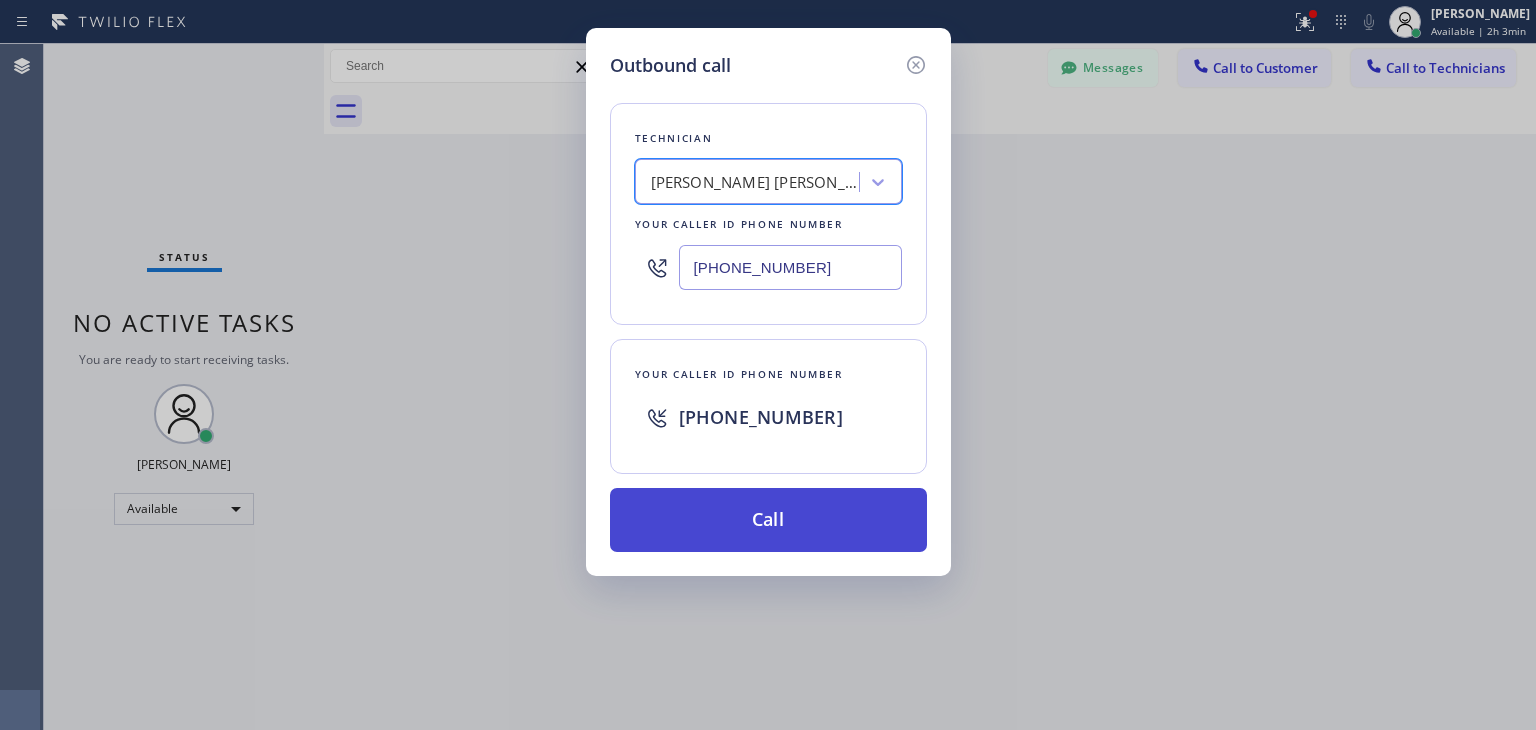 click on "Call" at bounding box center (768, 520) 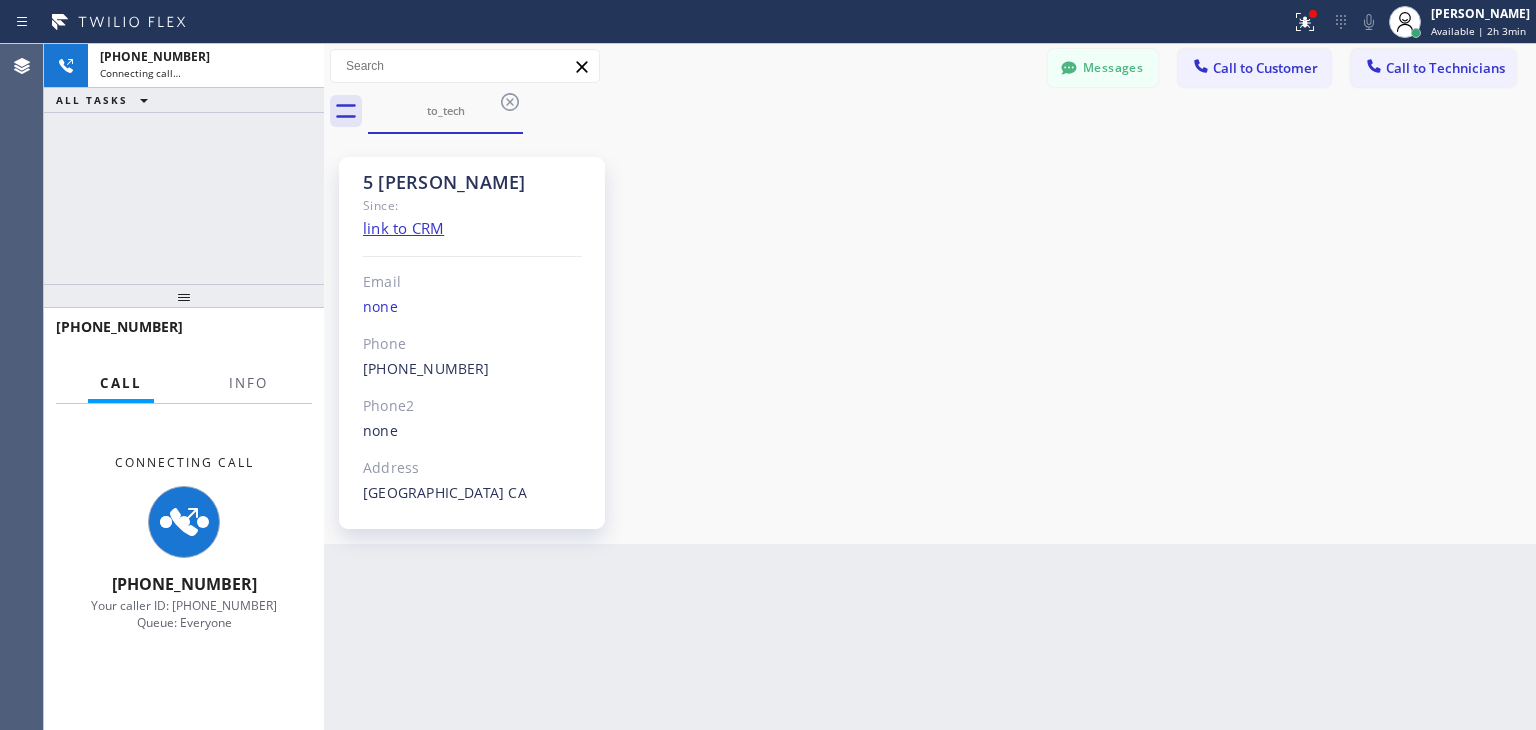 scroll, scrollTop: 10278, scrollLeft: 0, axis: vertical 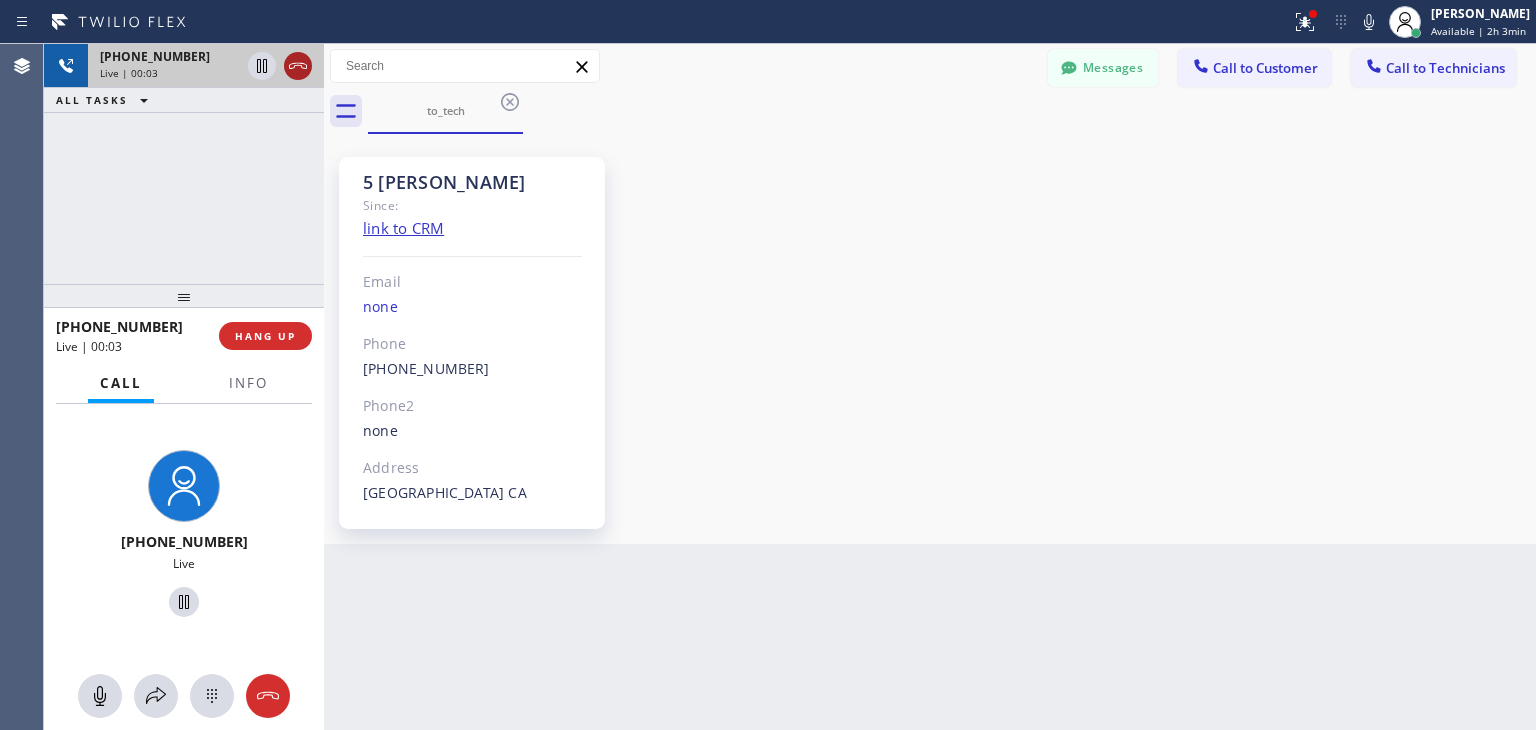 click 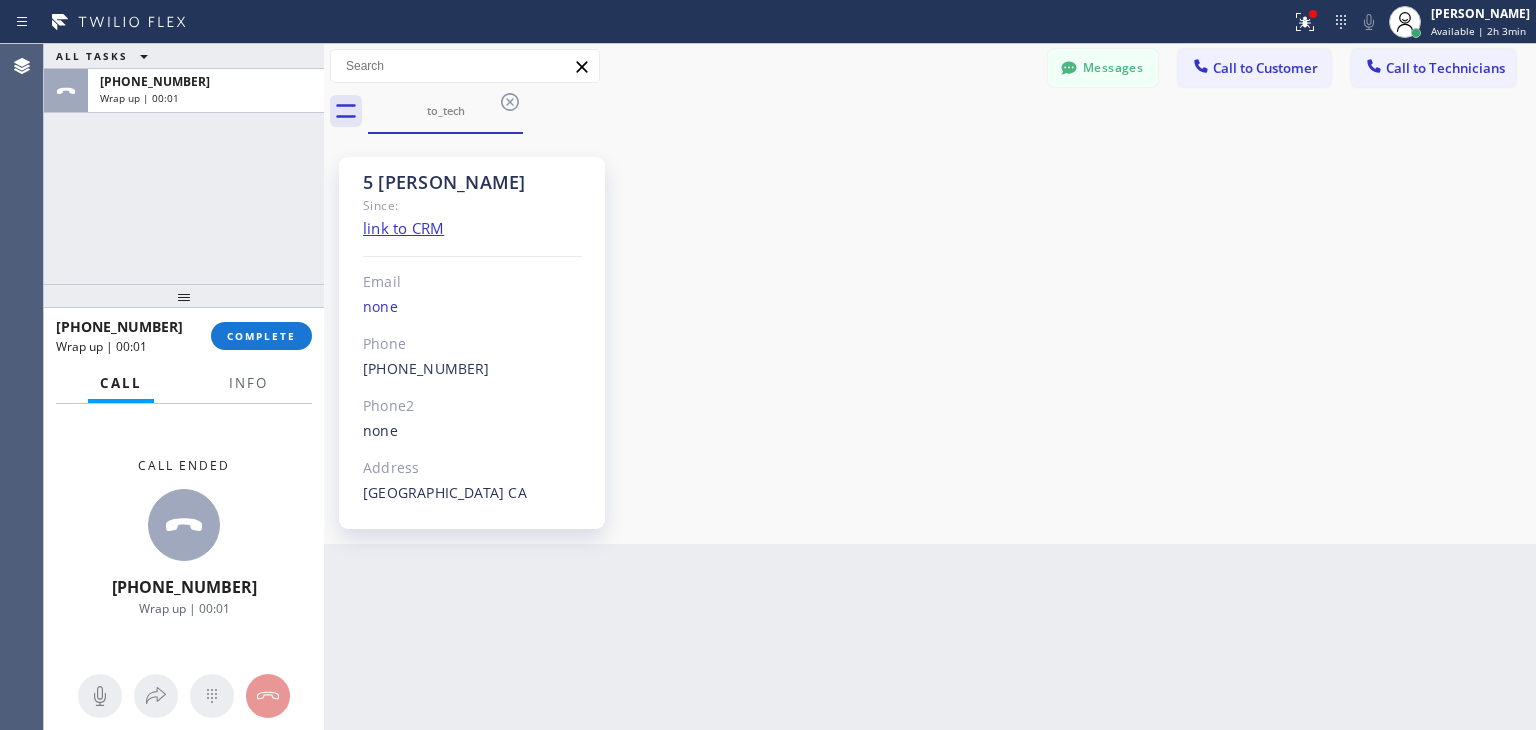 click on "+18052970523 Wrap up | 00:01 COMPLETE" at bounding box center [184, 336] 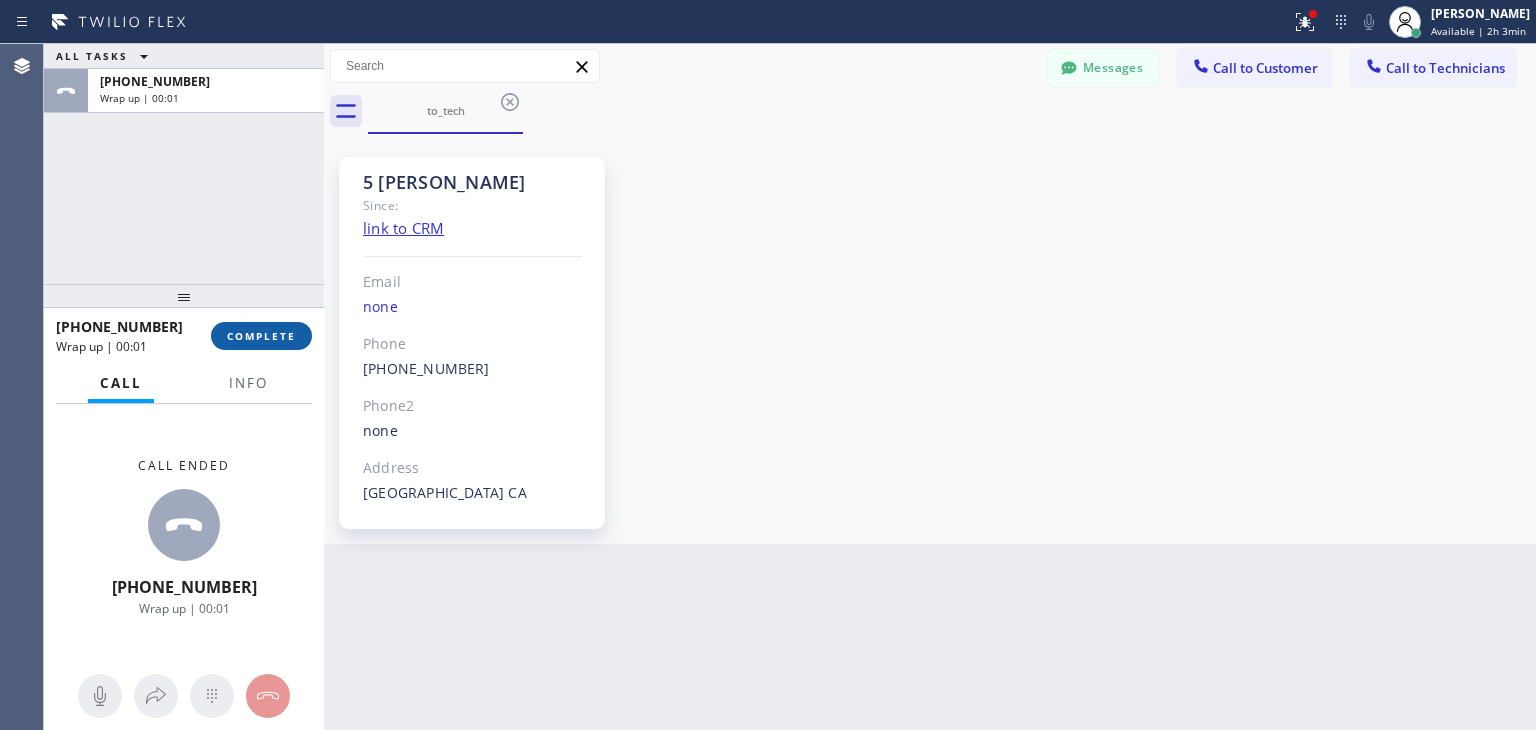 click on "COMPLETE" at bounding box center [261, 336] 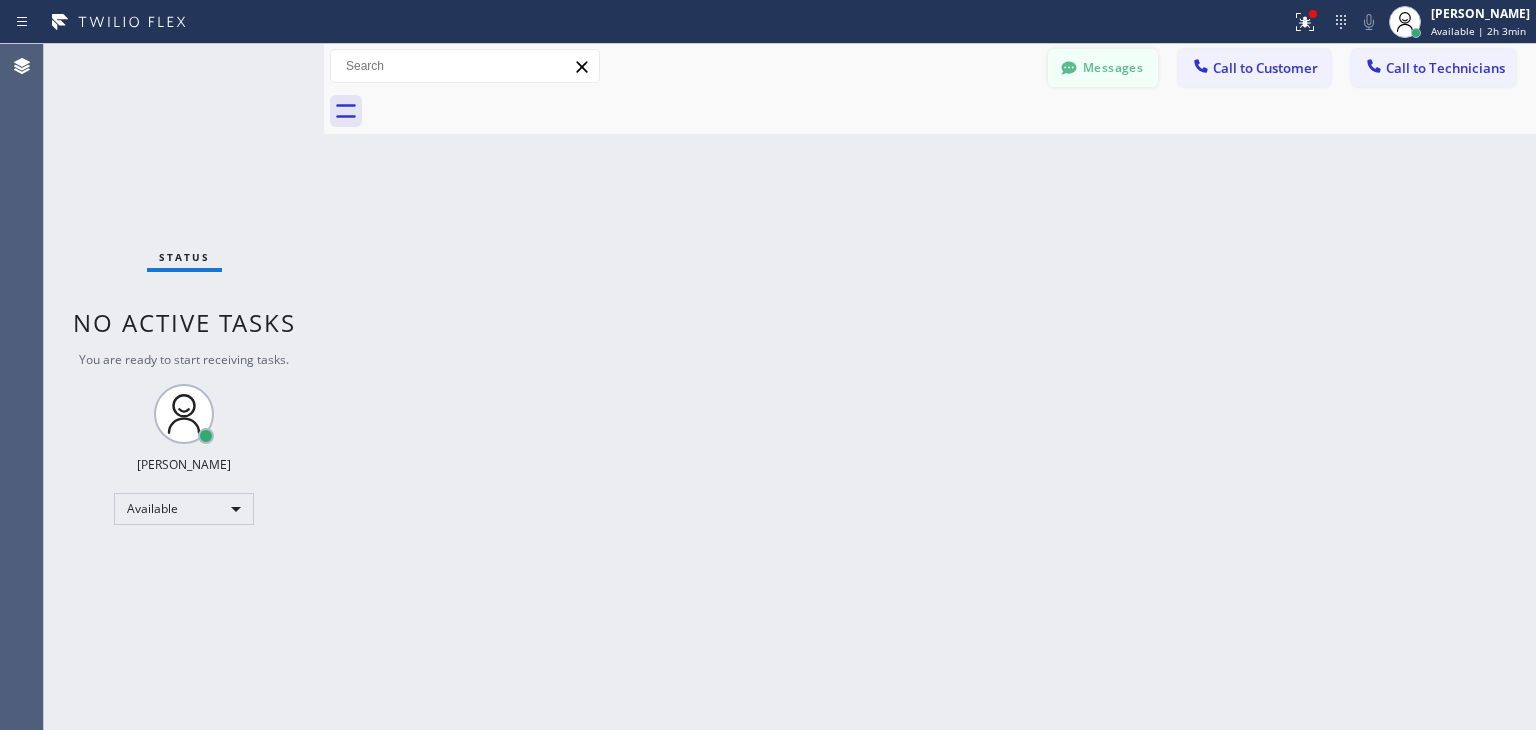 click on "Messages" at bounding box center [1103, 68] 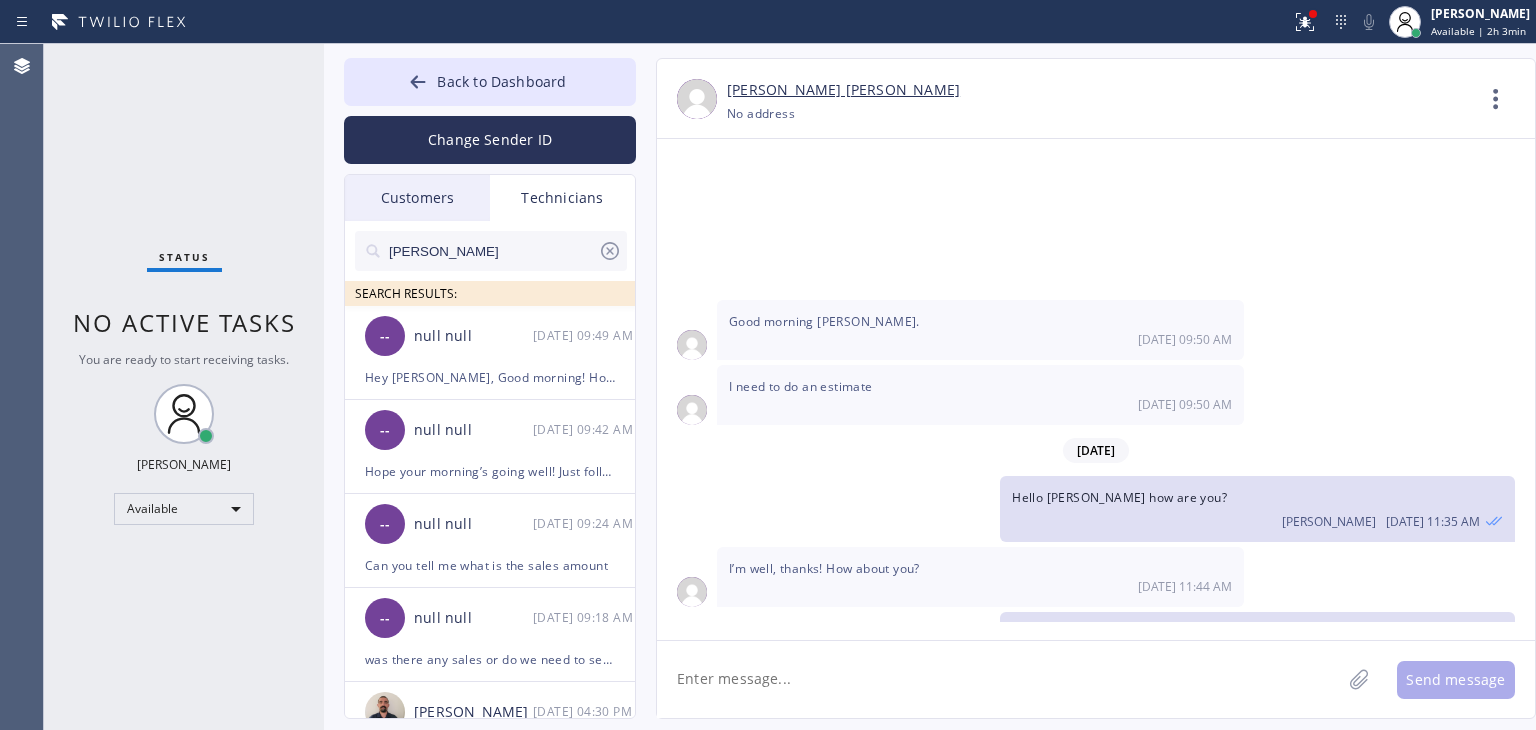 click on "derek" at bounding box center [492, 251] 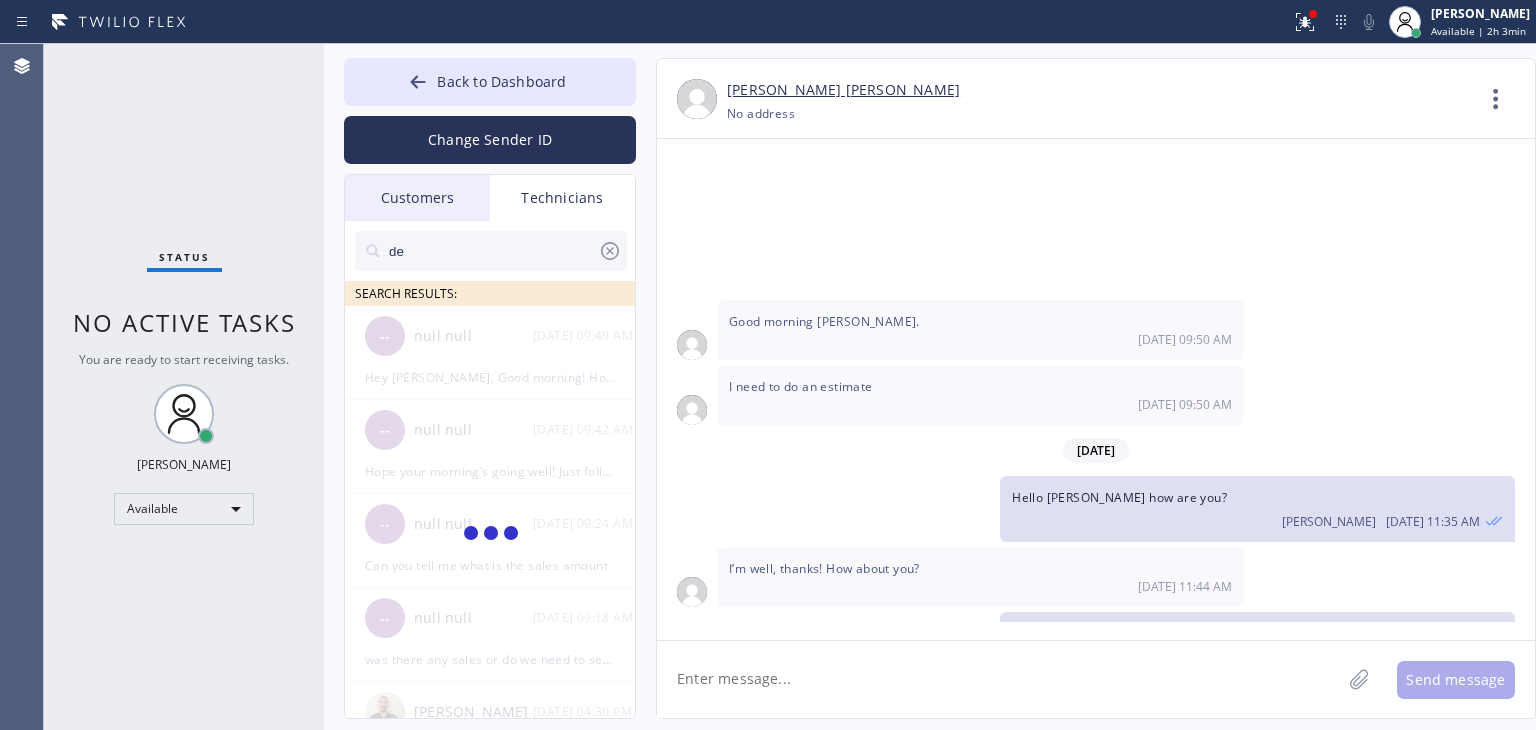 type on "d" 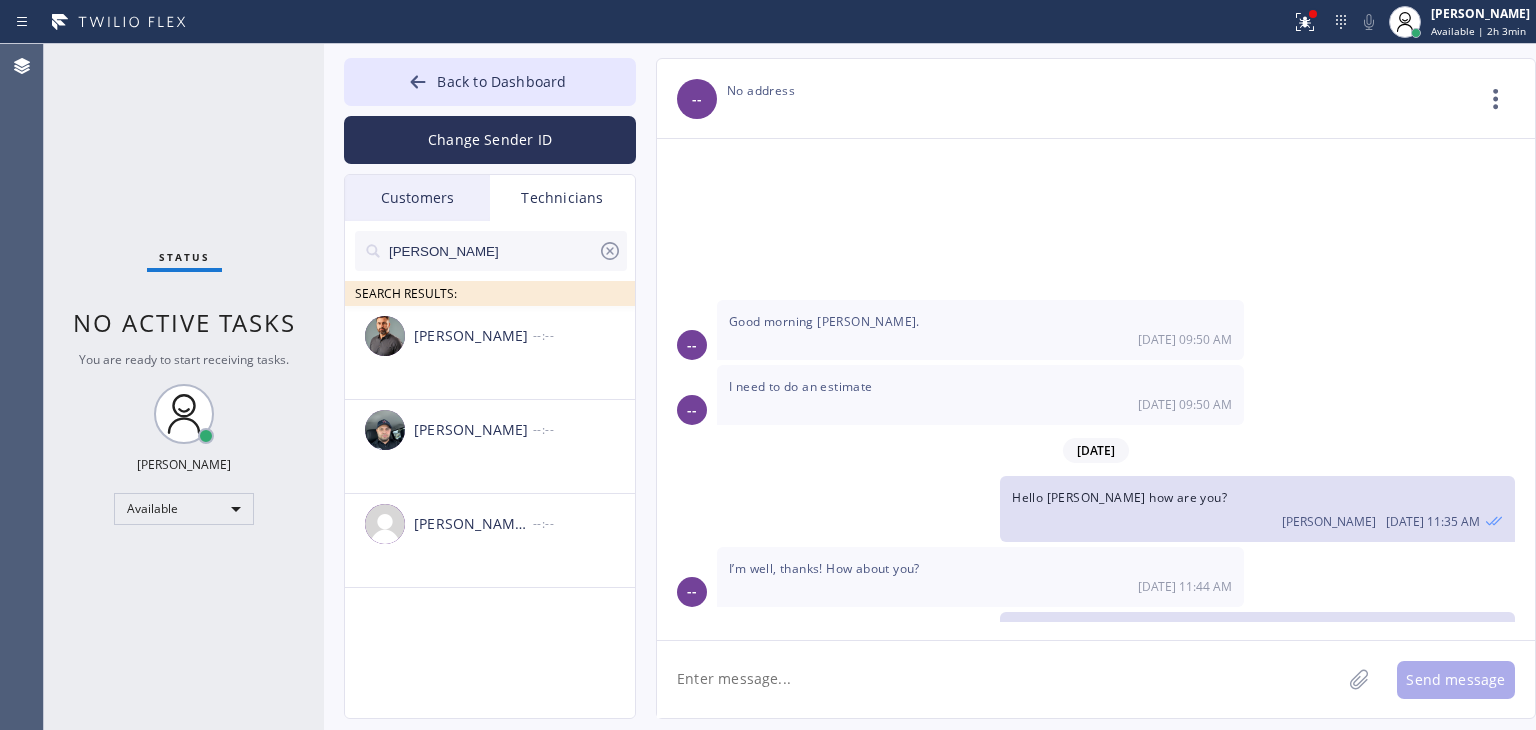 type on "victor" 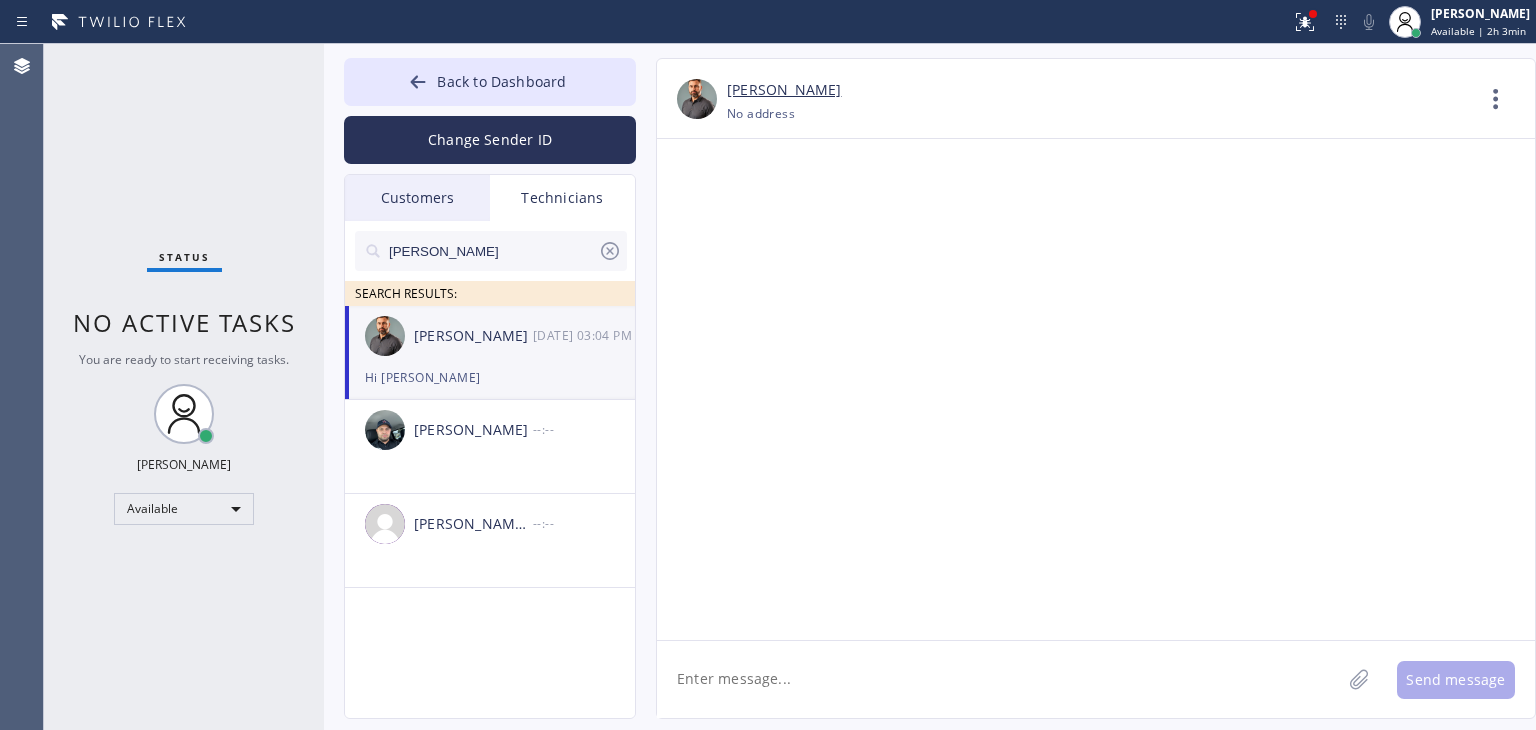scroll, scrollTop: 11332, scrollLeft: 0, axis: vertical 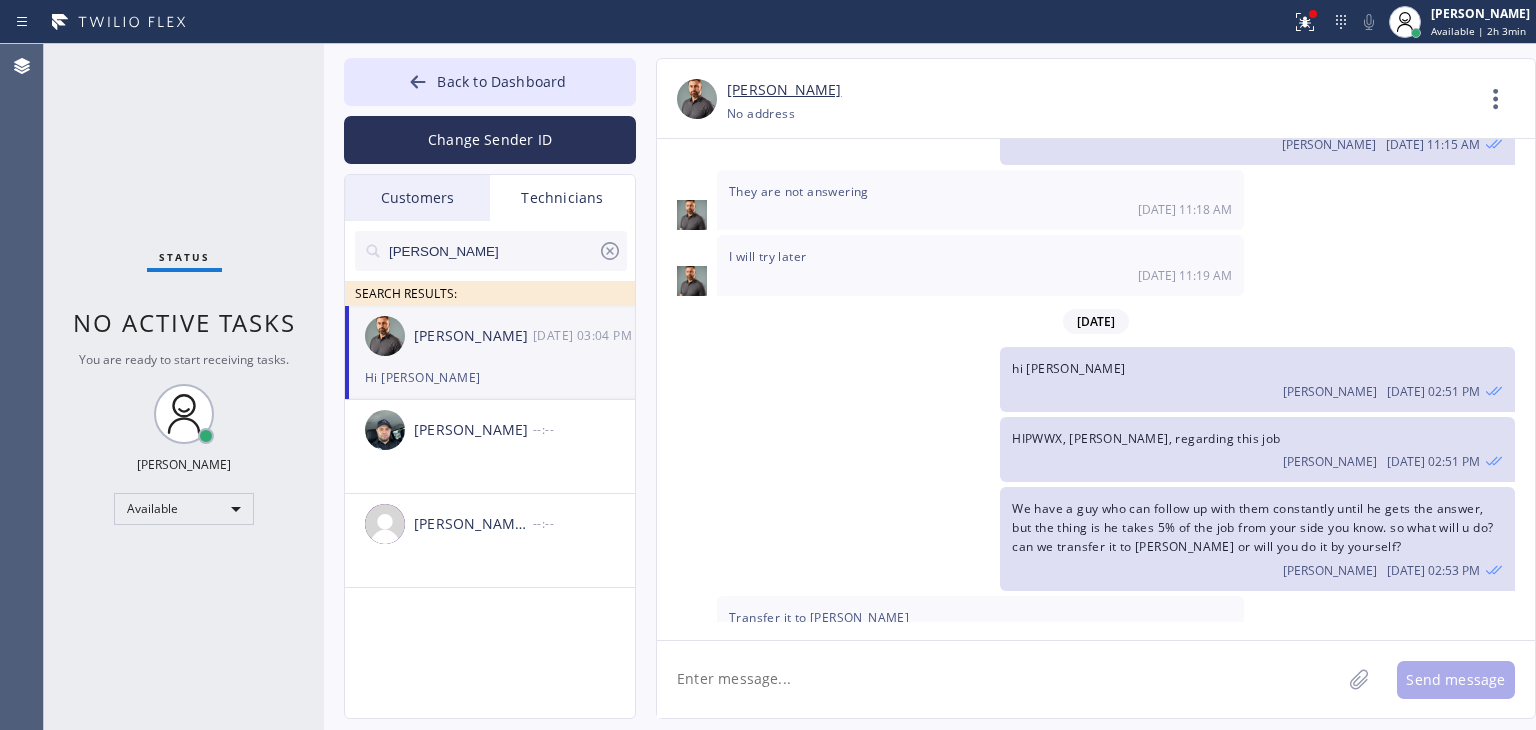 click 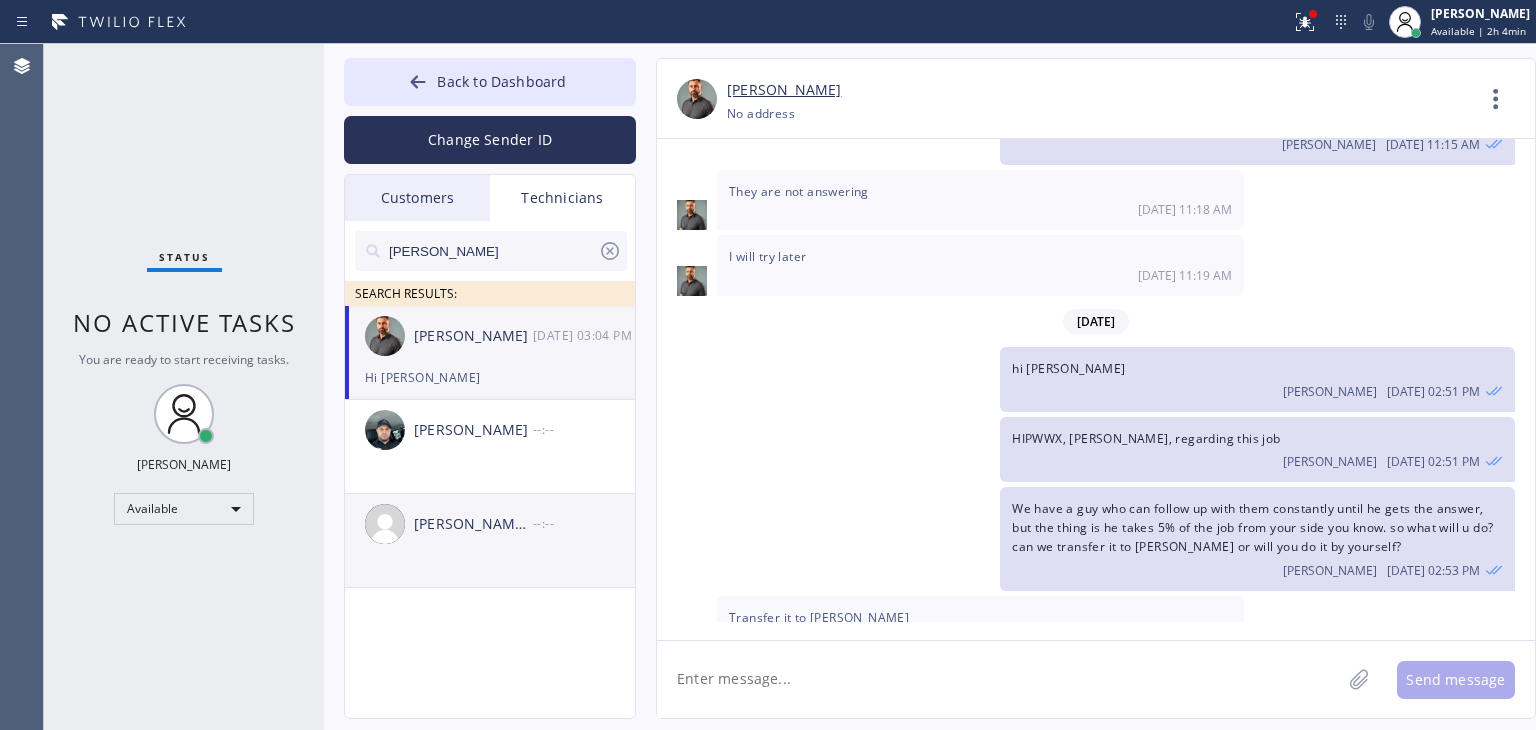 click on "Victor Javier Chumpitaz Rojas --:--" 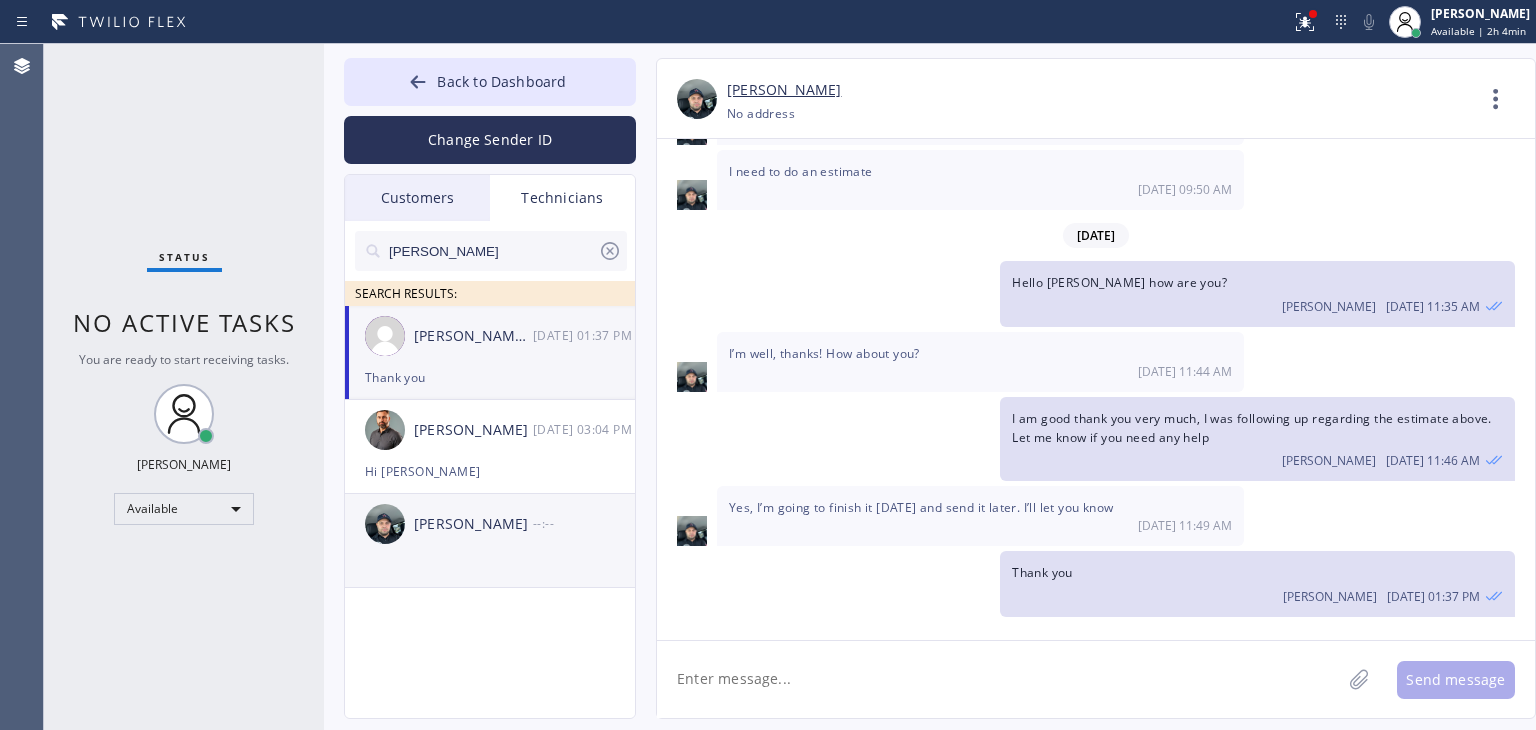 scroll, scrollTop: 10278, scrollLeft: 0, axis: vertical 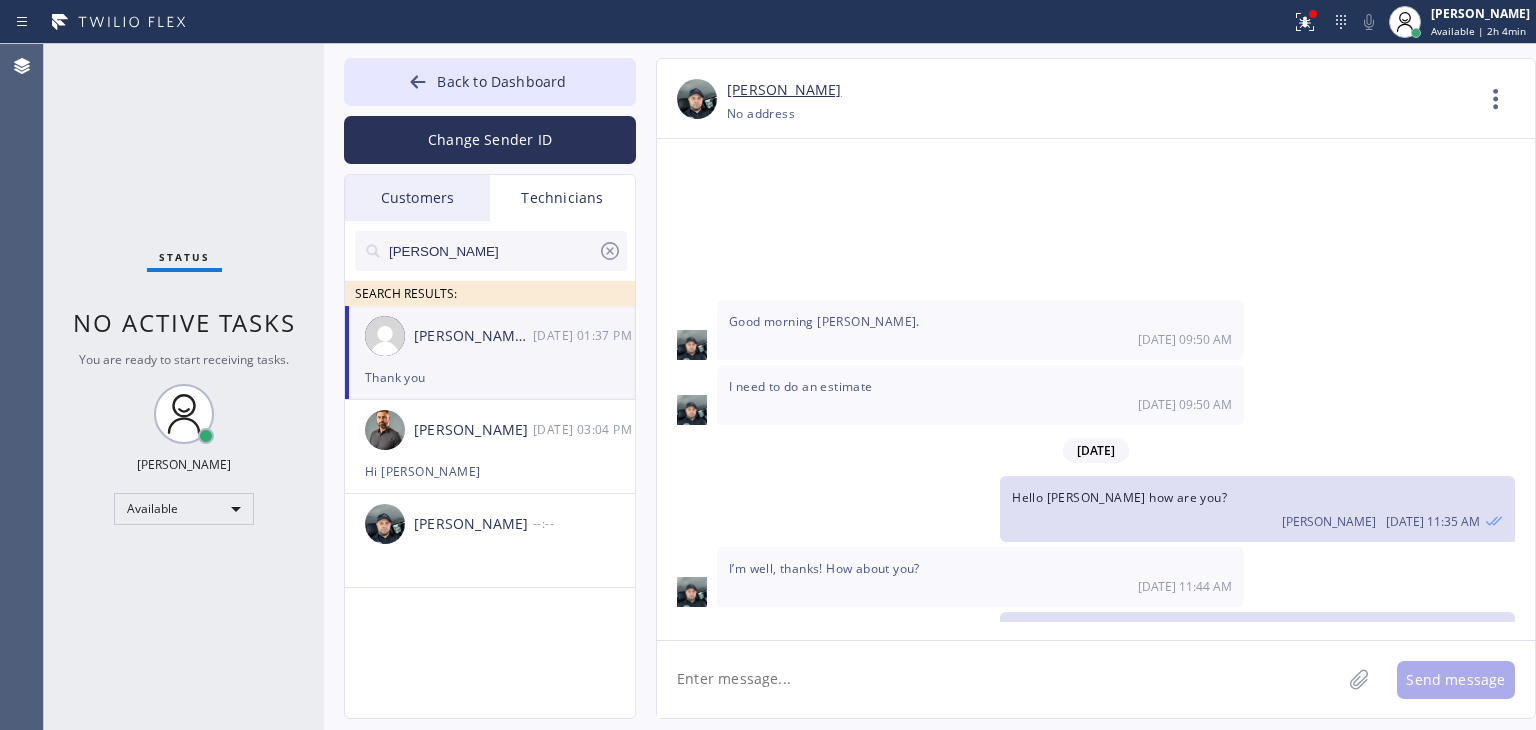 click 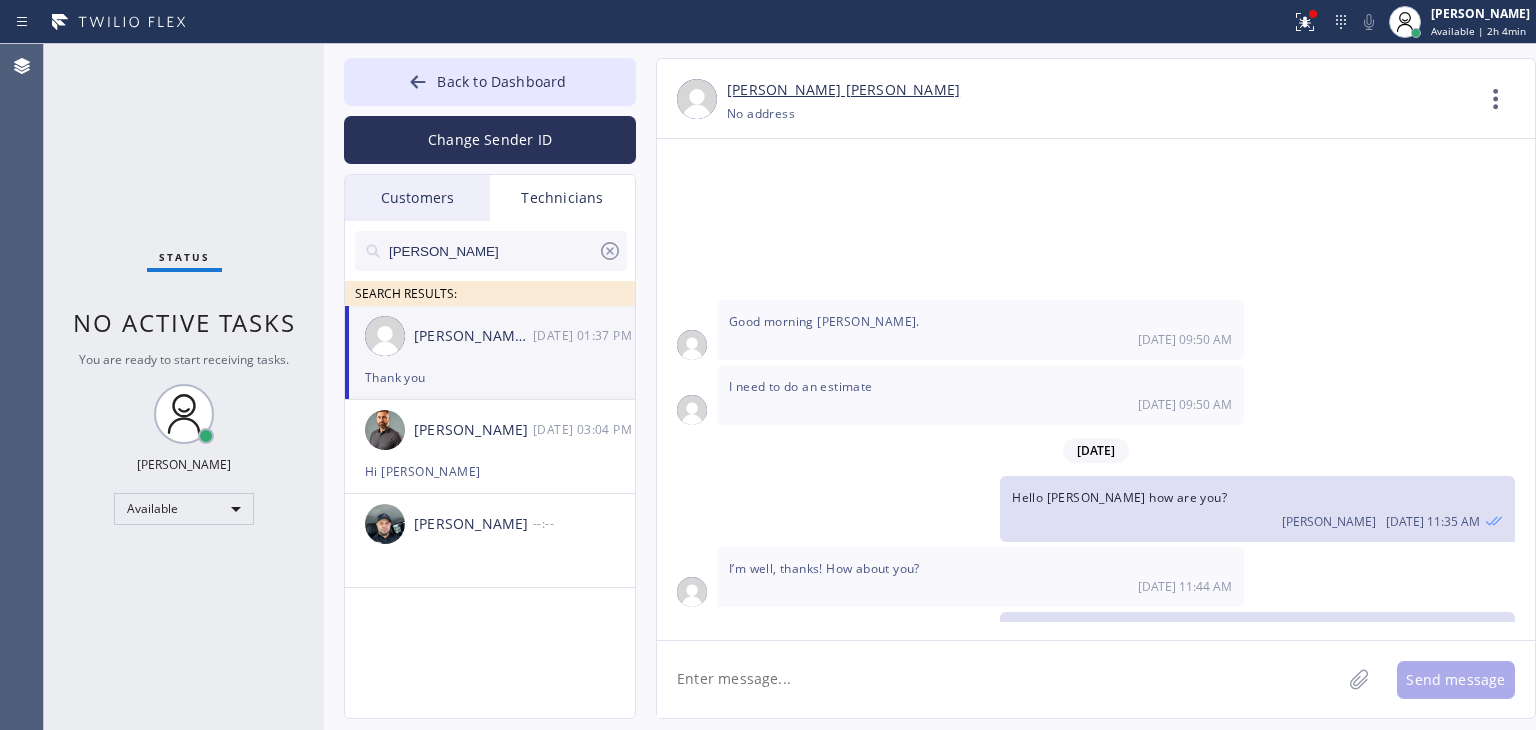 click 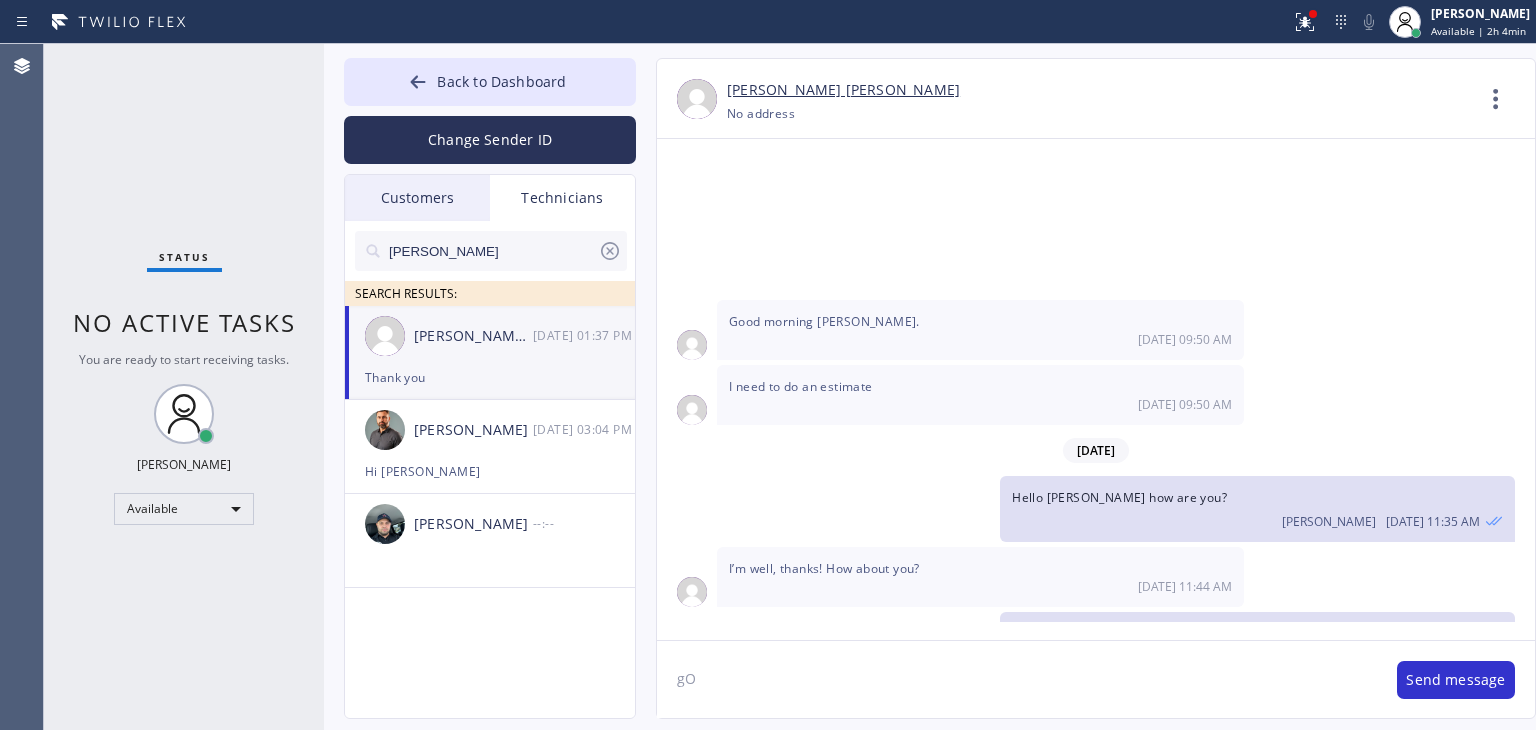 type on "g" 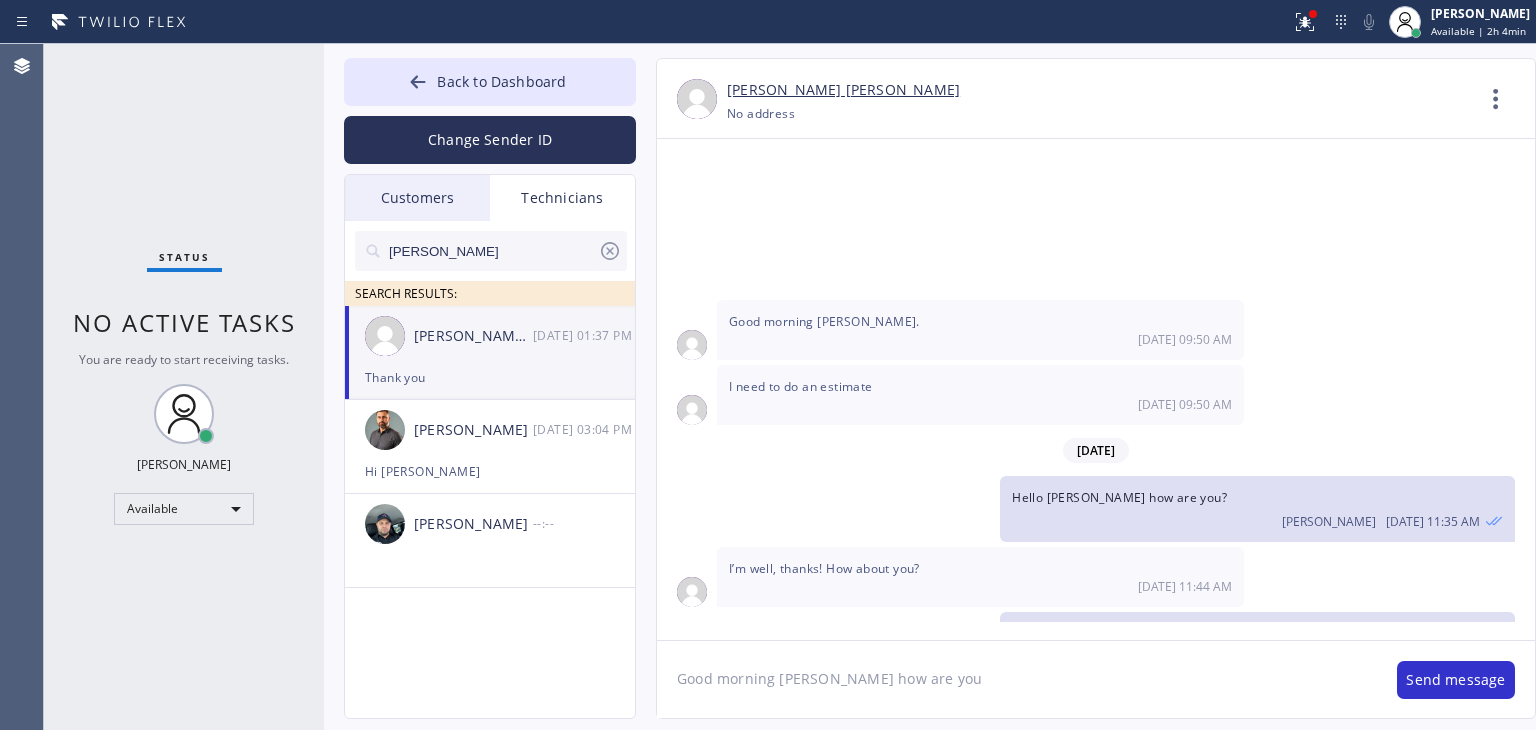 type on "Good morning Victor how are you?" 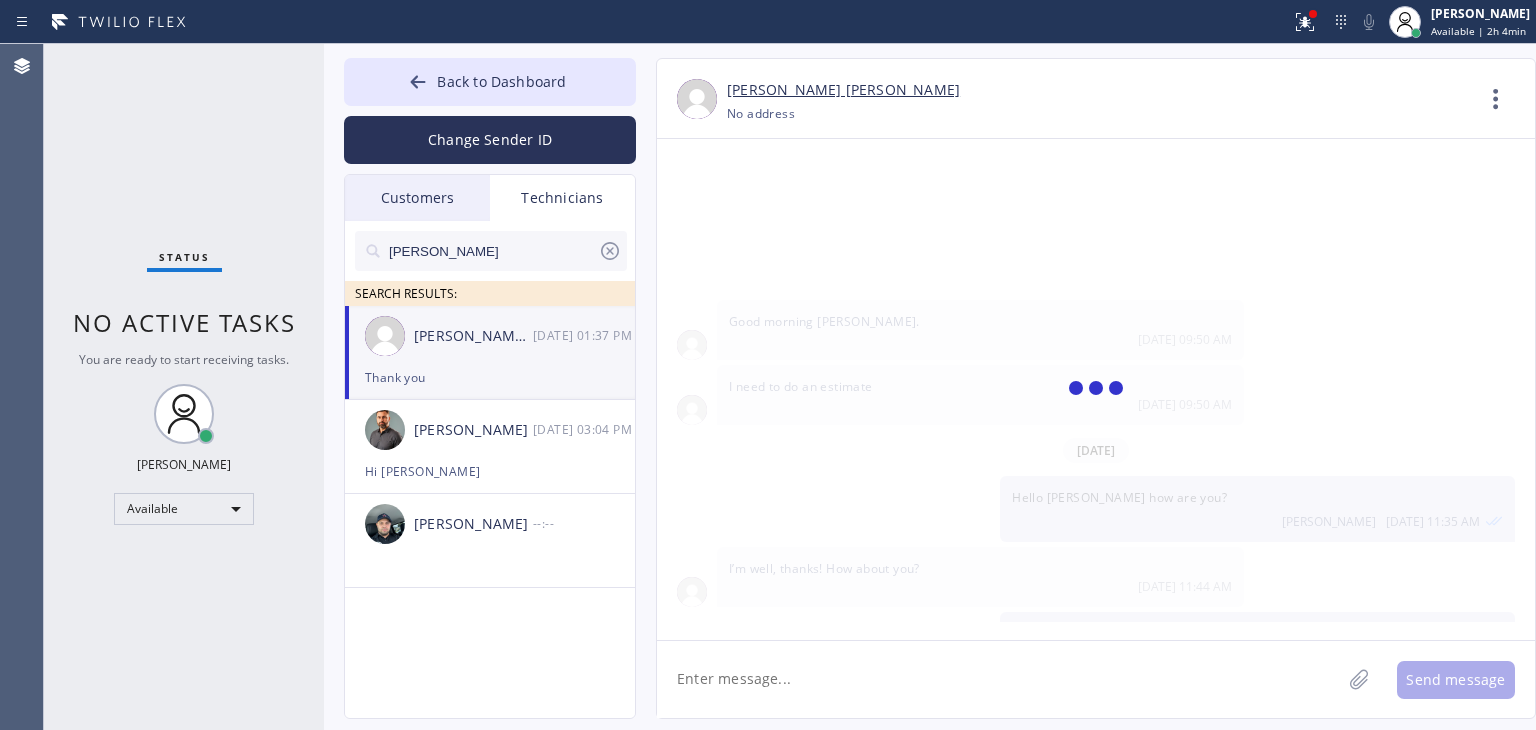 scroll, scrollTop: 10392, scrollLeft: 0, axis: vertical 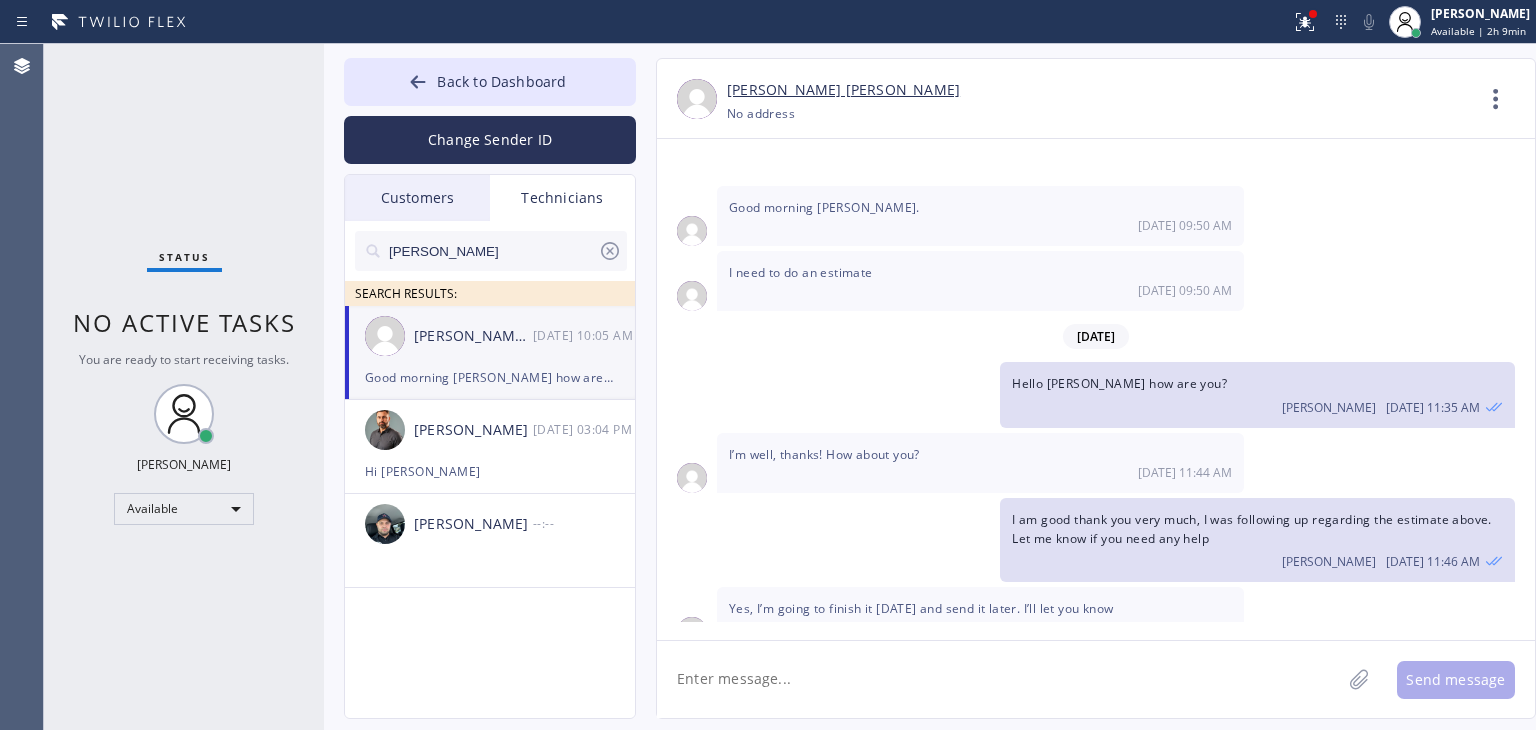 click 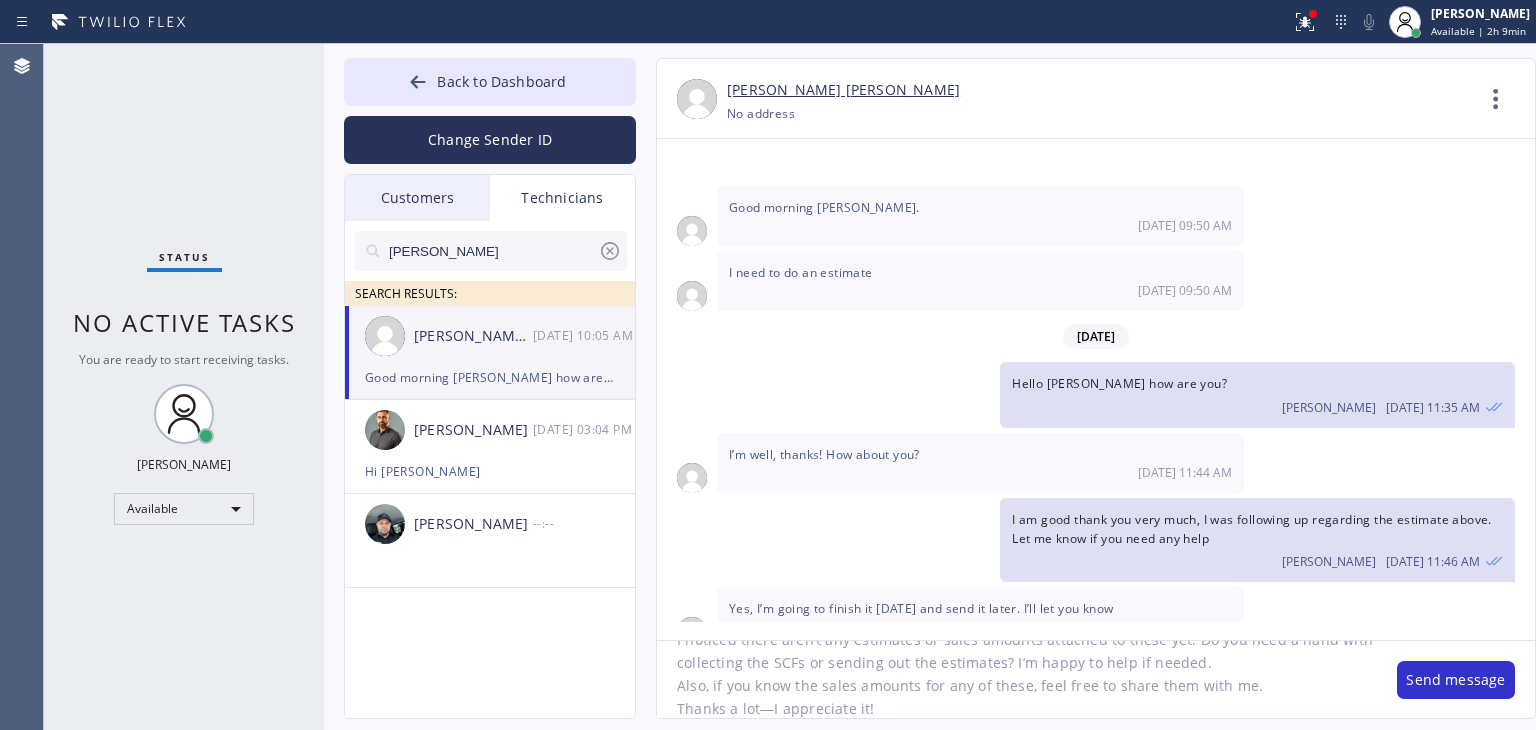 click on "Good morning! Hope all is going well.
Just wanted to check in on a few jobs—
WY4VRJ – Karol Avalon
M4SULP – Son Hoang
4P3I45 – Christopher March
I noticed there aren’t any estimates or sales amounts attached to these yet. Do you need a hand with collecting the SCFs or sending out the estimates? I’m happy to help if needed.
Also, if you know the sales amounts for any of these, feel free to share them with me.
Thanks a lot—I appreciate it!" 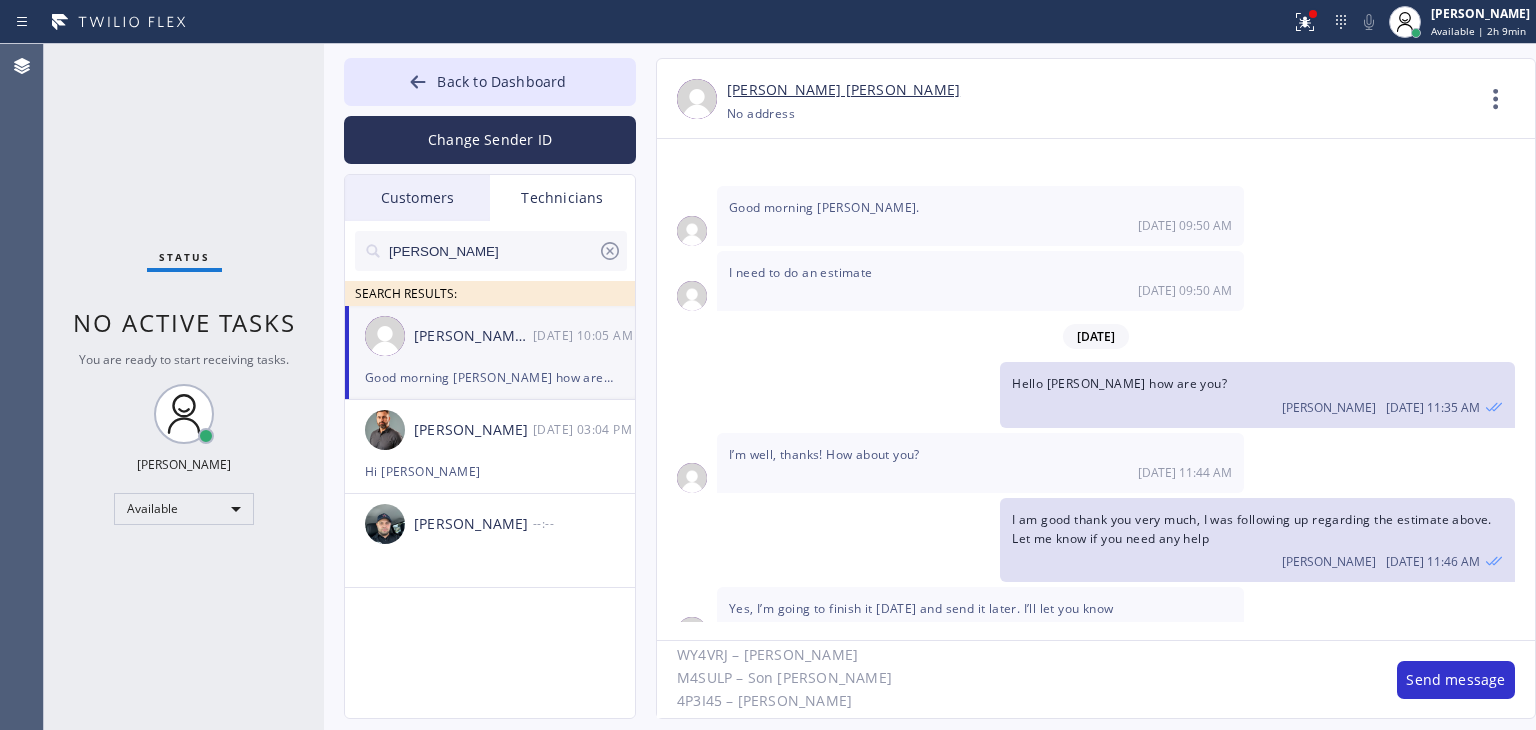 scroll, scrollTop: 0, scrollLeft: 0, axis: both 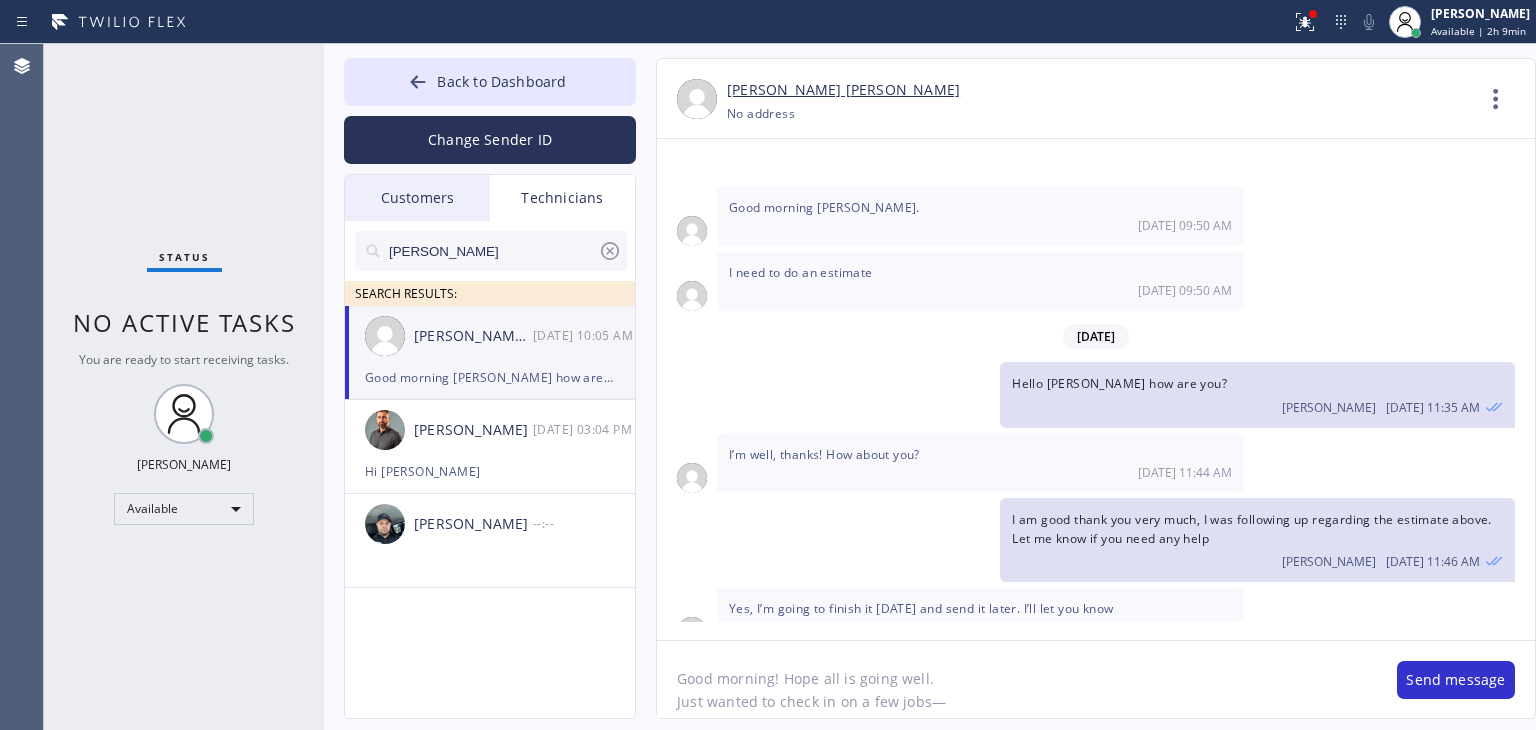 click on "Good morning! Hope all is going well.
Just wanted to check in on a few jobs—
WY4VRJ – Karol Avalon
M4SULP – Son Hoang
4P3I45 – Christopher March
I noticed there aren’t any estimates or sales amounts attached to these yet. Do you need a hand with collecting the SCFs or sending out the estimates? I’m happy to help if needed.
Also, if you know the sales amounts for any of these, feel free to share them with me.
Thanks a lot—I appreciate it!" 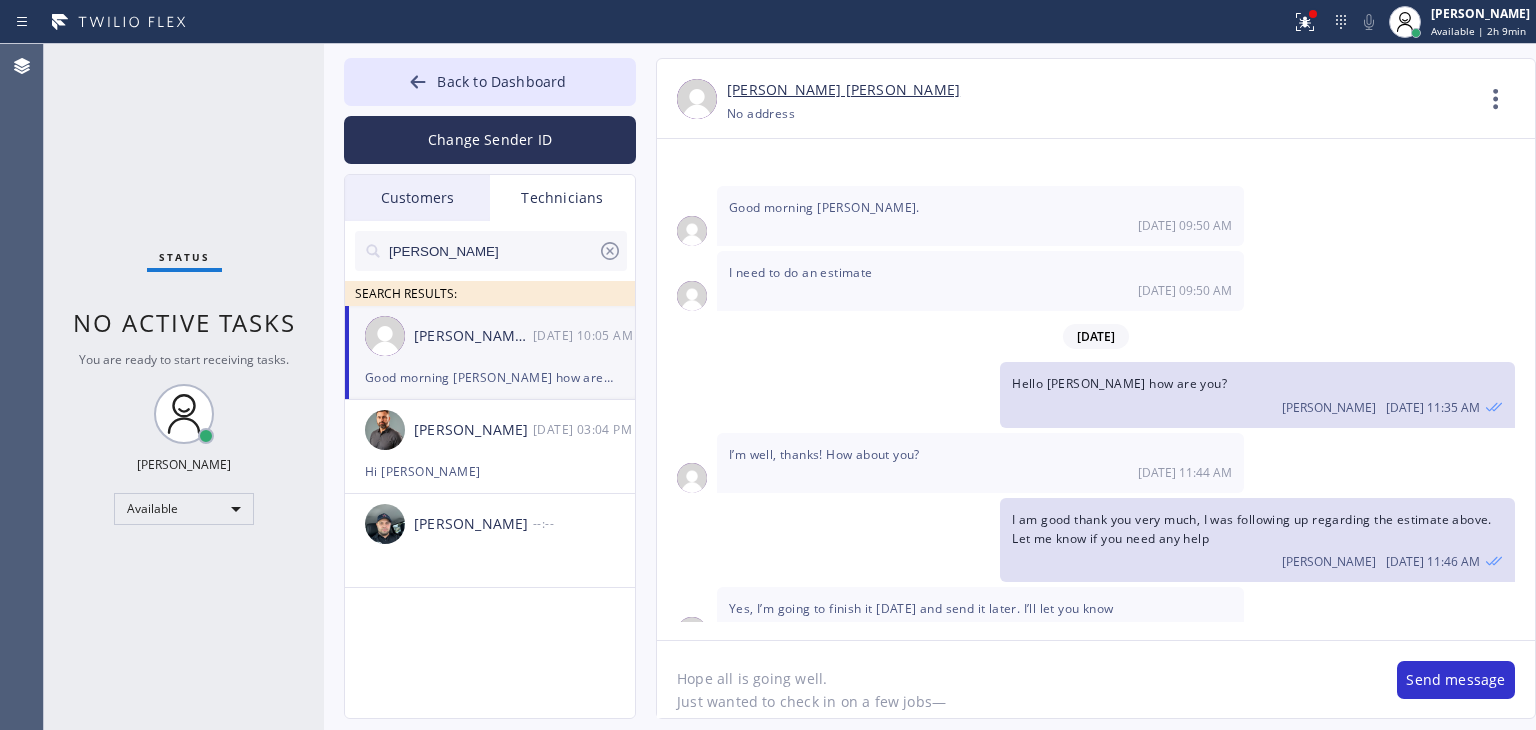 type 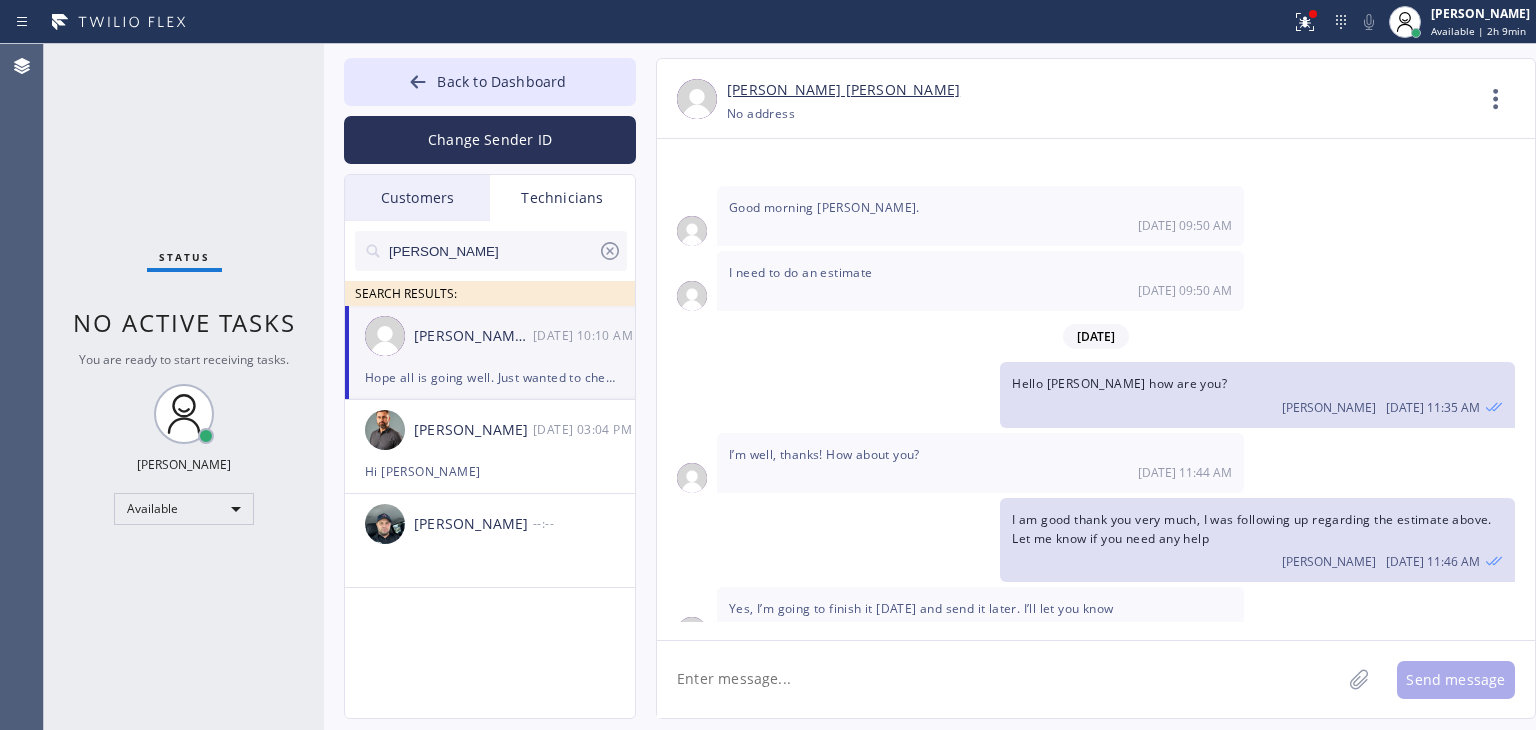 scroll, scrollTop: 10558, scrollLeft: 0, axis: vertical 